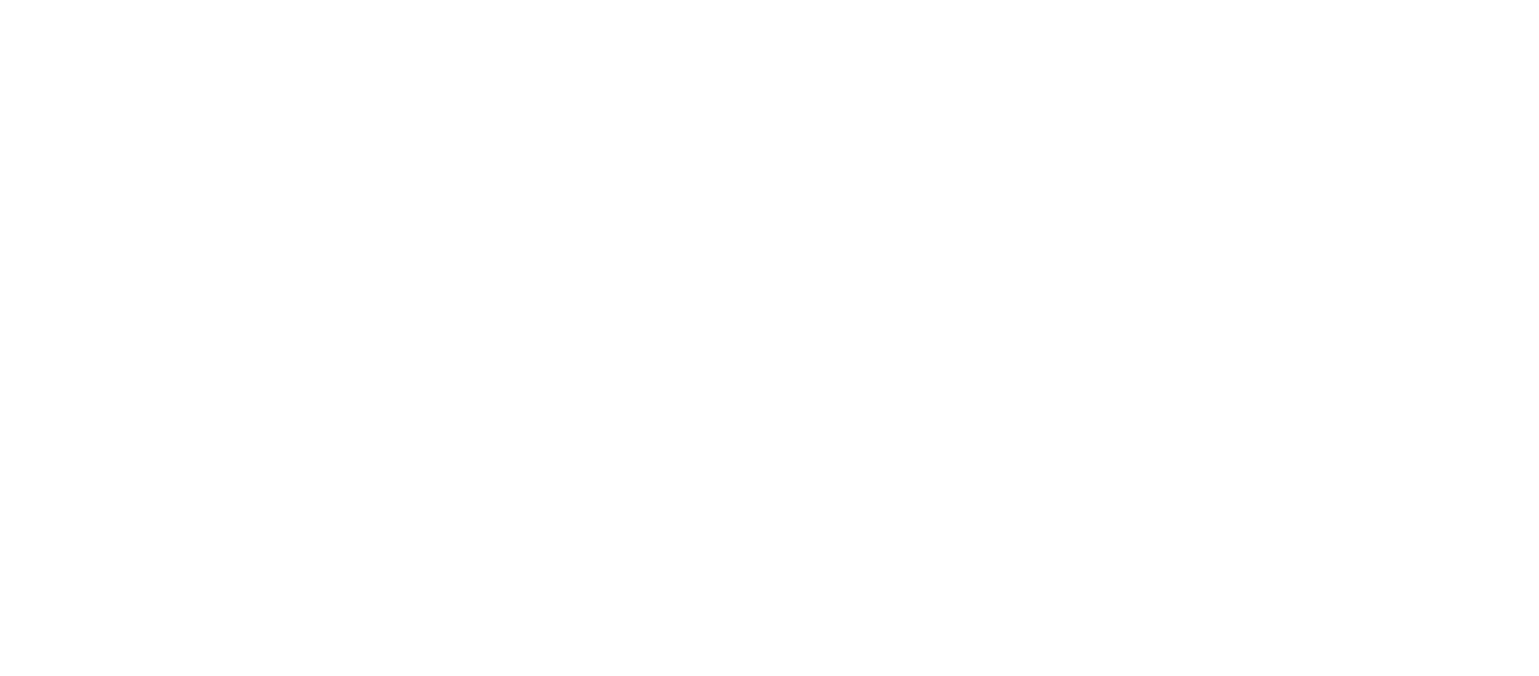 scroll, scrollTop: 0, scrollLeft: 0, axis: both 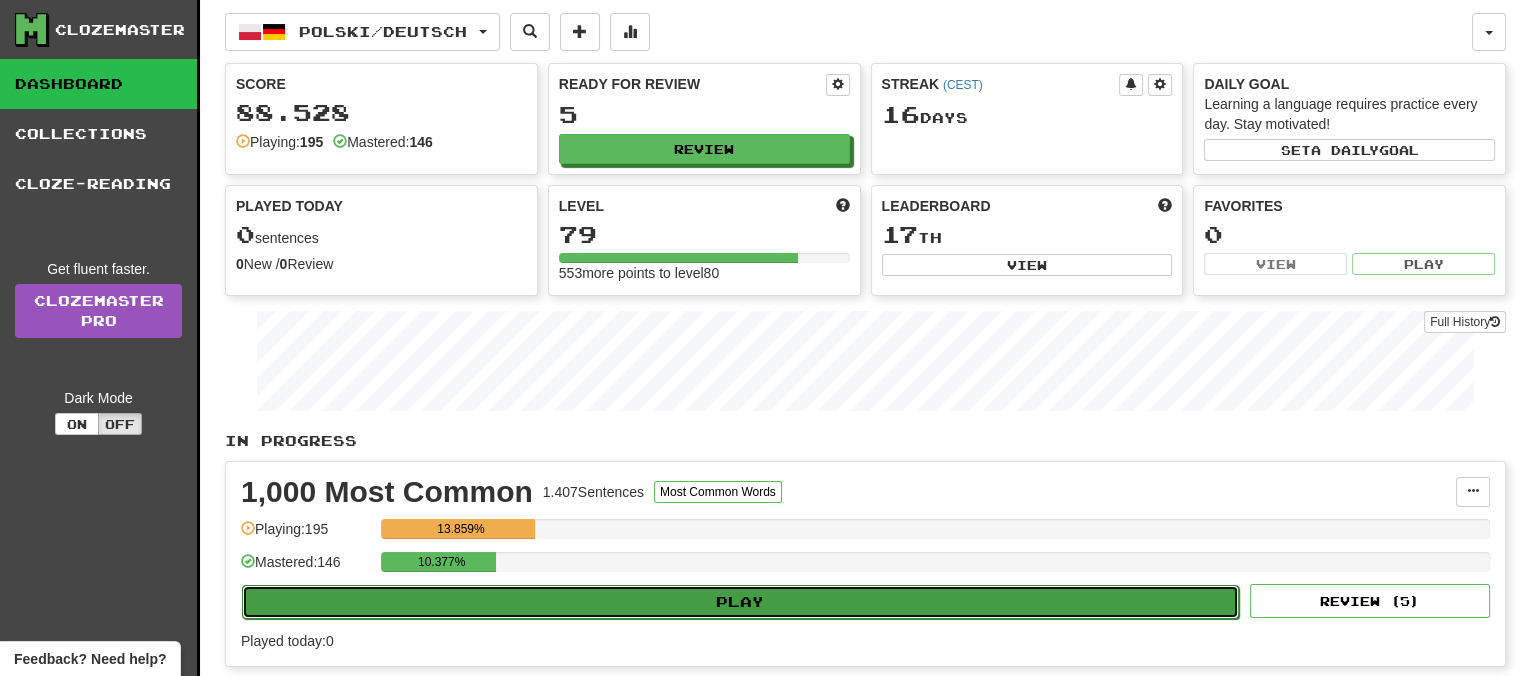 click on "Play" at bounding box center (740, 602) 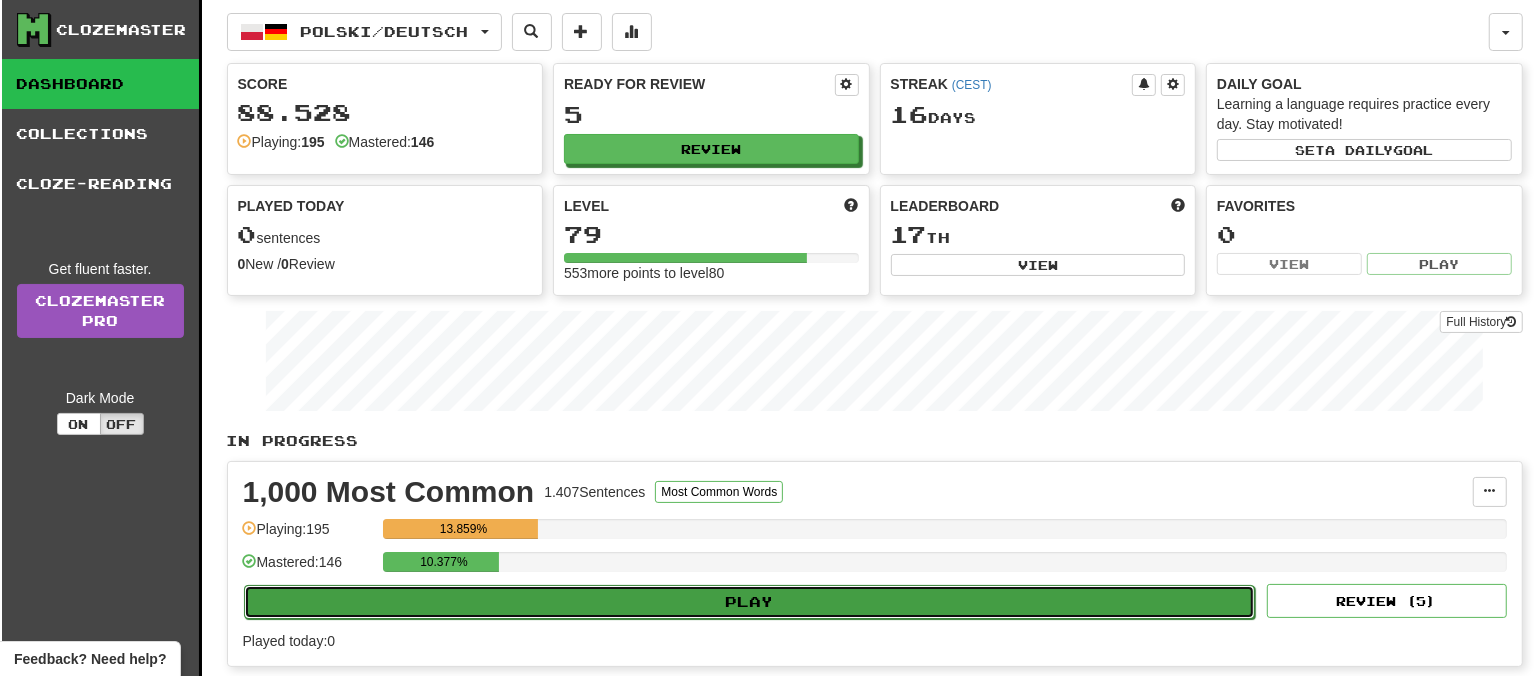 select on "**" 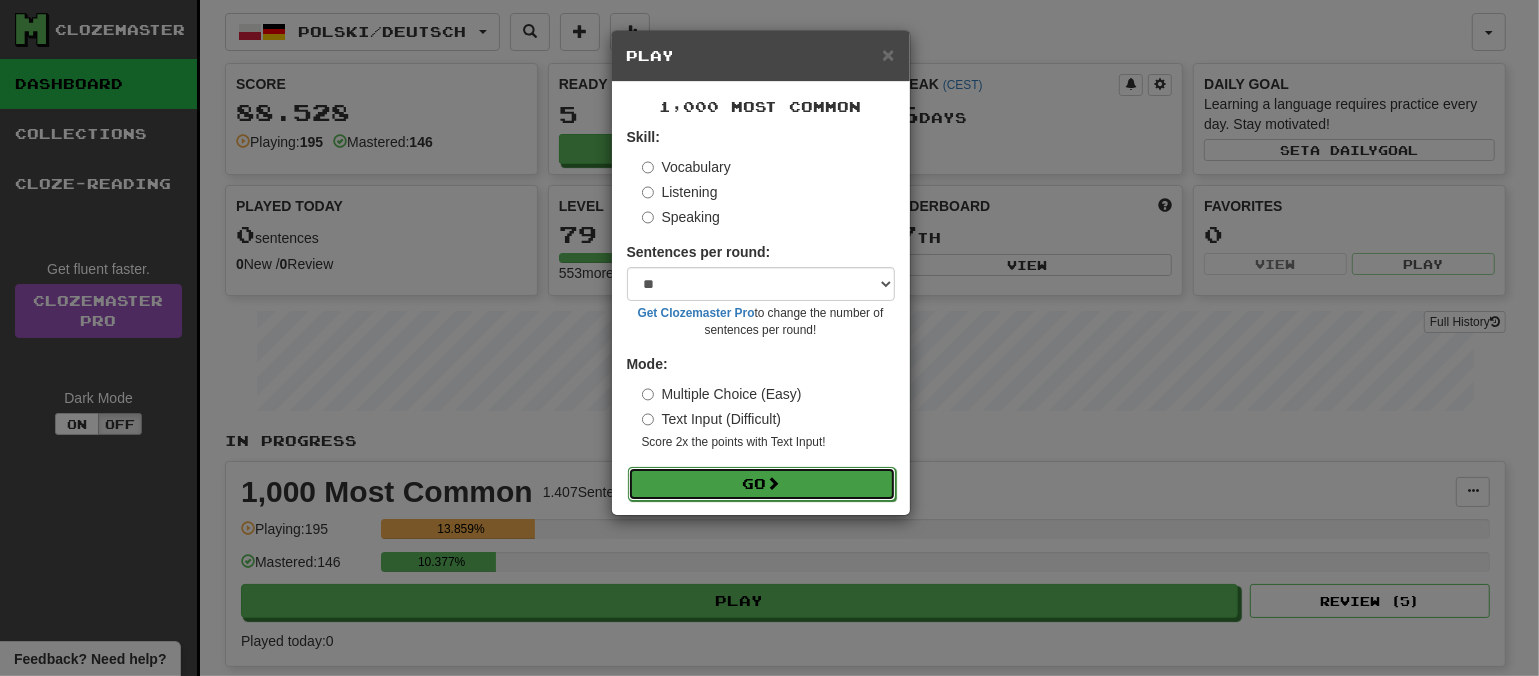 click on "Go" at bounding box center [762, 484] 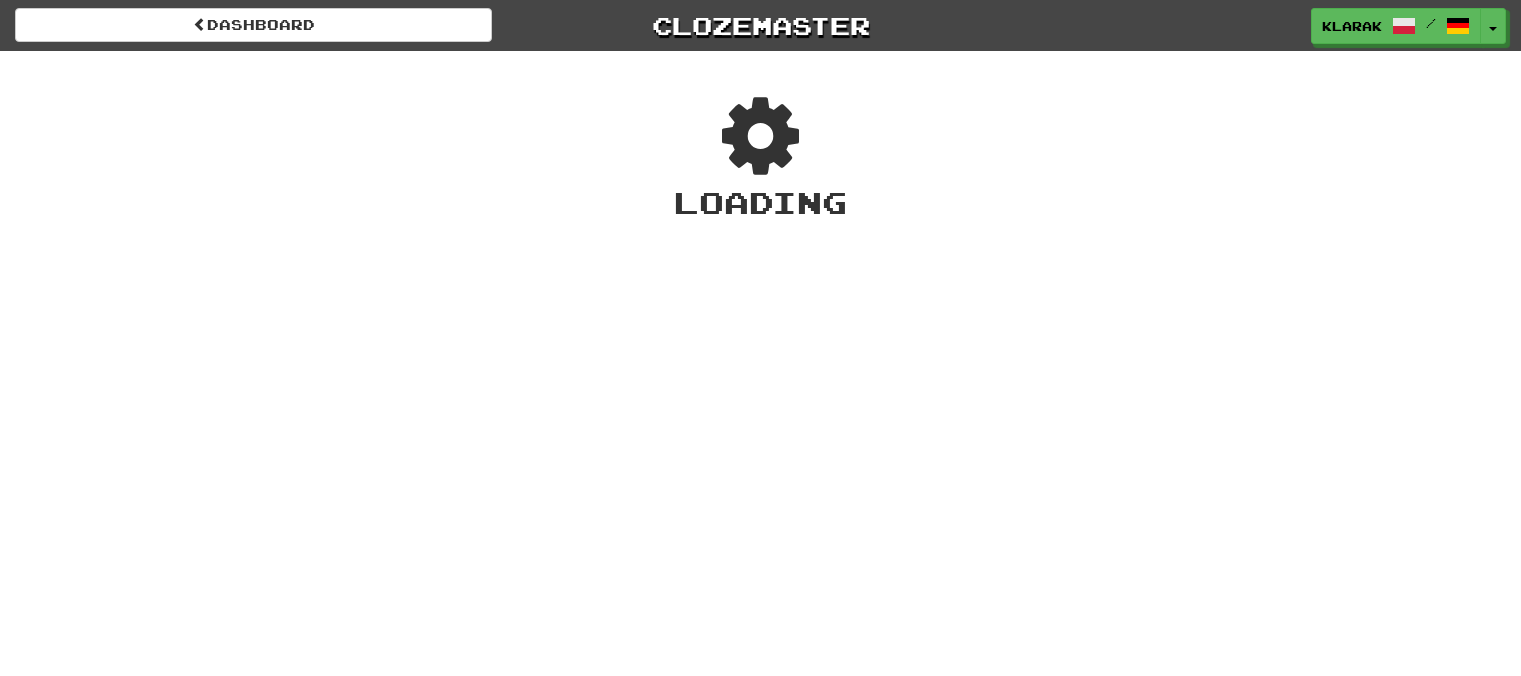 scroll, scrollTop: 0, scrollLeft: 0, axis: both 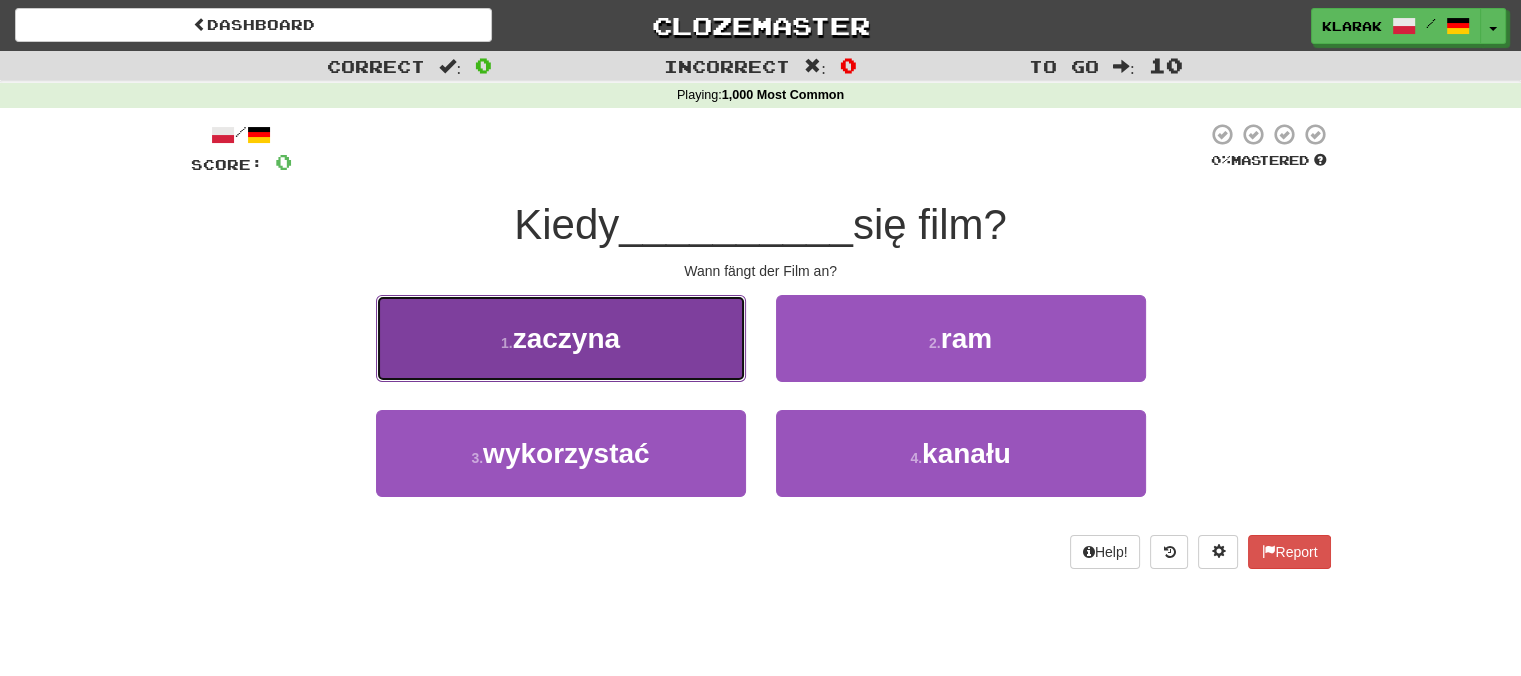 click on "1 .  zaczyna" at bounding box center [561, 338] 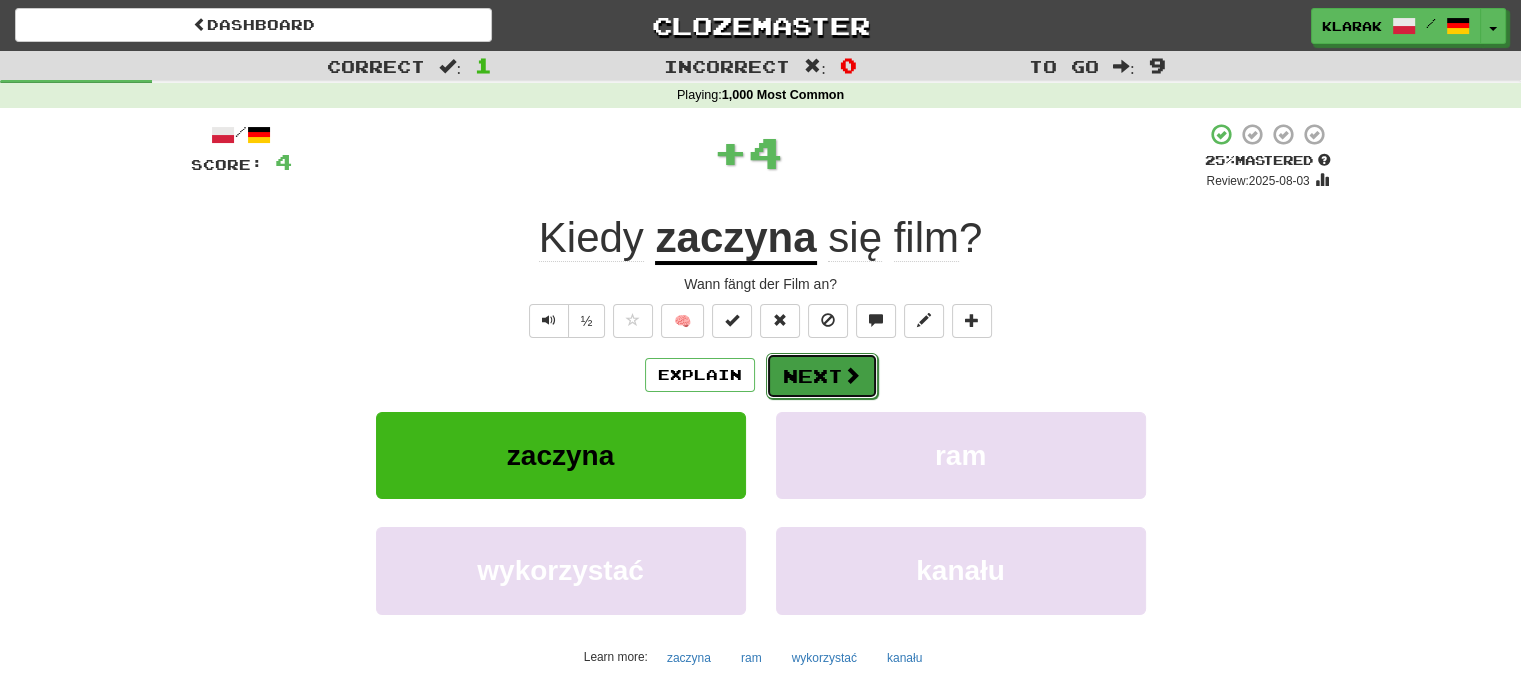 click on "Next" at bounding box center (822, 376) 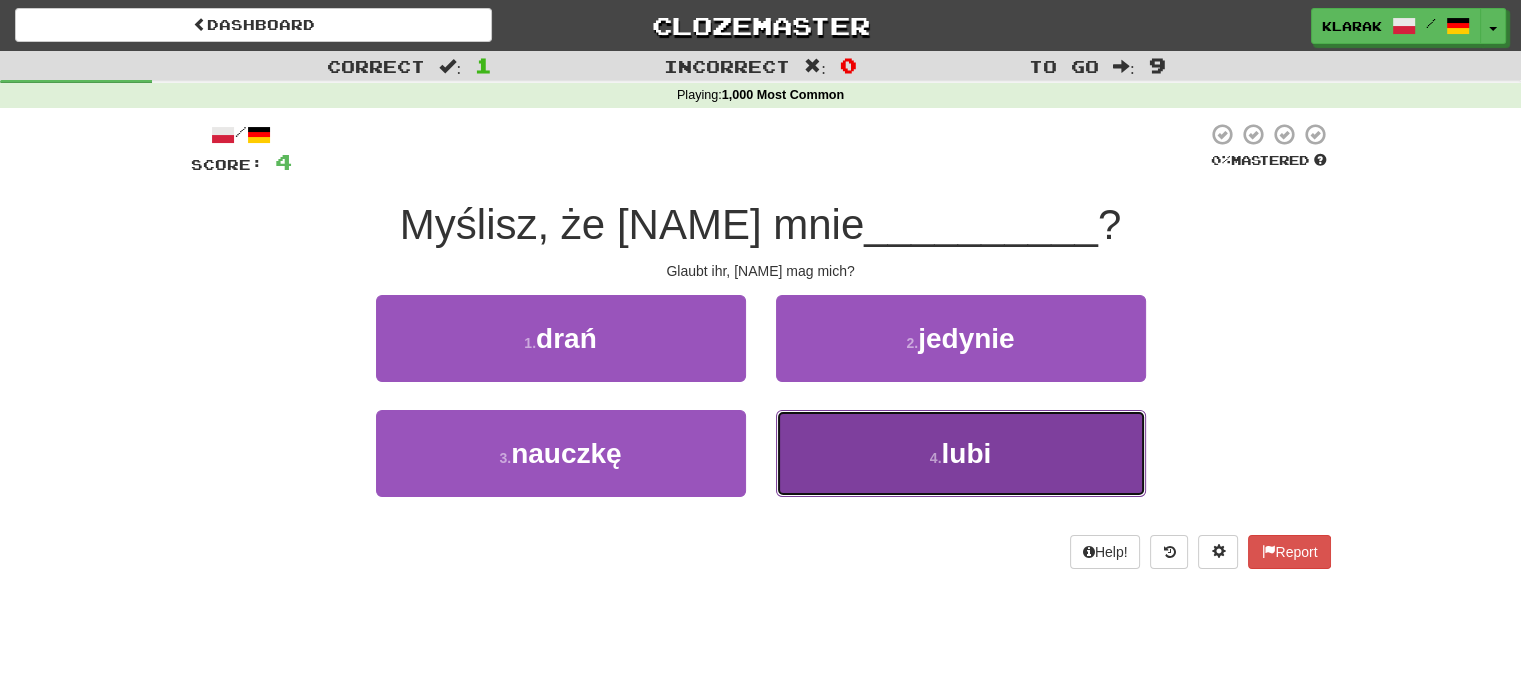 click on "4 .  lubi" at bounding box center [961, 453] 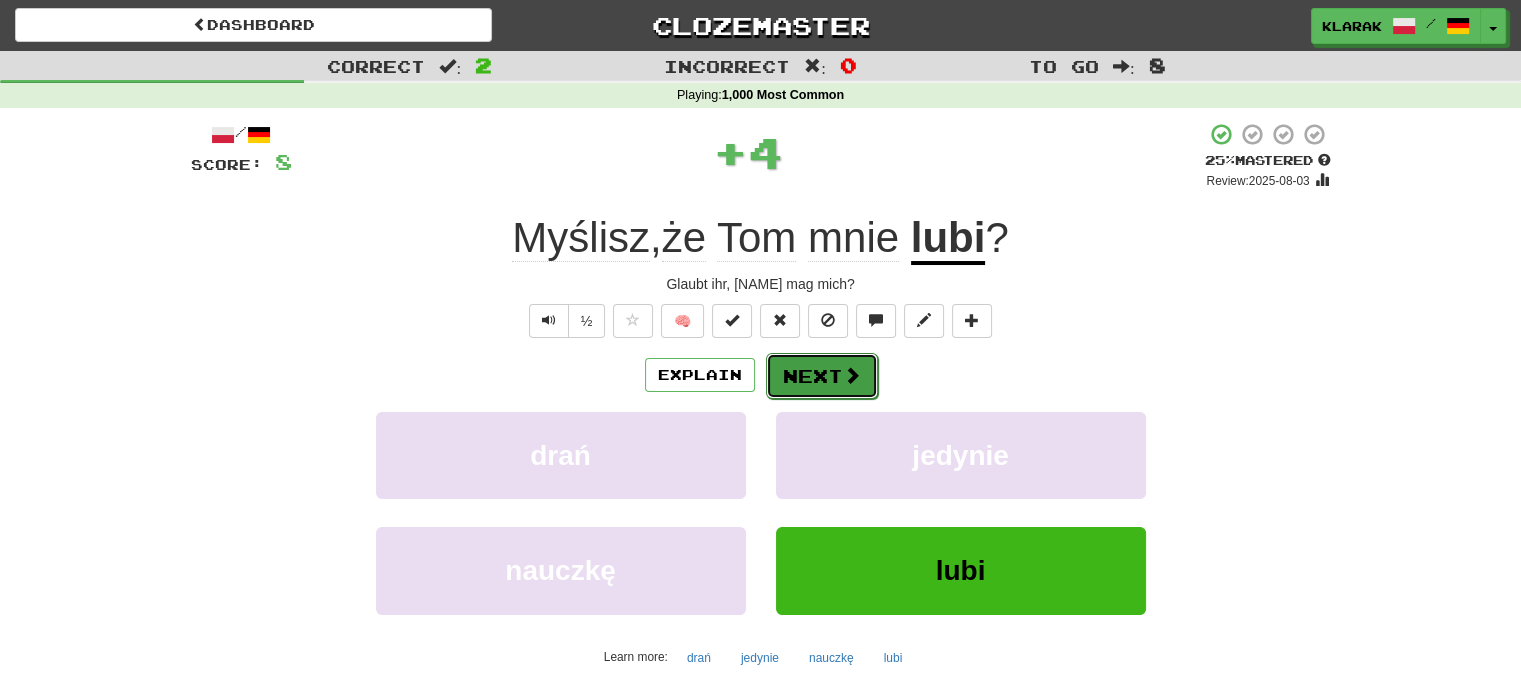 click on "Next" at bounding box center (822, 376) 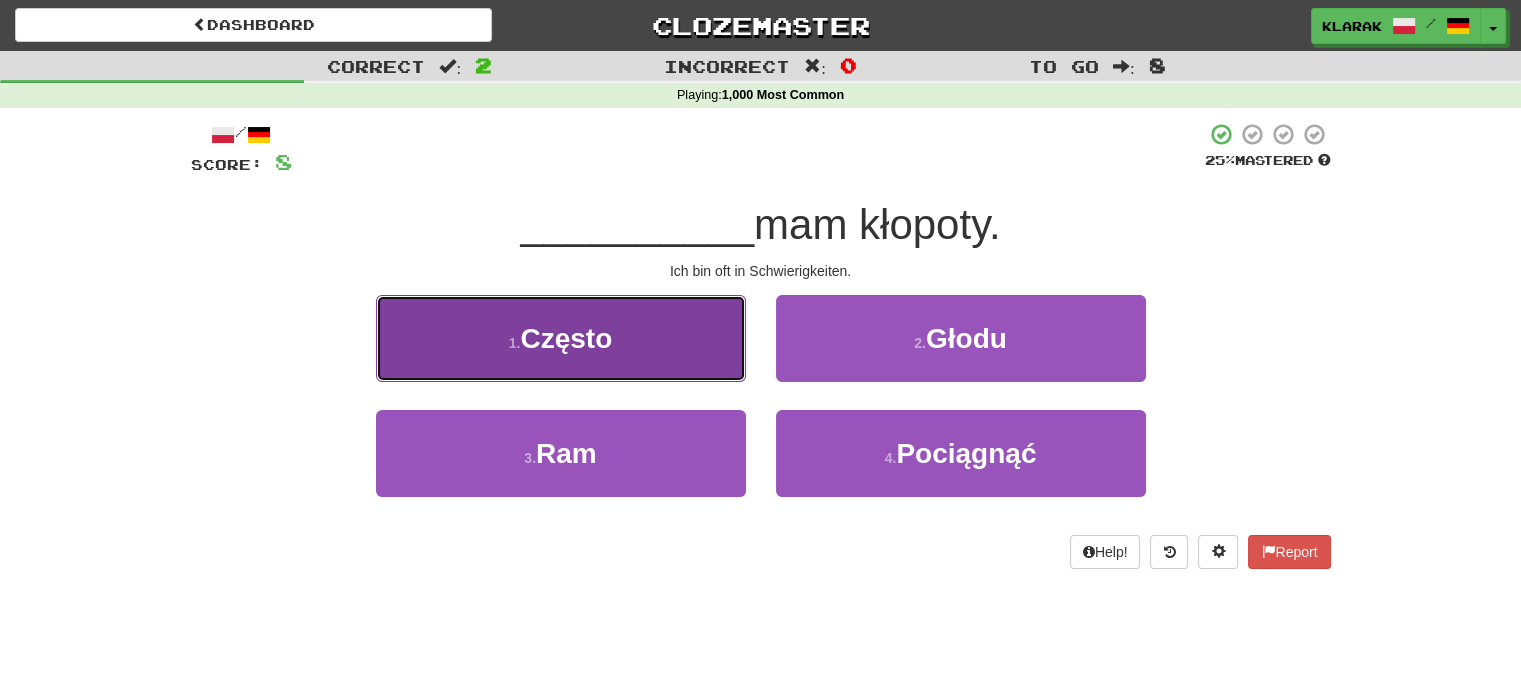 click on "1 .  Często" at bounding box center (561, 338) 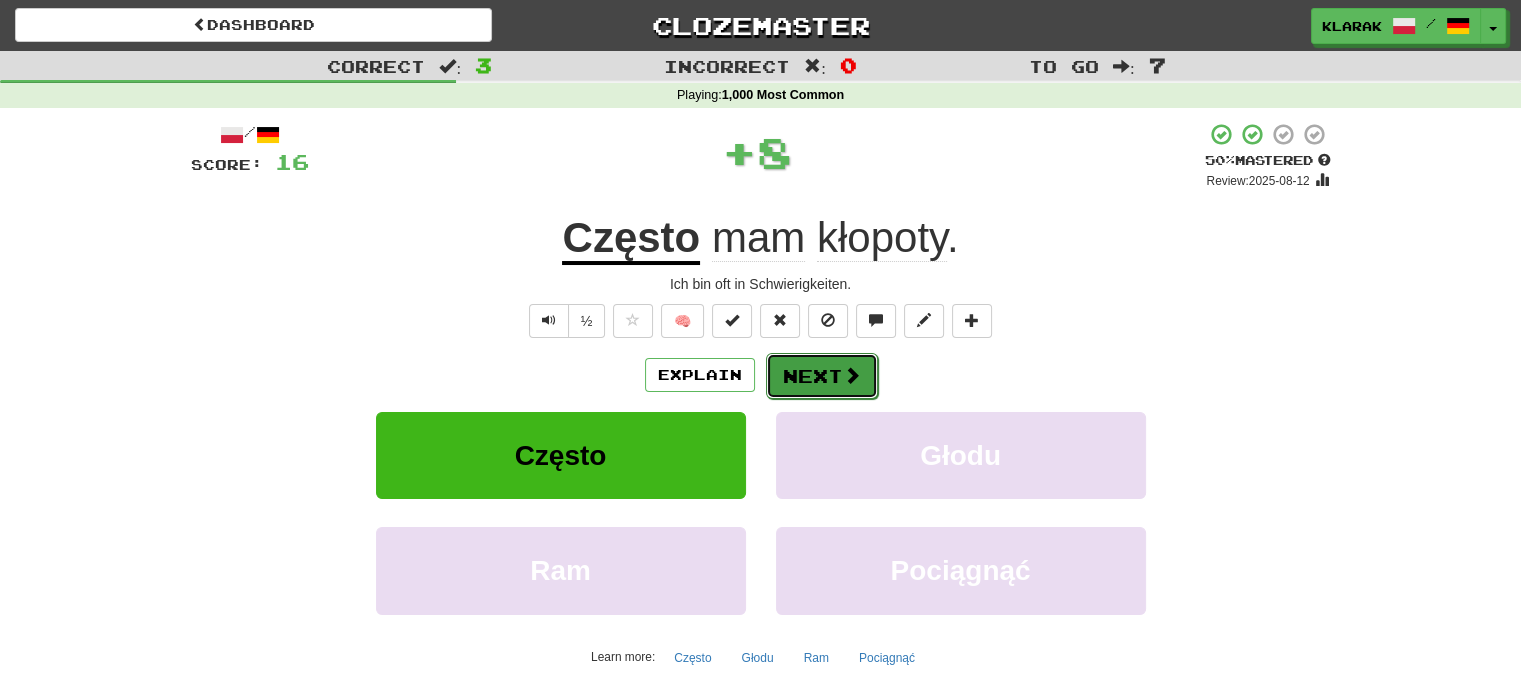 click on "Next" at bounding box center (822, 376) 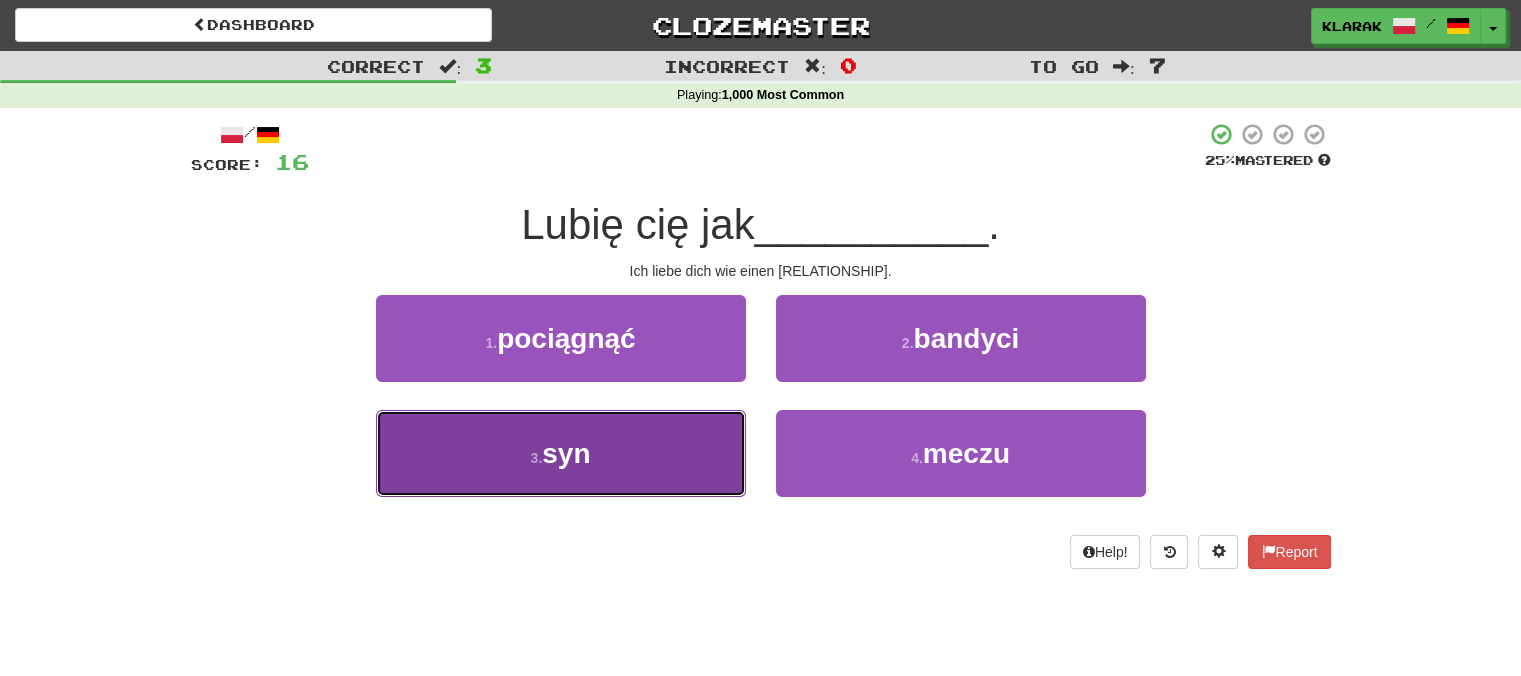 click on "3 .  syn" at bounding box center [561, 453] 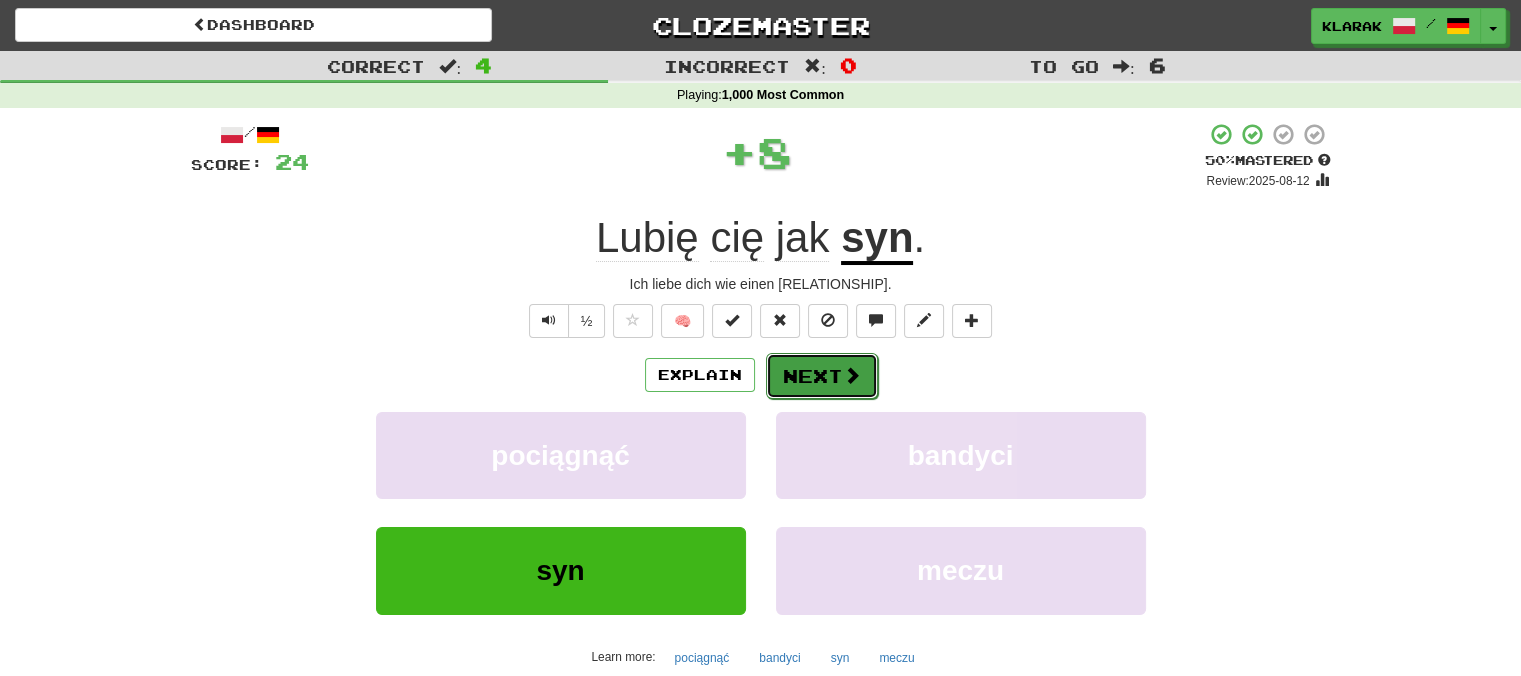 click on "Next" at bounding box center (822, 376) 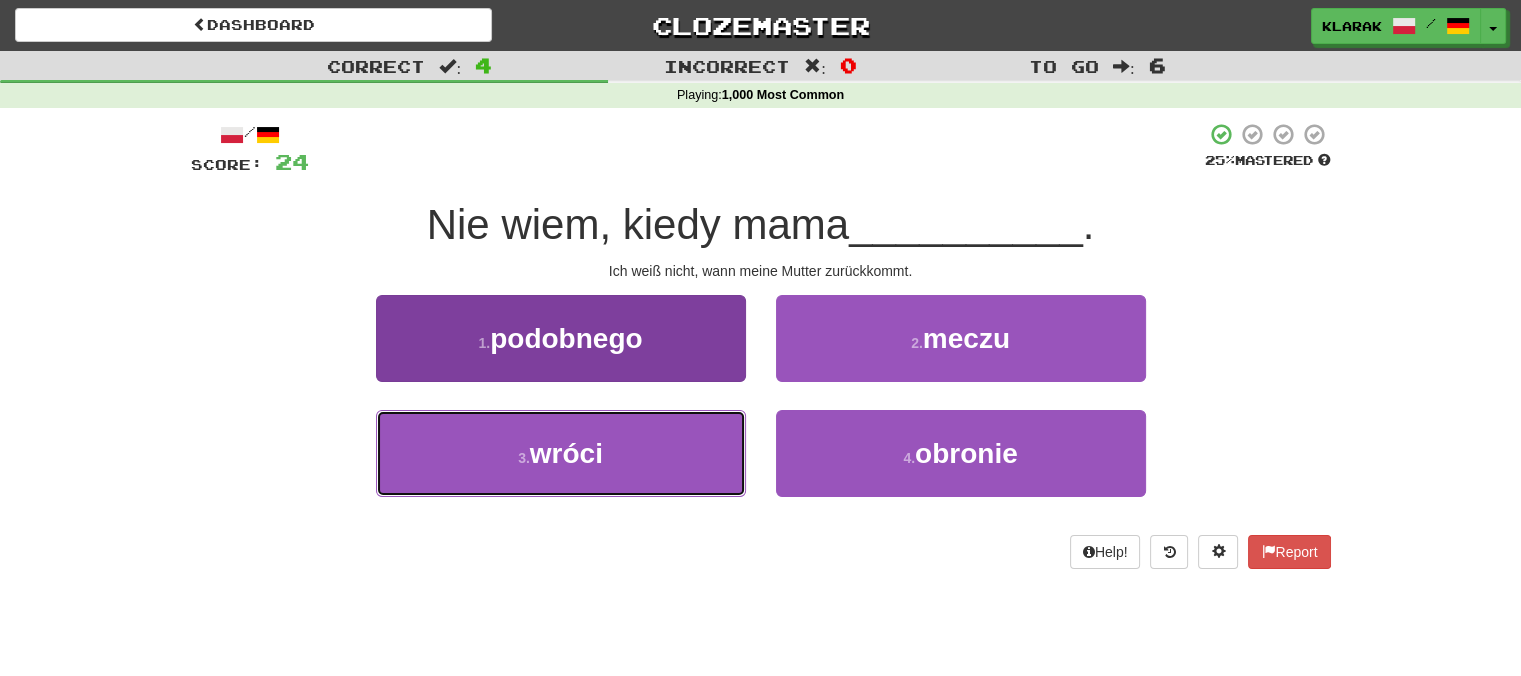 click on "3 .  wróci" at bounding box center (561, 453) 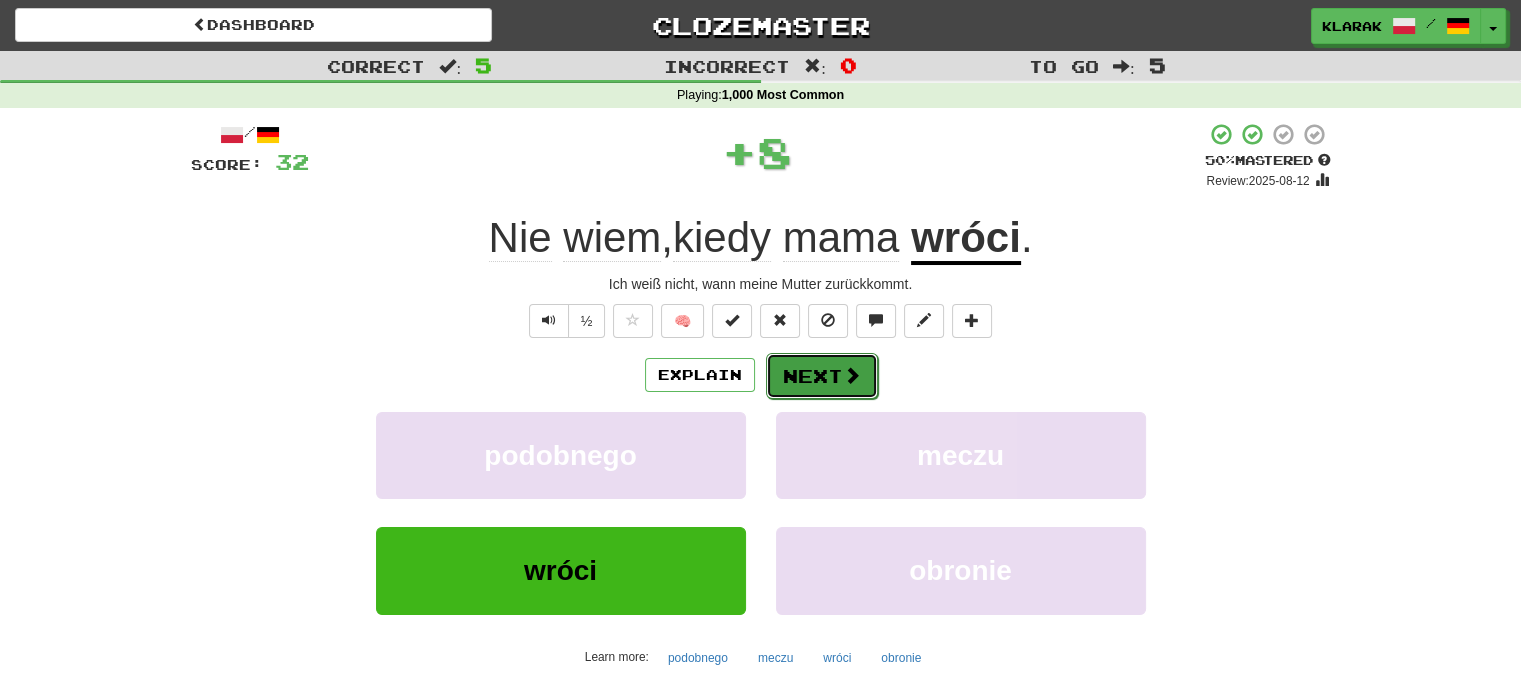 click on "Next" at bounding box center (822, 376) 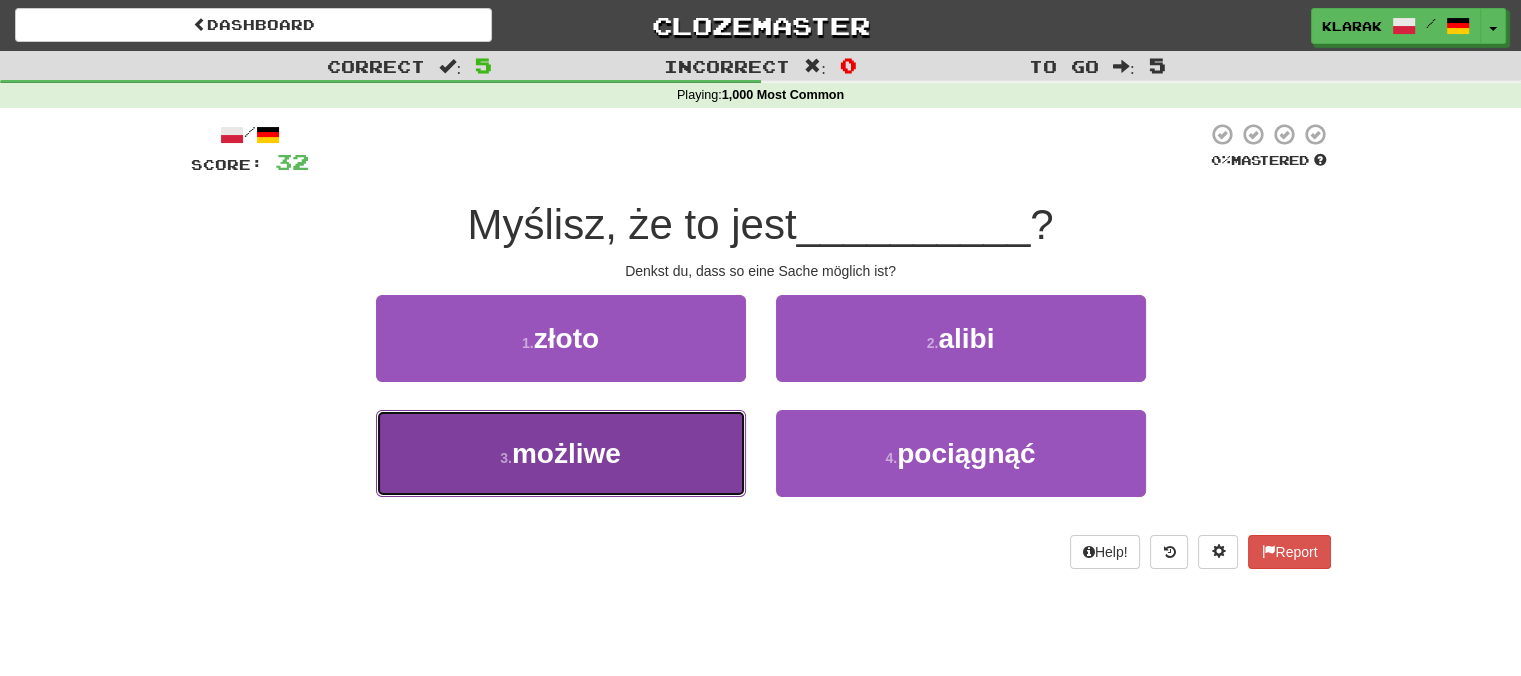 click on "3 .  możliwe" at bounding box center [561, 453] 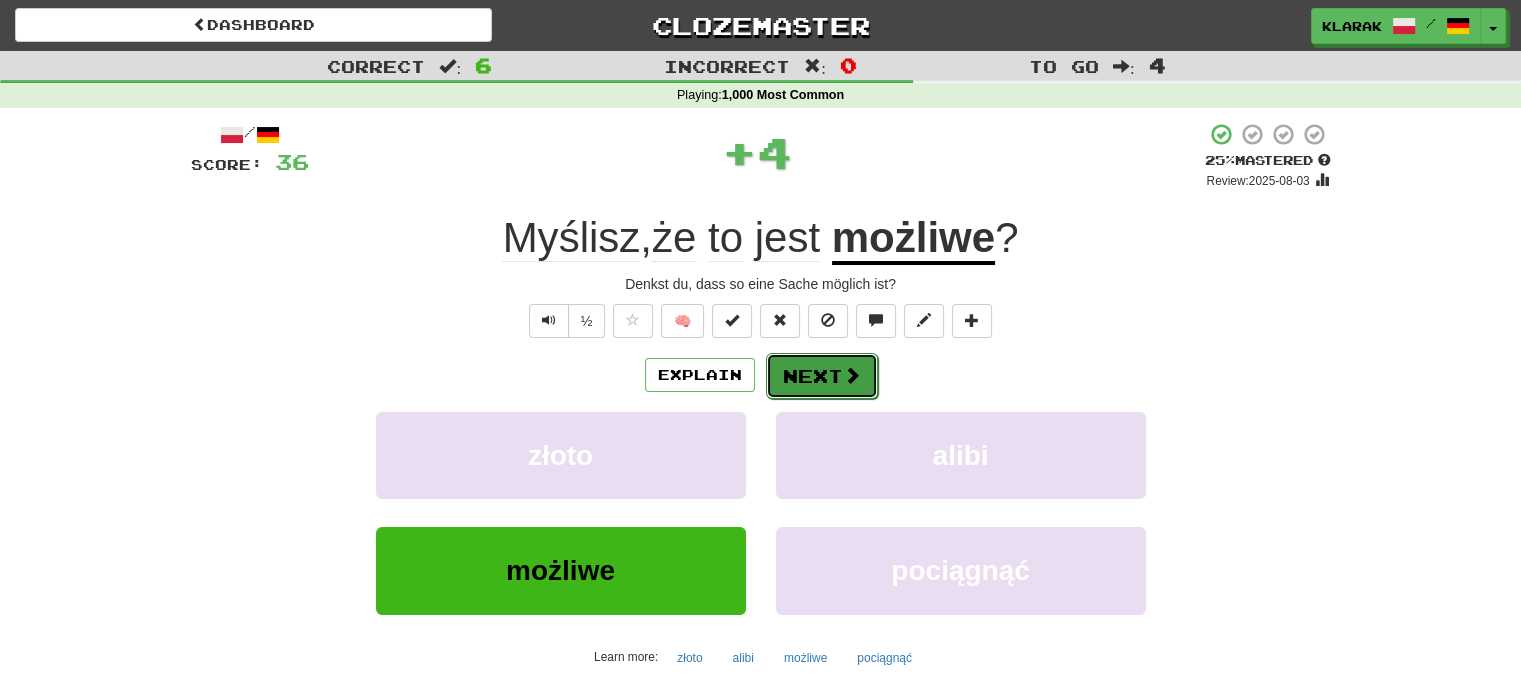 click on "Next" at bounding box center (822, 376) 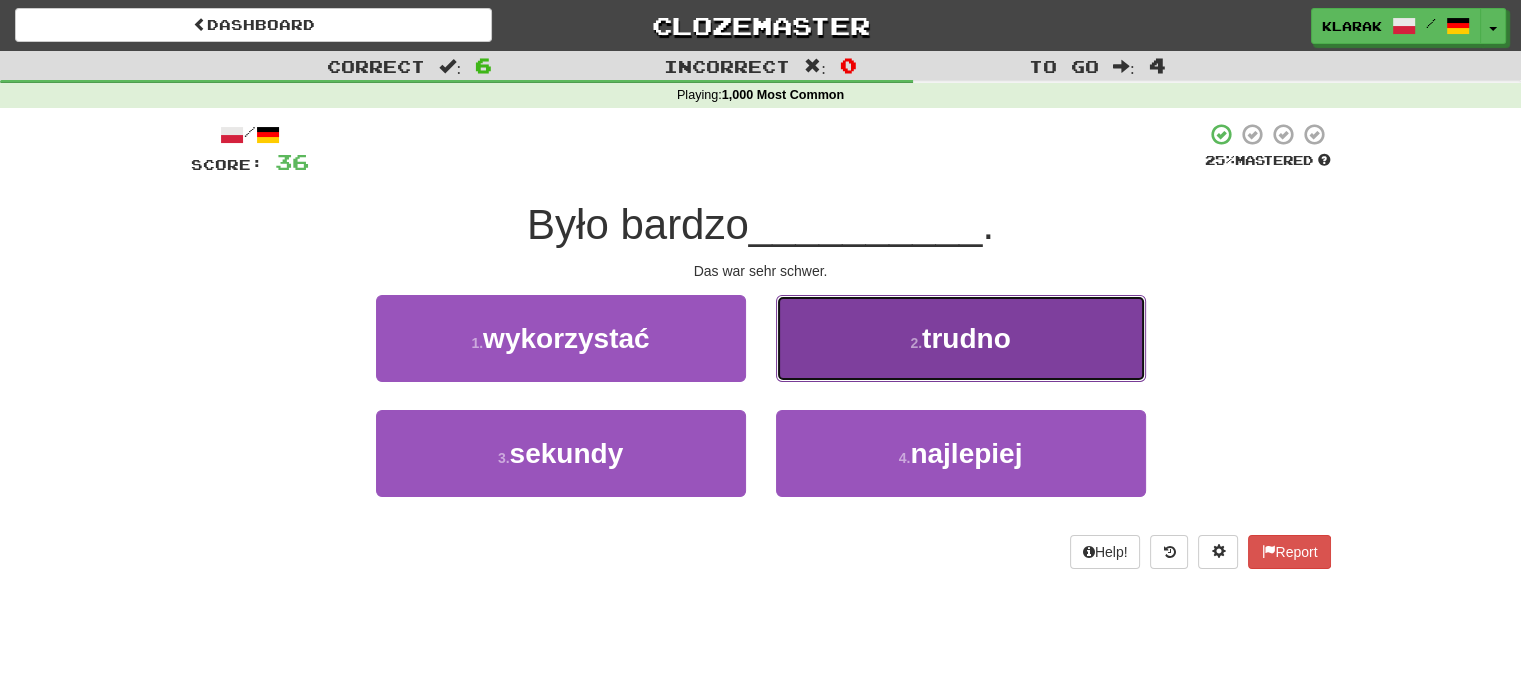 click on "2 .  trudno" at bounding box center [961, 338] 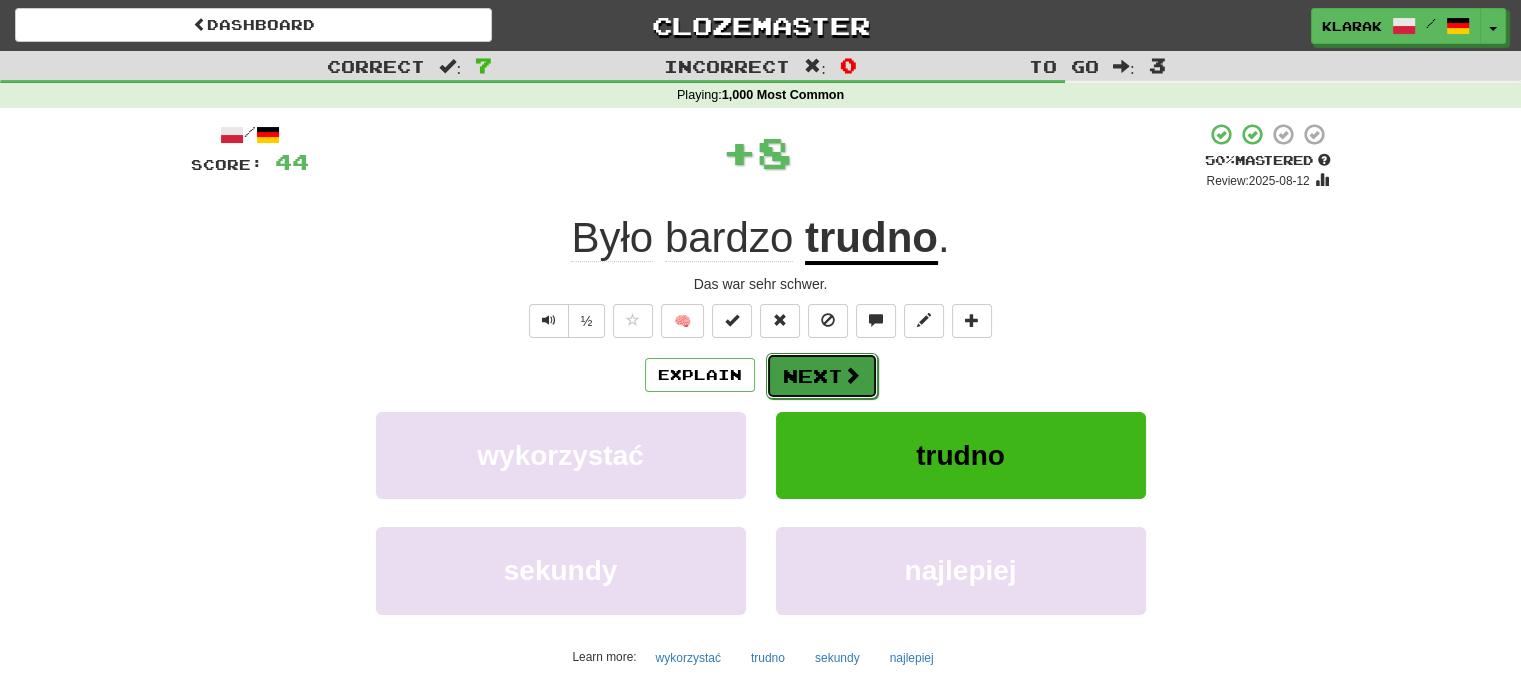 click on "Next" at bounding box center [822, 376] 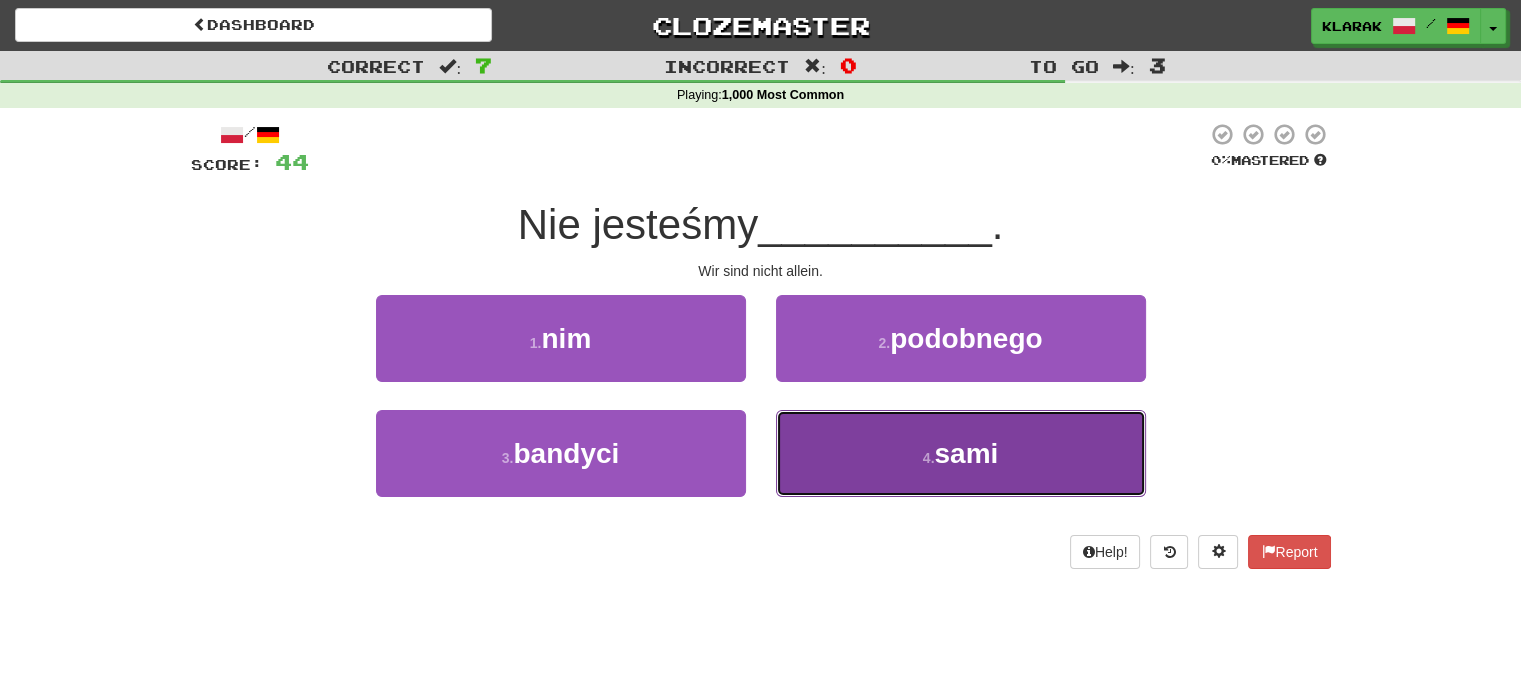 click on "4 .  sami" at bounding box center [961, 453] 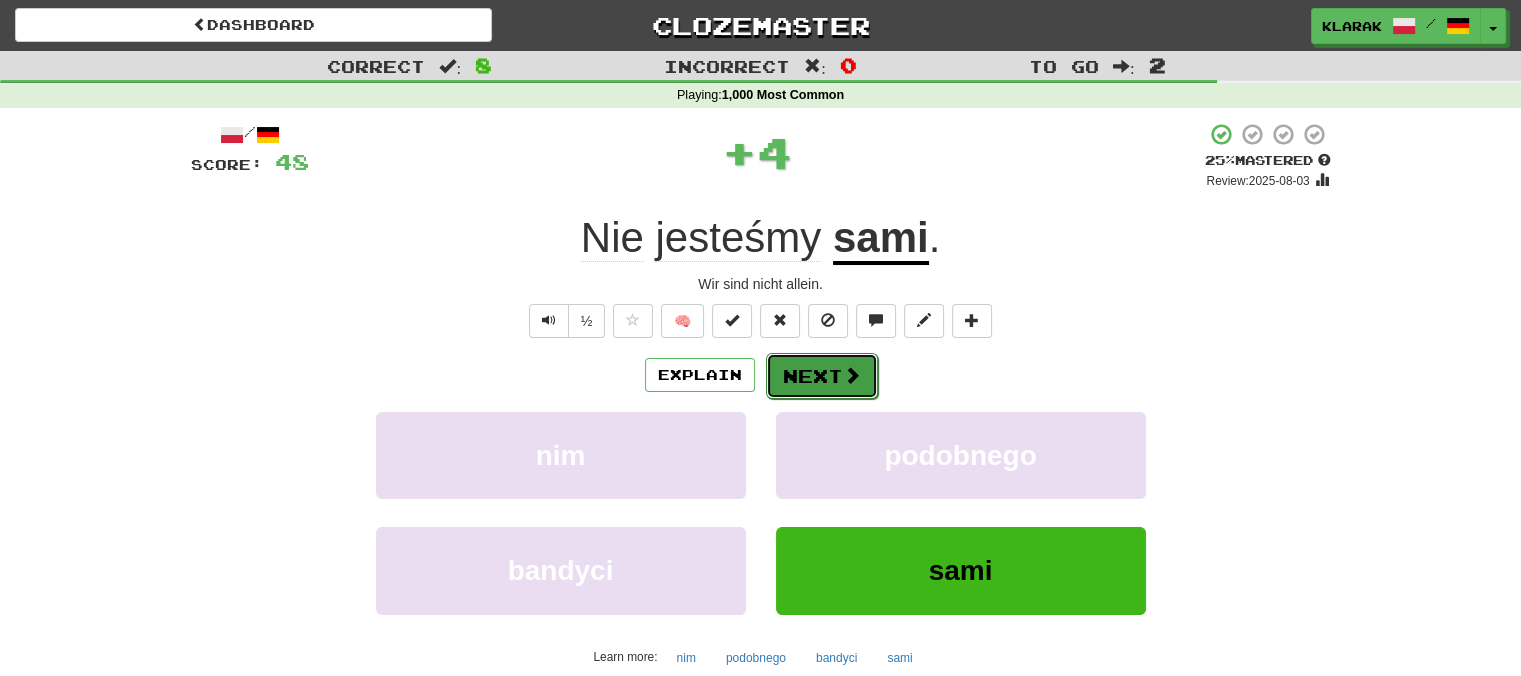 click on "Next" at bounding box center (822, 376) 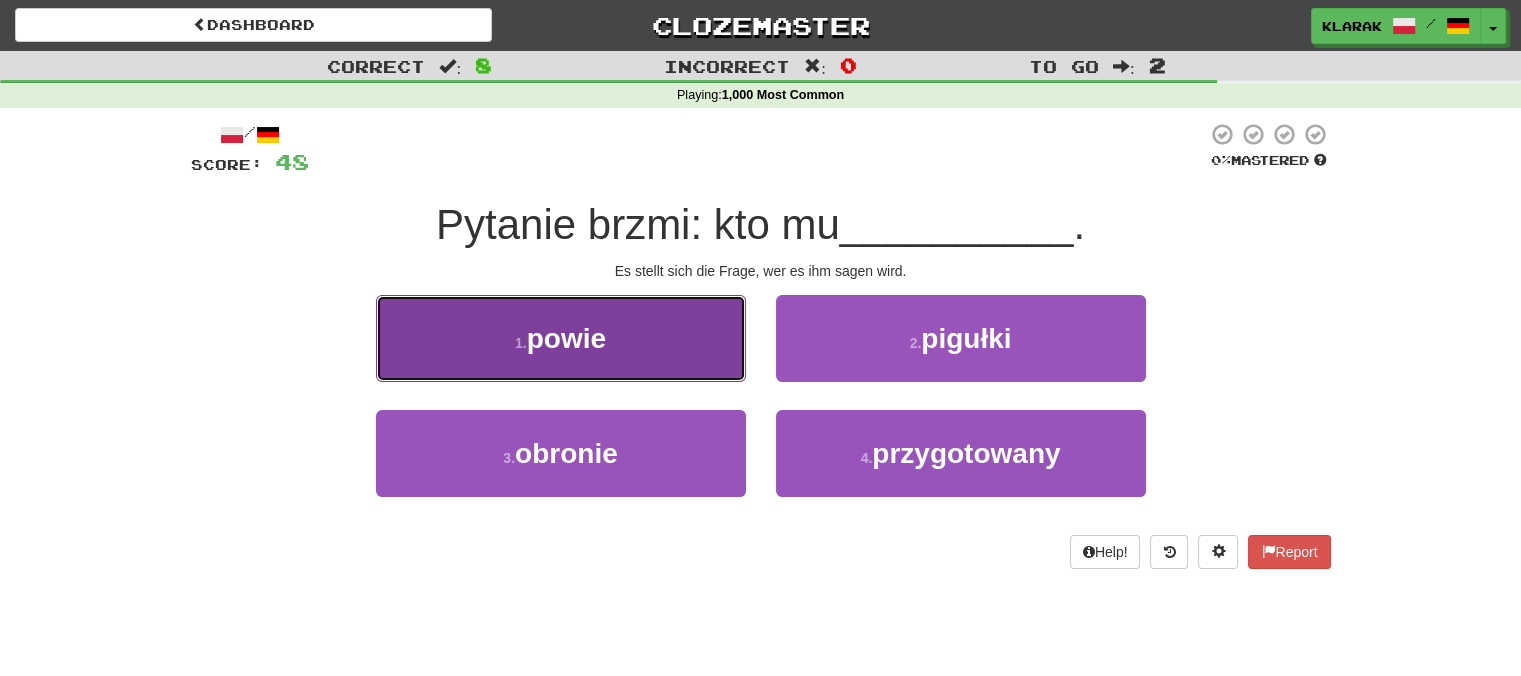 click on "1 .  powie" at bounding box center [561, 338] 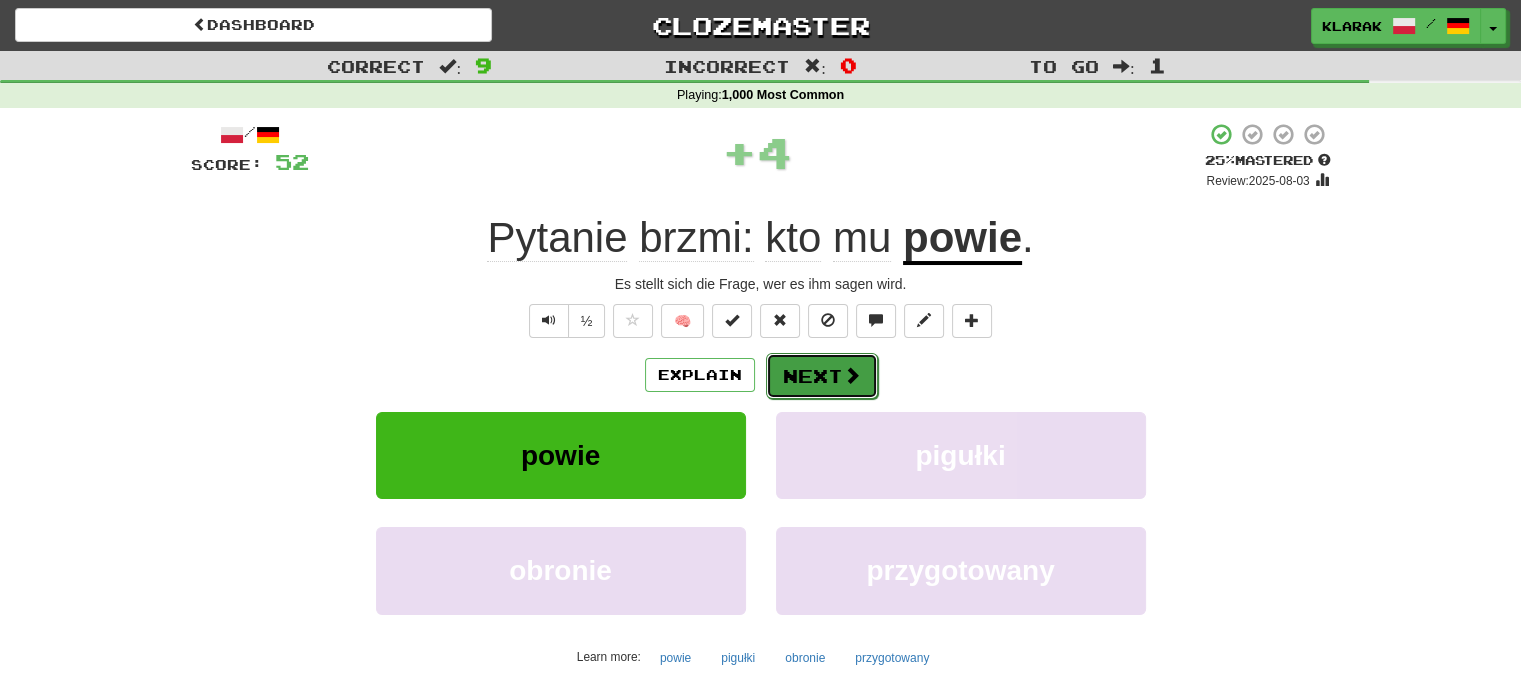 click on "Next" at bounding box center (822, 376) 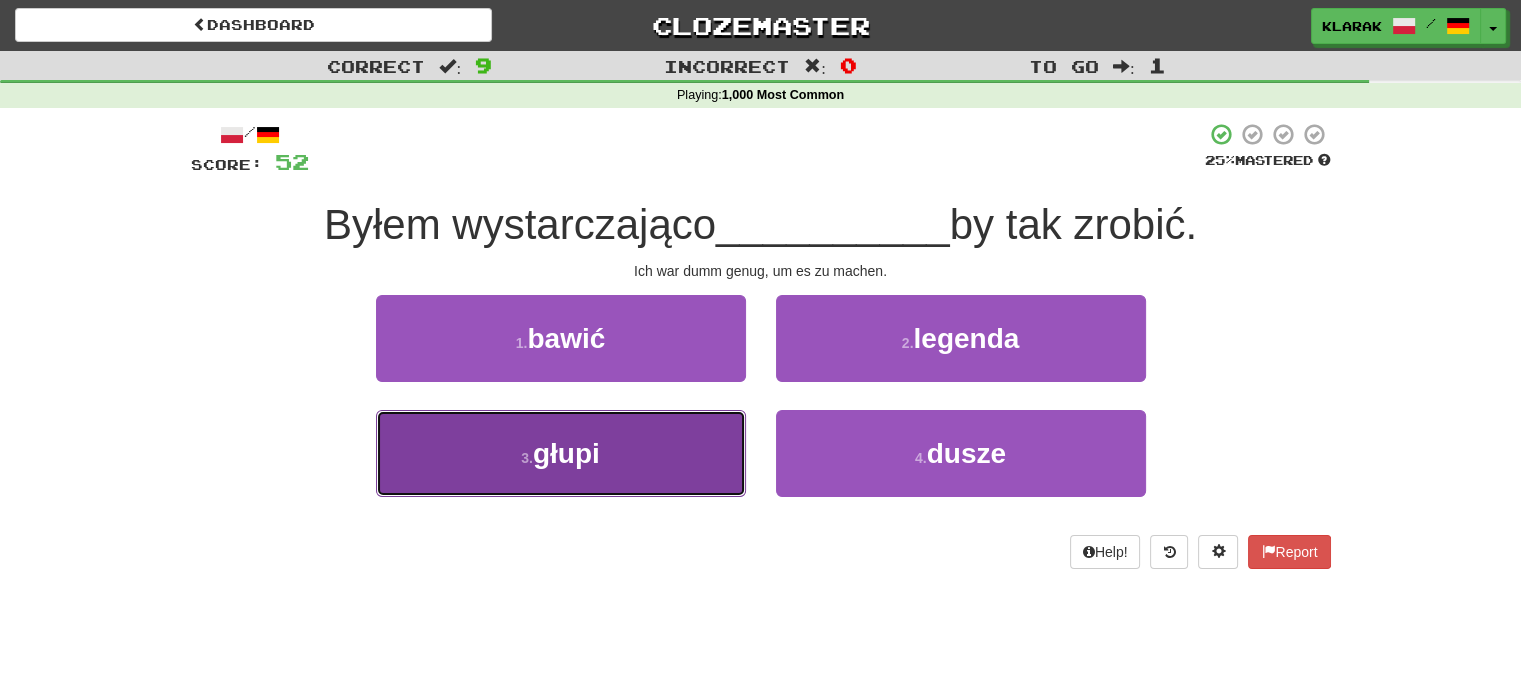 click on "3 .  głupi" at bounding box center [561, 453] 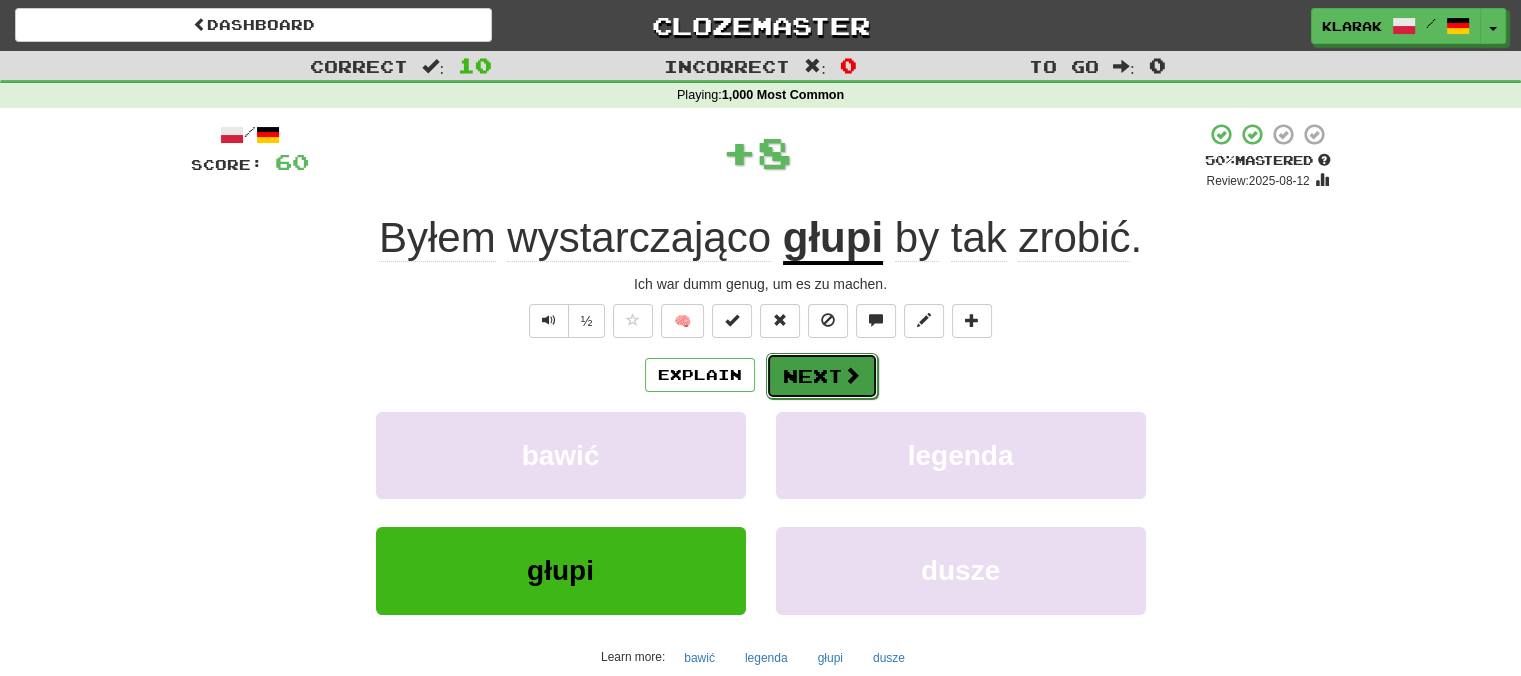 click on "Next" at bounding box center [822, 376] 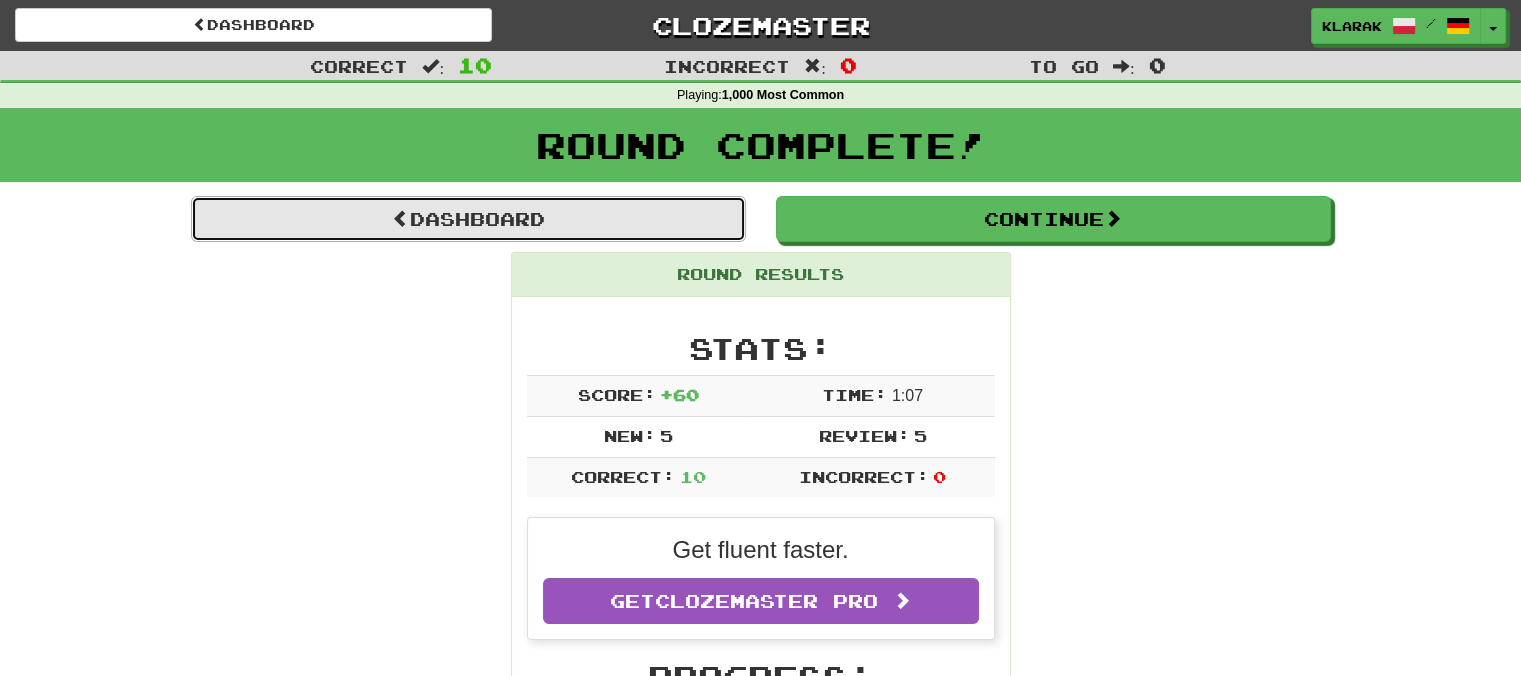 click on "Dashboard" at bounding box center (468, 219) 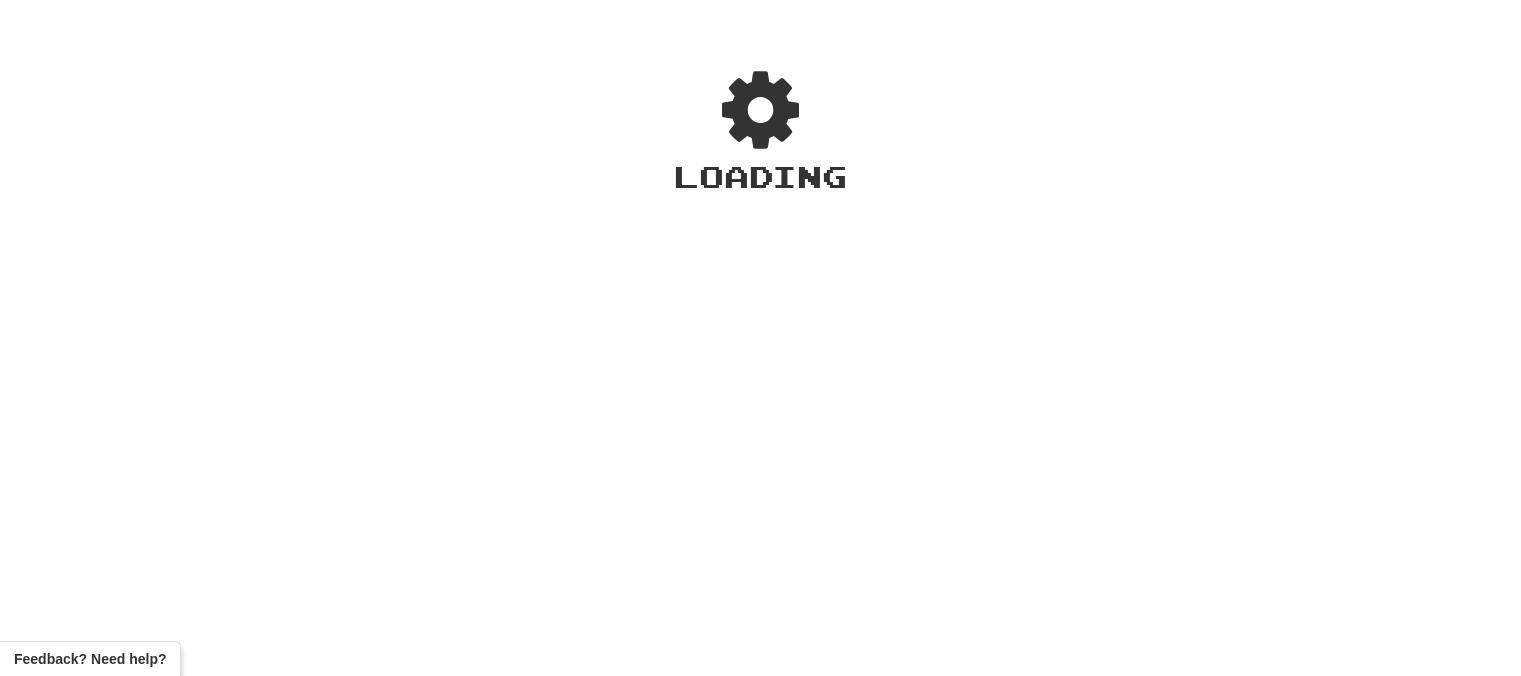 scroll, scrollTop: 0, scrollLeft: 0, axis: both 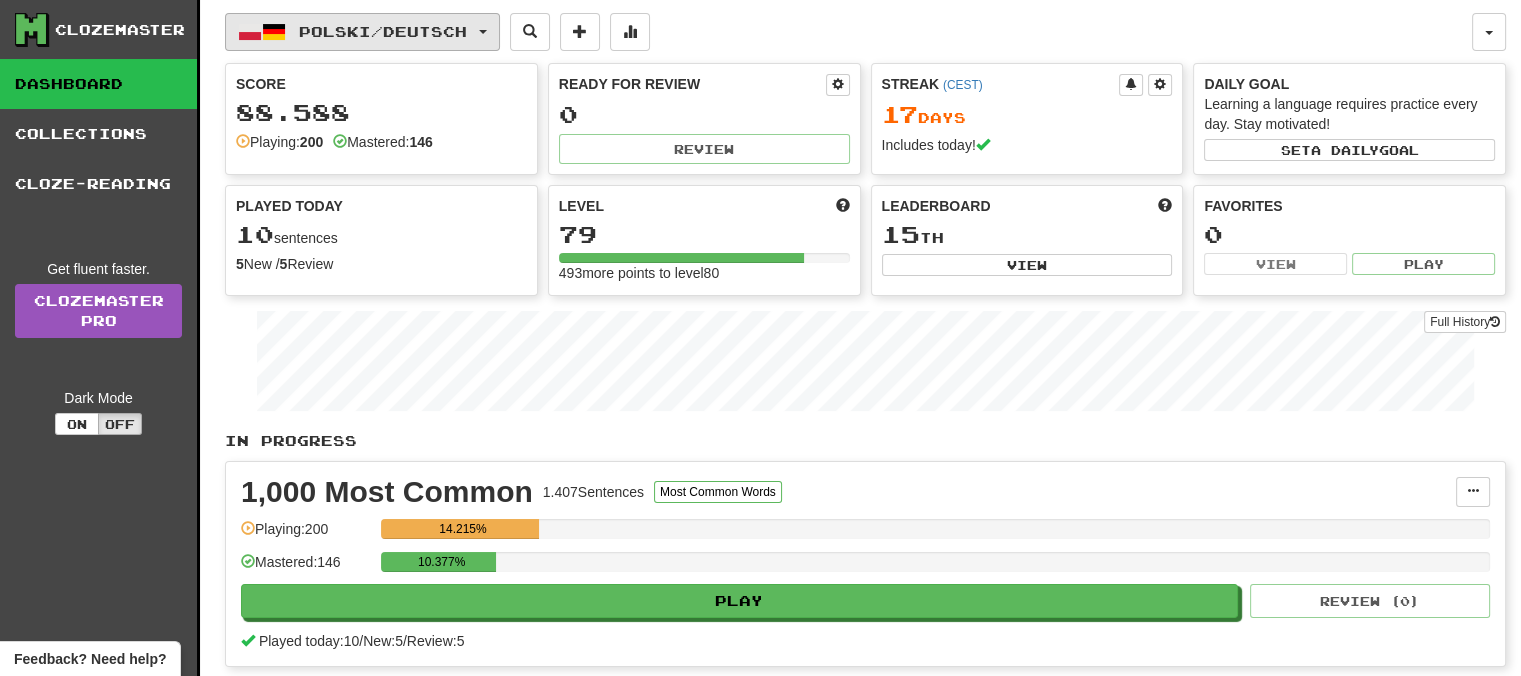 click on "Polski  /  Deutsch" at bounding box center (362, 32) 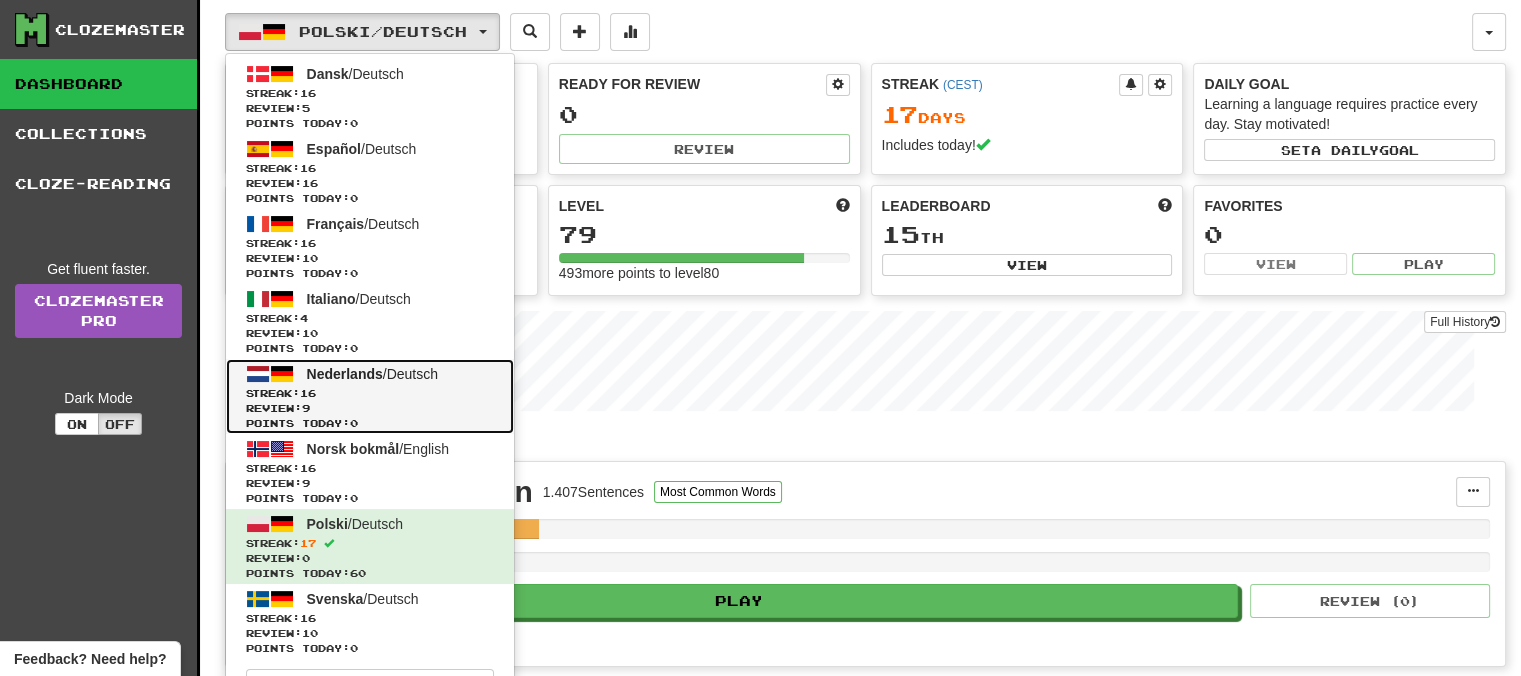 click on "Nederlands" at bounding box center (345, 374) 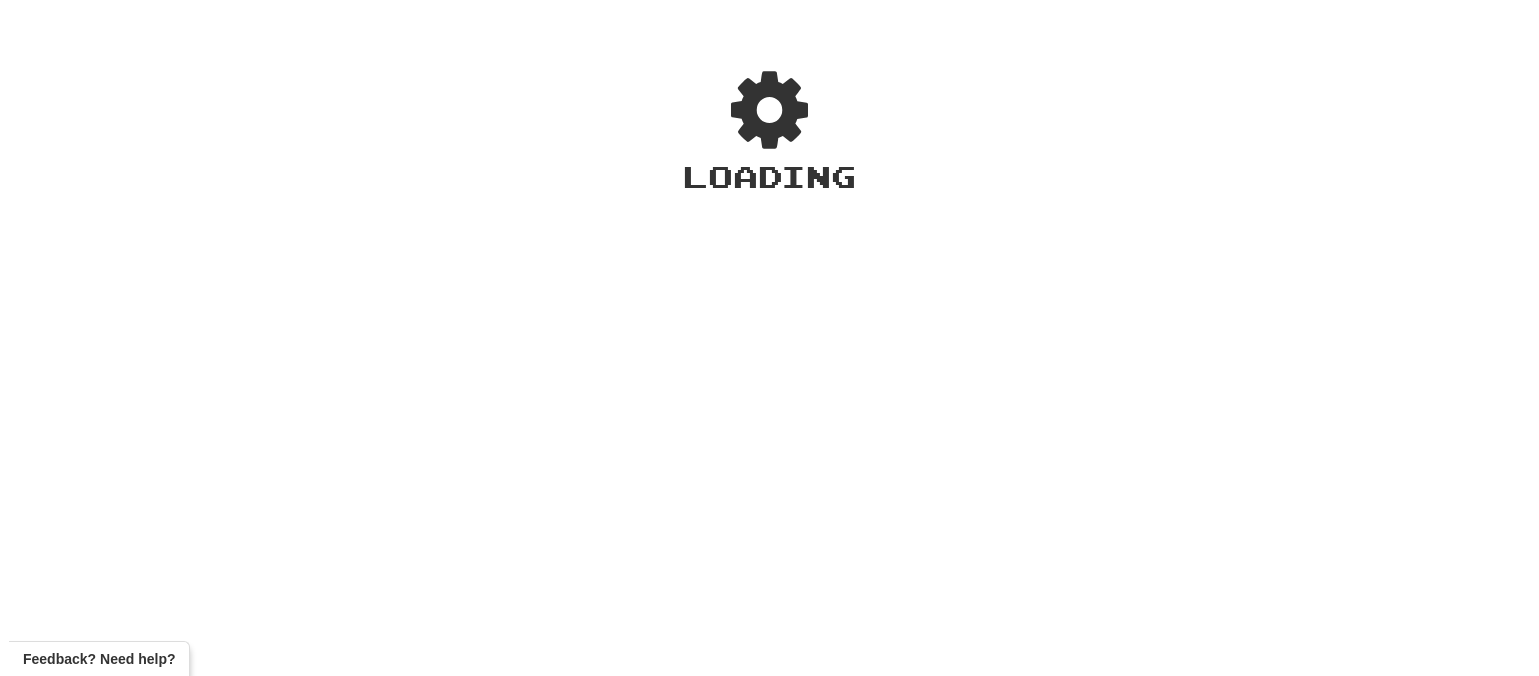 scroll, scrollTop: 0, scrollLeft: 0, axis: both 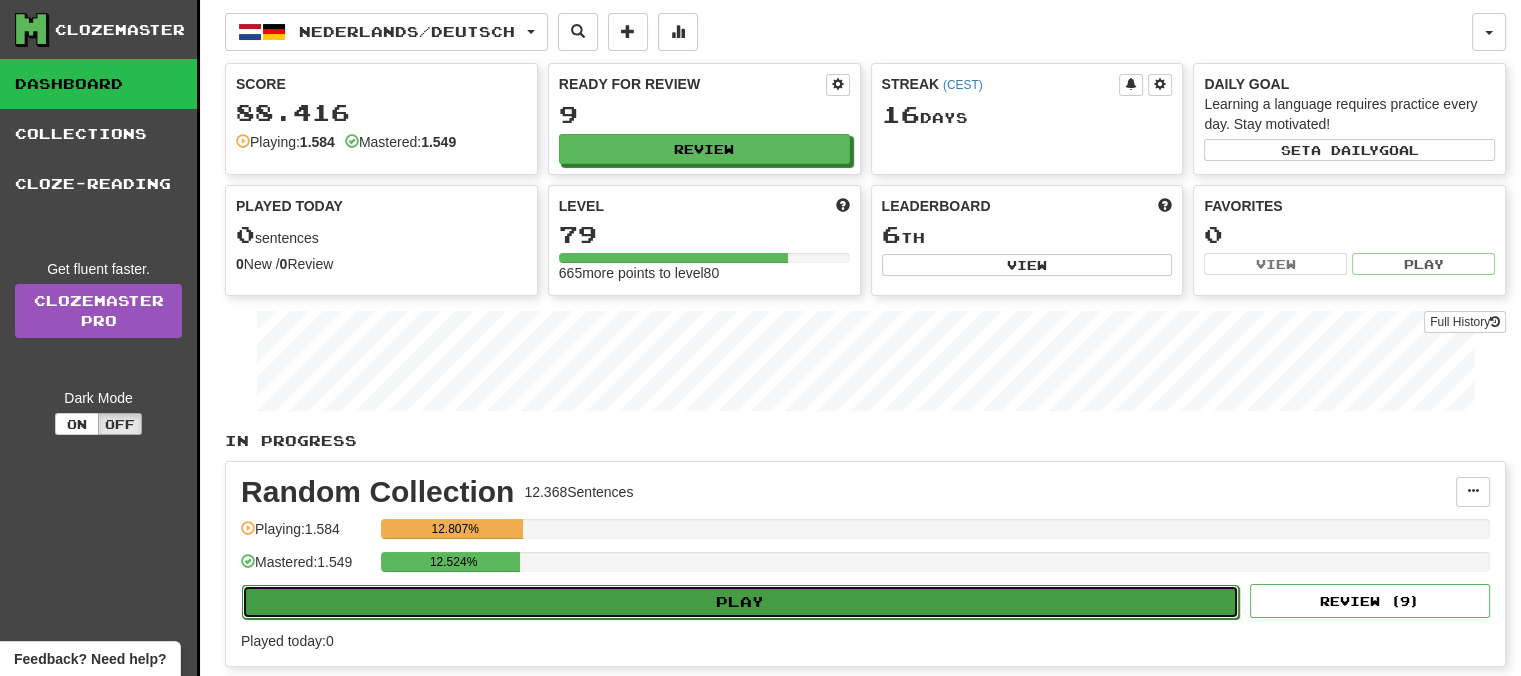 click on "Play" at bounding box center [740, 602] 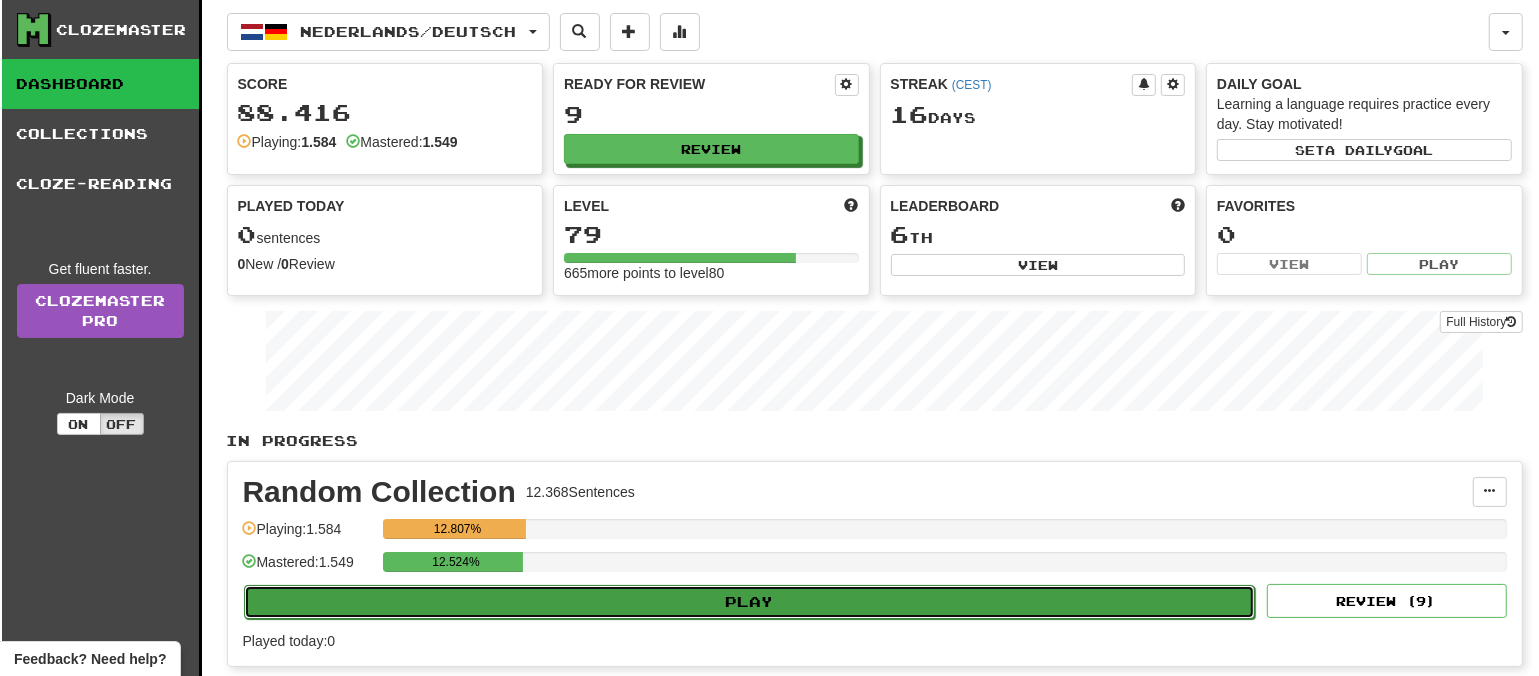 select on "**" 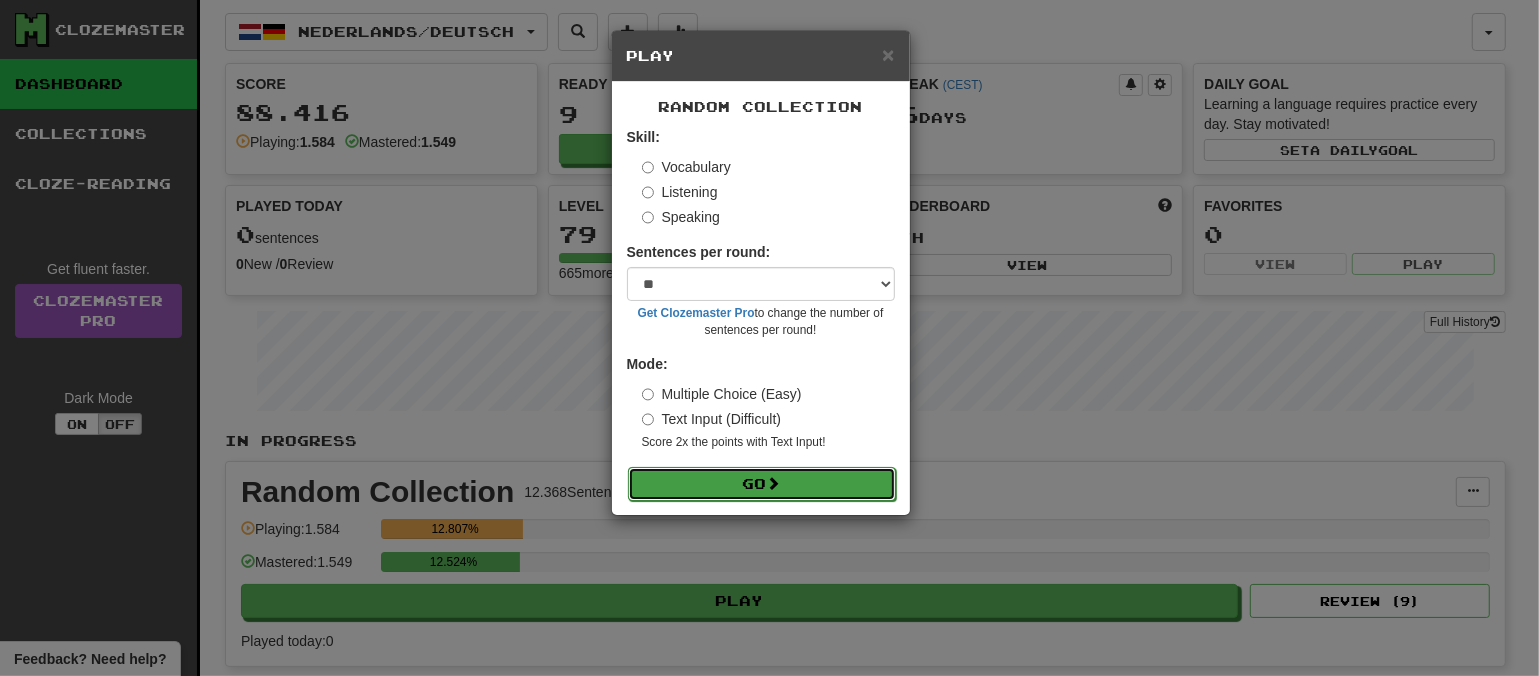 click on "Go" at bounding box center (762, 484) 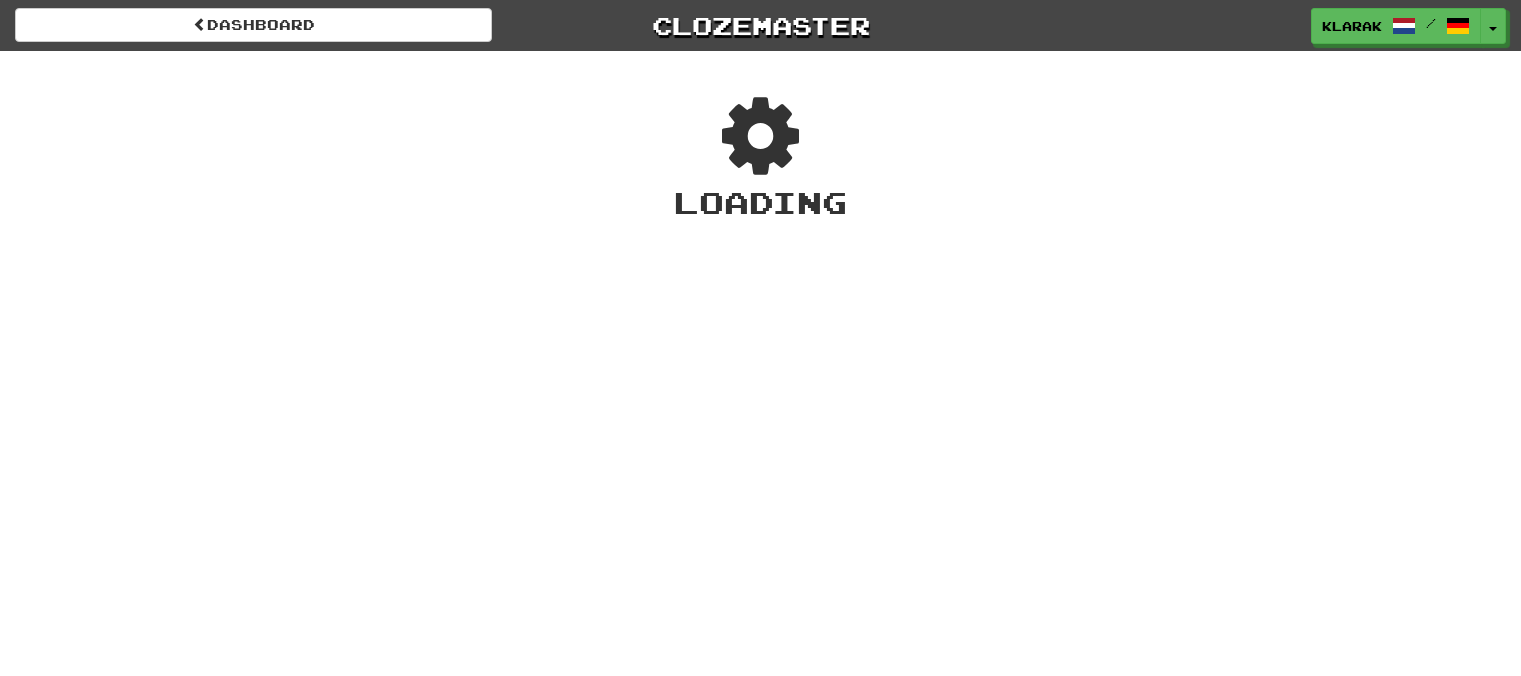 scroll, scrollTop: 0, scrollLeft: 0, axis: both 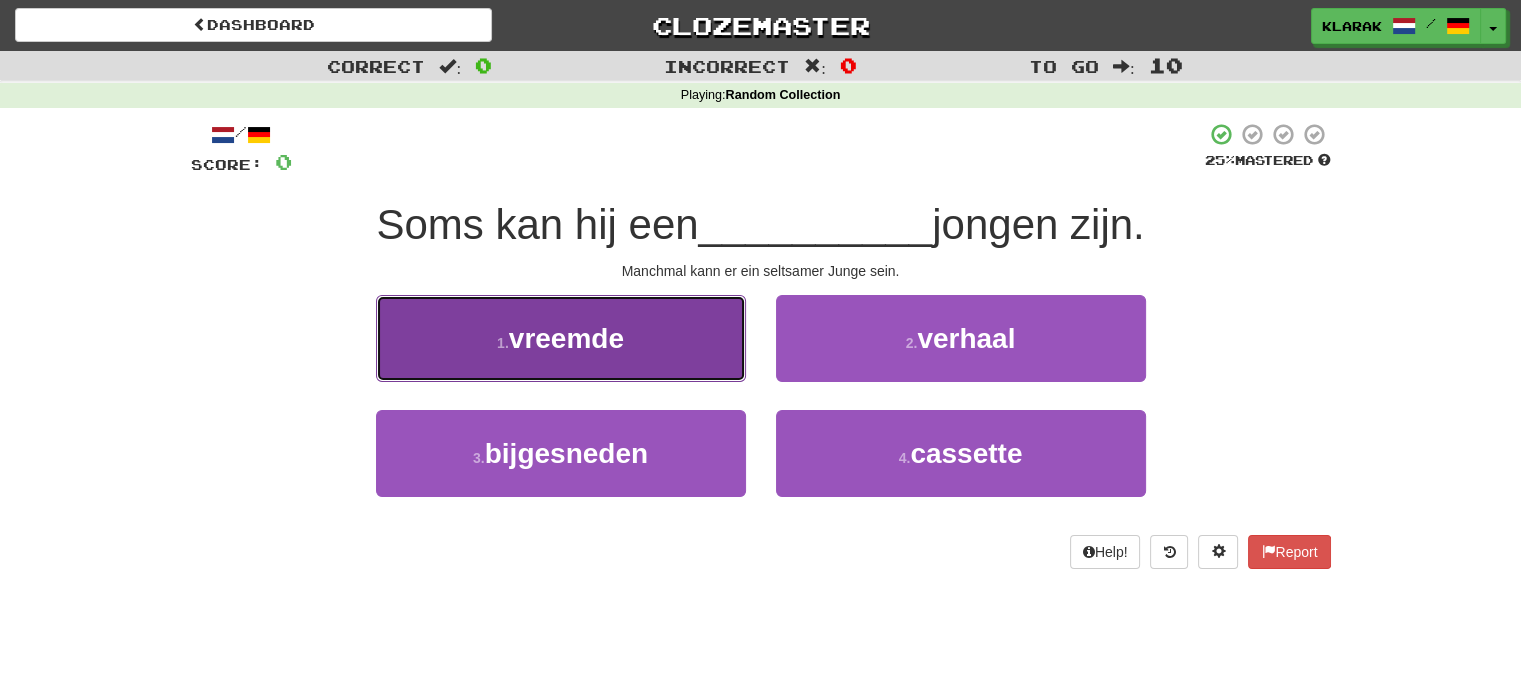 click on "1 . vreemde" at bounding box center [561, 338] 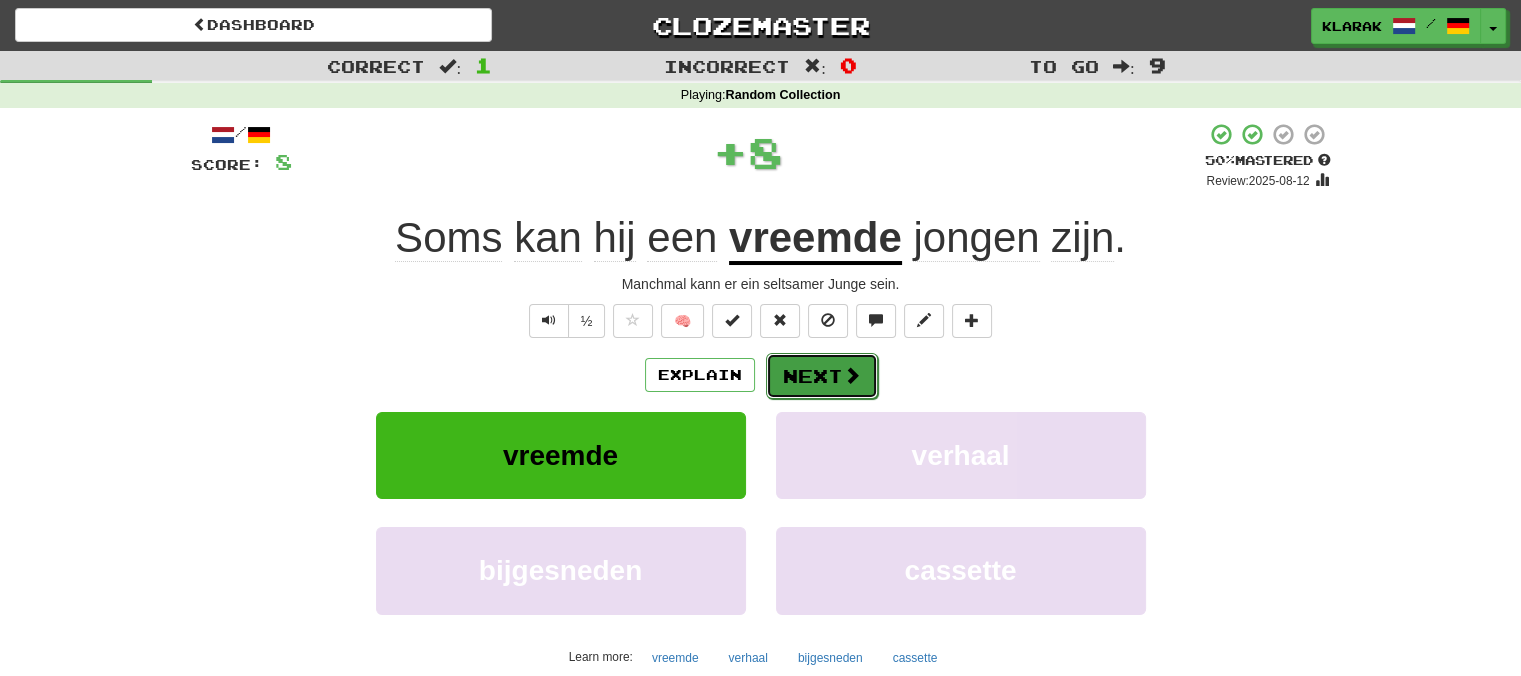 click on "Next" at bounding box center (822, 376) 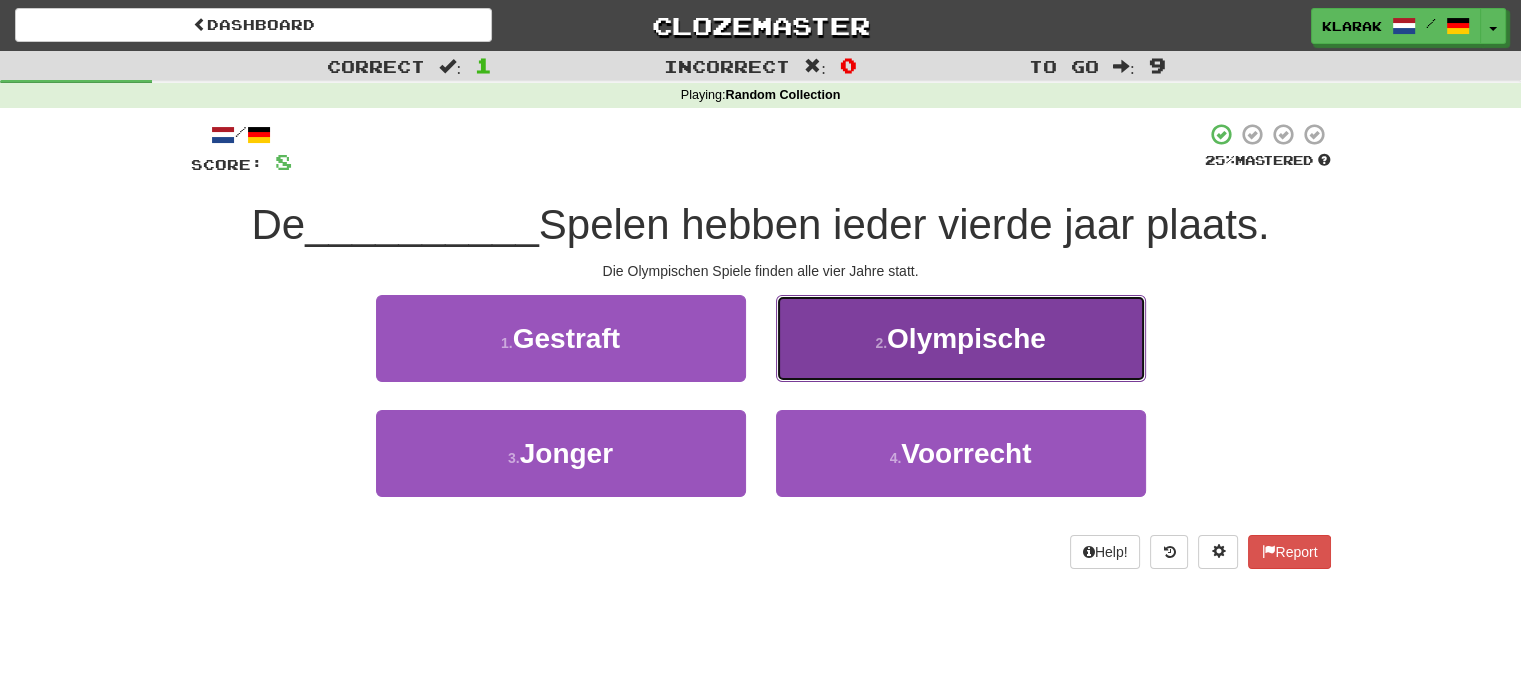 click on "2 . Olympische" at bounding box center (961, 338) 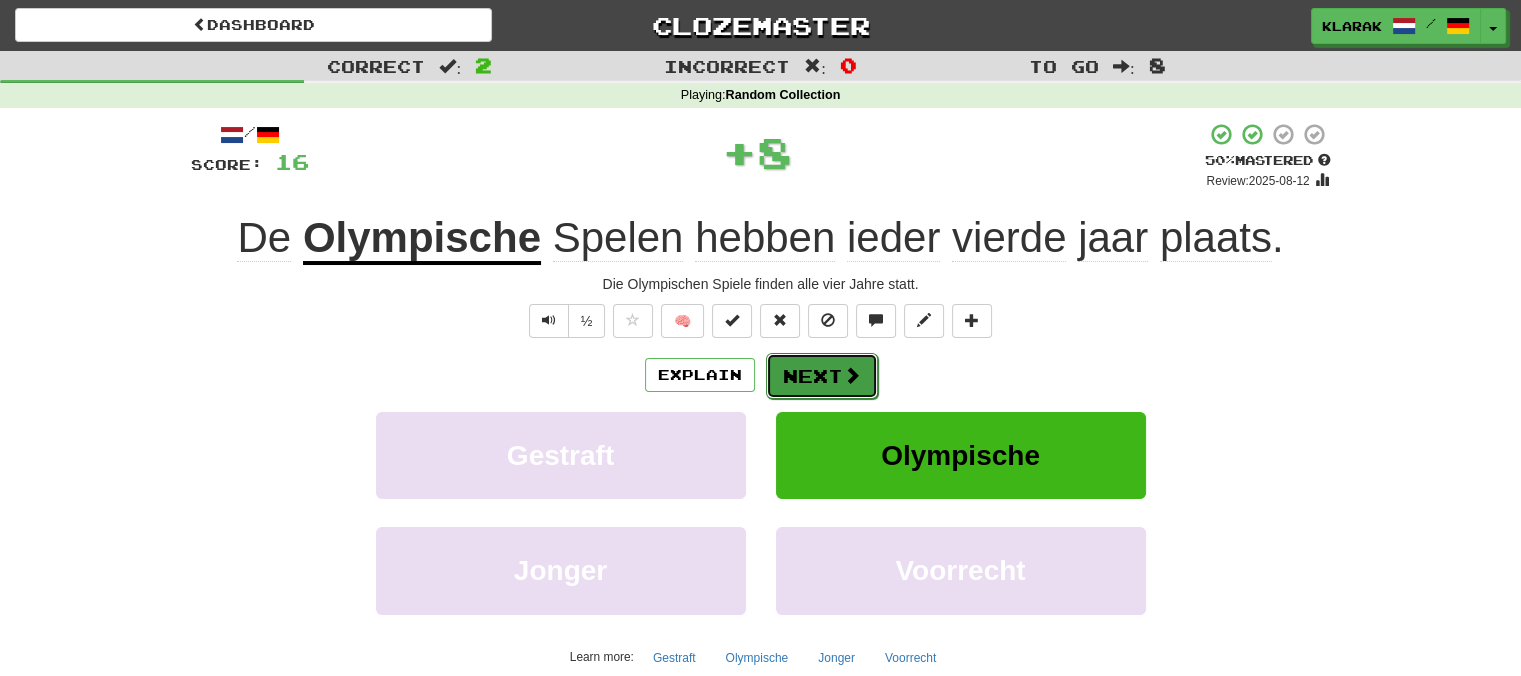 click at bounding box center [852, 375] 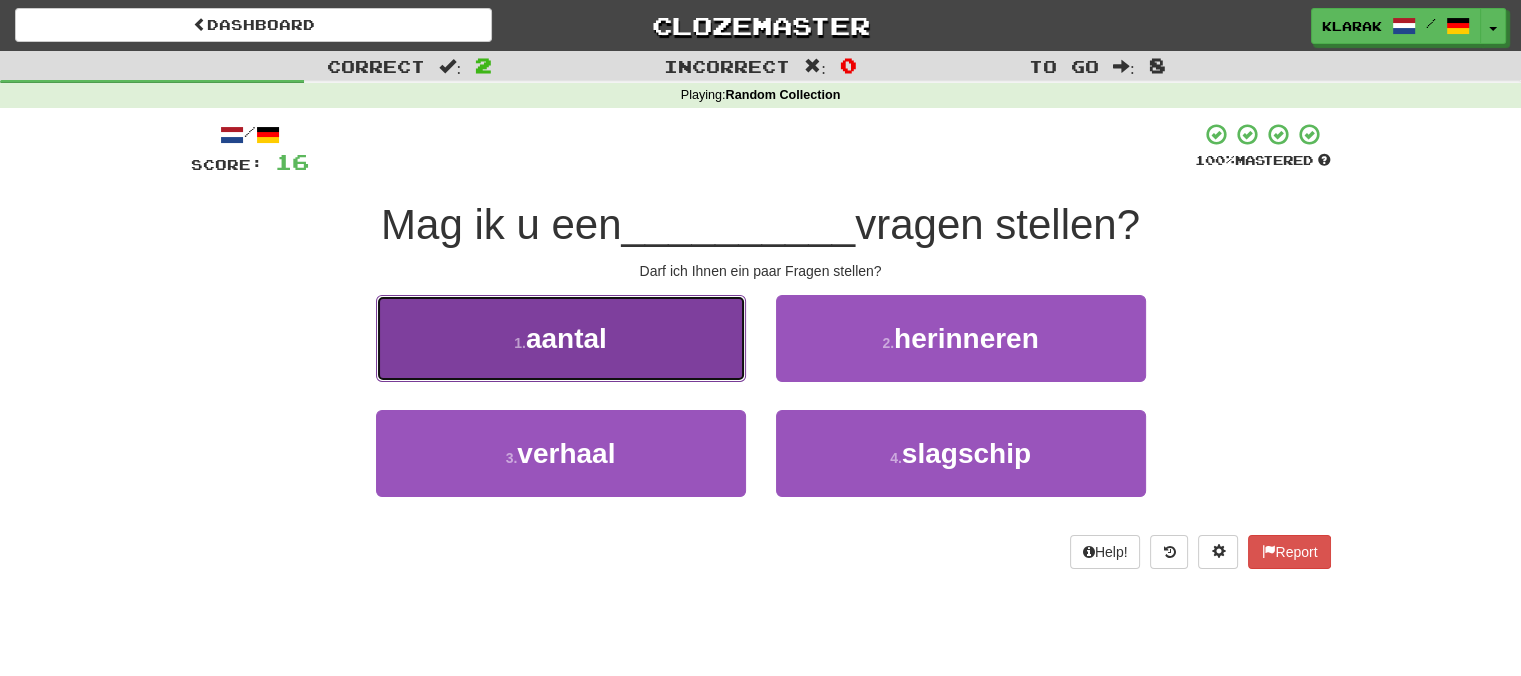 click on "1 . aantal" at bounding box center (561, 338) 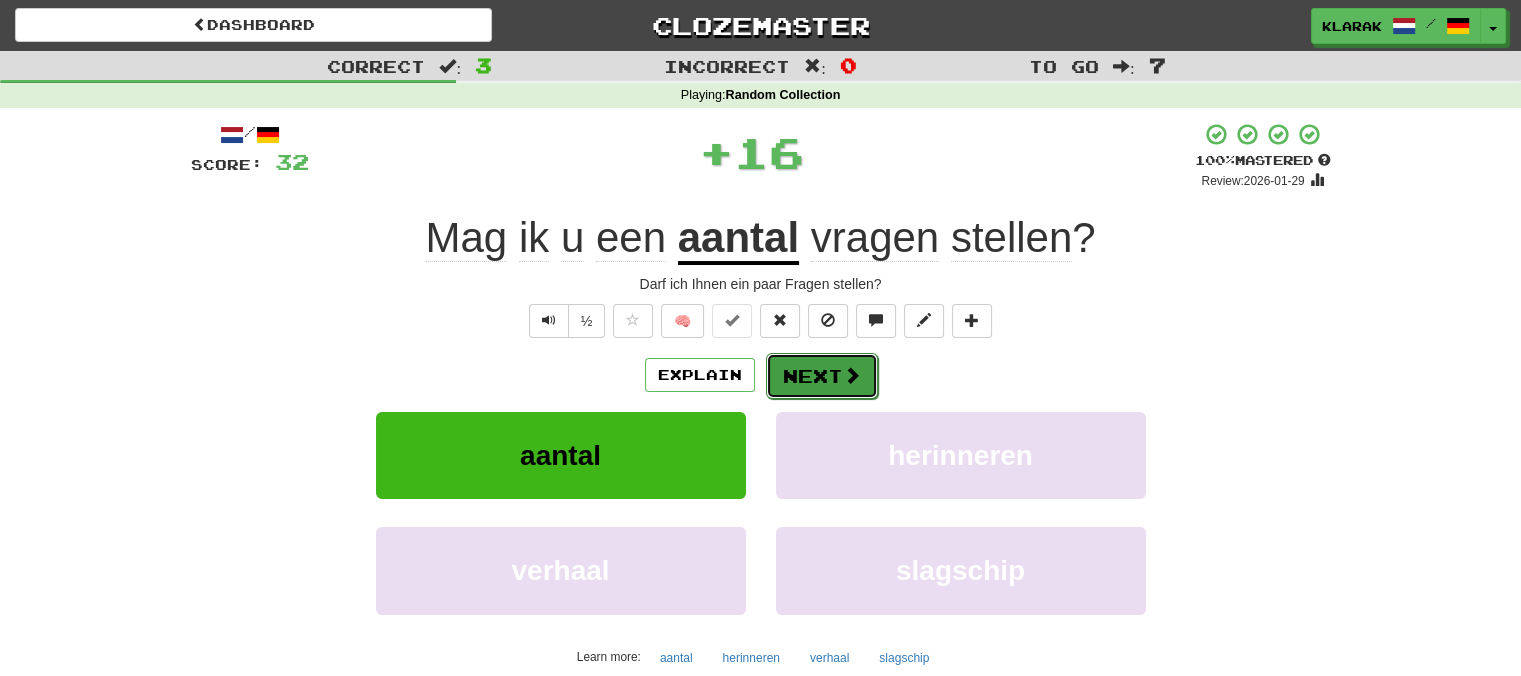 click on "Next" at bounding box center (822, 376) 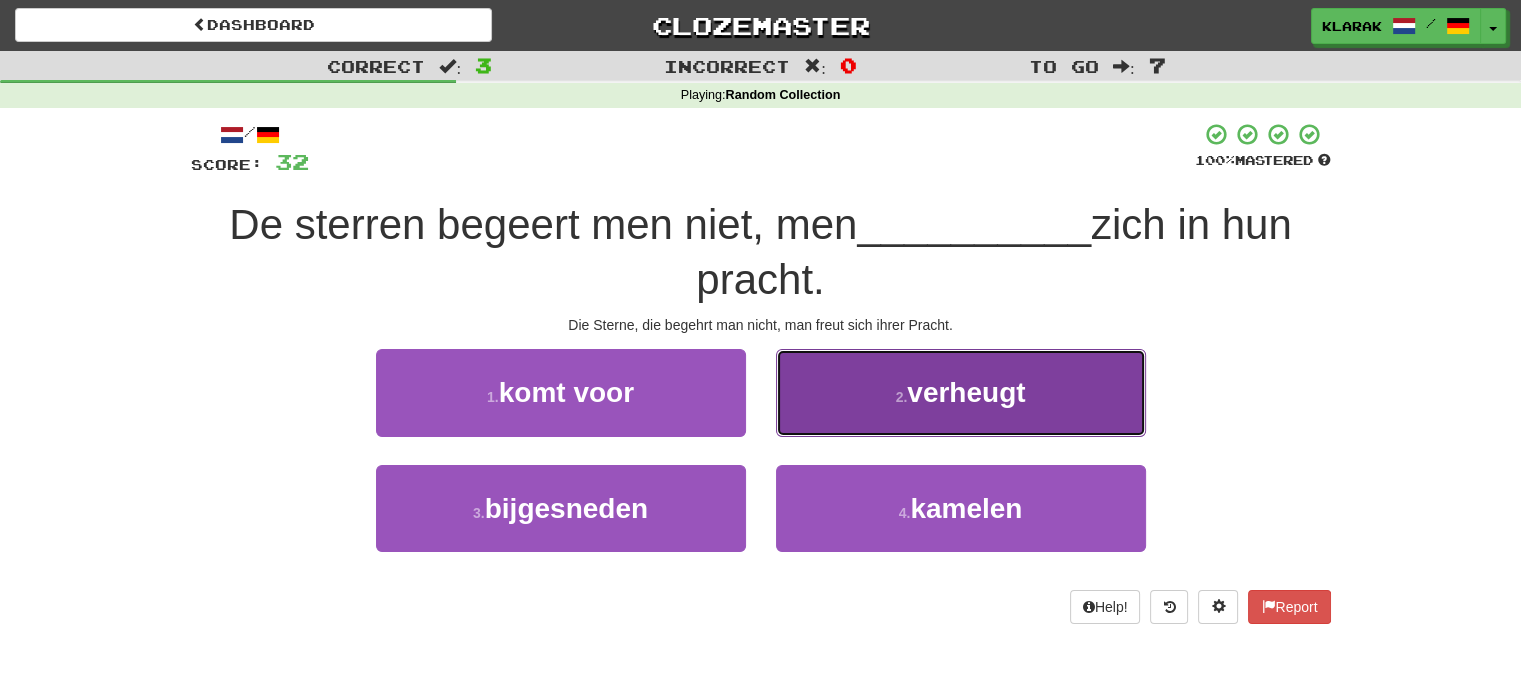 click on "2 . verheugt" at bounding box center (961, 392) 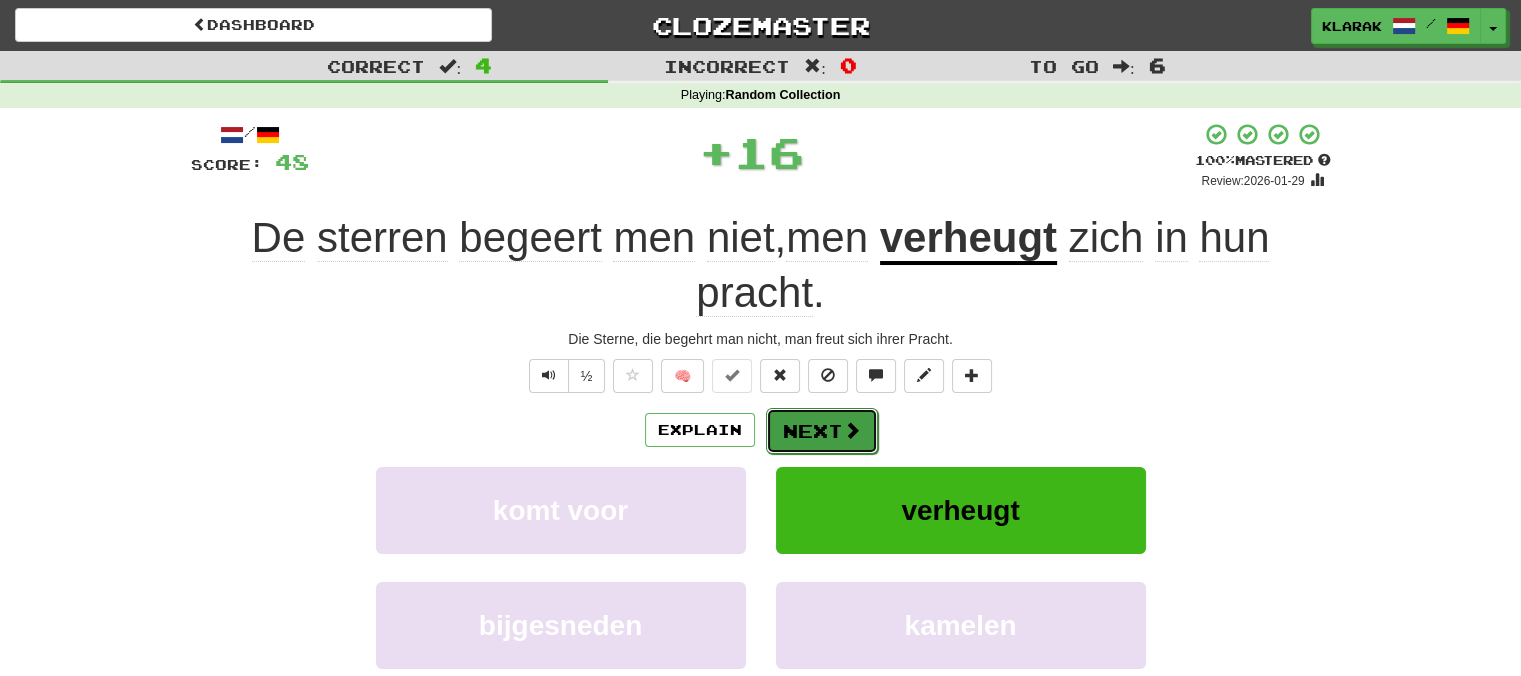 click on "Next" at bounding box center [822, 431] 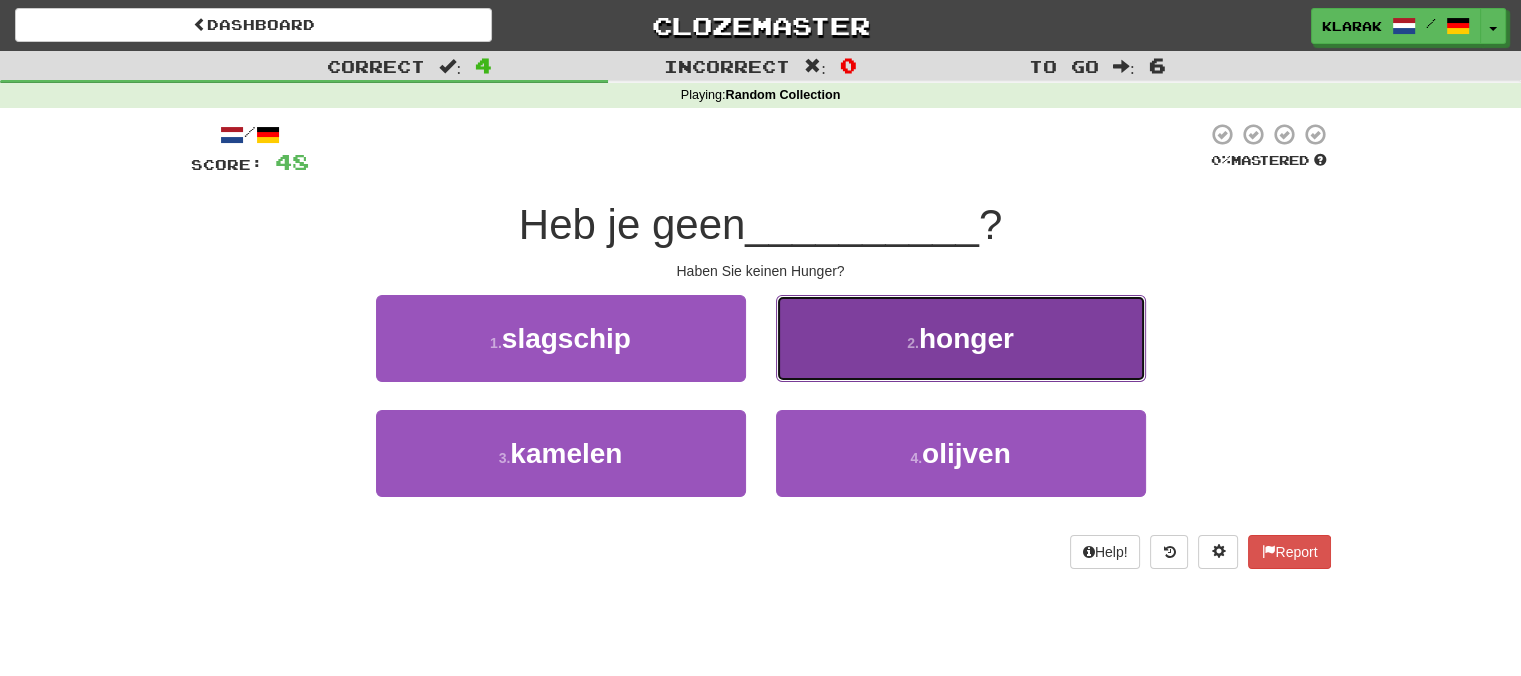 click on "2 . honger" at bounding box center [961, 338] 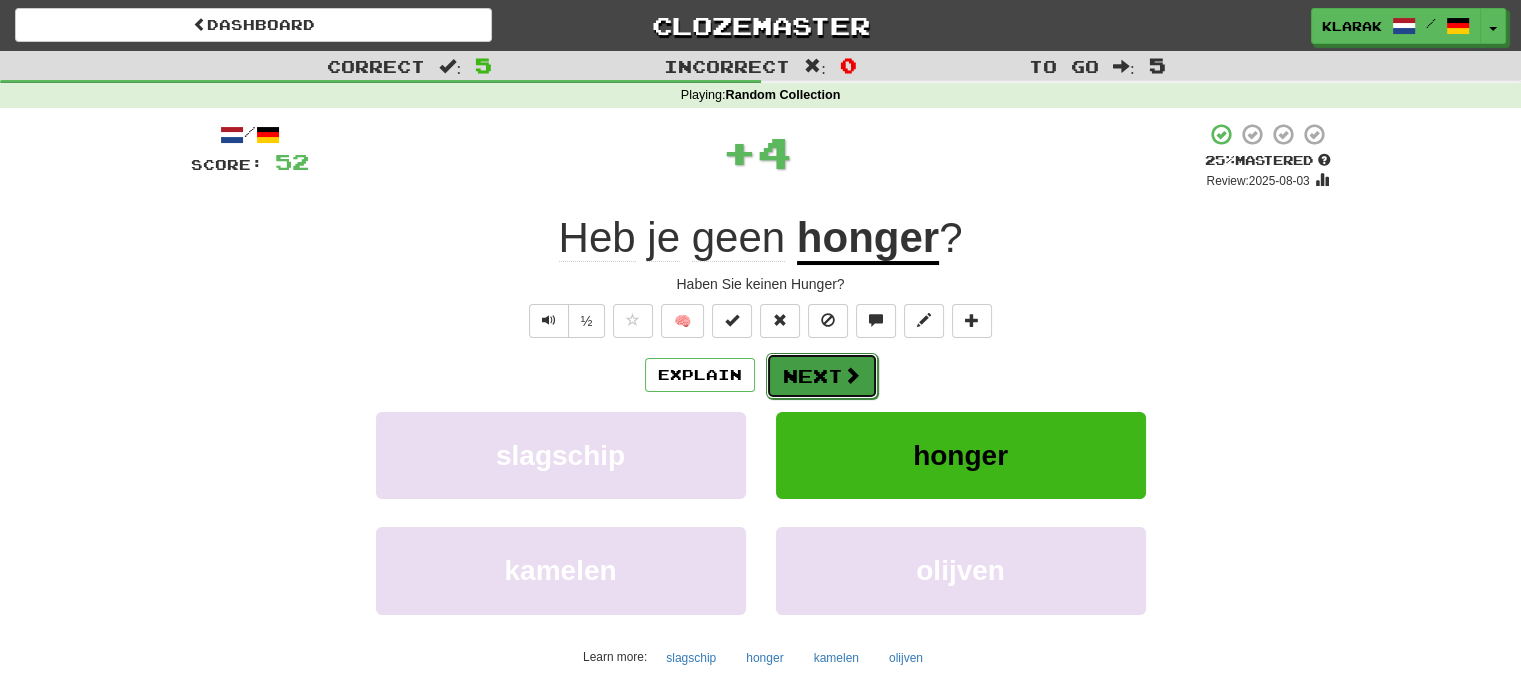 click on "Next" at bounding box center (822, 376) 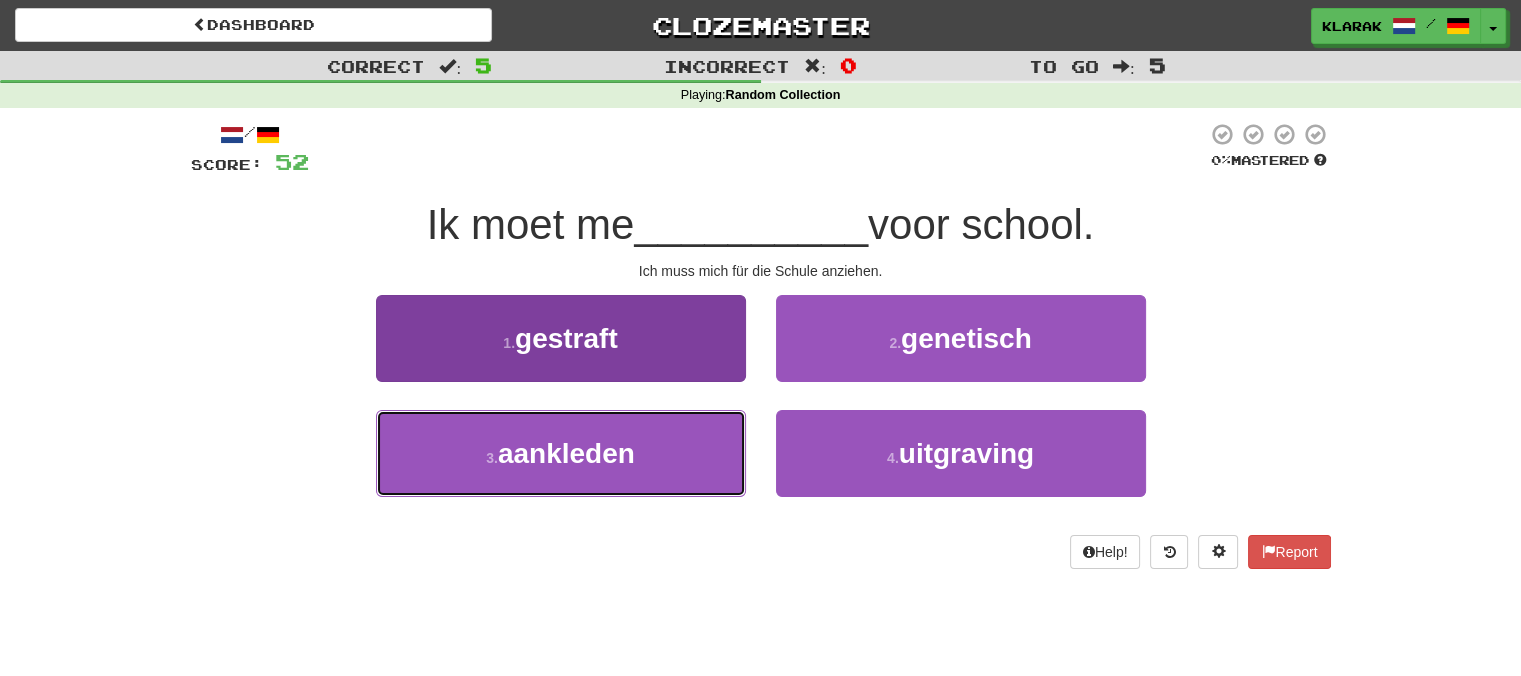 click on "3 .  aankleden" at bounding box center [561, 453] 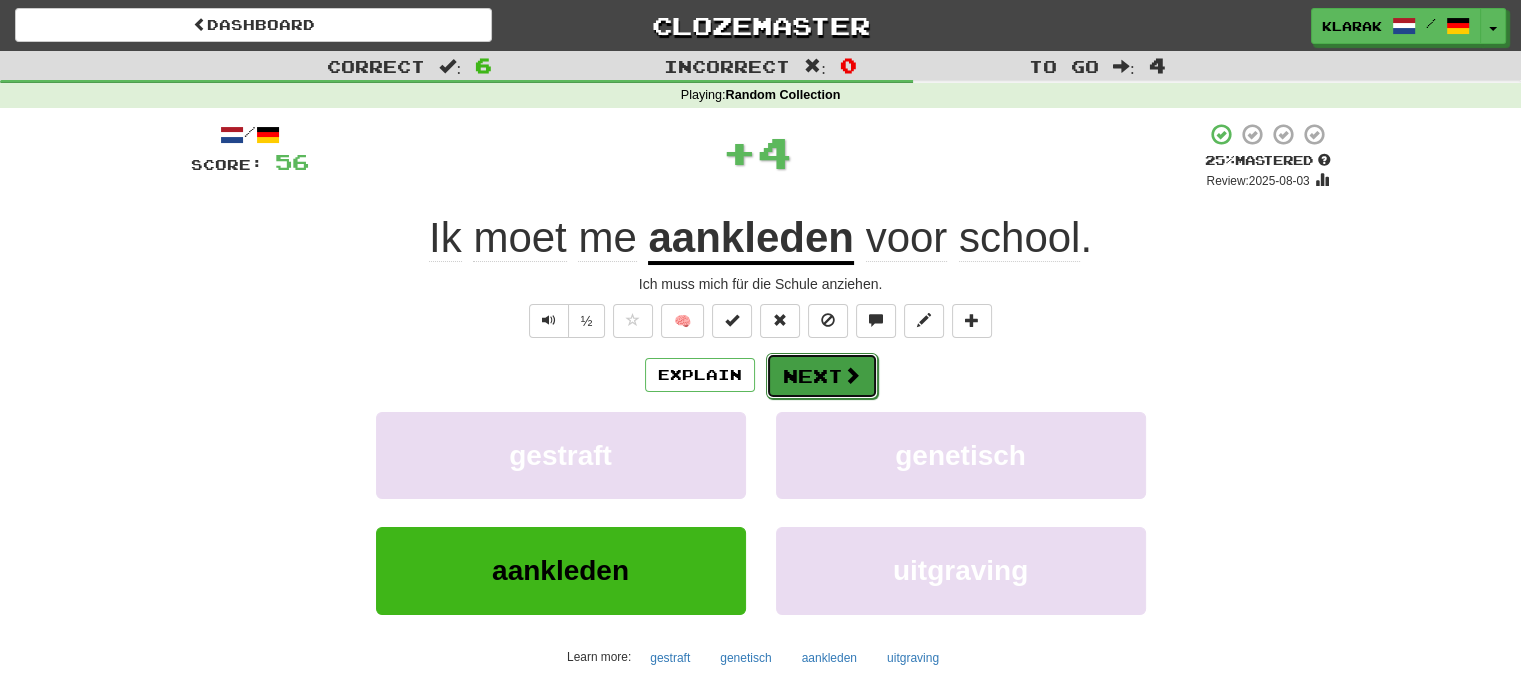 click on "Next" at bounding box center [822, 376] 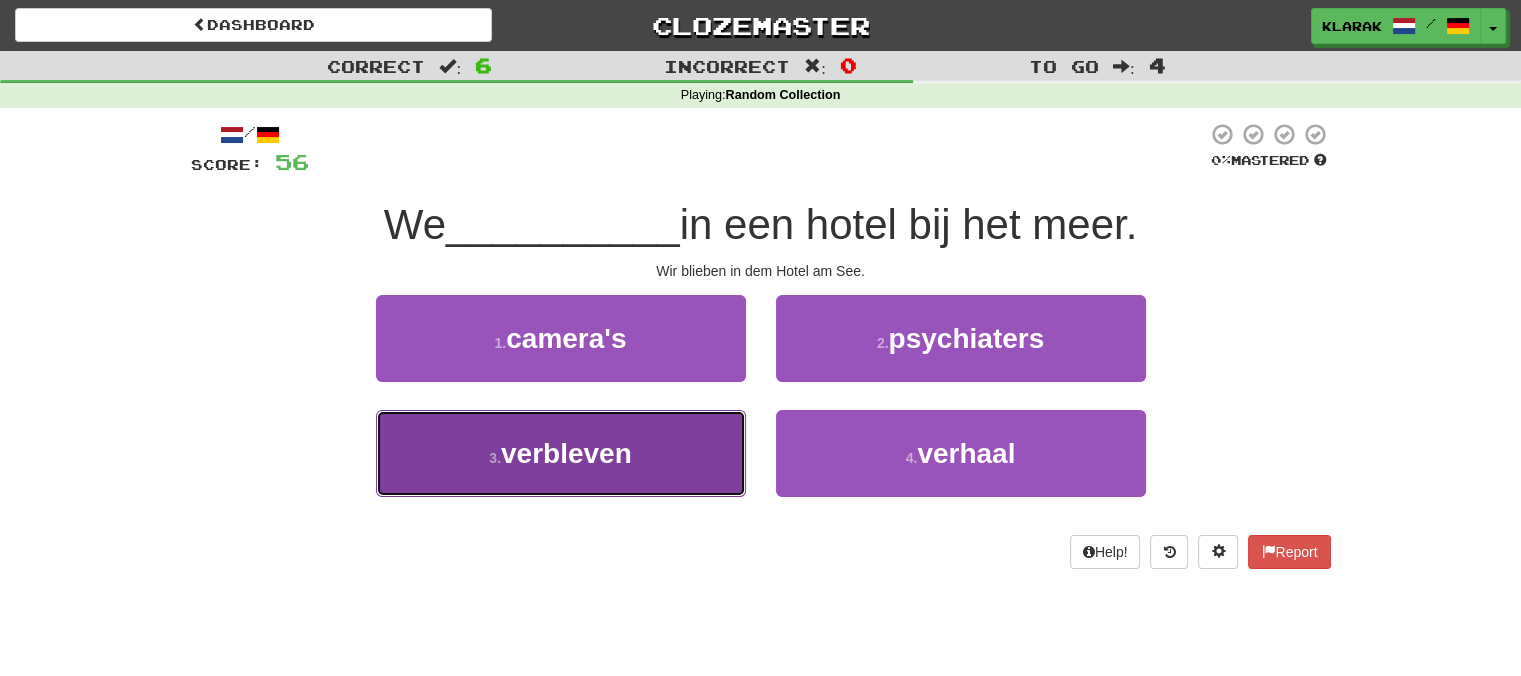 click on "3 .  verbleven" at bounding box center (561, 453) 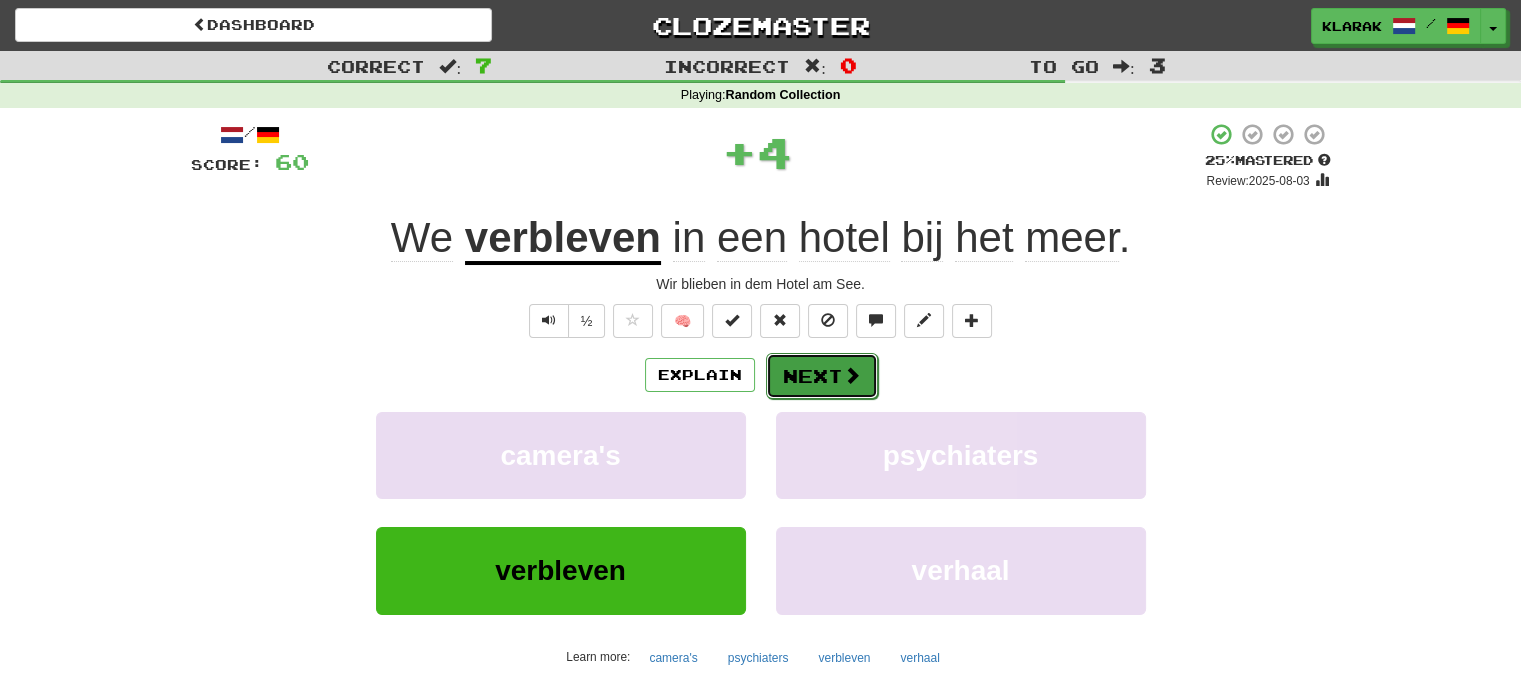 click on "Next" at bounding box center [822, 376] 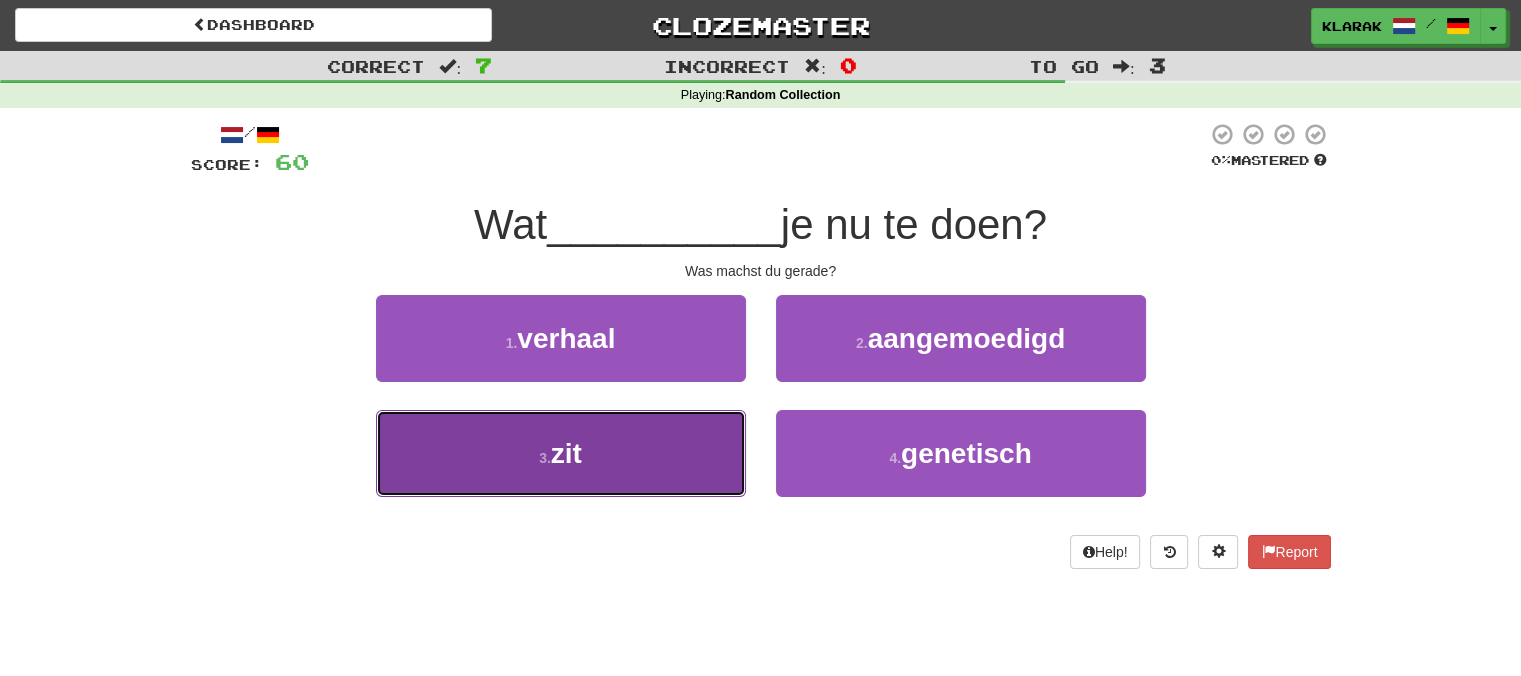 click on "3 .  zit" at bounding box center (561, 453) 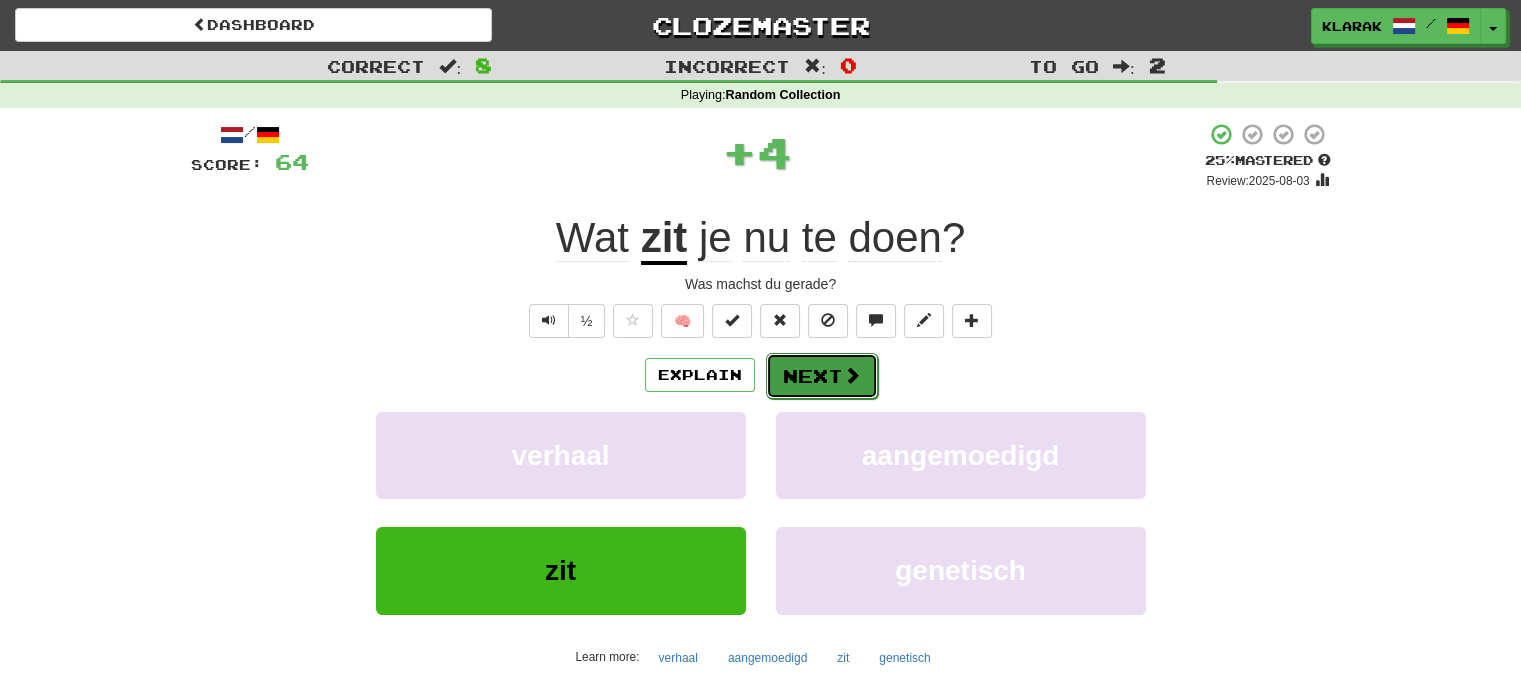 click on "Next" at bounding box center (822, 376) 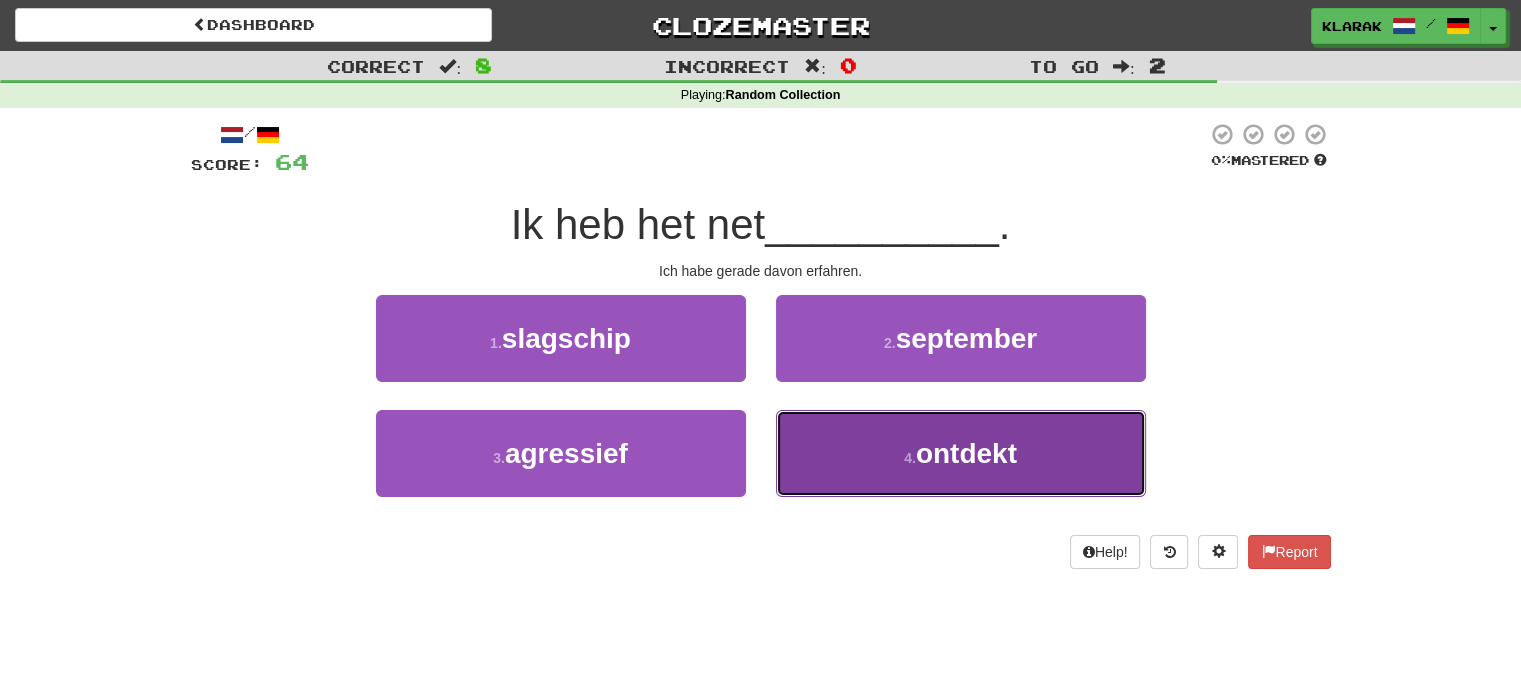click on "4 .  ontdekt" at bounding box center [961, 453] 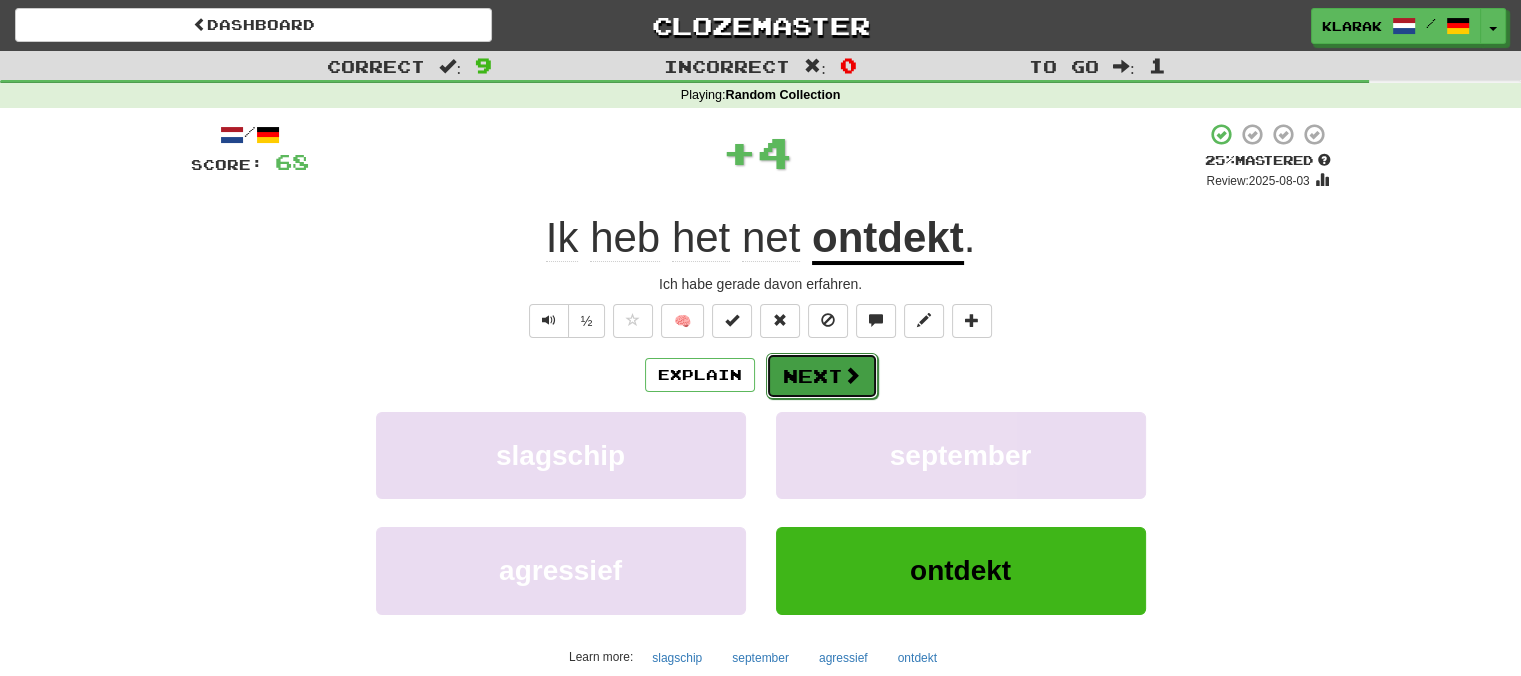 click on "Next" at bounding box center [822, 376] 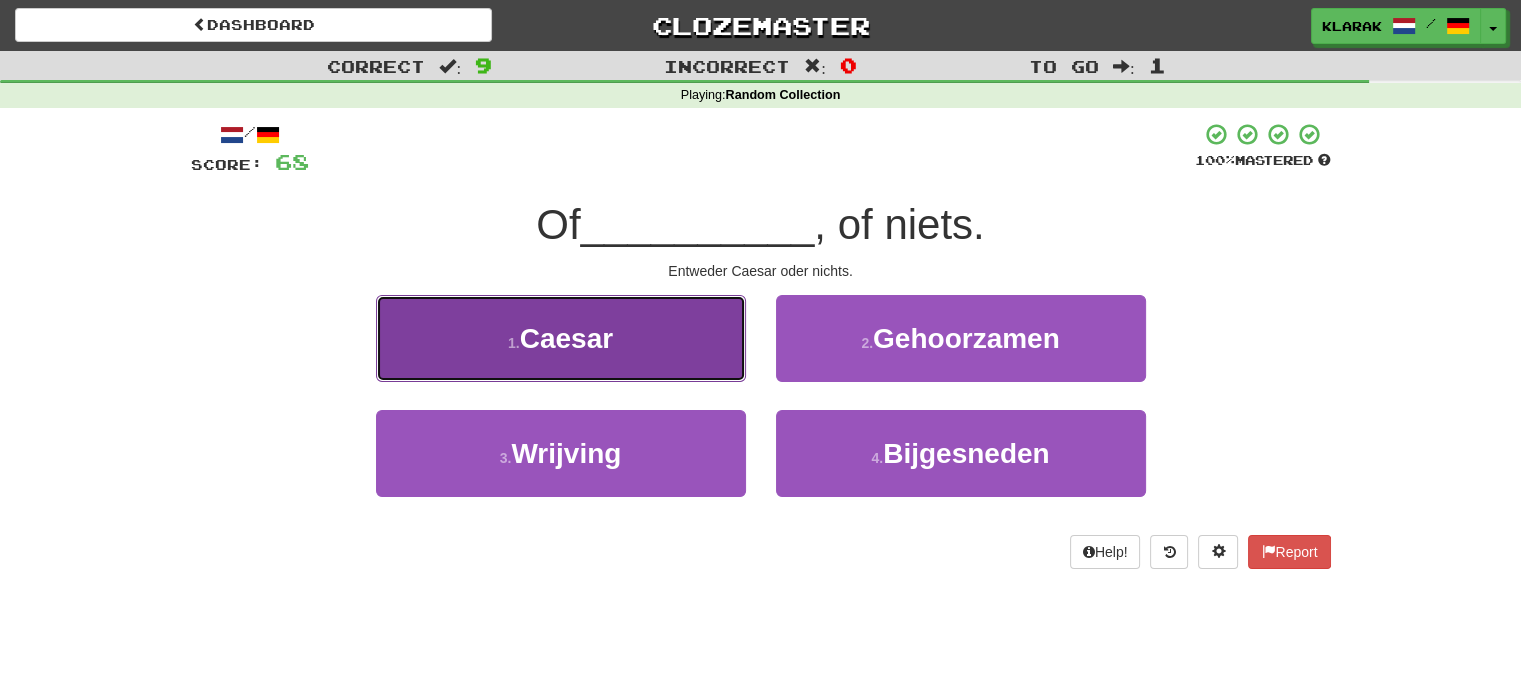 click on "1 .  Caesar" at bounding box center (561, 338) 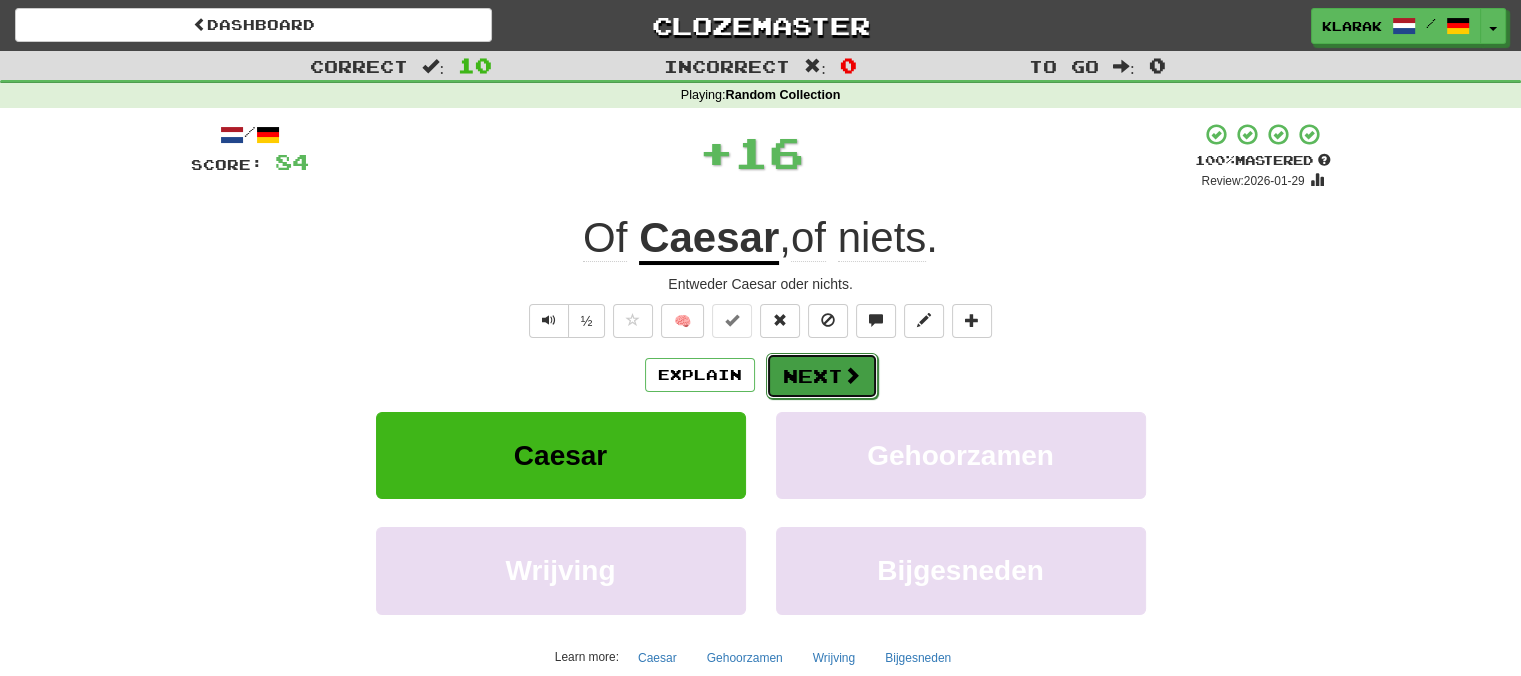 click on "Next" at bounding box center [822, 376] 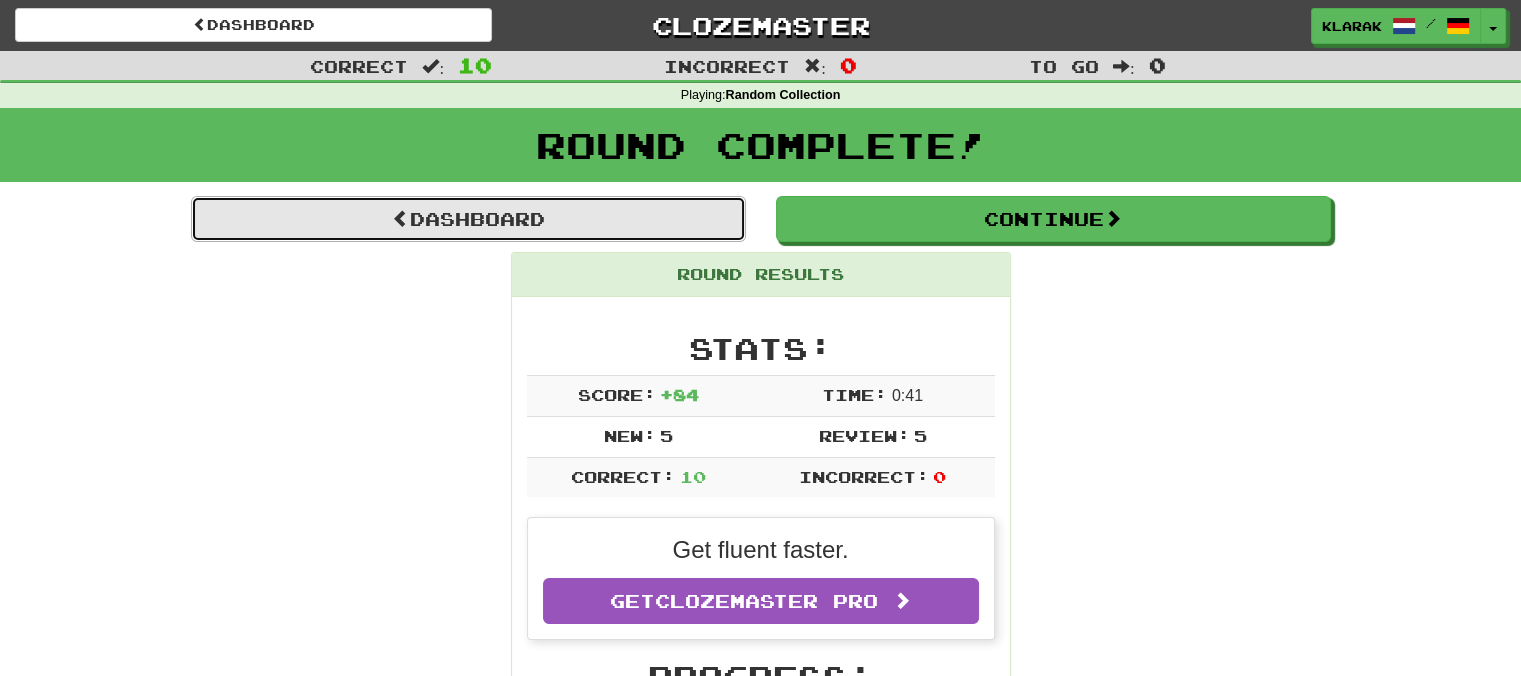 click on "Dashboard" at bounding box center (468, 219) 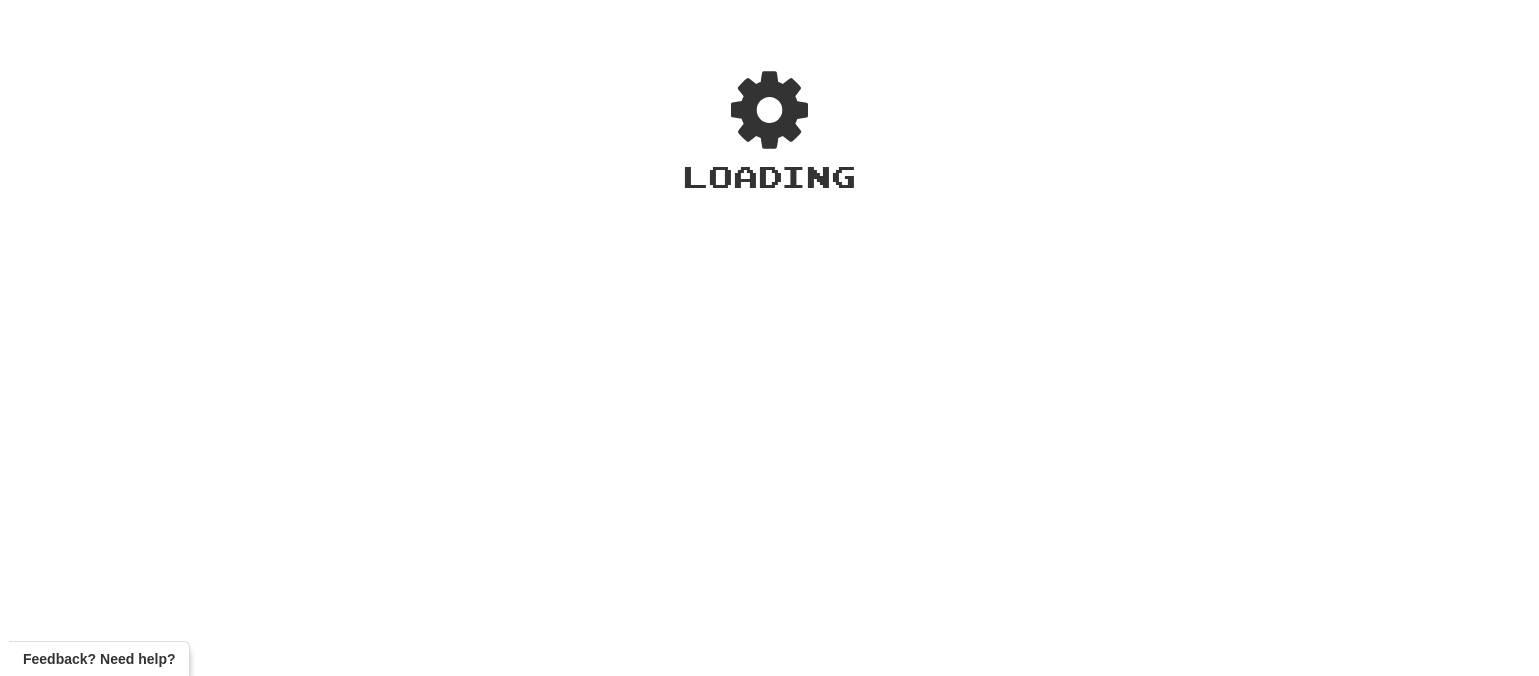 scroll, scrollTop: 0, scrollLeft: 0, axis: both 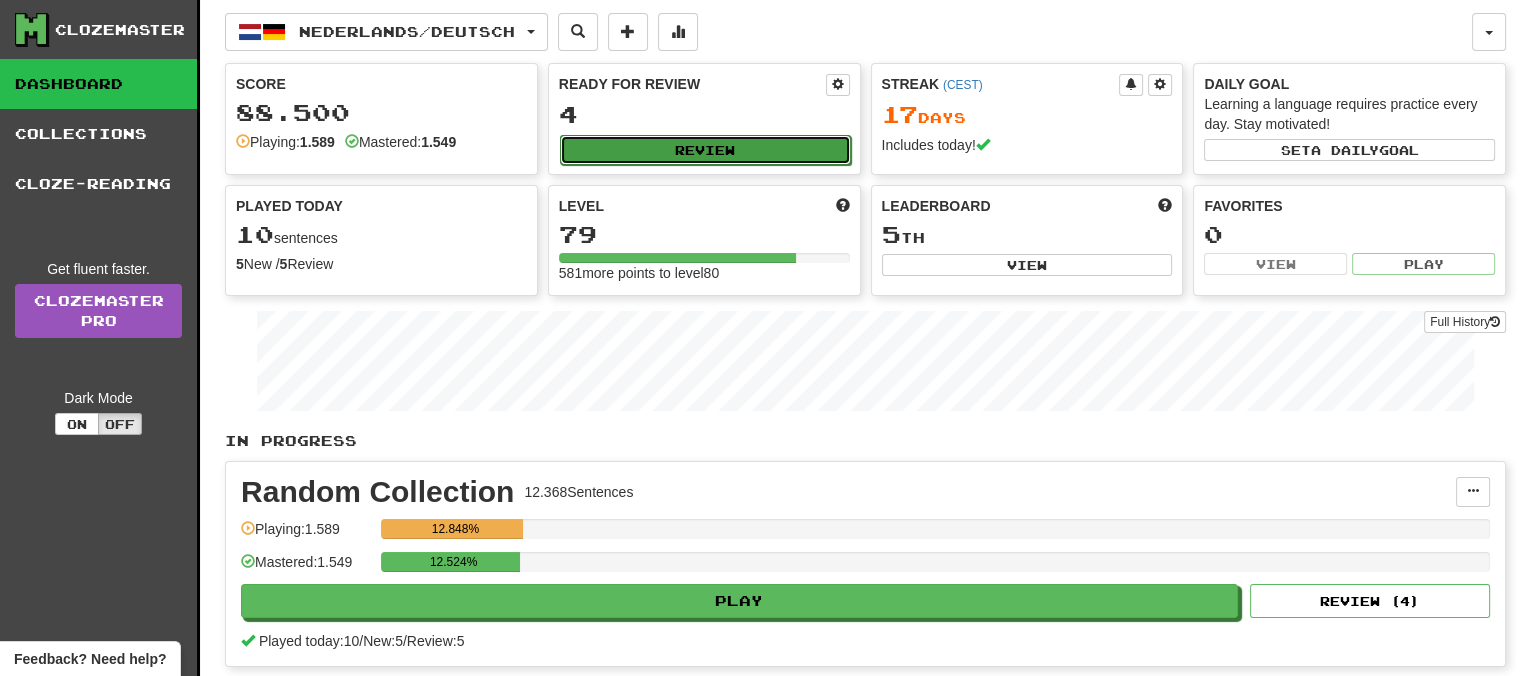 click on "Review" at bounding box center [705, 150] 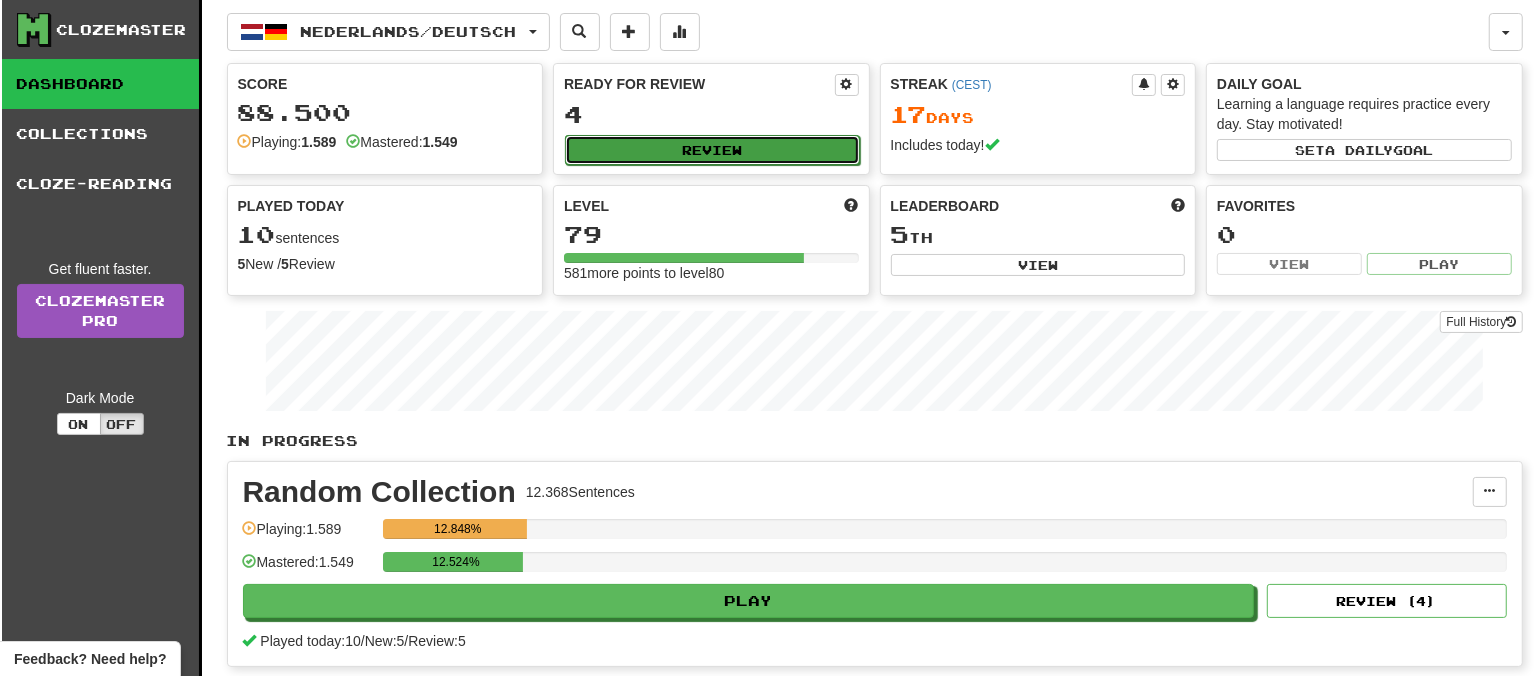 select on "**" 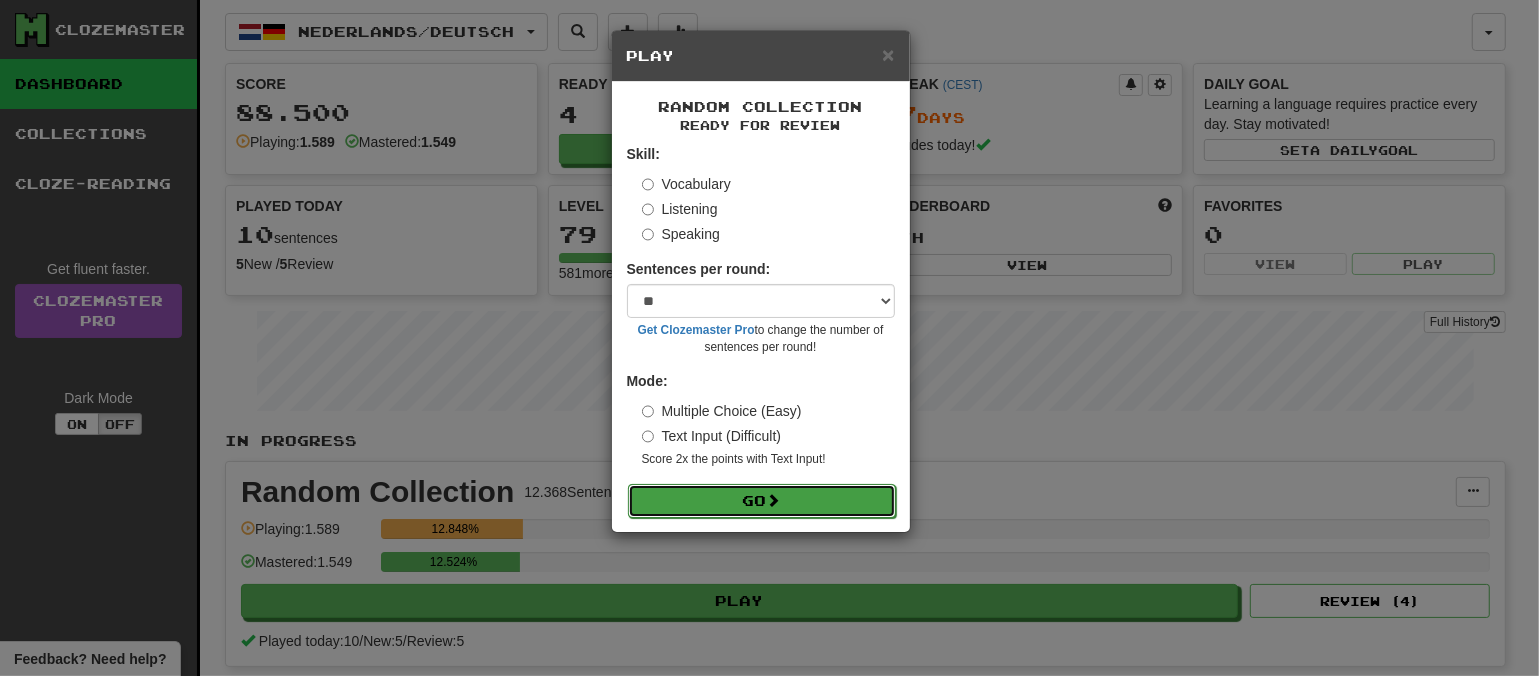 click at bounding box center [774, 500] 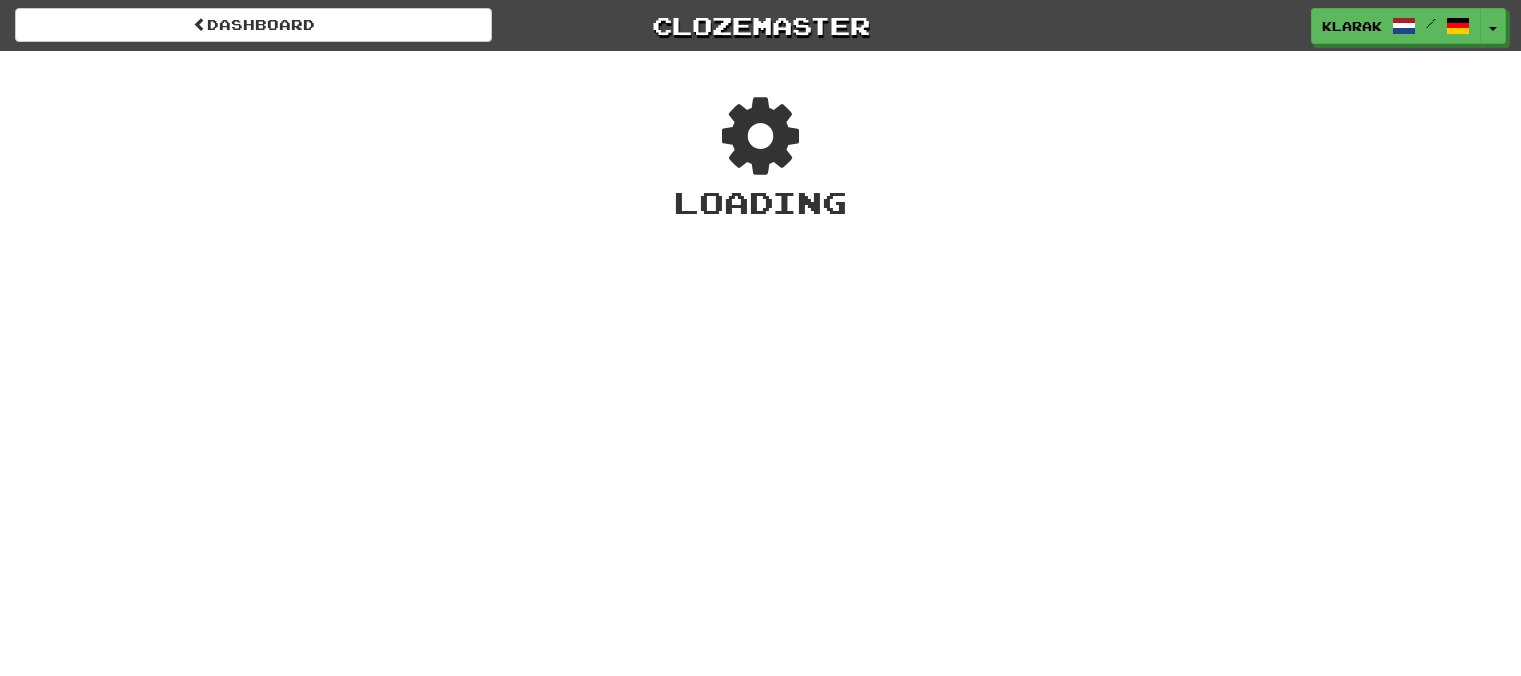 scroll, scrollTop: 0, scrollLeft: 0, axis: both 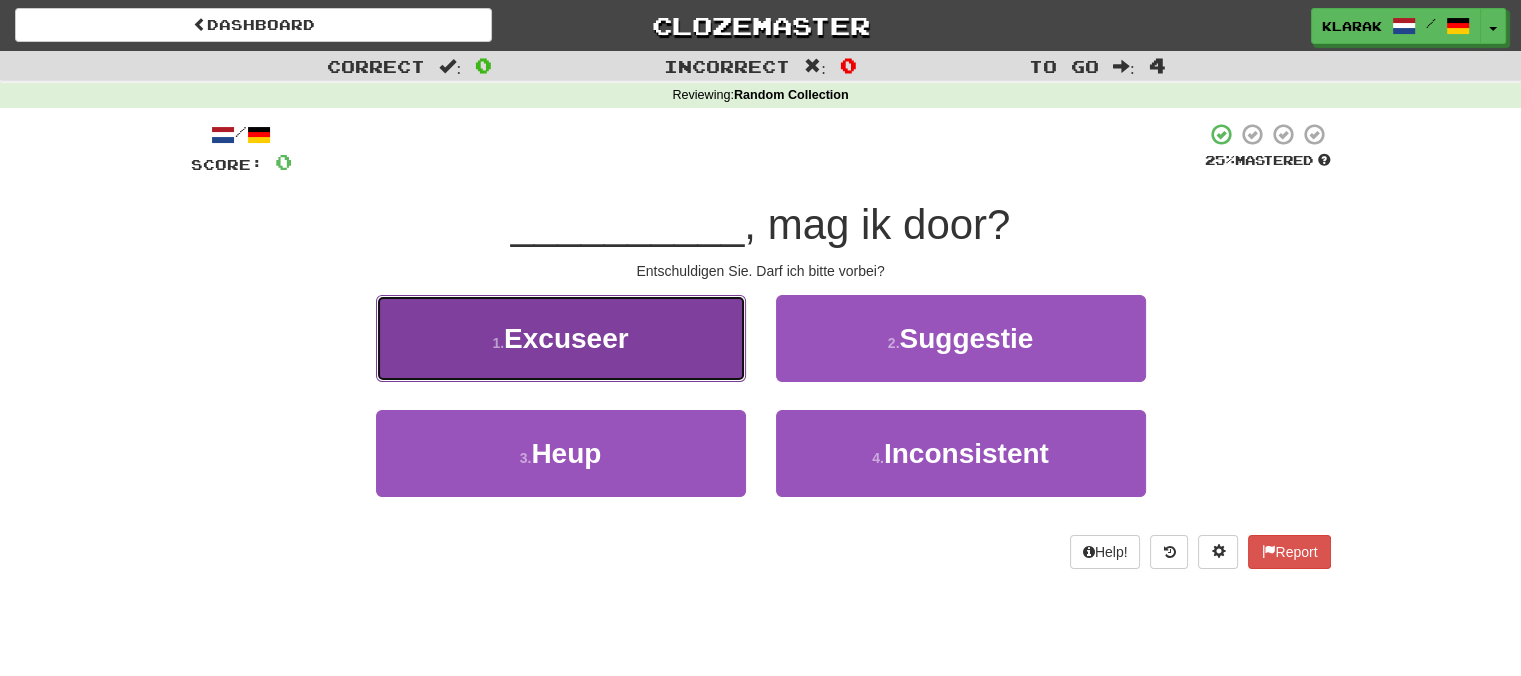 click on "1 .  Excuseer" at bounding box center [561, 338] 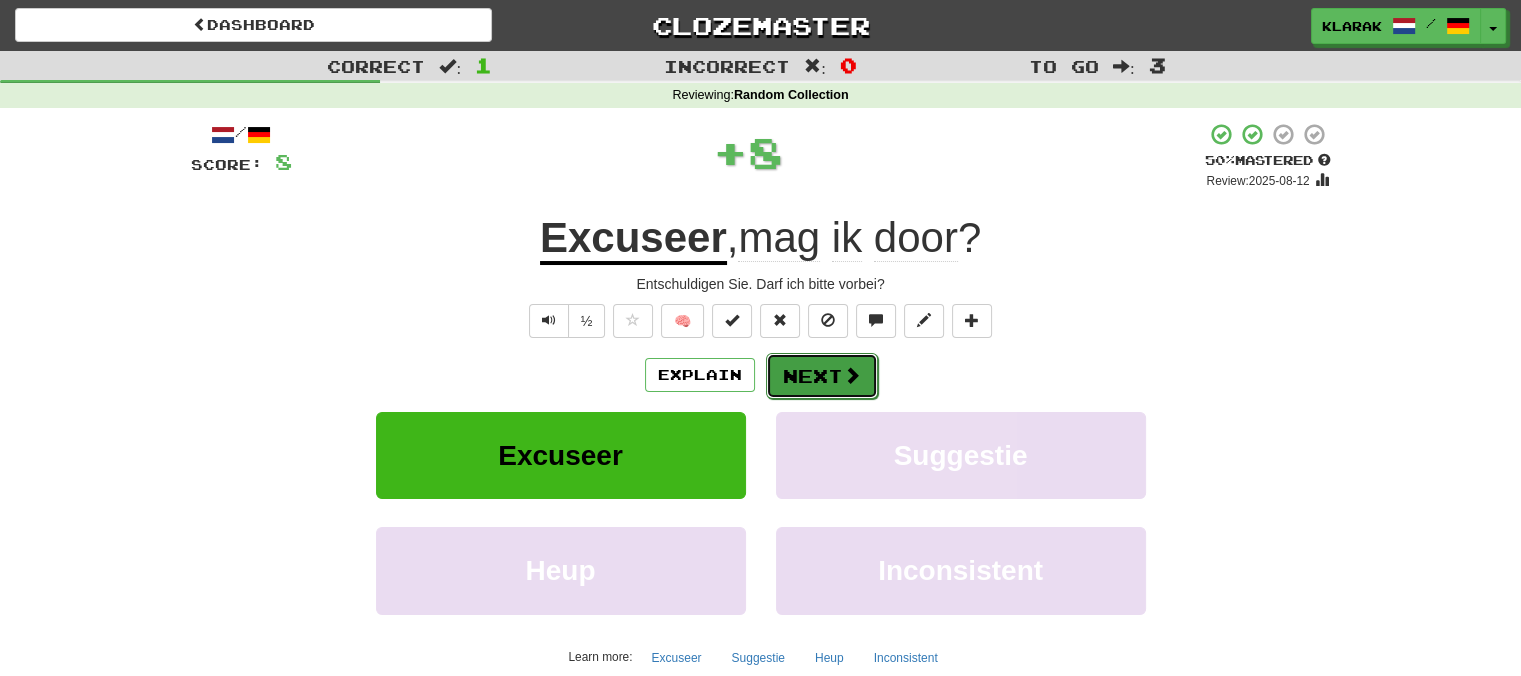 click on "Next" at bounding box center (822, 376) 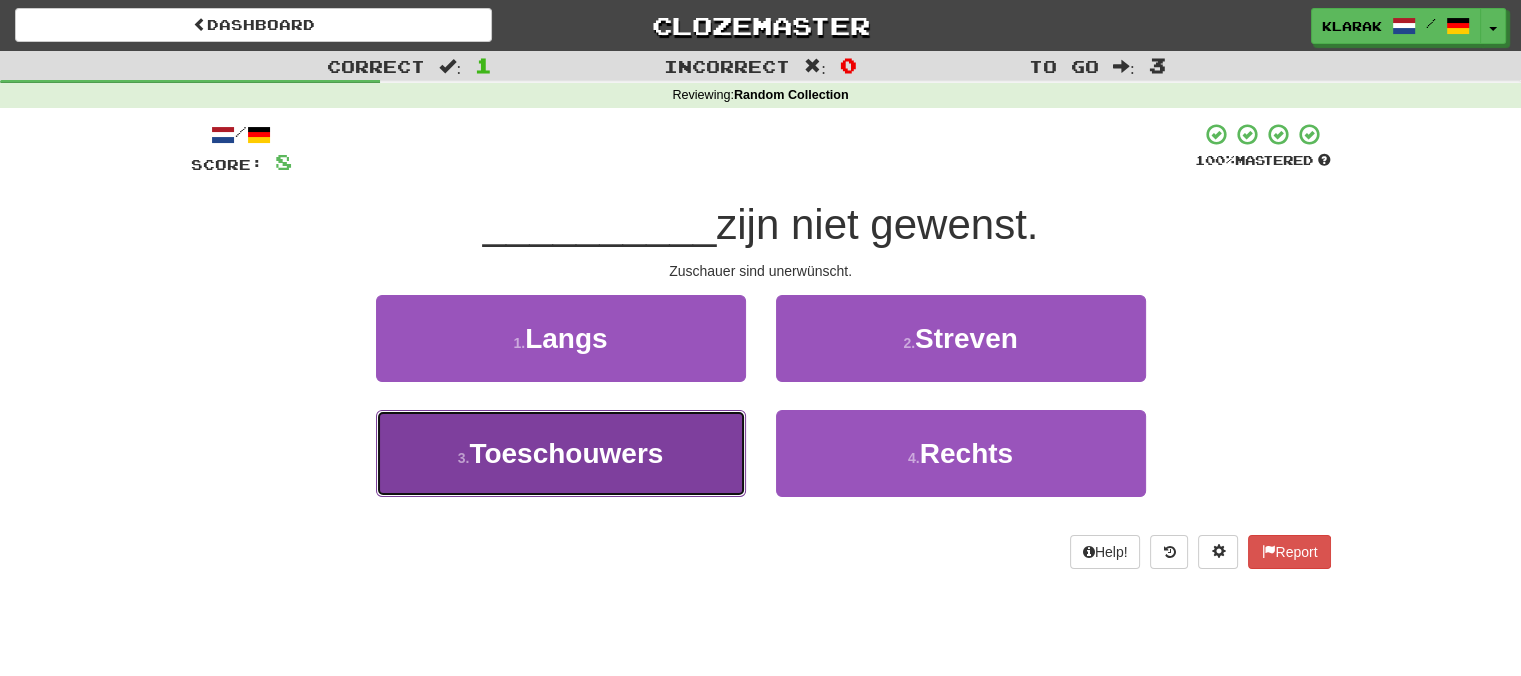 click on "3 .  Toeschouwers" at bounding box center [561, 453] 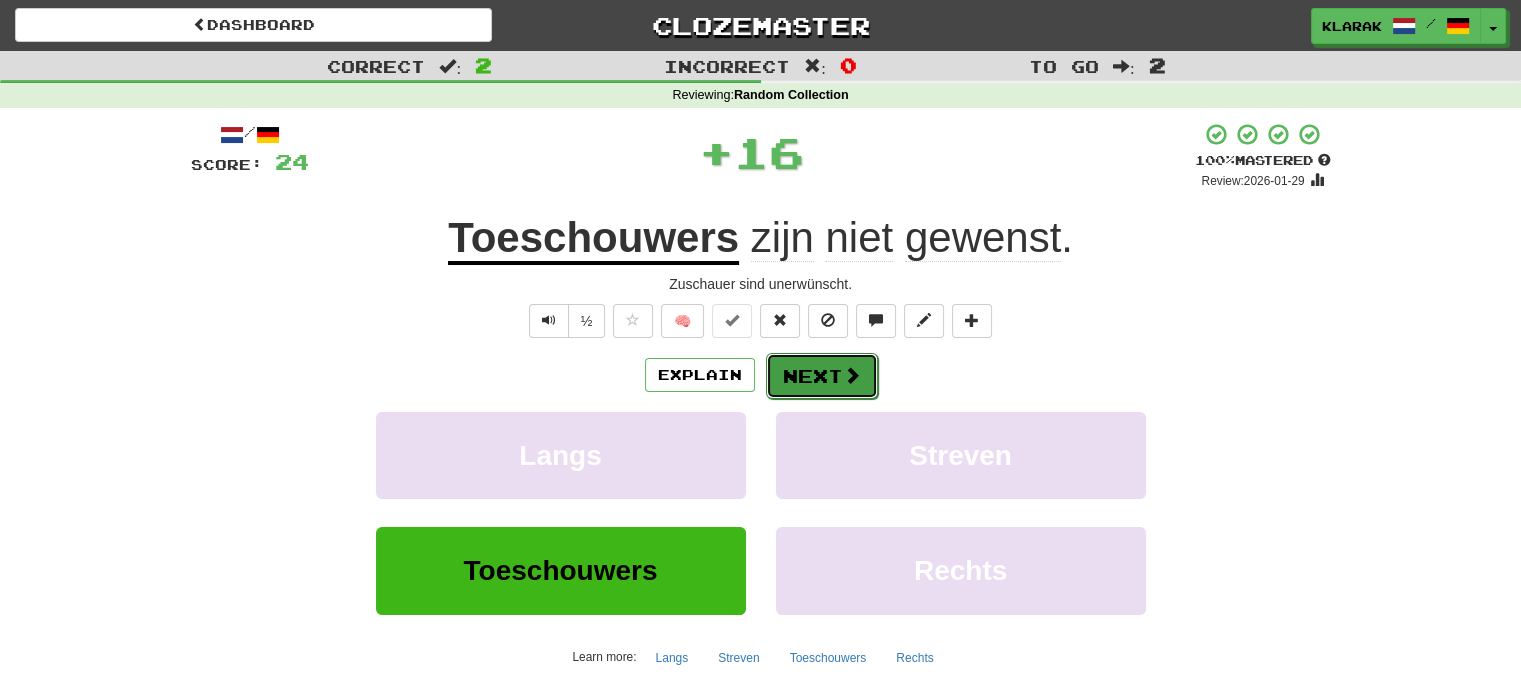 click on "Next" at bounding box center (822, 376) 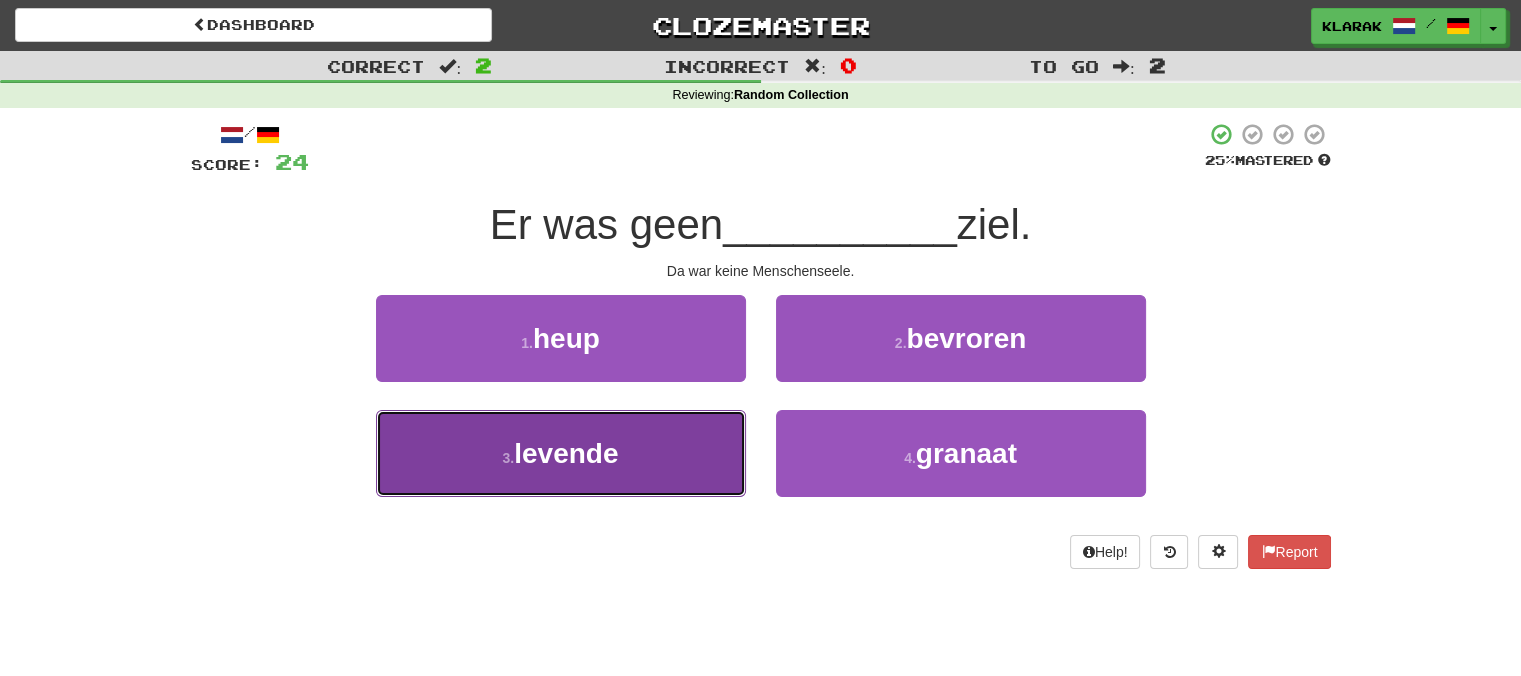 click on "3 .  levende" at bounding box center (561, 453) 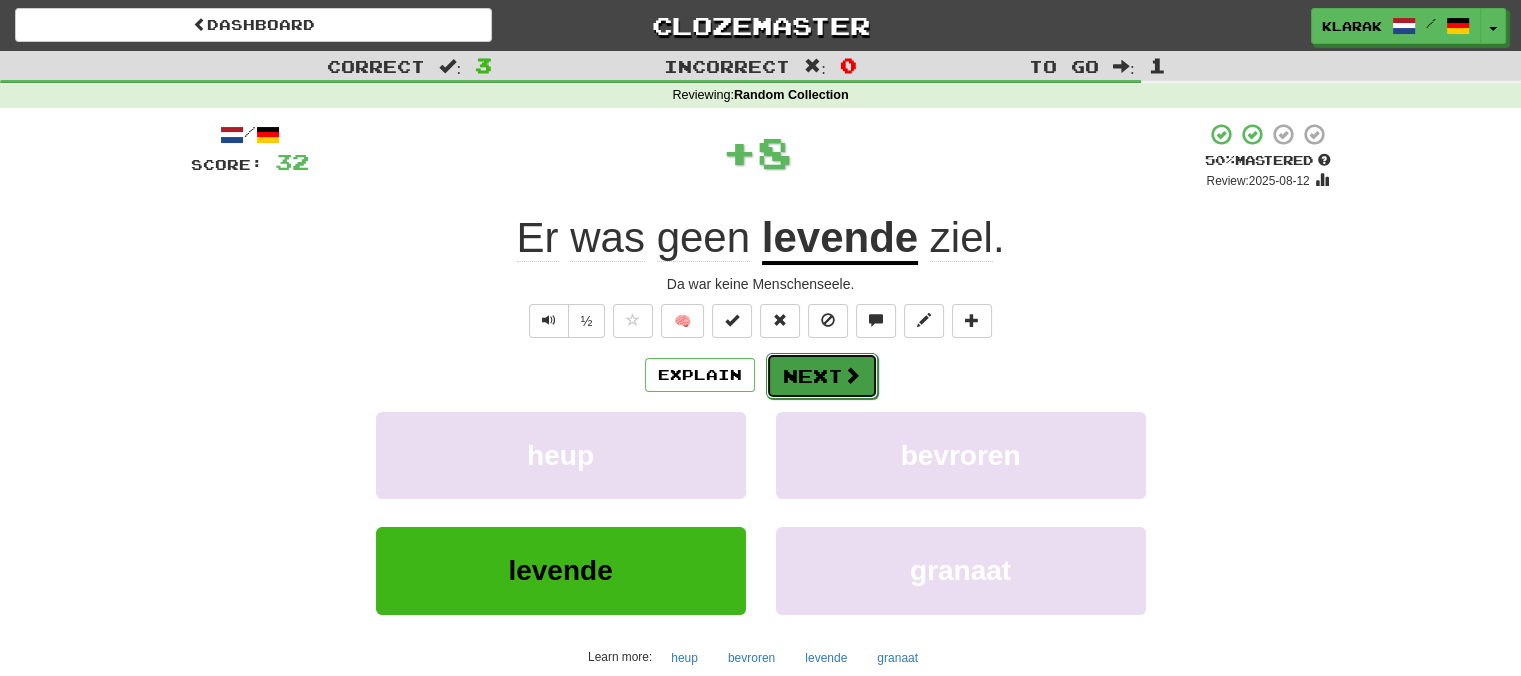 click on "Next" at bounding box center (822, 376) 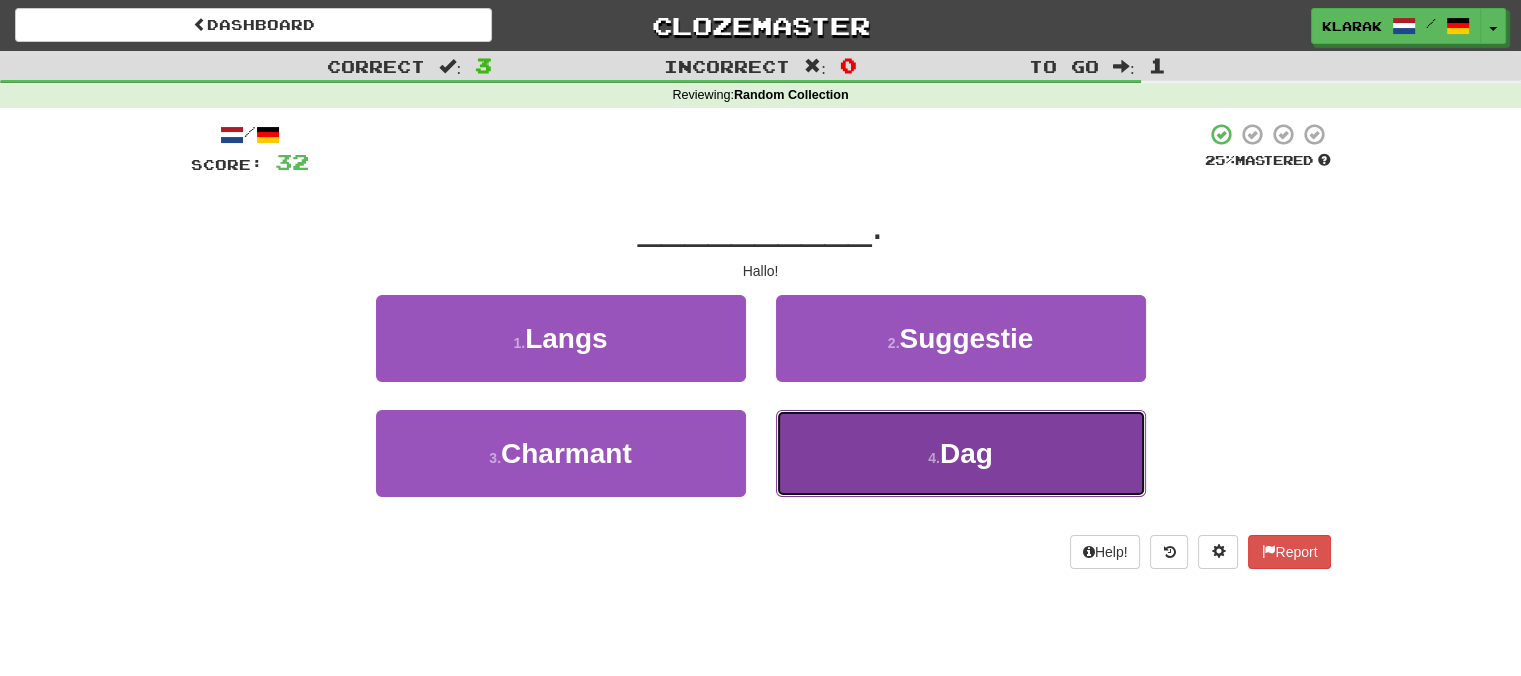 click on "4 .  Dag" at bounding box center (961, 453) 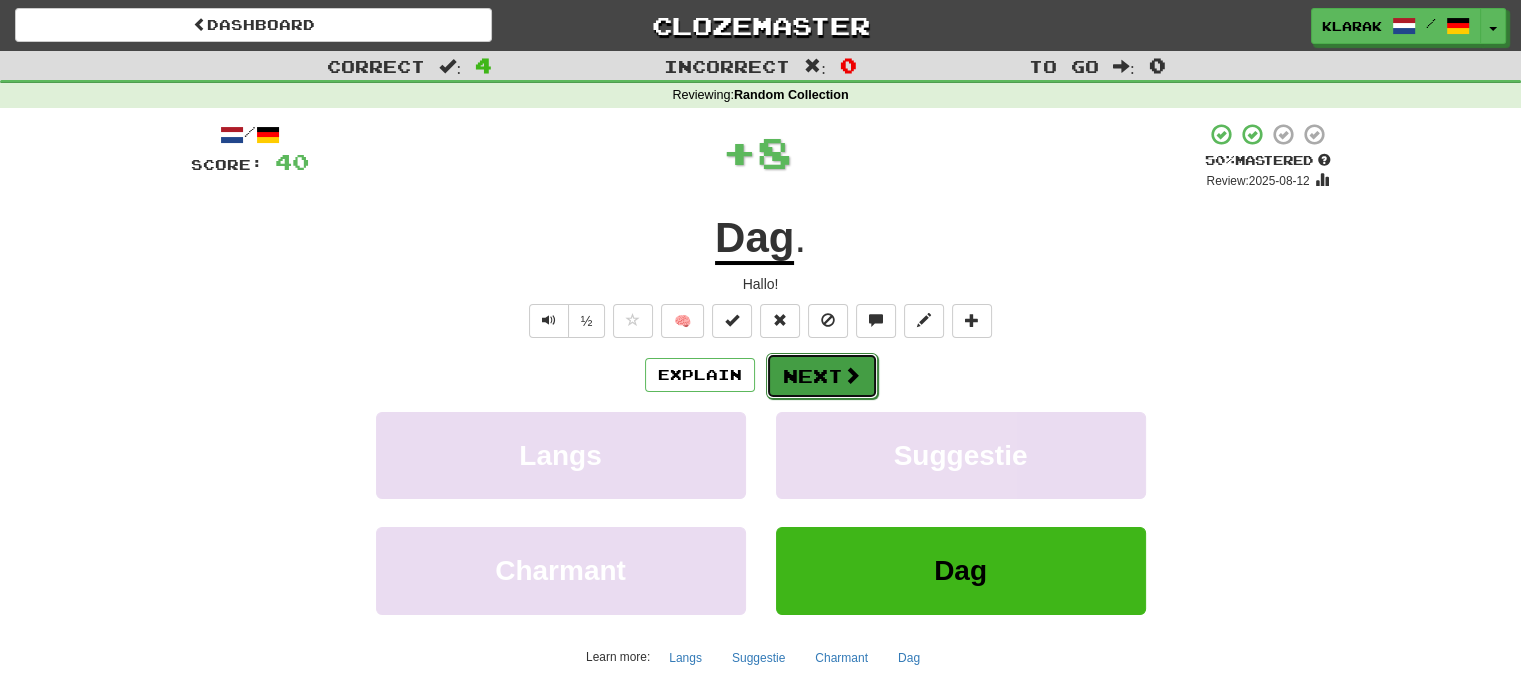 click on "Next" at bounding box center (822, 376) 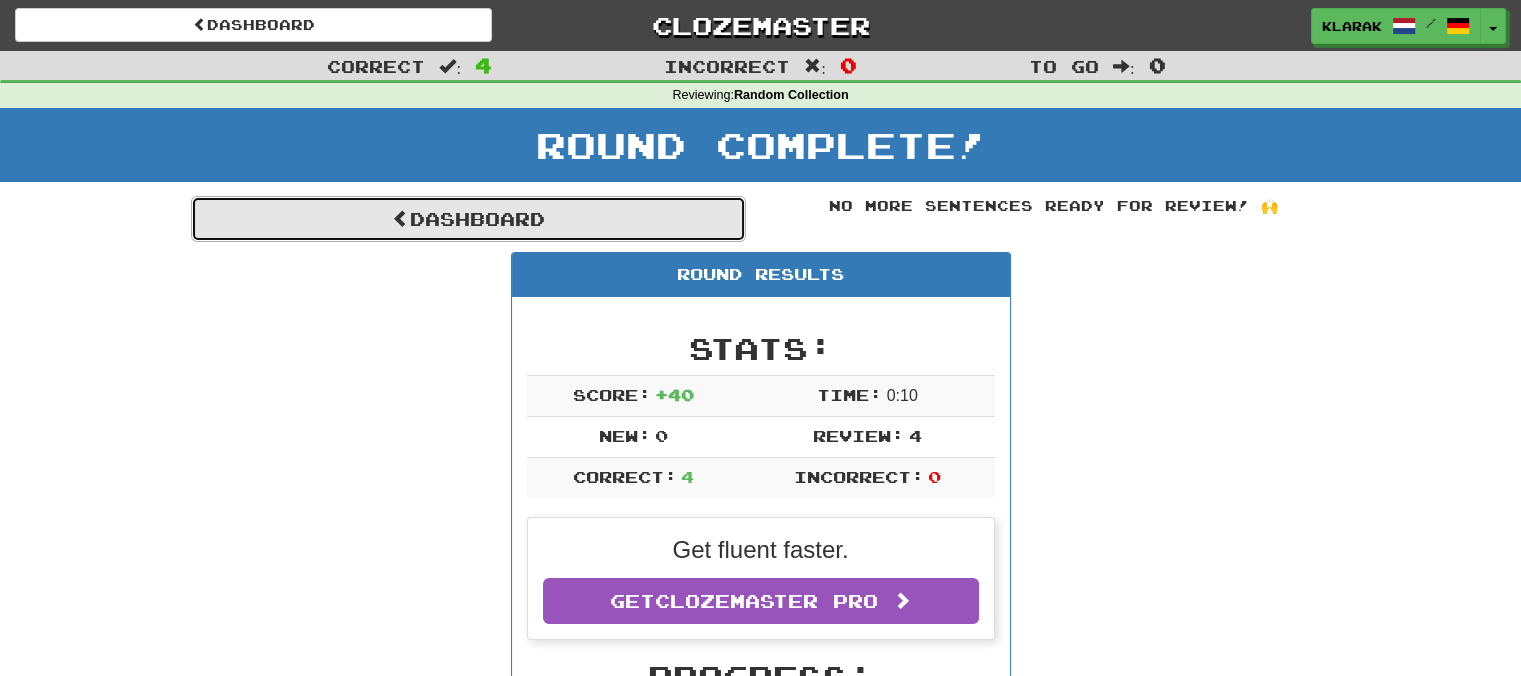 click on "Dashboard" at bounding box center (468, 219) 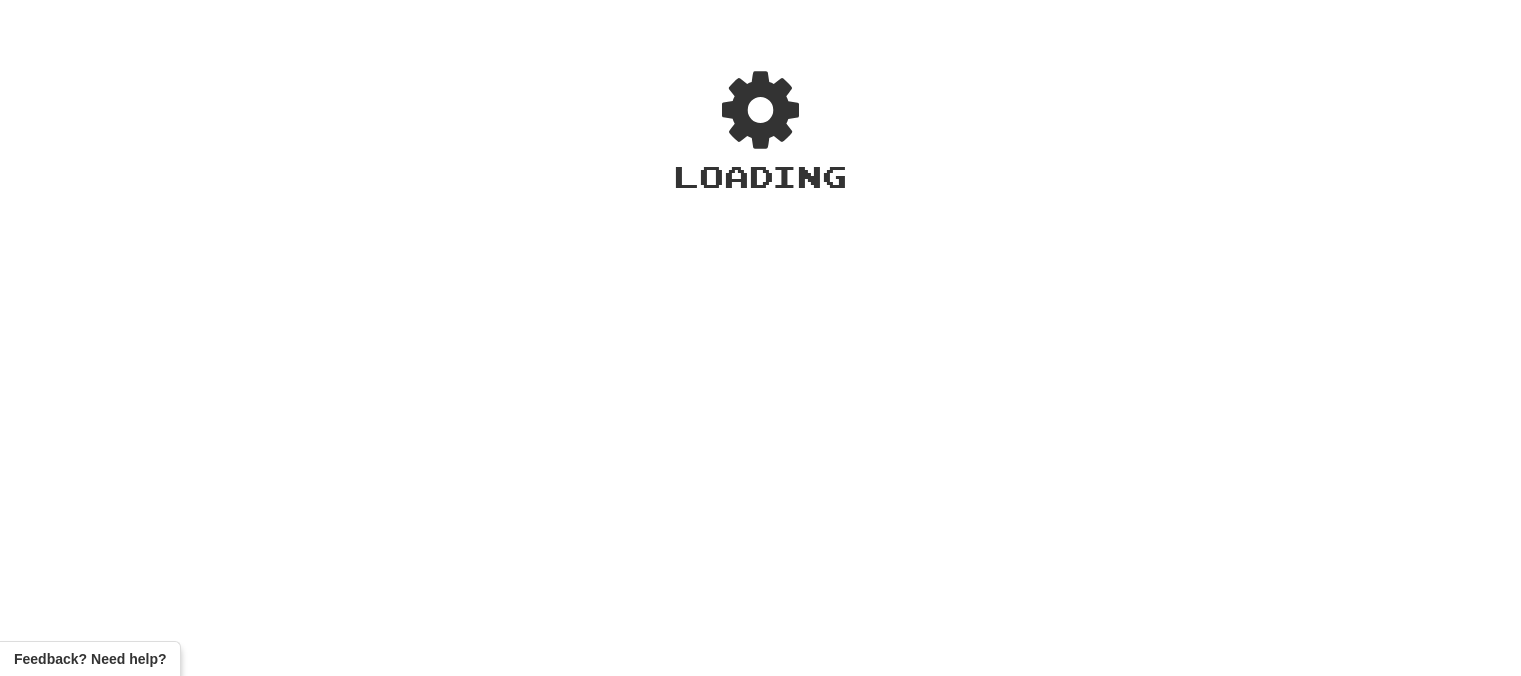 scroll, scrollTop: 0, scrollLeft: 0, axis: both 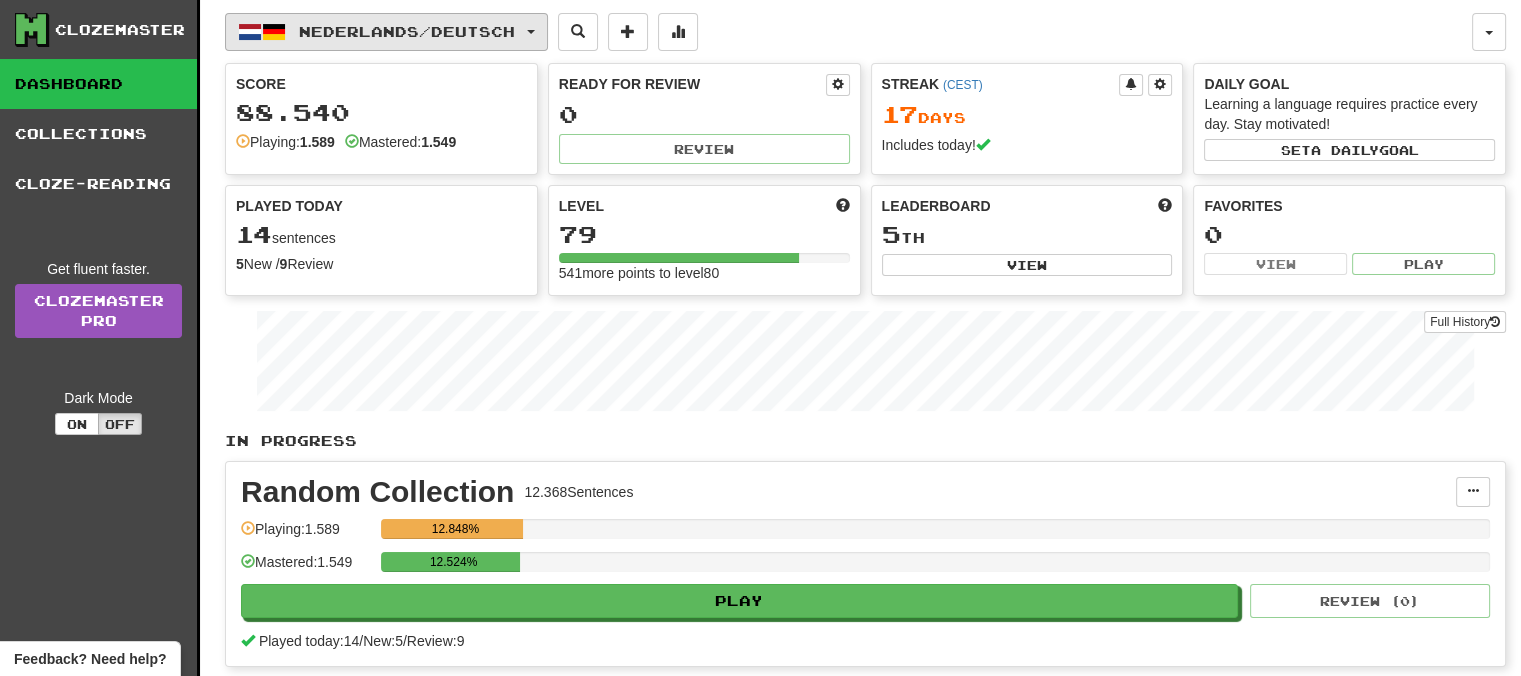 click at bounding box center [531, 32] 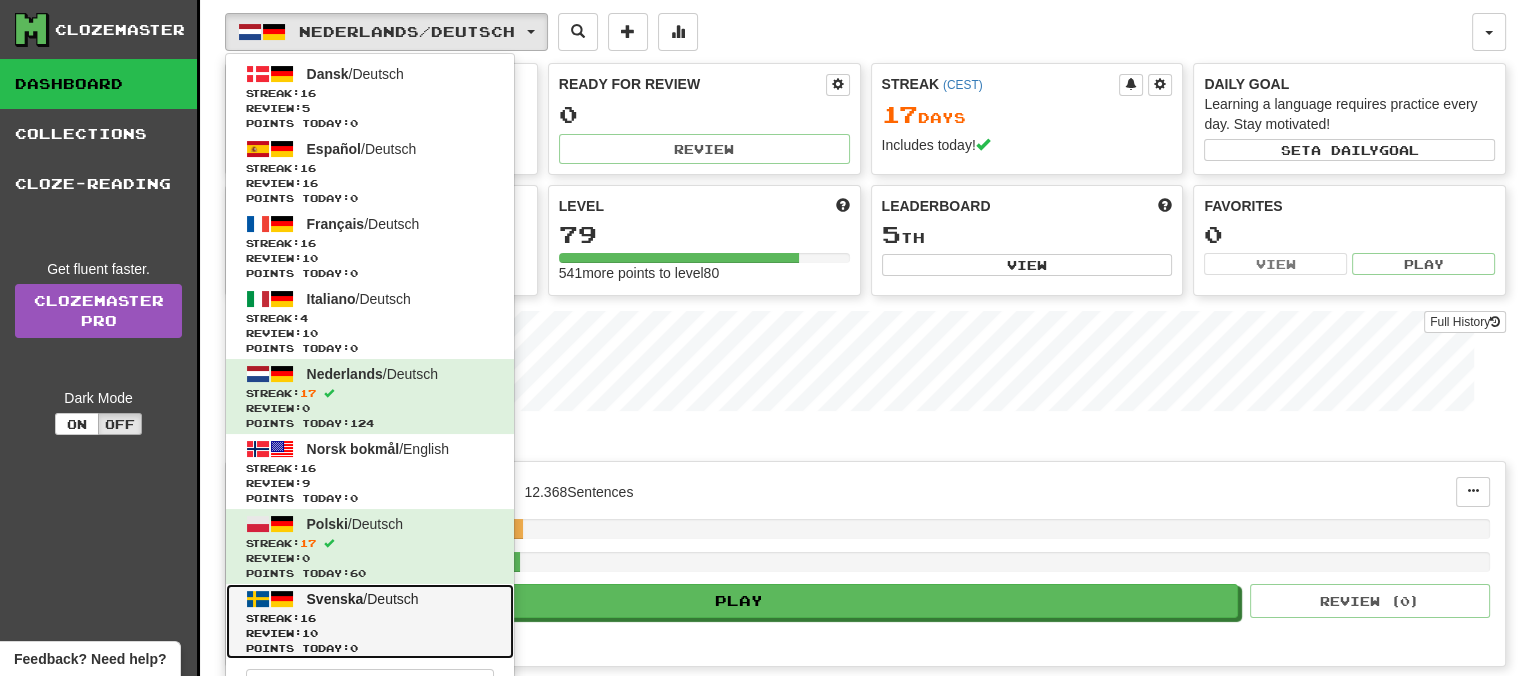 click on "Svenska" at bounding box center [335, 599] 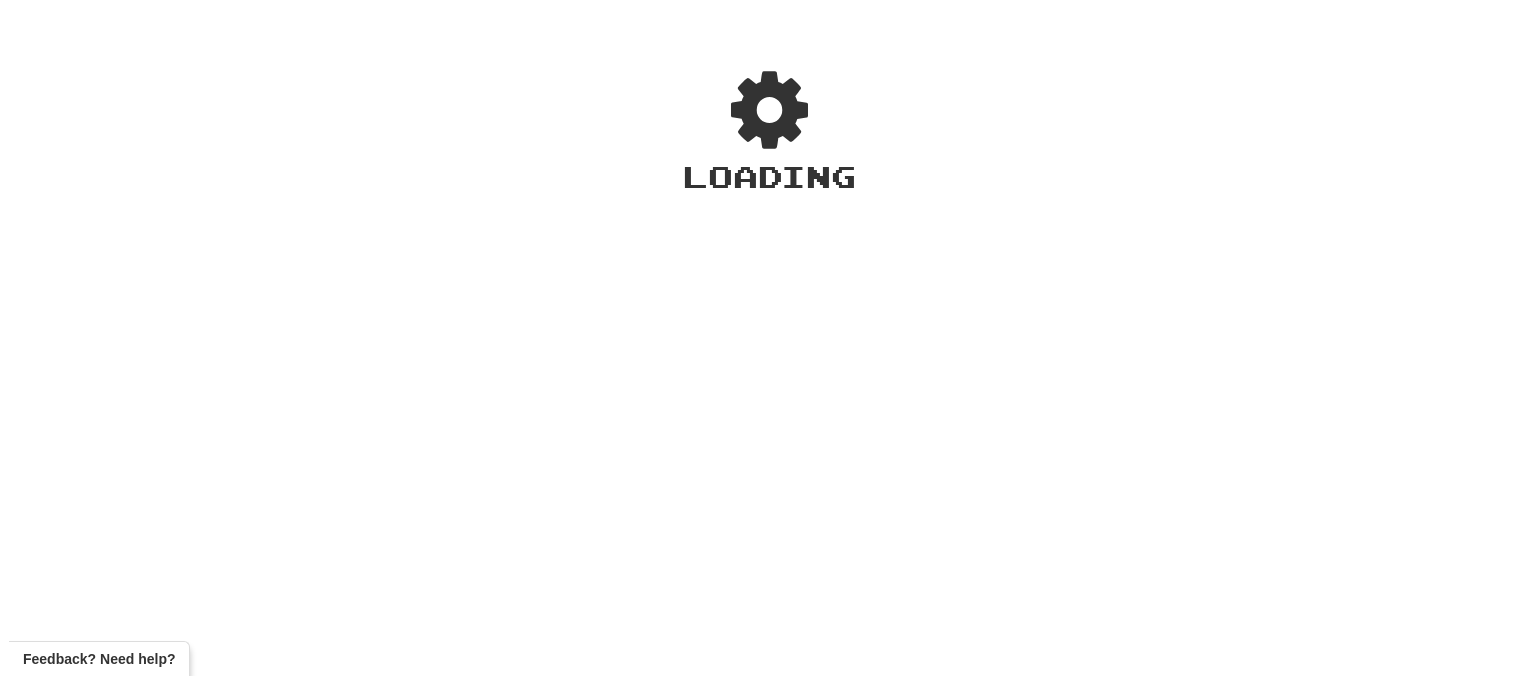 scroll, scrollTop: 0, scrollLeft: 0, axis: both 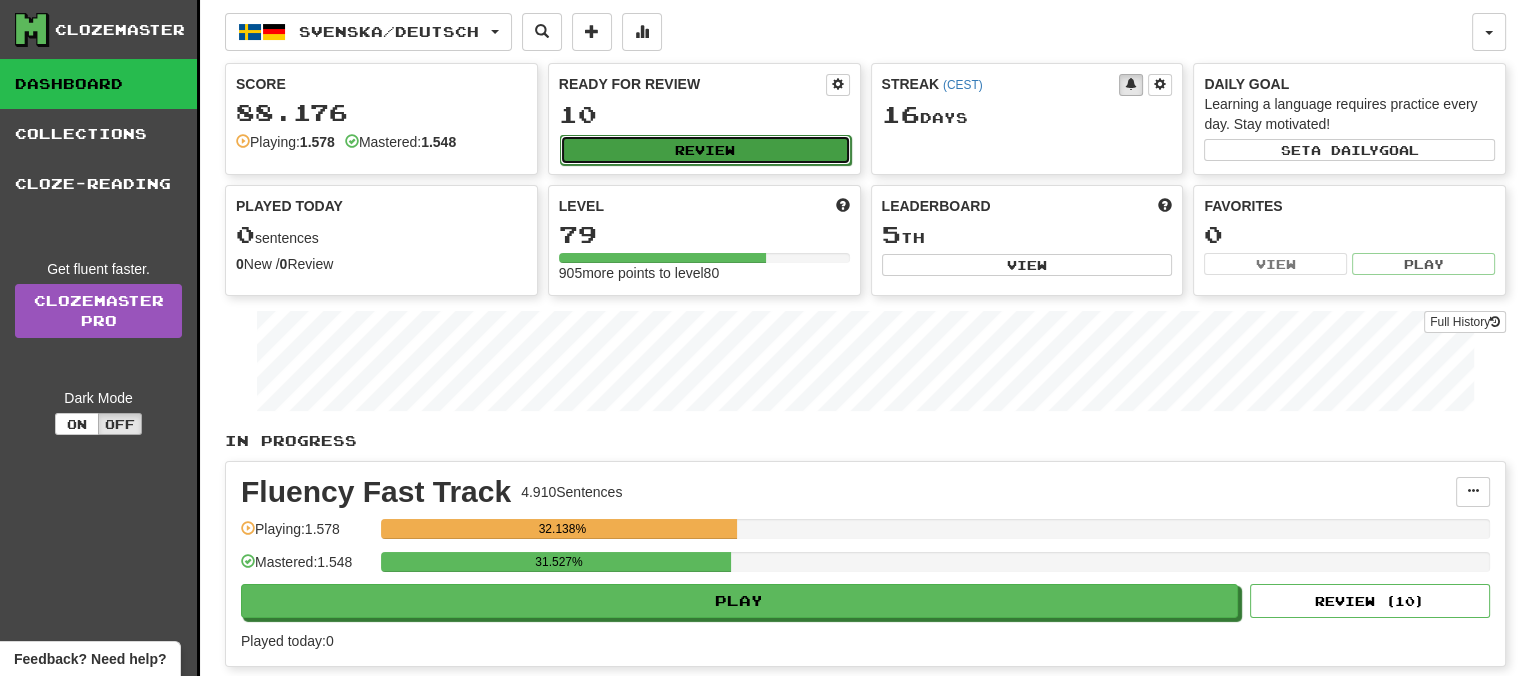 click on "Review" at bounding box center [705, 150] 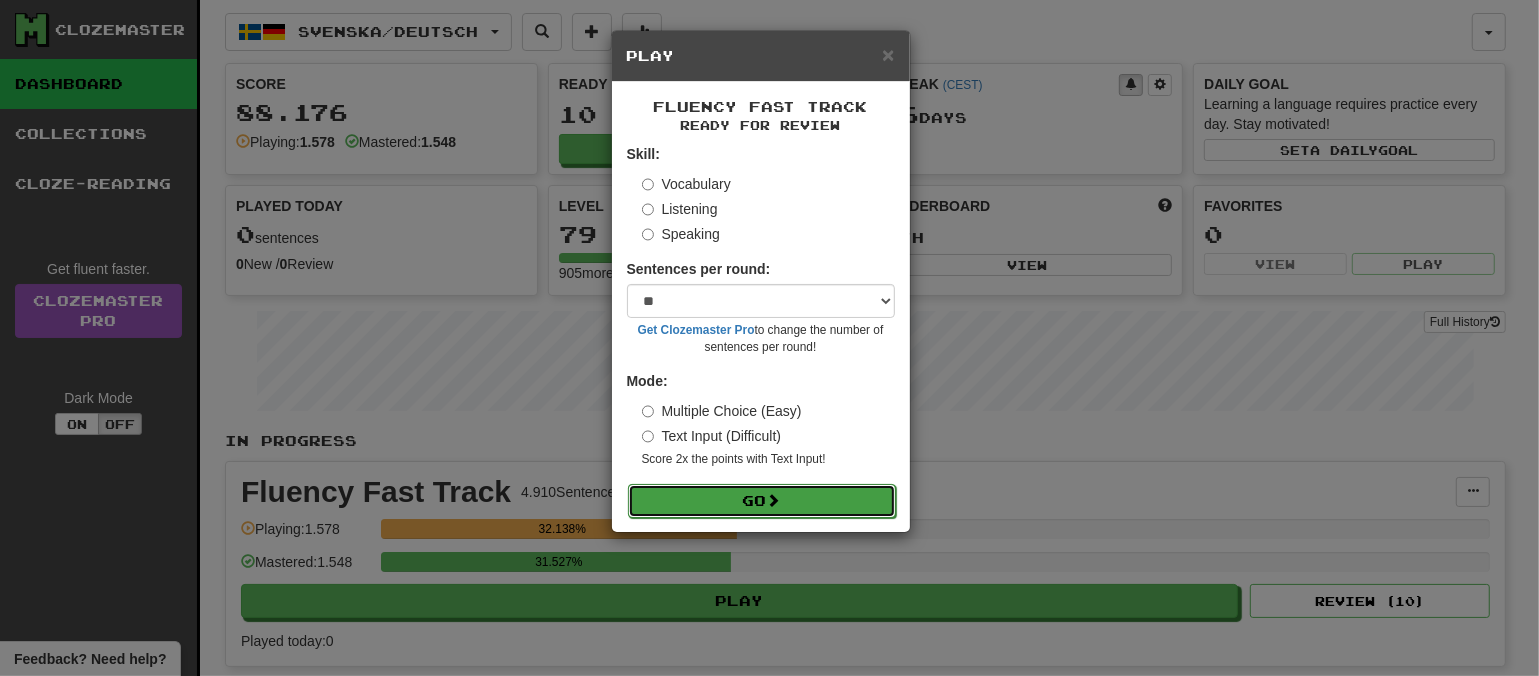 click on "Go" at bounding box center (762, 501) 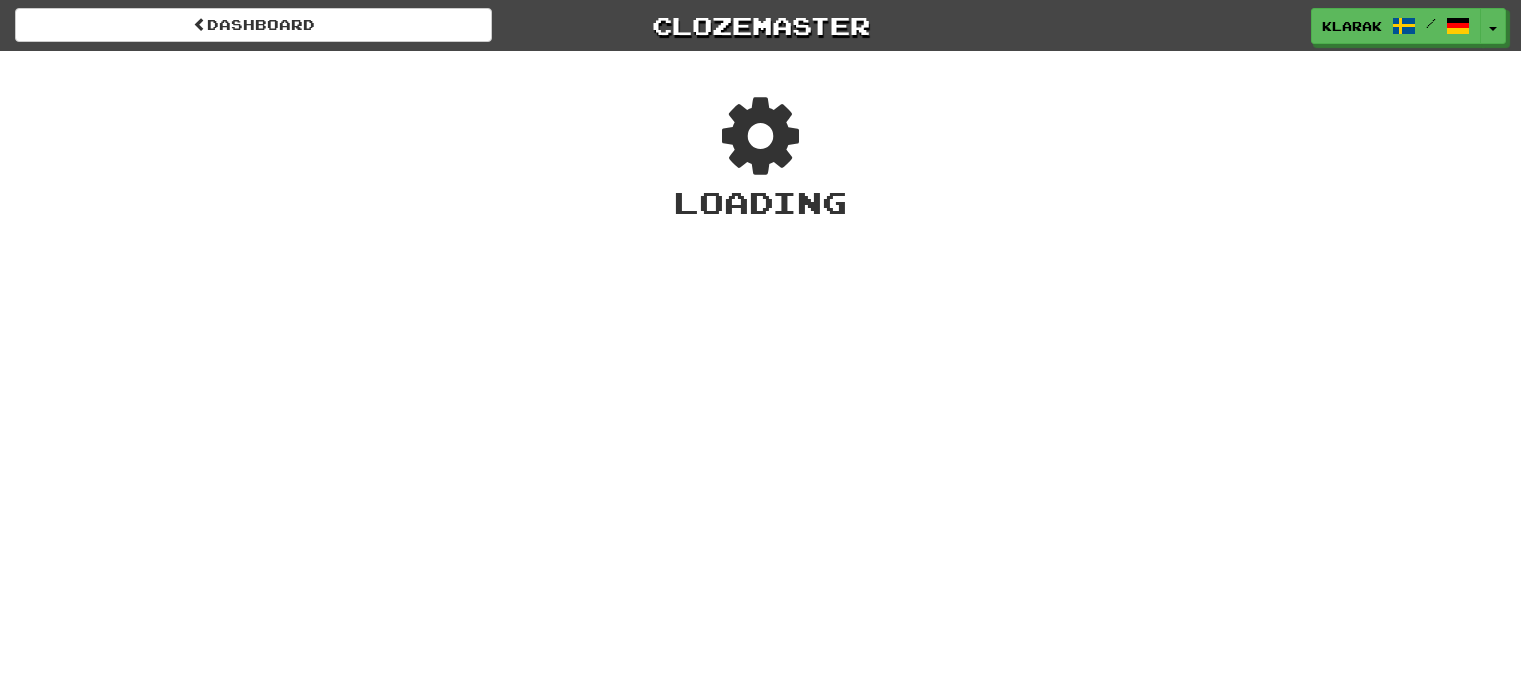 scroll, scrollTop: 0, scrollLeft: 0, axis: both 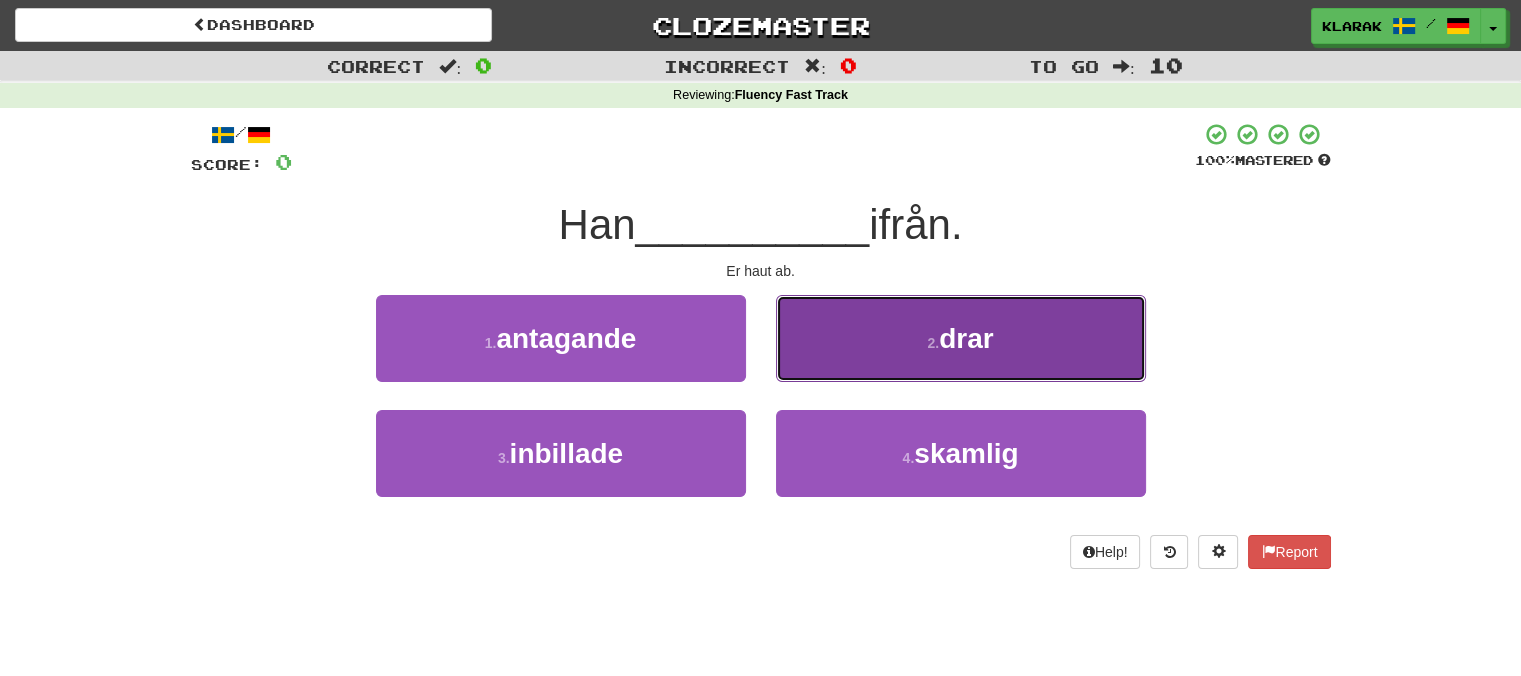 click on "2 .  drar" at bounding box center (961, 338) 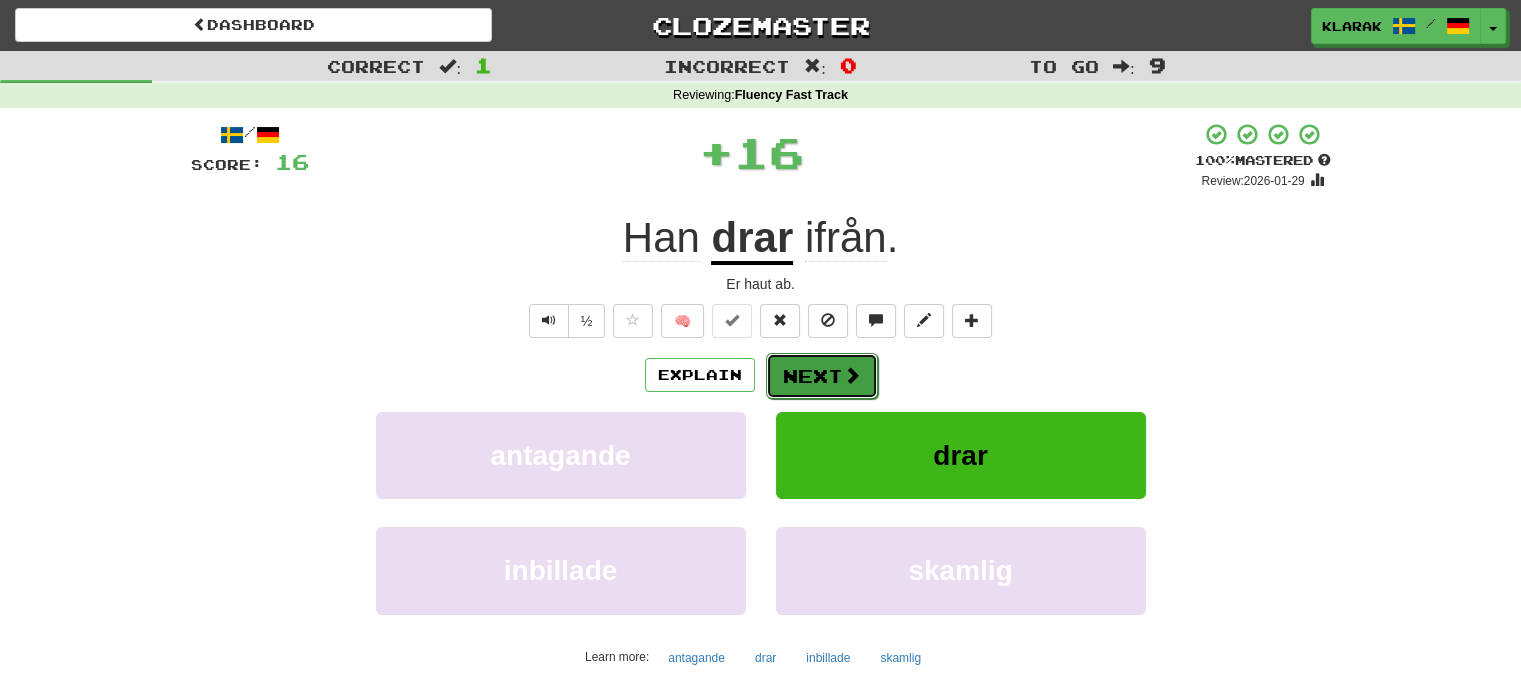 click at bounding box center [852, 375] 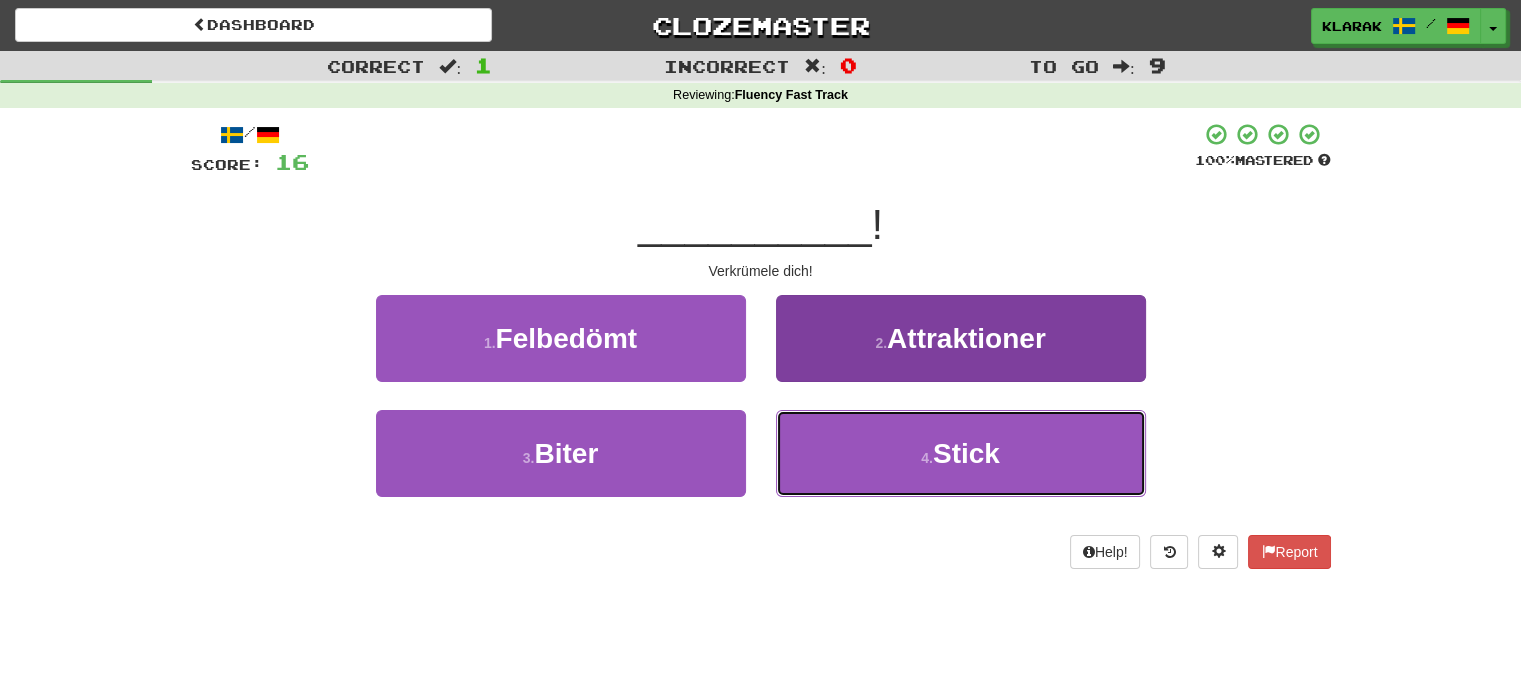 drag, startPoint x: 887, startPoint y: 462, endPoint x: 882, endPoint y: 453, distance: 10.29563 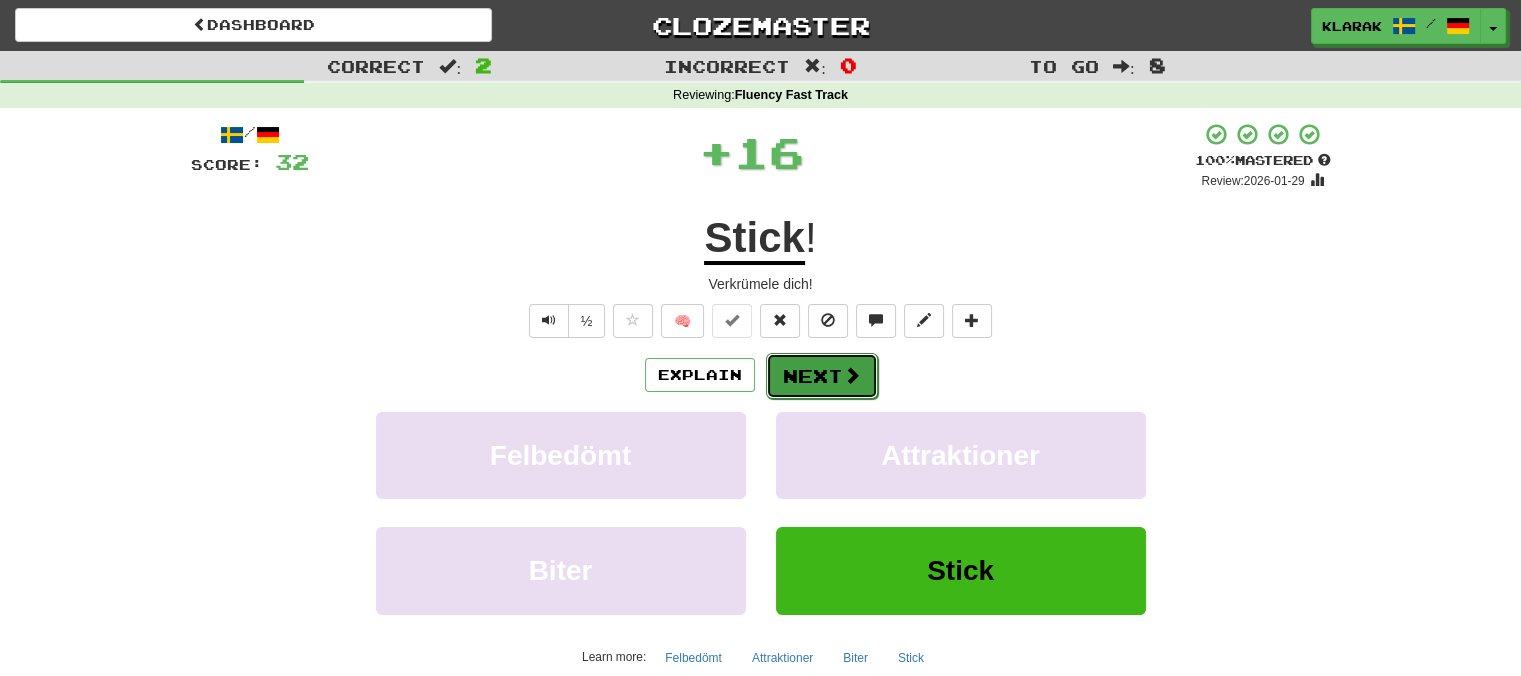 click on "Next" at bounding box center (822, 376) 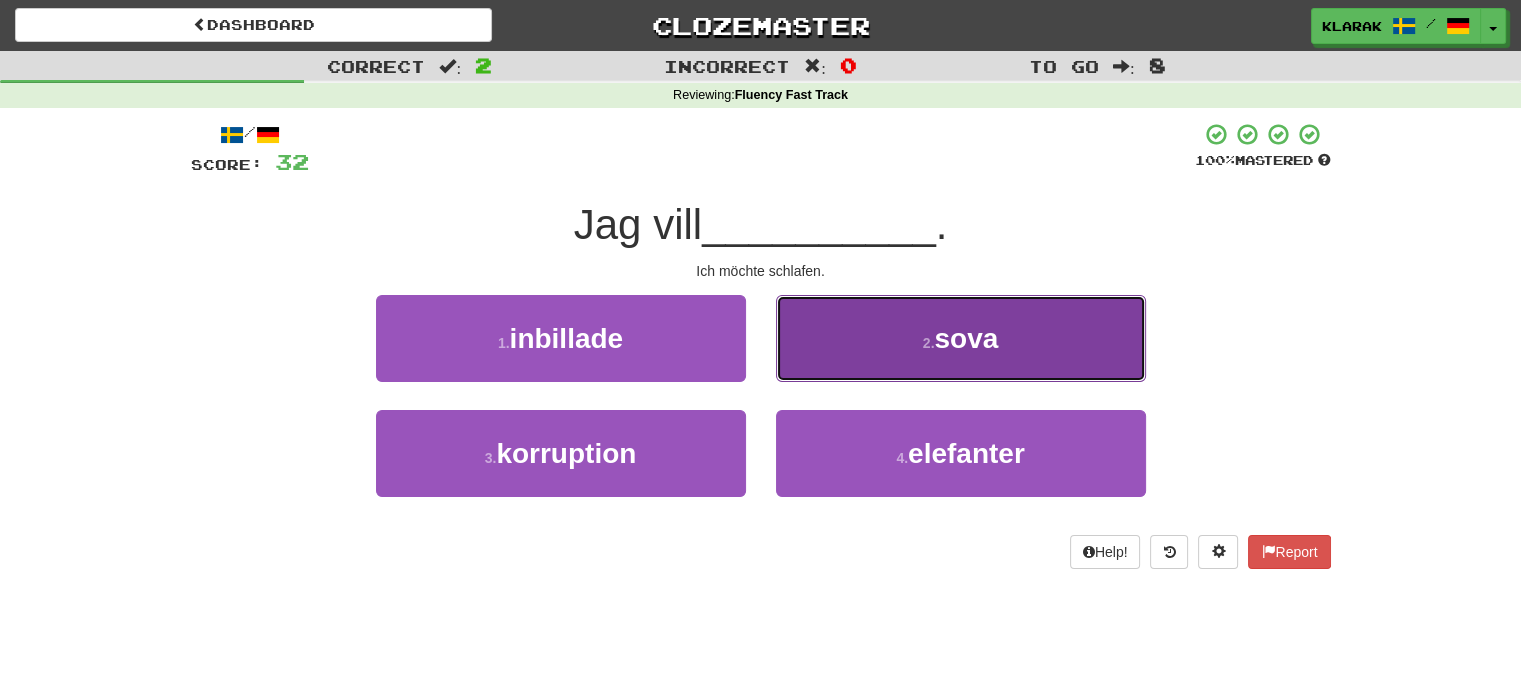 click on "2 .  sova" at bounding box center (961, 338) 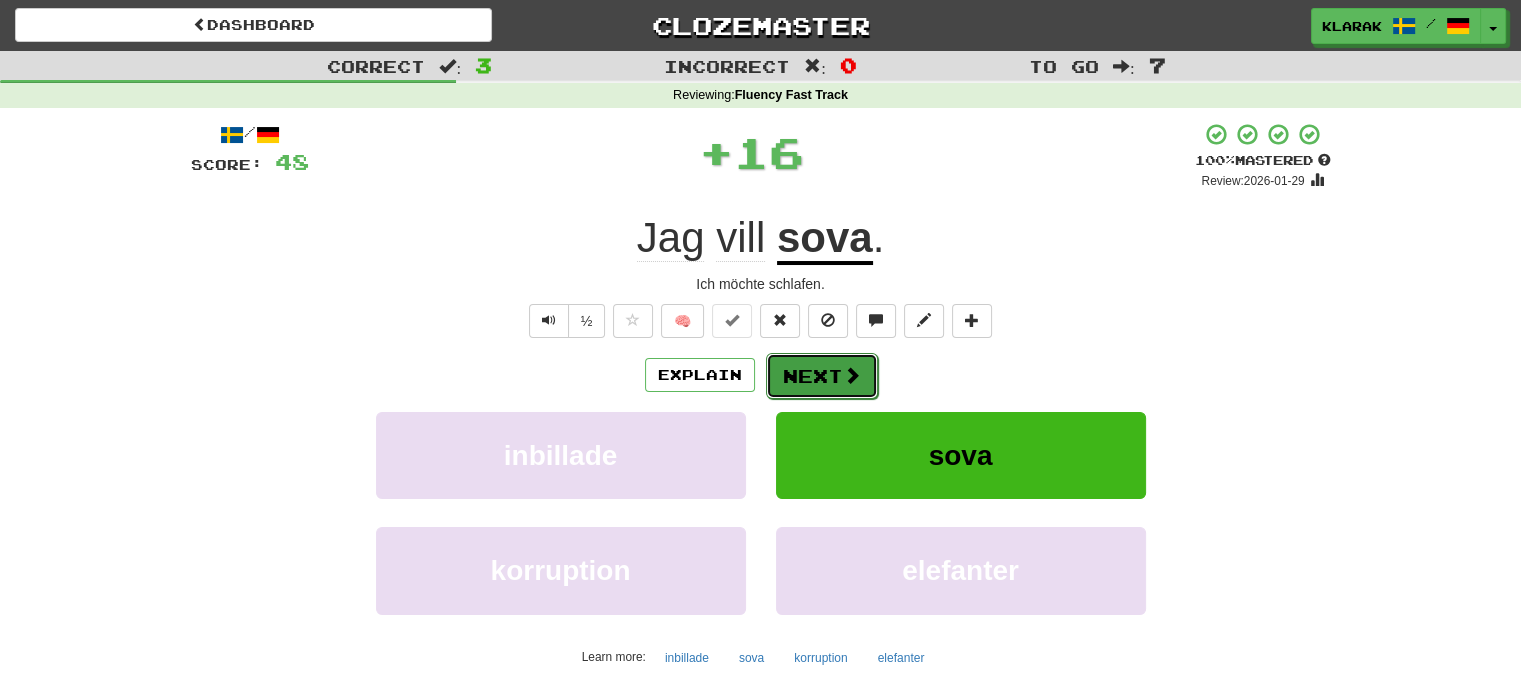 click on "Next" at bounding box center (822, 376) 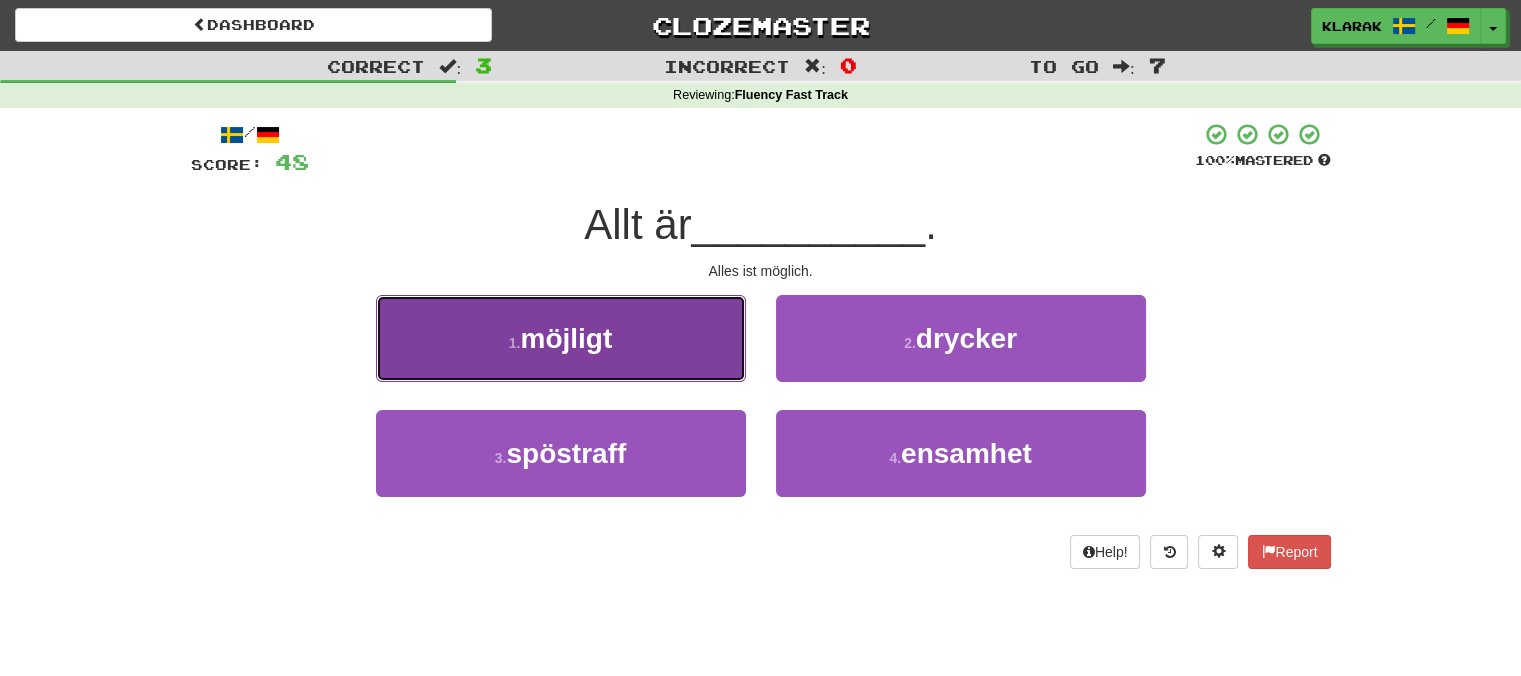 click on "1 .  möjligt" at bounding box center (561, 338) 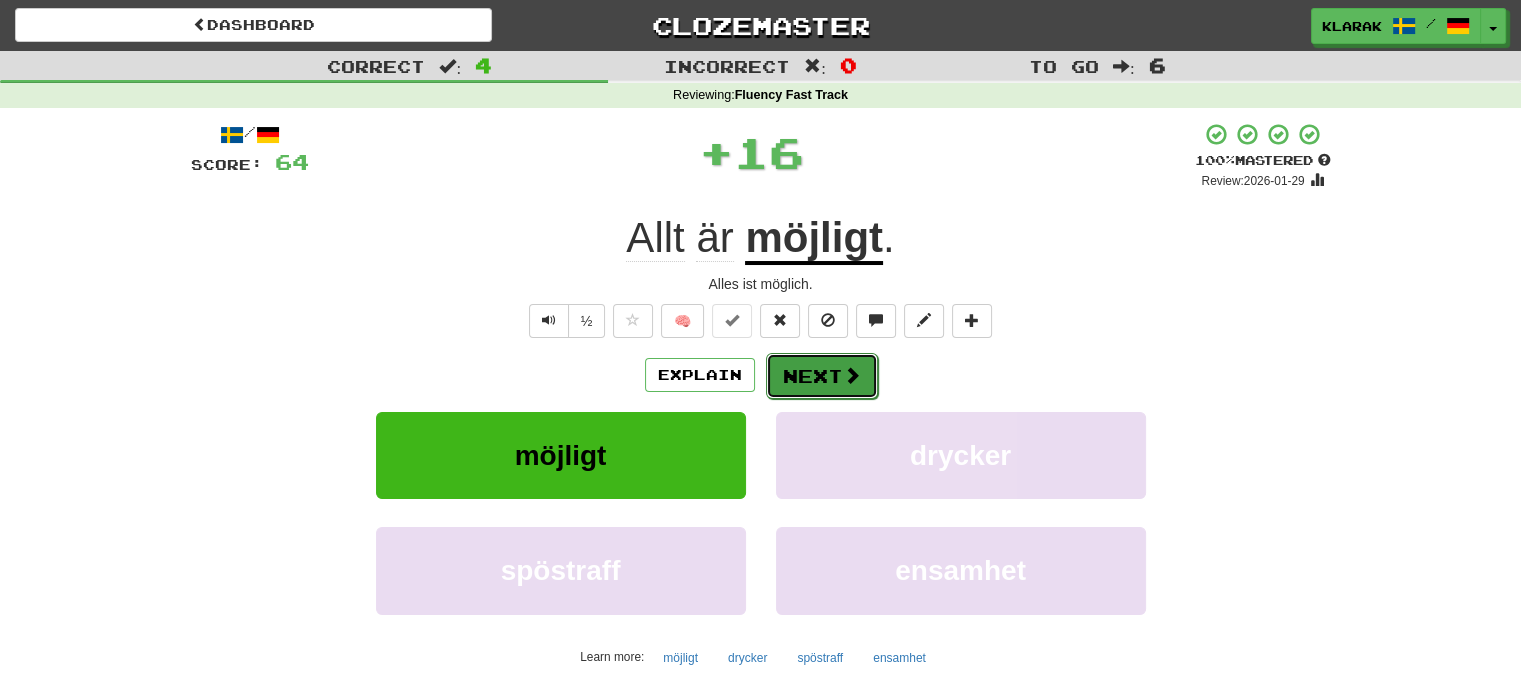 click on "Next" at bounding box center [822, 376] 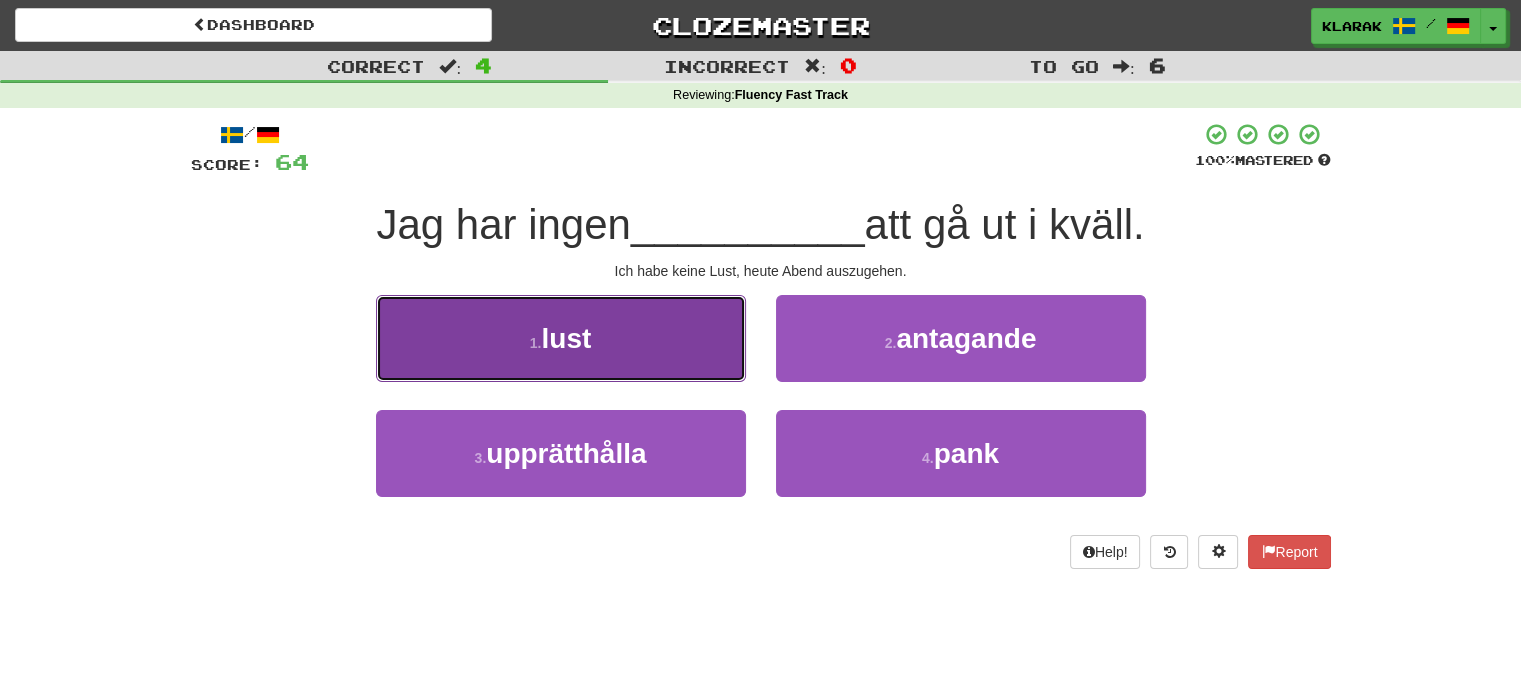click on "1 .  lust" at bounding box center (561, 338) 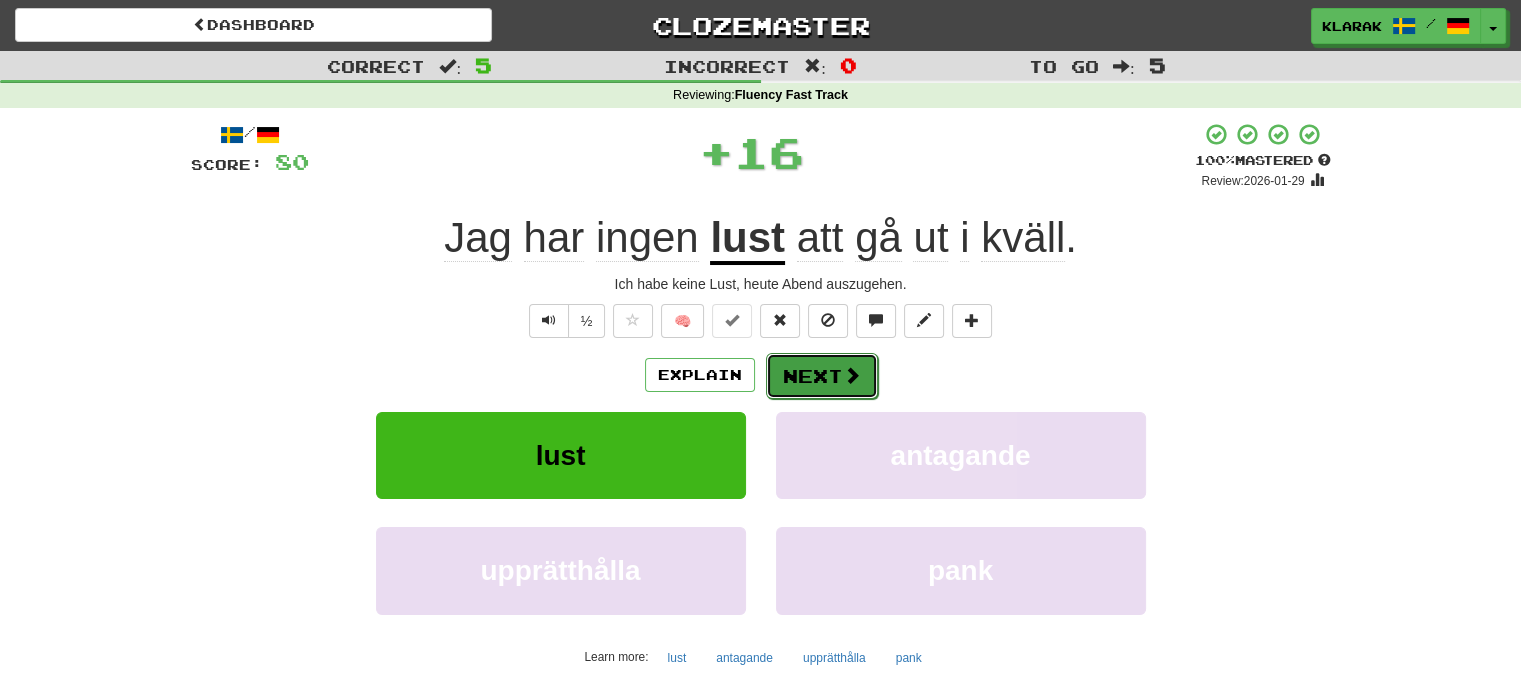 click on "Next" at bounding box center (822, 376) 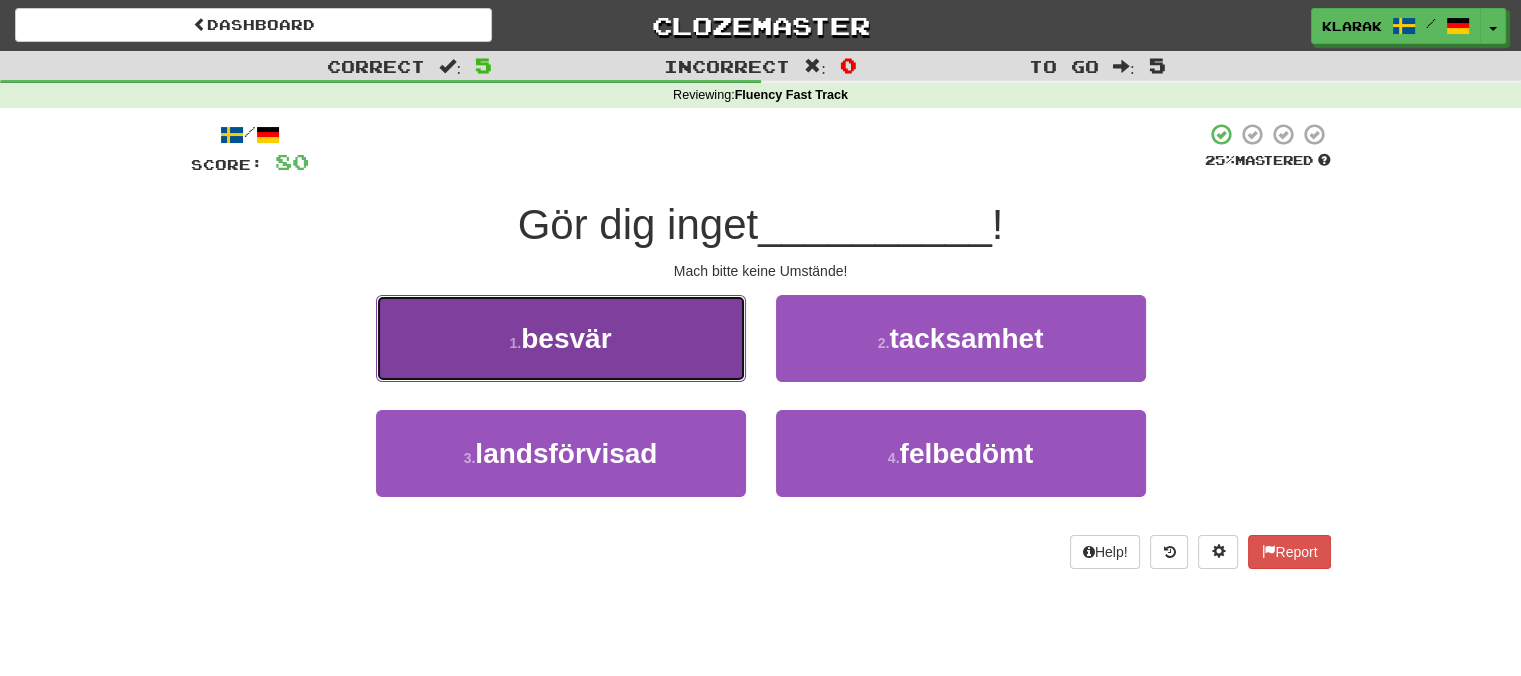 click on "1 .  besvär" at bounding box center (561, 338) 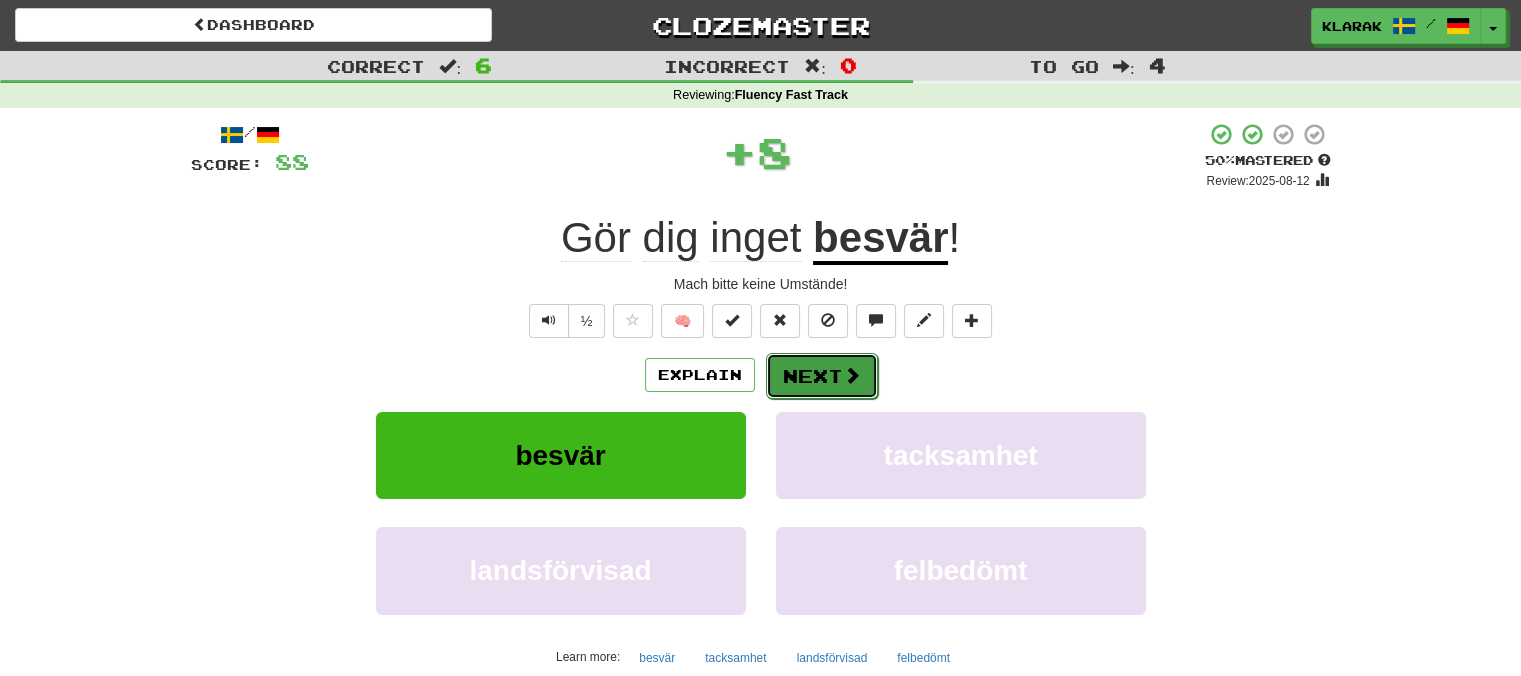 click on "Next" at bounding box center [822, 376] 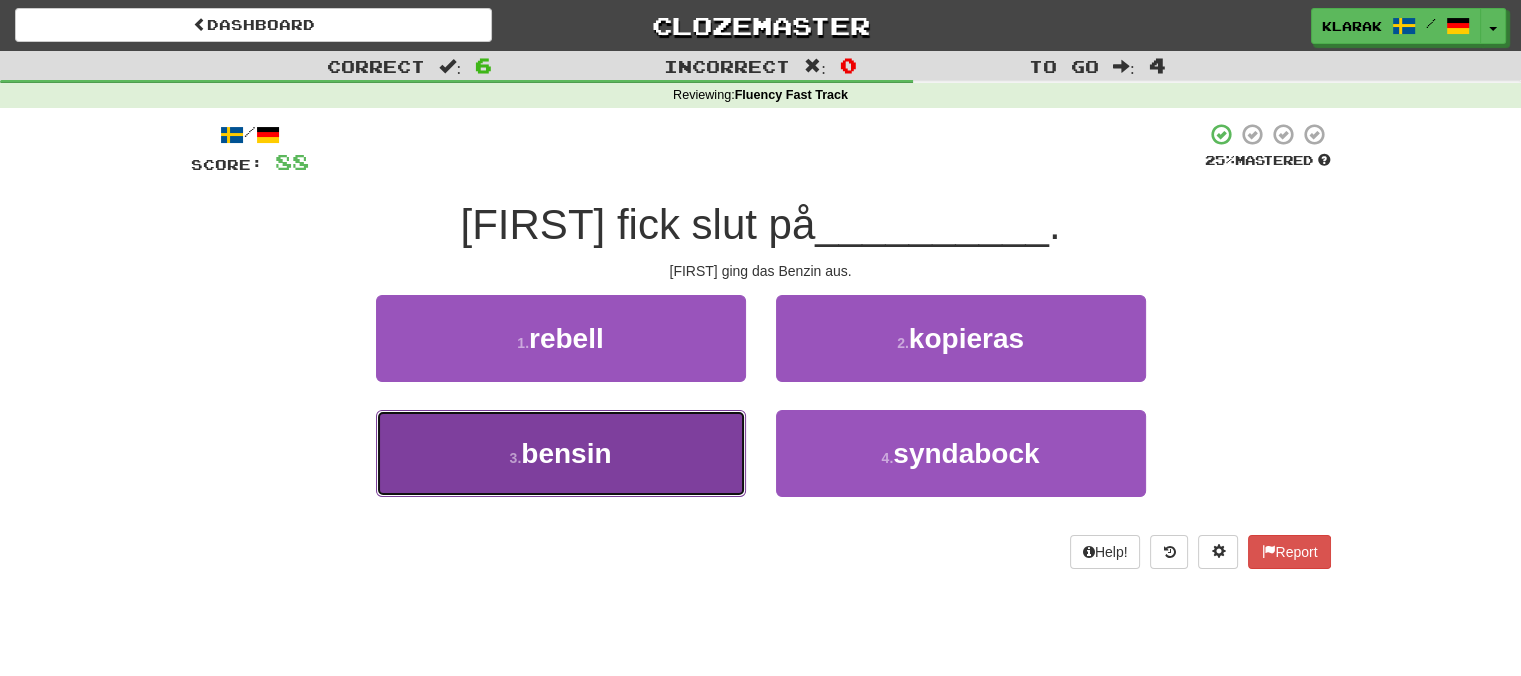click on "3 .  bensin" at bounding box center (561, 453) 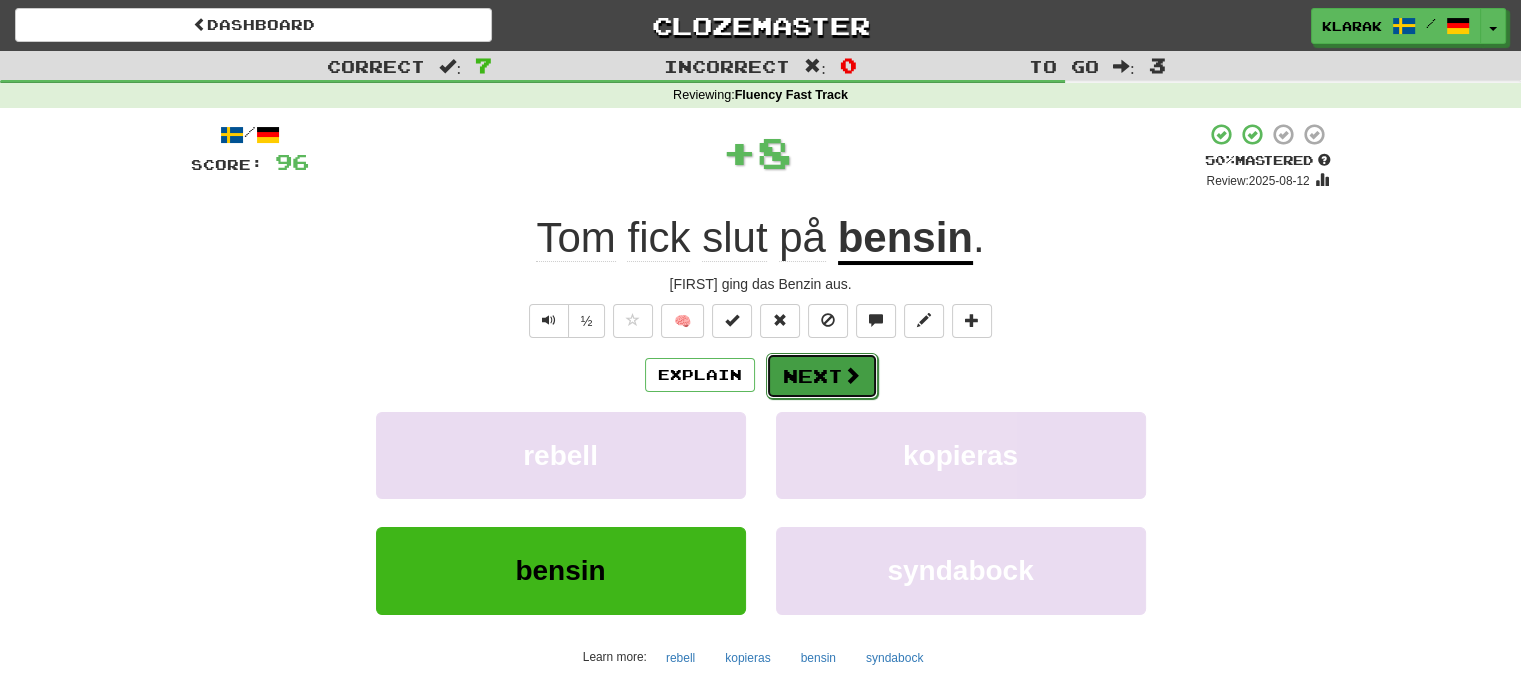 click on "Next" at bounding box center (822, 376) 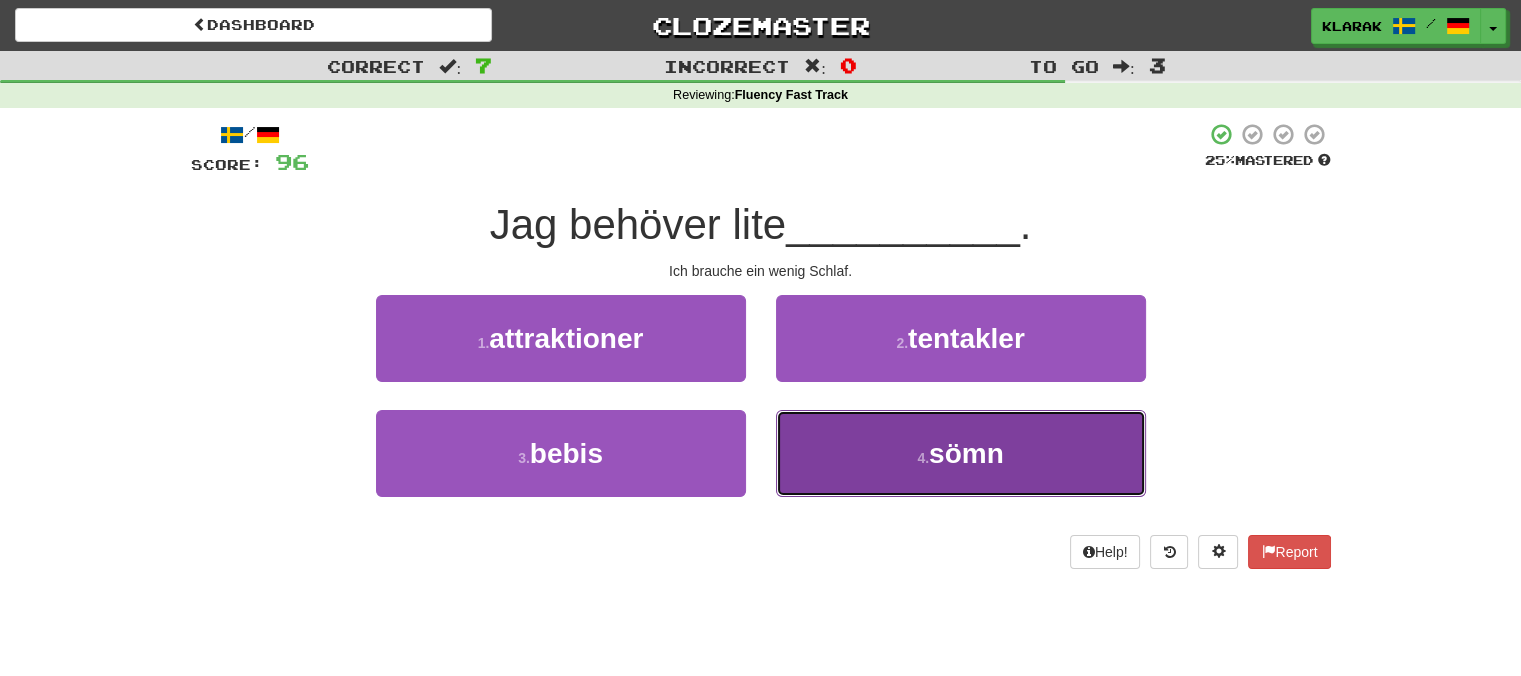 click on "4 .  sömn" at bounding box center [961, 453] 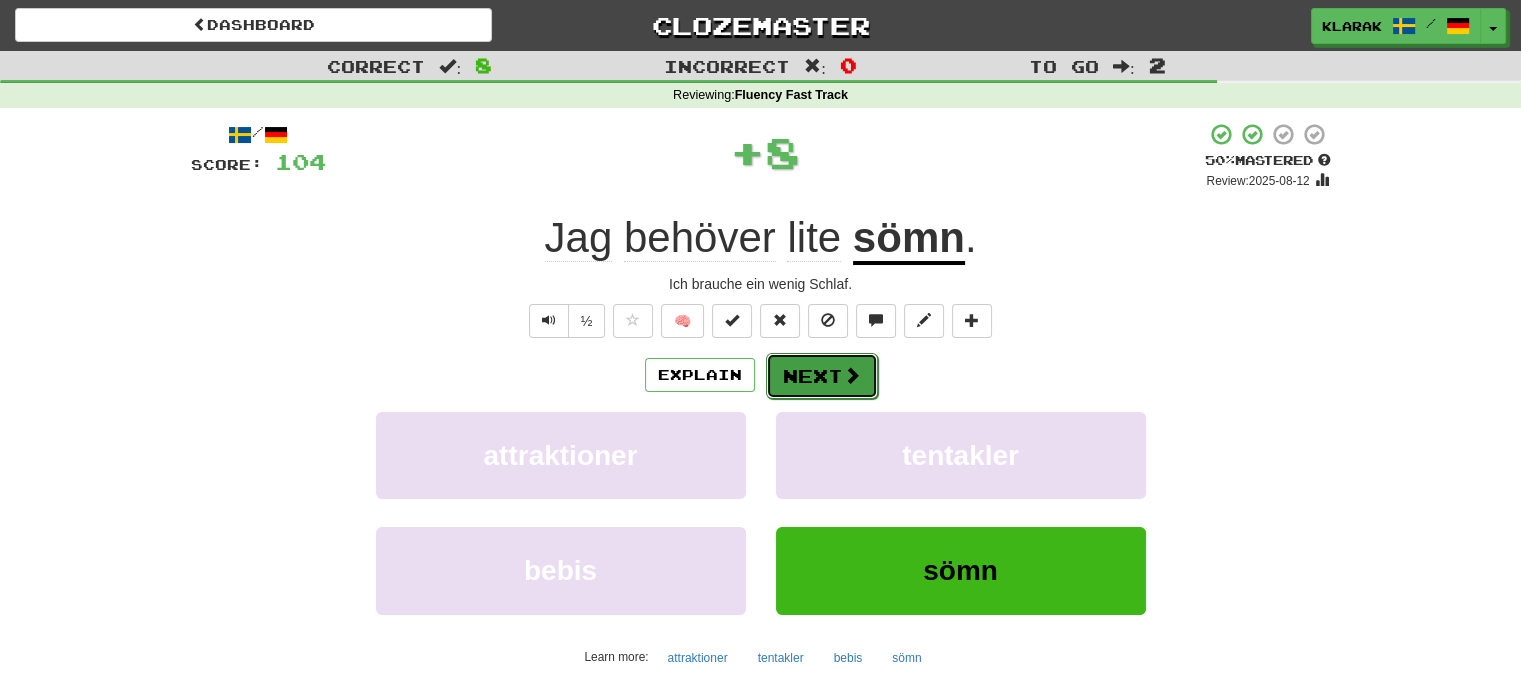 click on "Next" at bounding box center [822, 376] 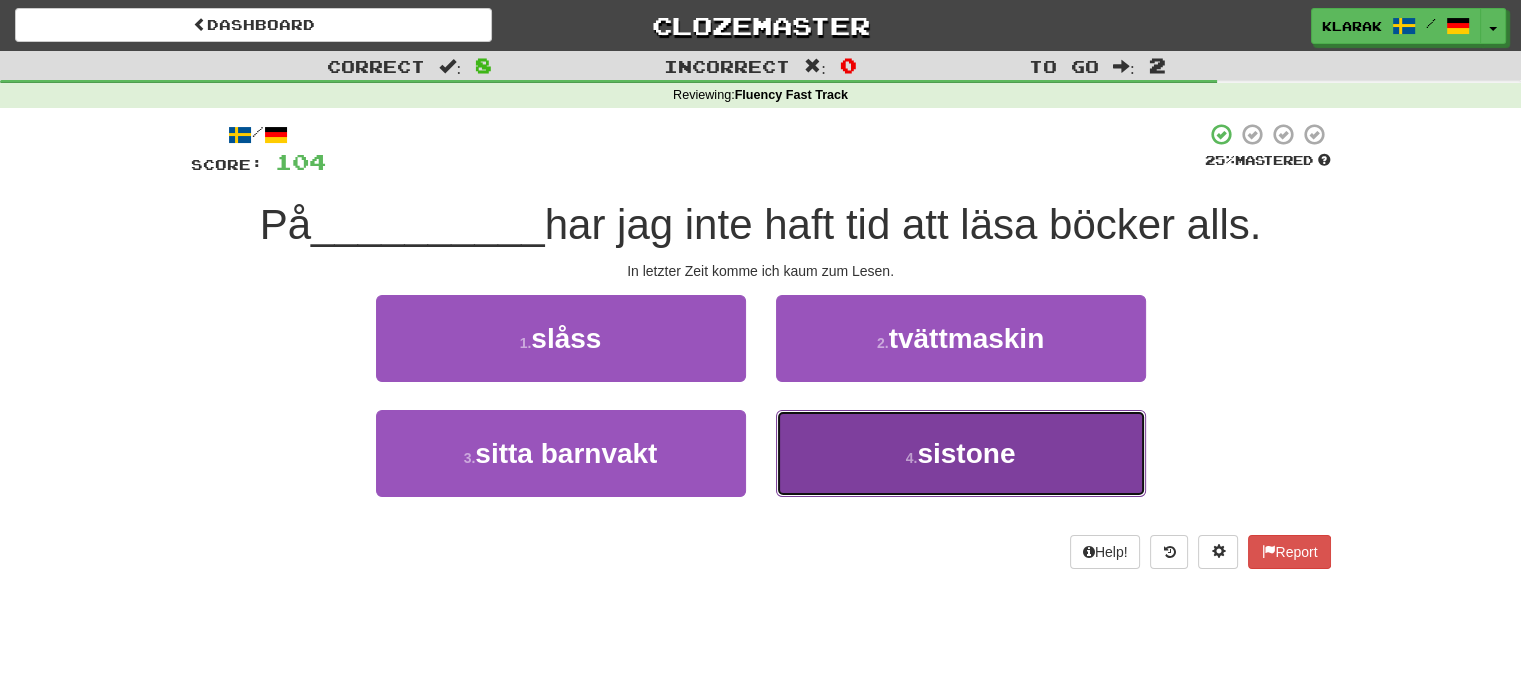 click on "4 .  sistone" at bounding box center (961, 453) 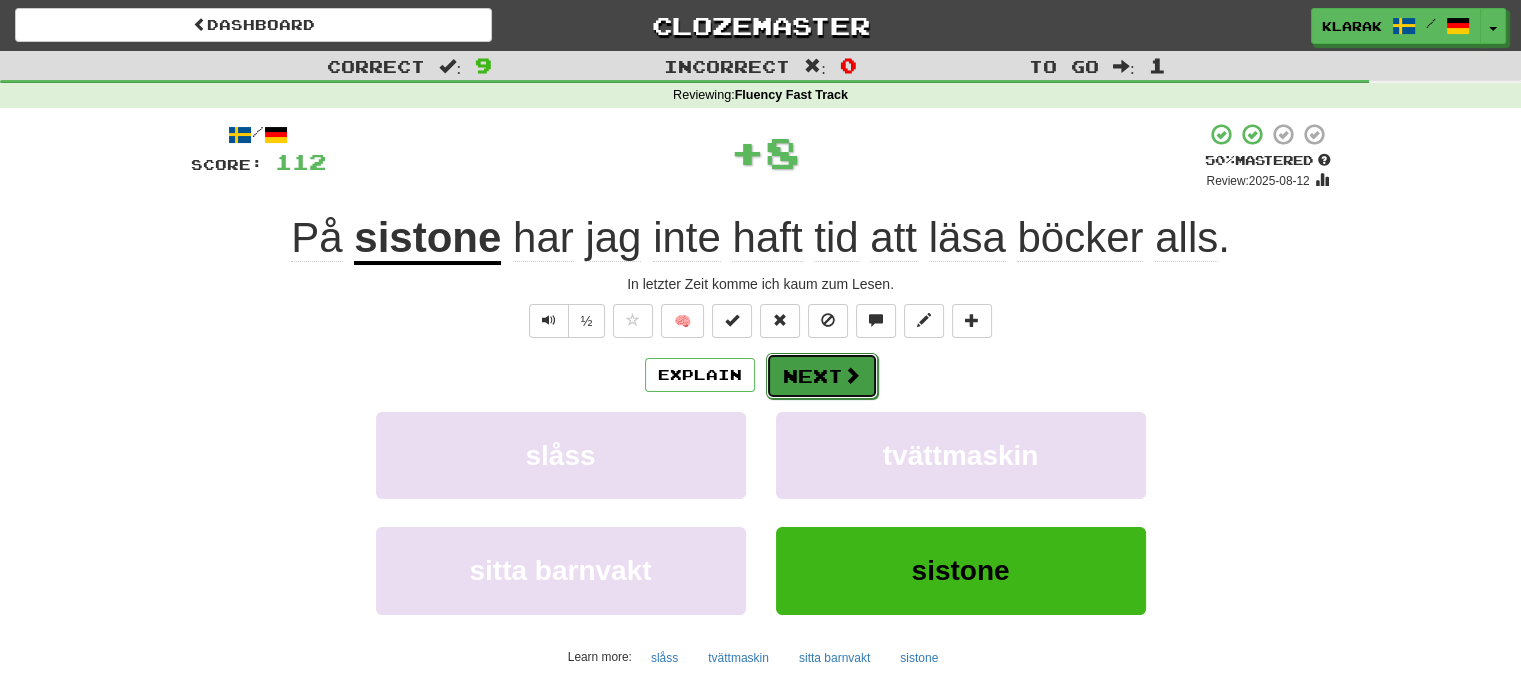click on "Next" at bounding box center (822, 376) 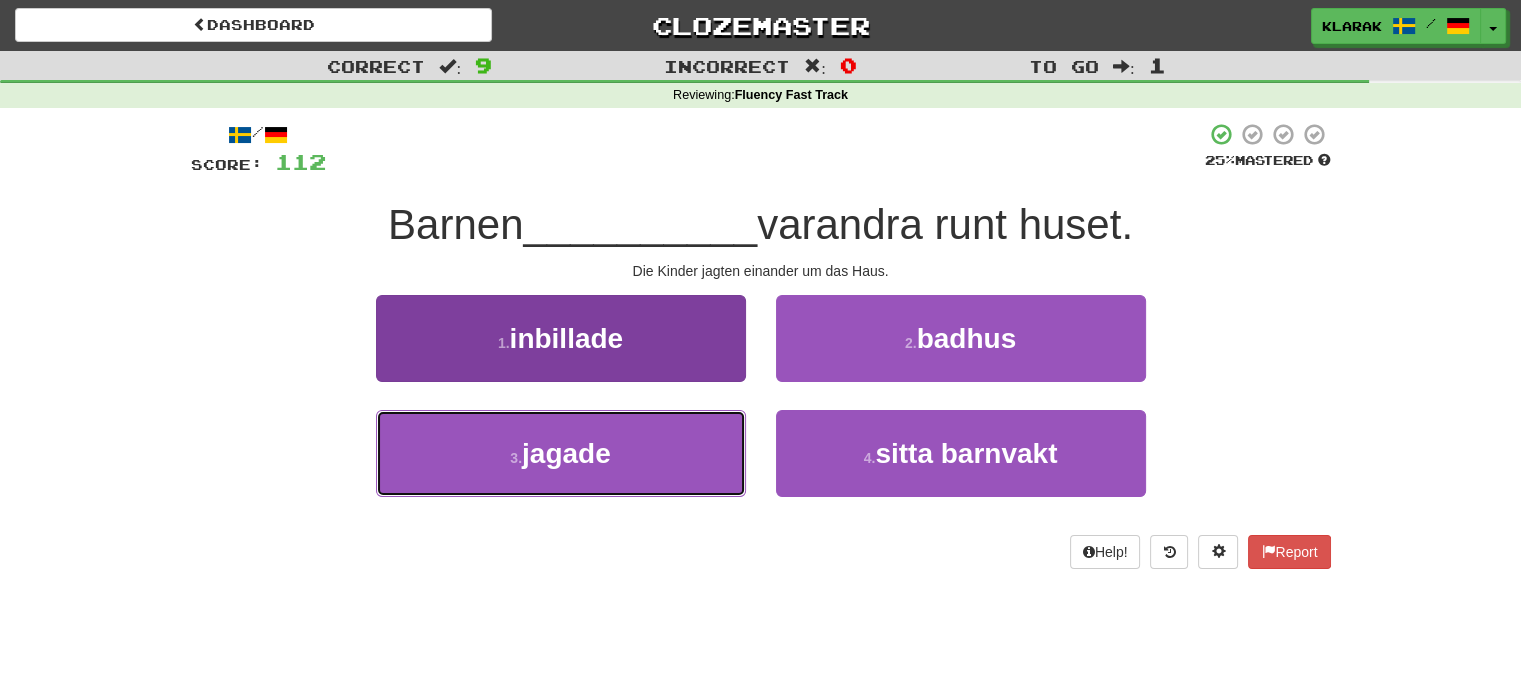 drag, startPoint x: 681, startPoint y: 439, endPoint x: 689, endPoint y: 422, distance: 18.788294 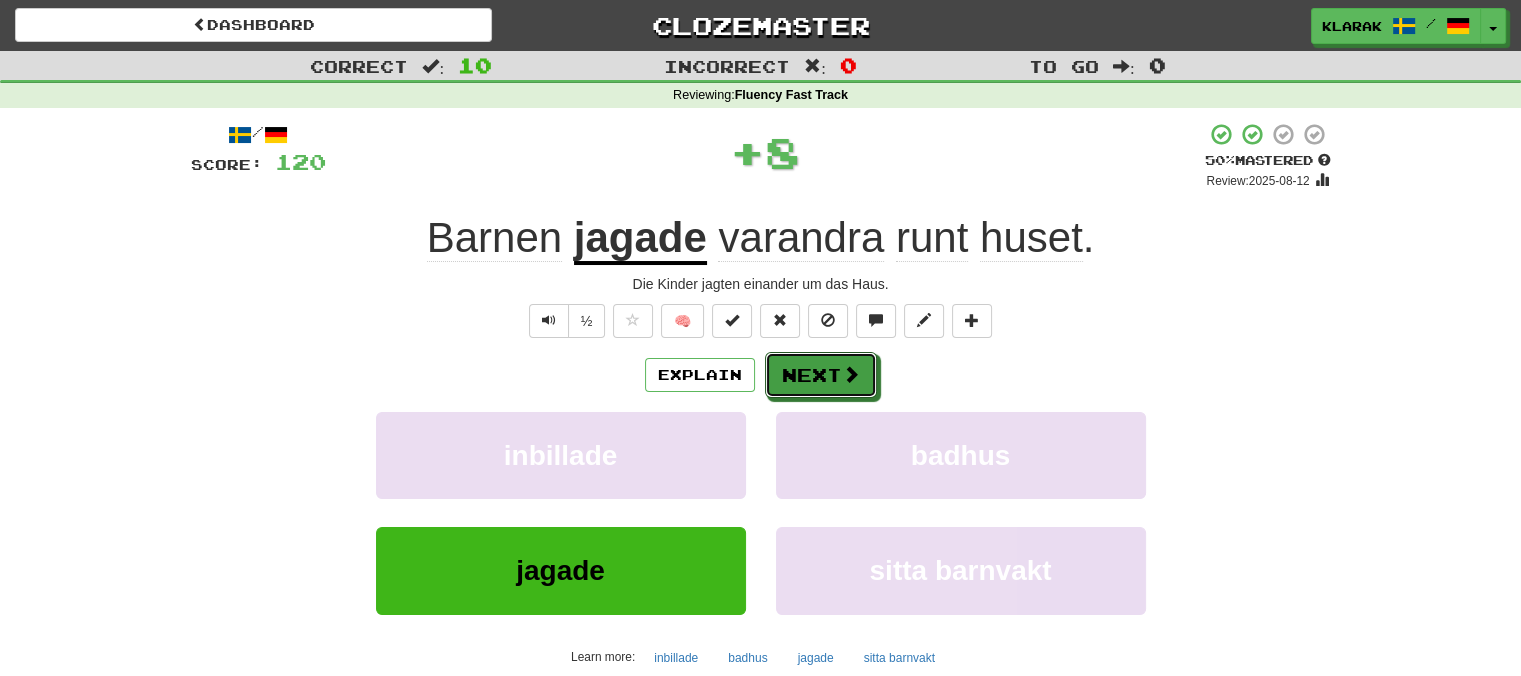 click on "Next" at bounding box center (821, 375) 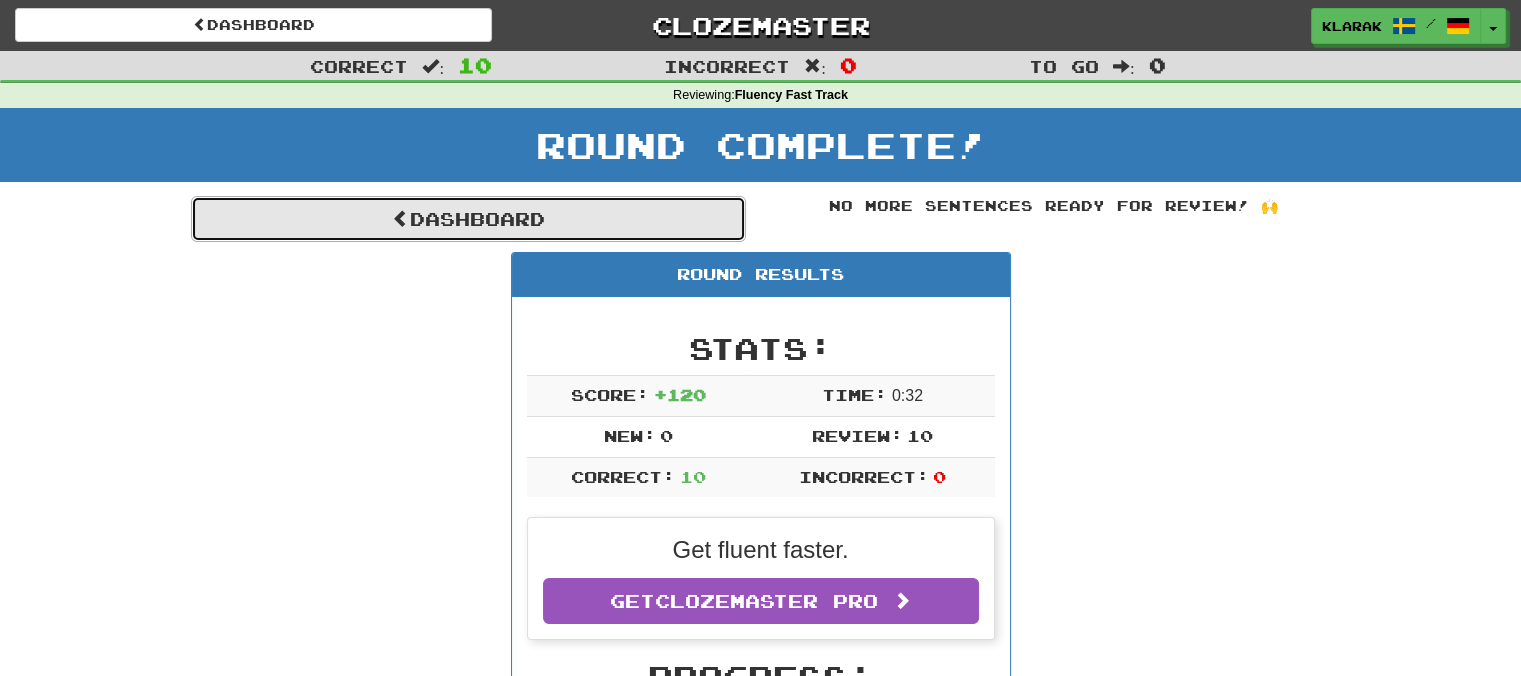 click on "Dashboard" at bounding box center (468, 219) 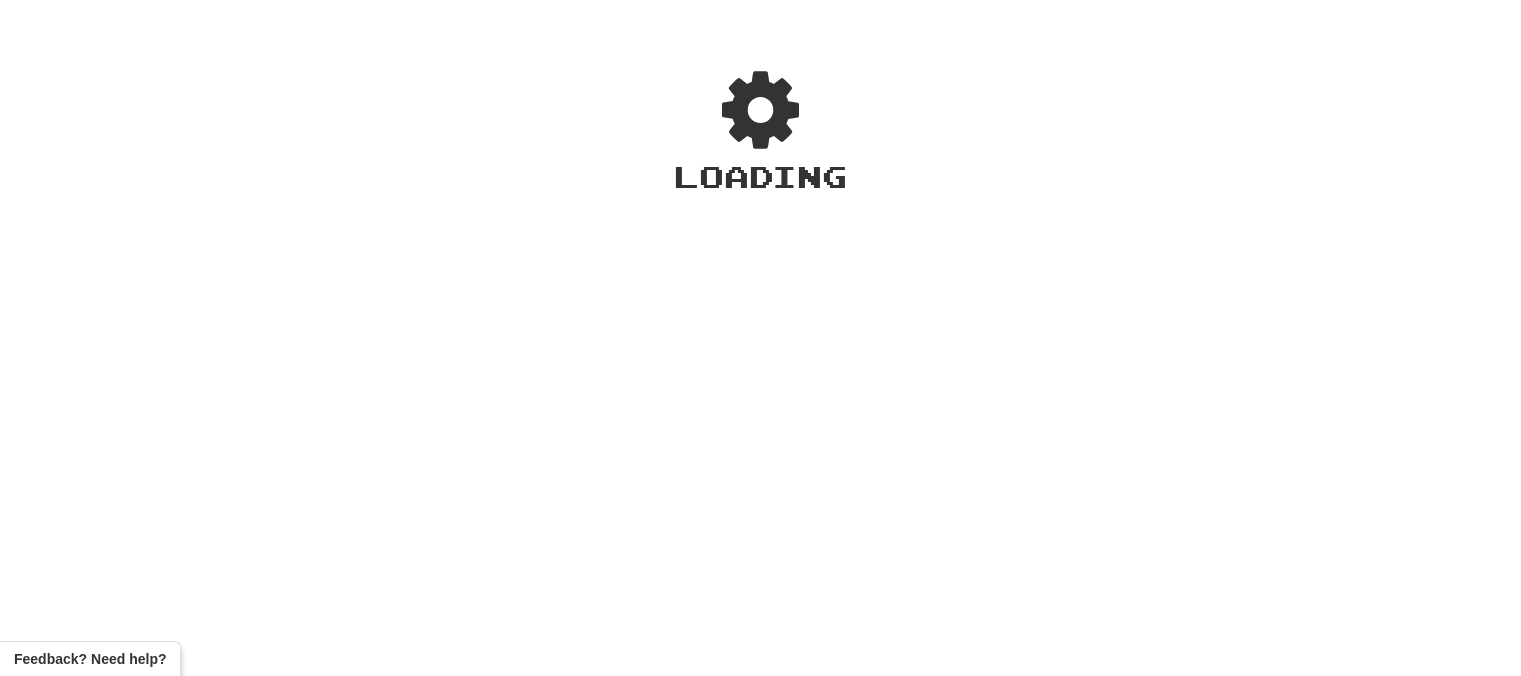 scroll, scrollTop: 0, scrollLeft: 0, axis: both 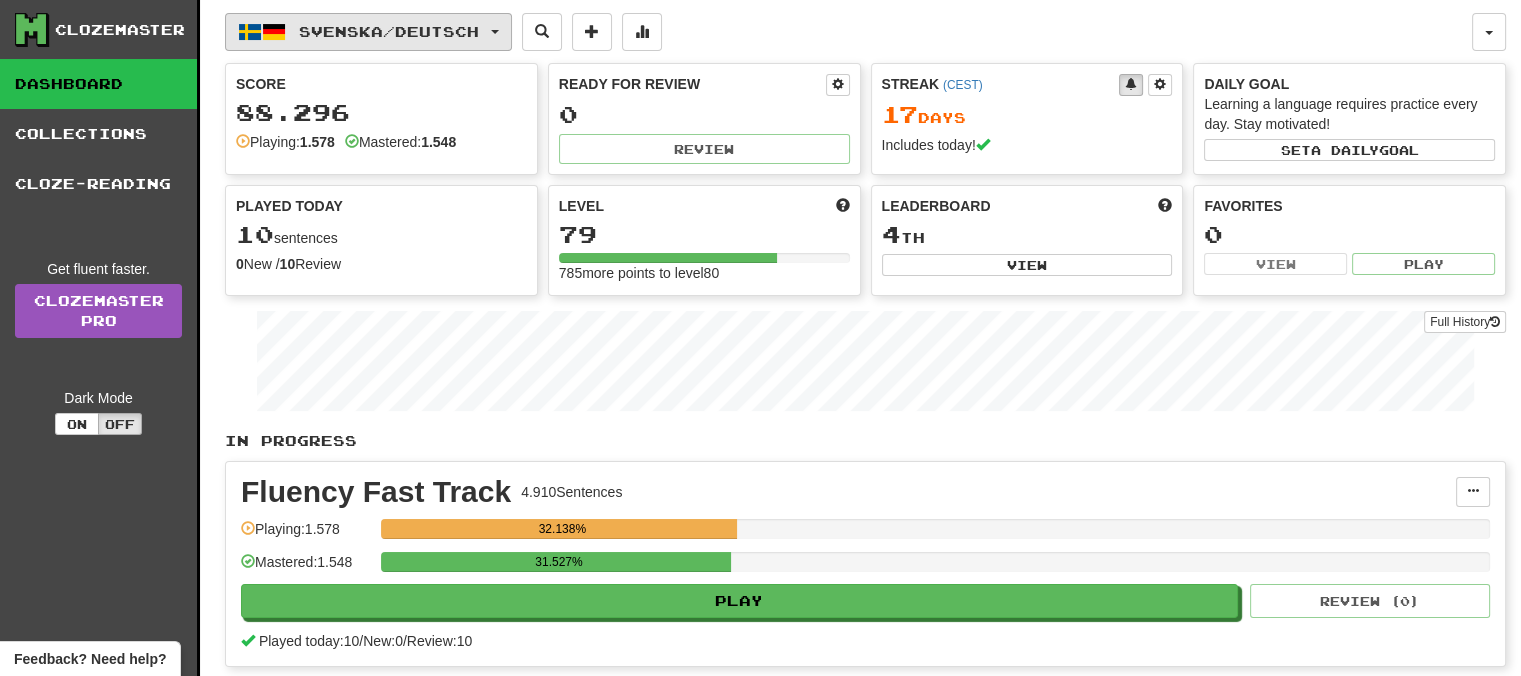 click on "Svenska  /  Deutsch" at bounding box center (368, 32) 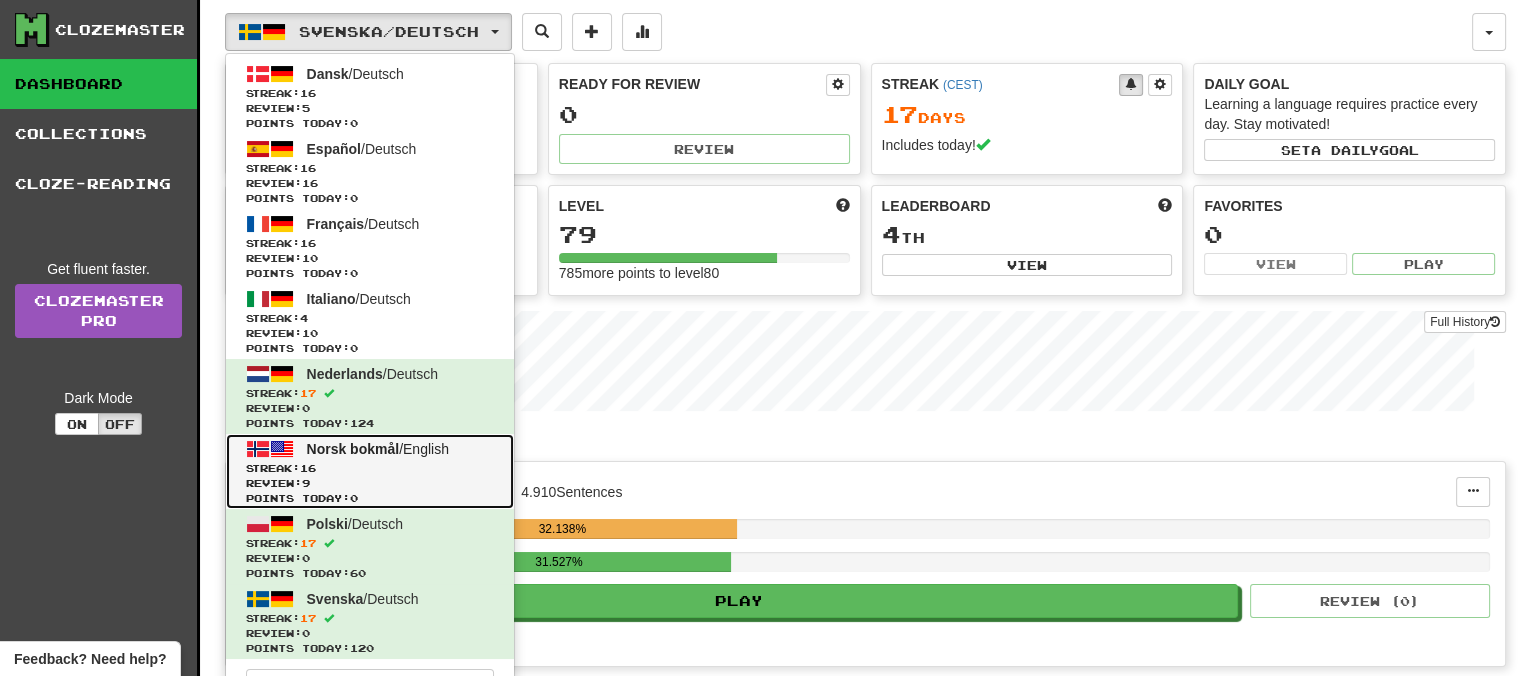 click on "Norsk bokmål" at bounding box center (353, 449) 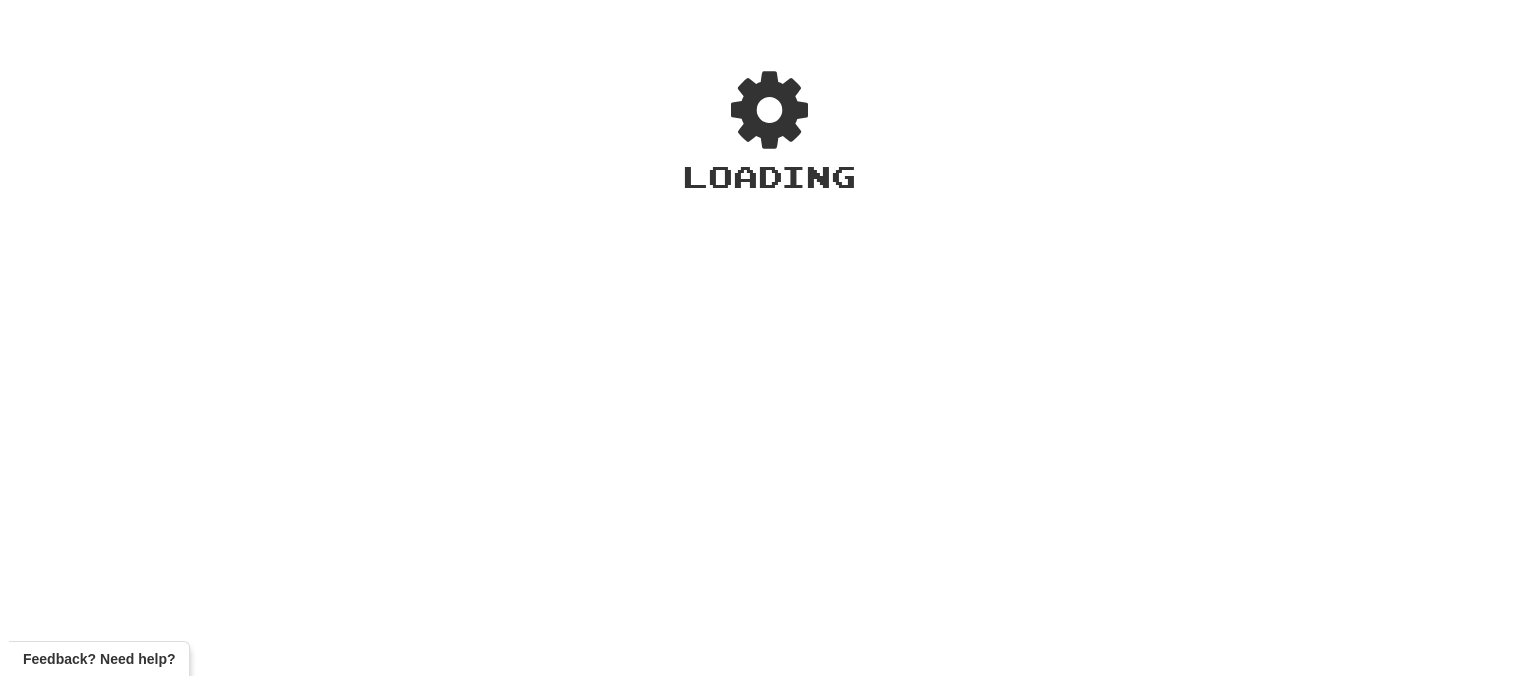 scroll, scrollTop: 0, scrollLeft: 0, axis: both 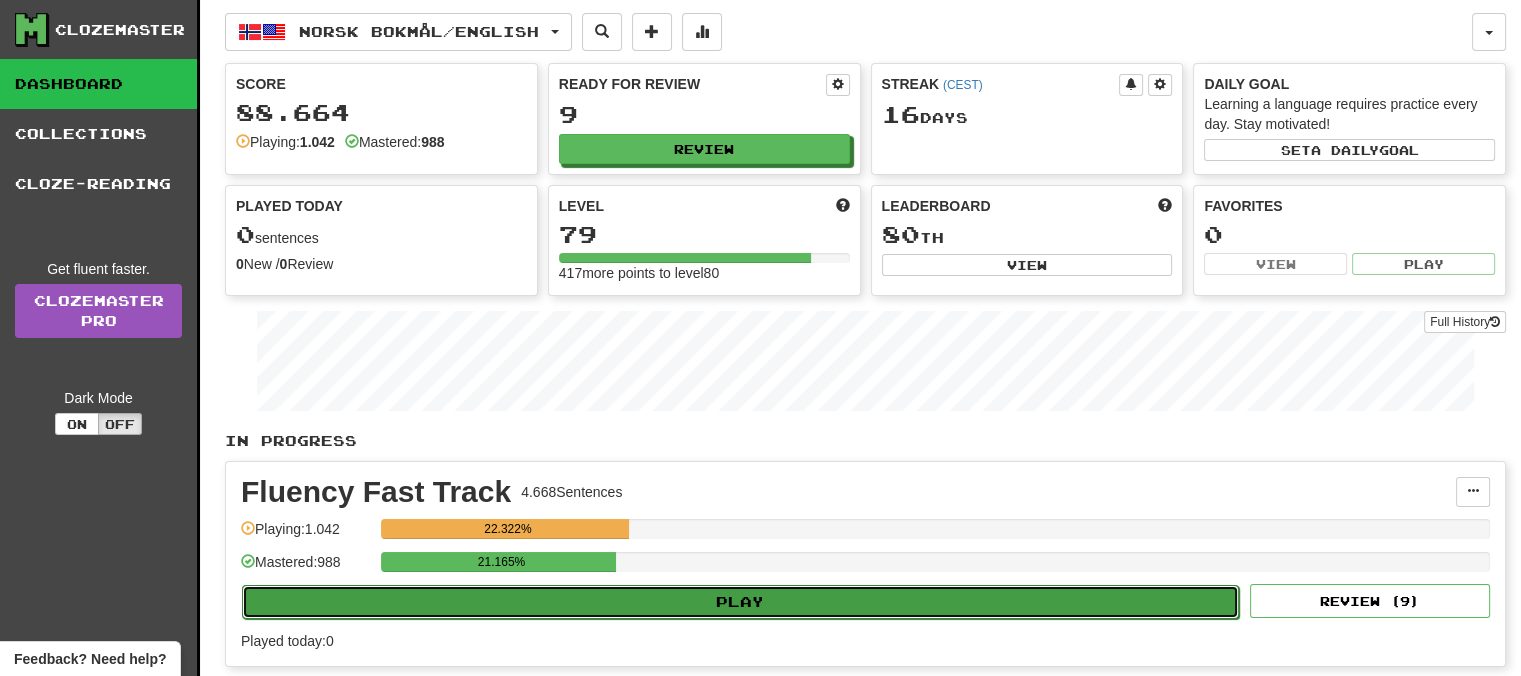 click on "Play" at bounding box center (740, 602) 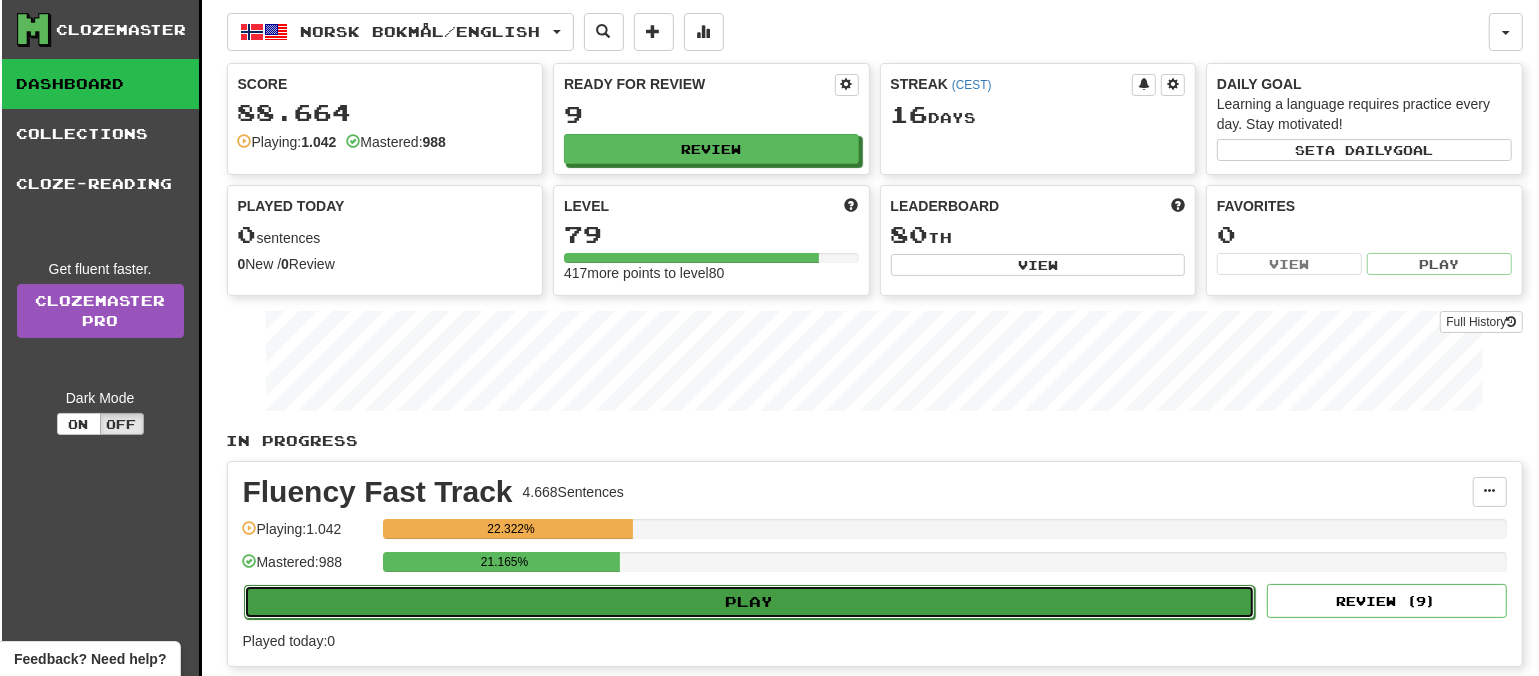 select on "**" 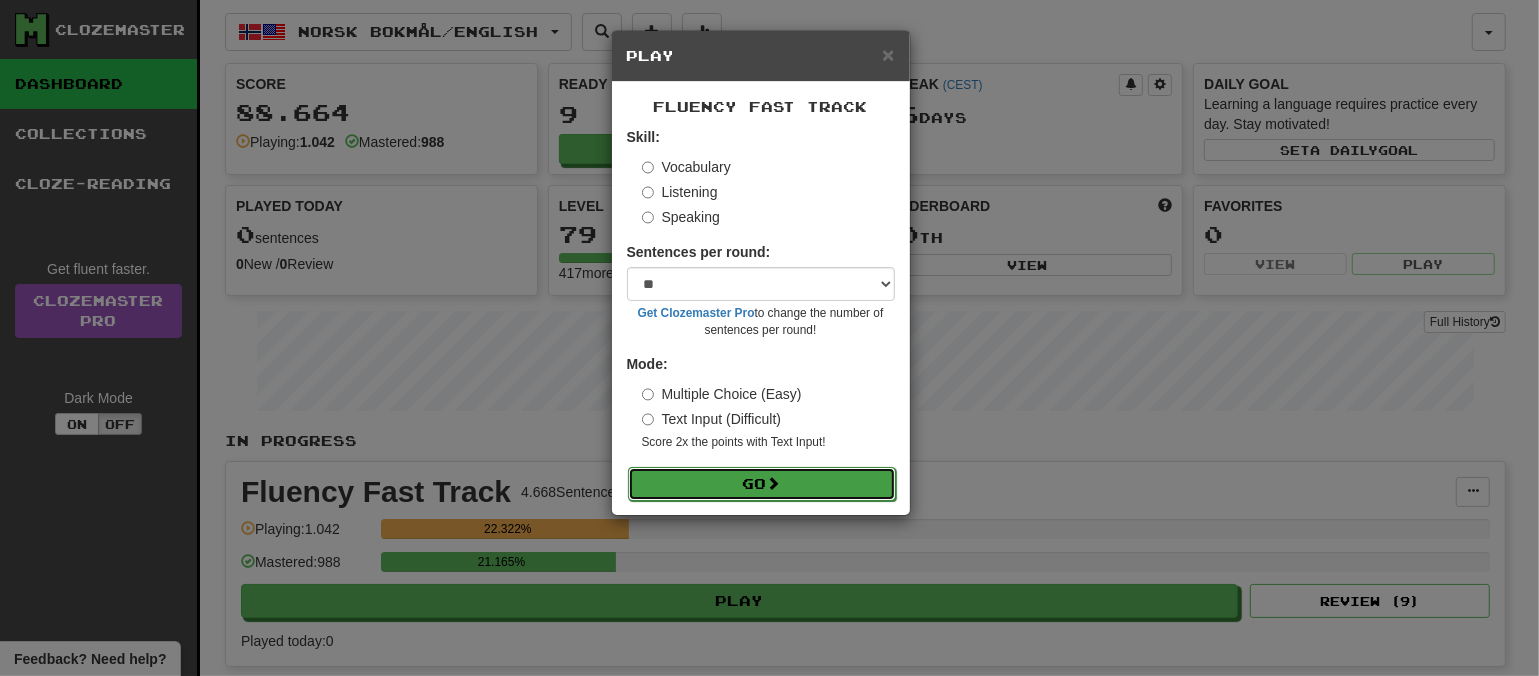 click on "Go" at bounding box center (762, 484) 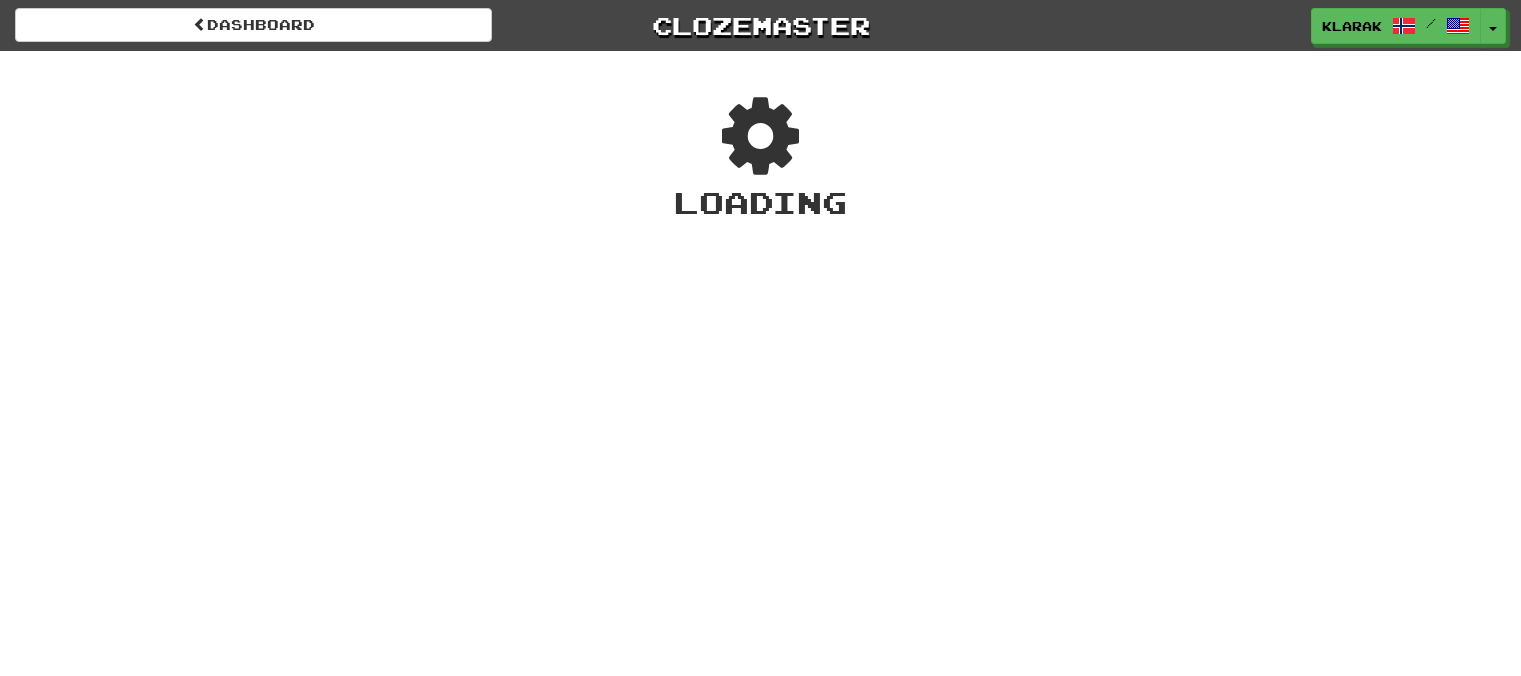 scroll, scrollTop: 0, scrollLeft: 0, axis: both 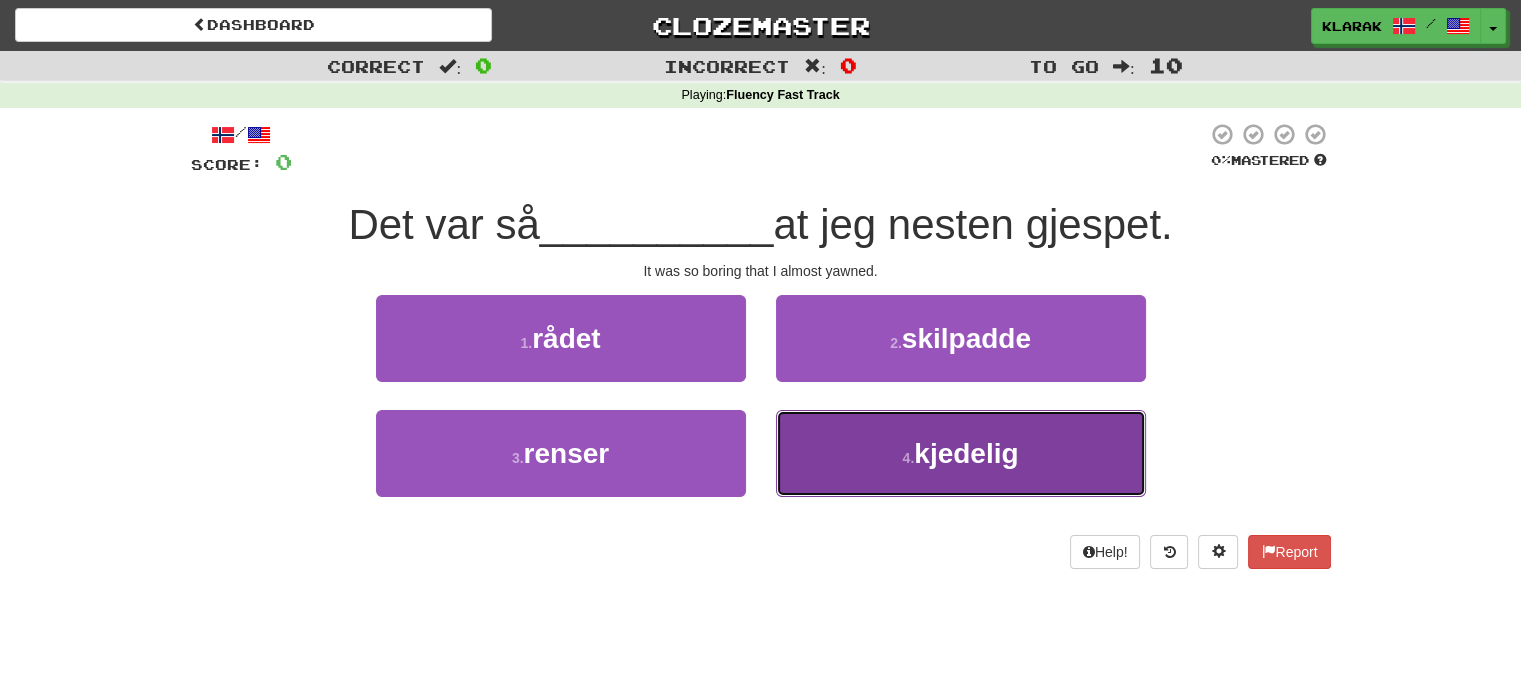 click on "[NUMBER] . [WORD]" at bounding box center (961, 453) 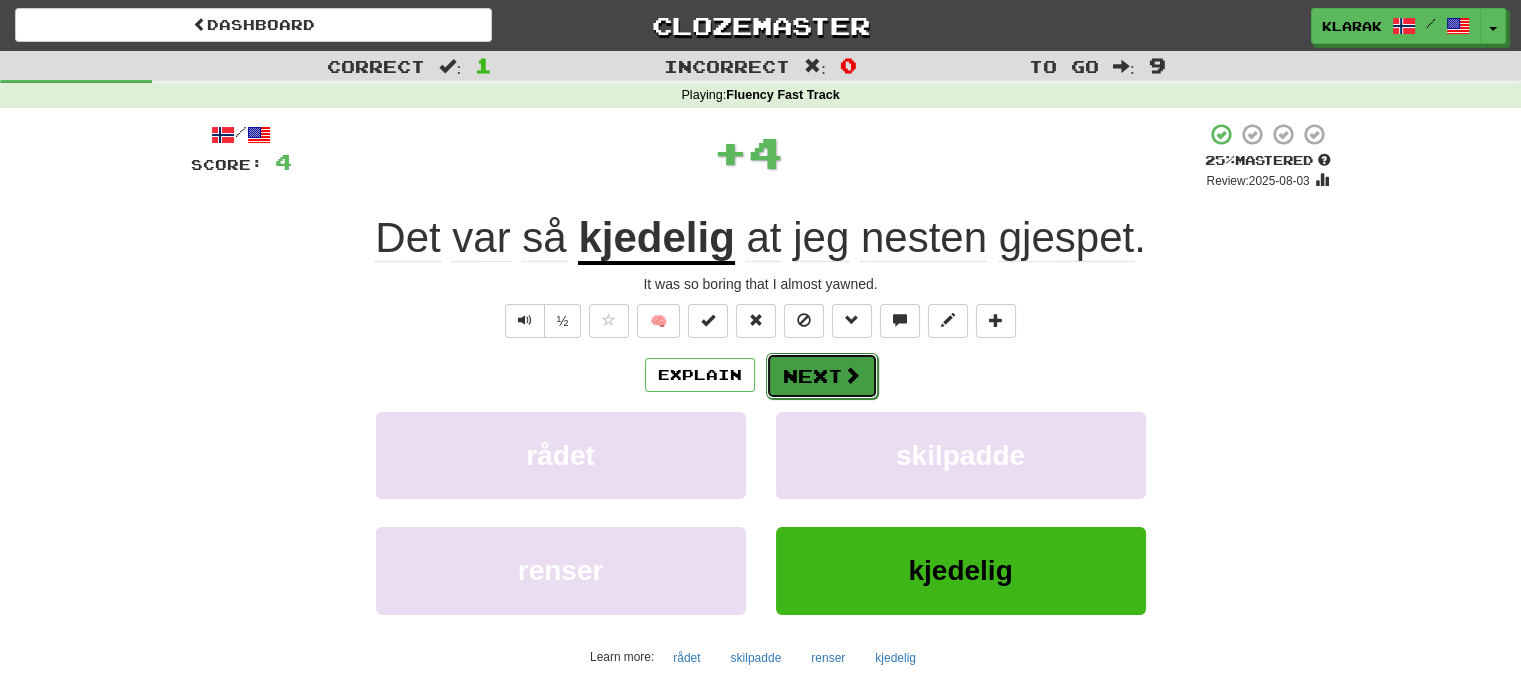 click on "Next" at bounding box center [822, 376] 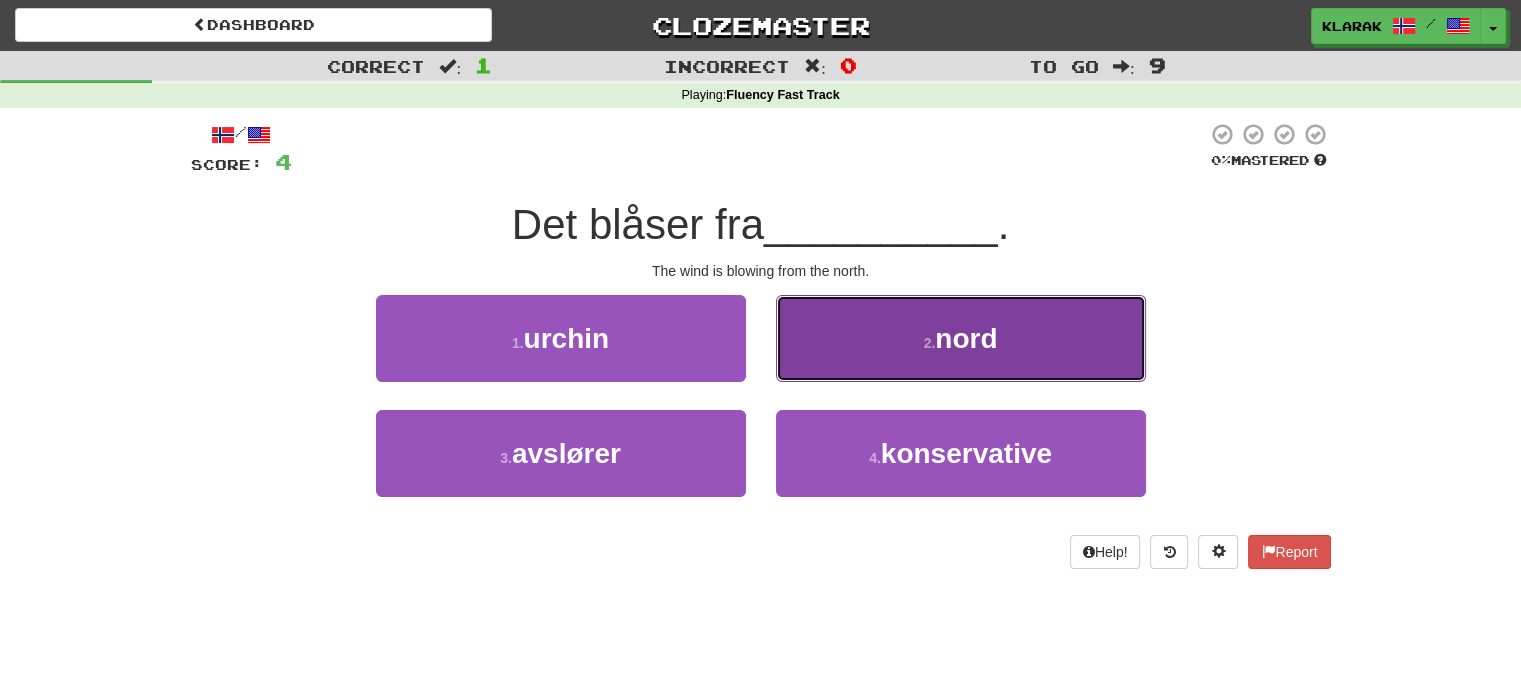 click on "2 .  nord" at bounding box center [961, 338] 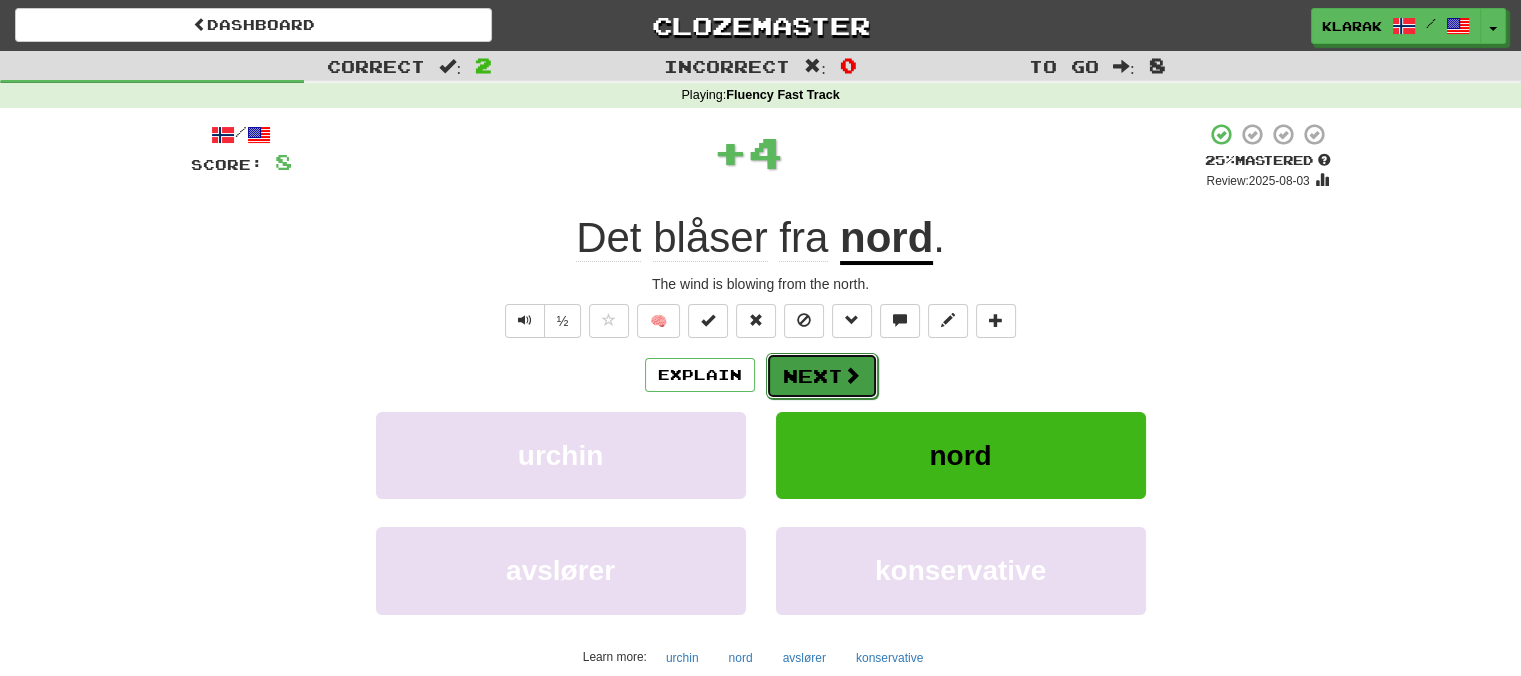 click on "Next" at bounding box center (822, 376) 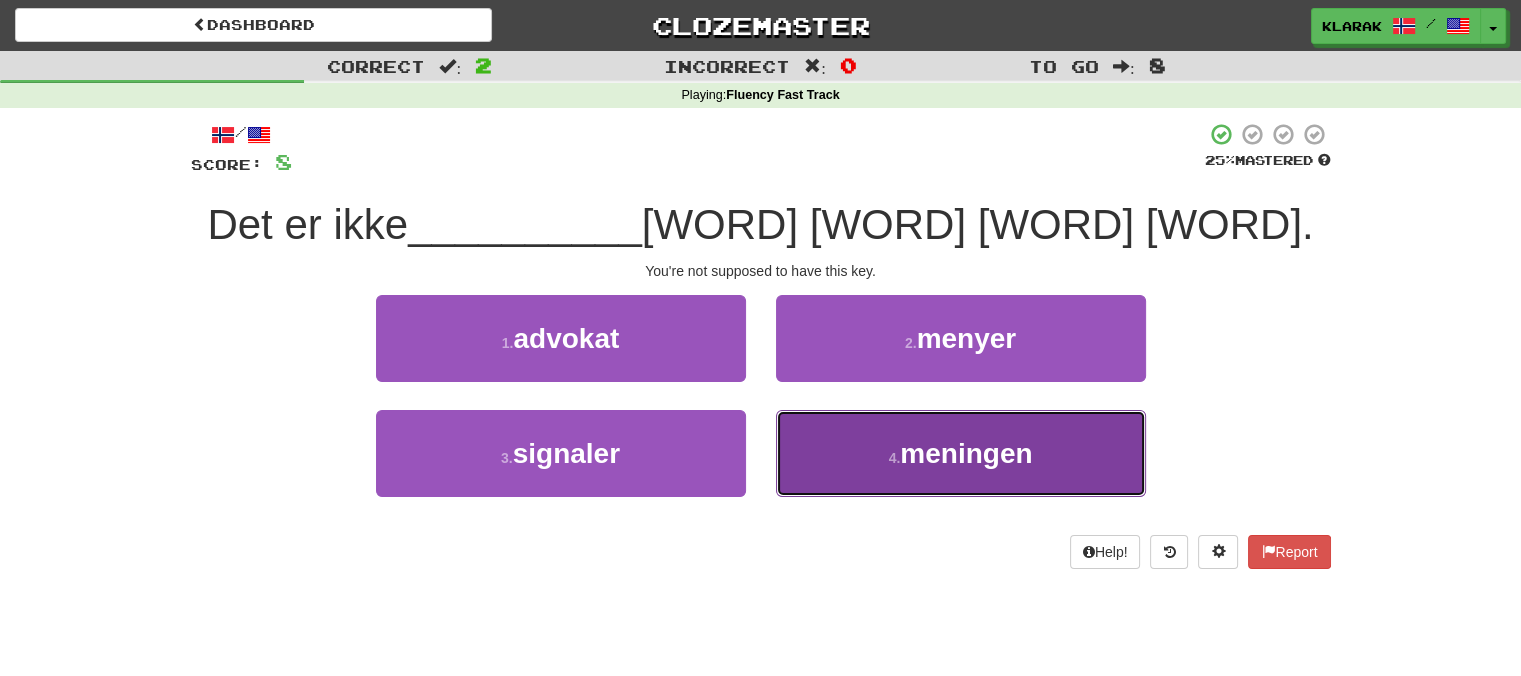 click on "4 .  meningen" at bounding box center [961, 453] 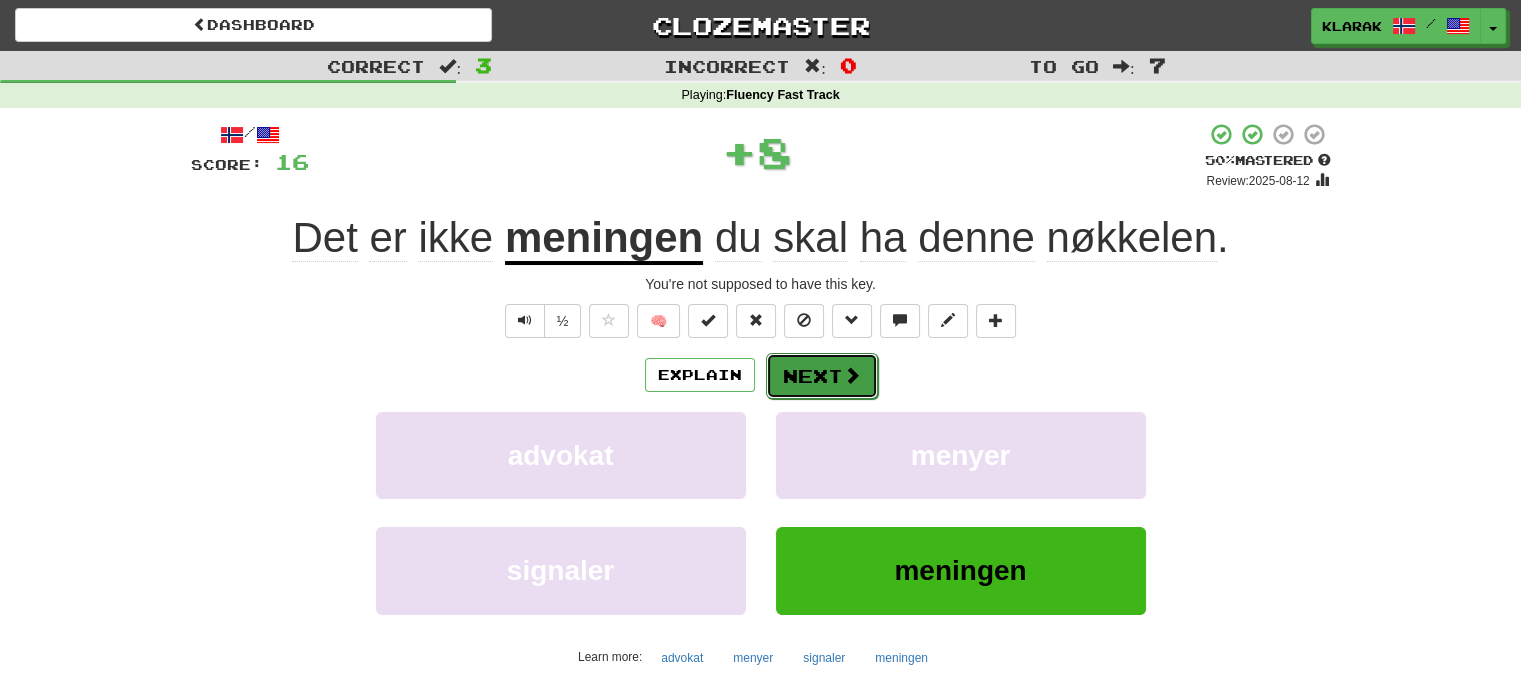 click on "Next" at bounding box center [822, 376] 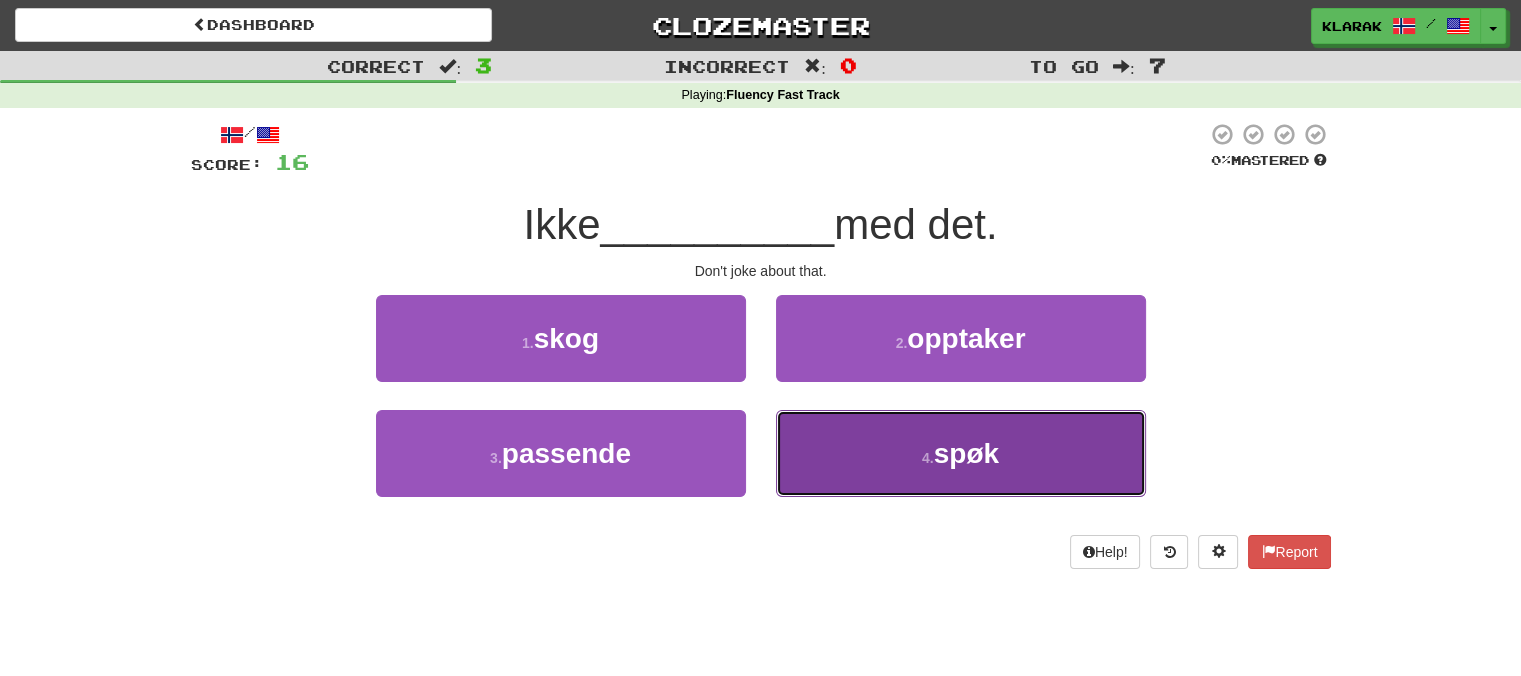 click on "4 .  spøk" at bounding box center (961, 453) 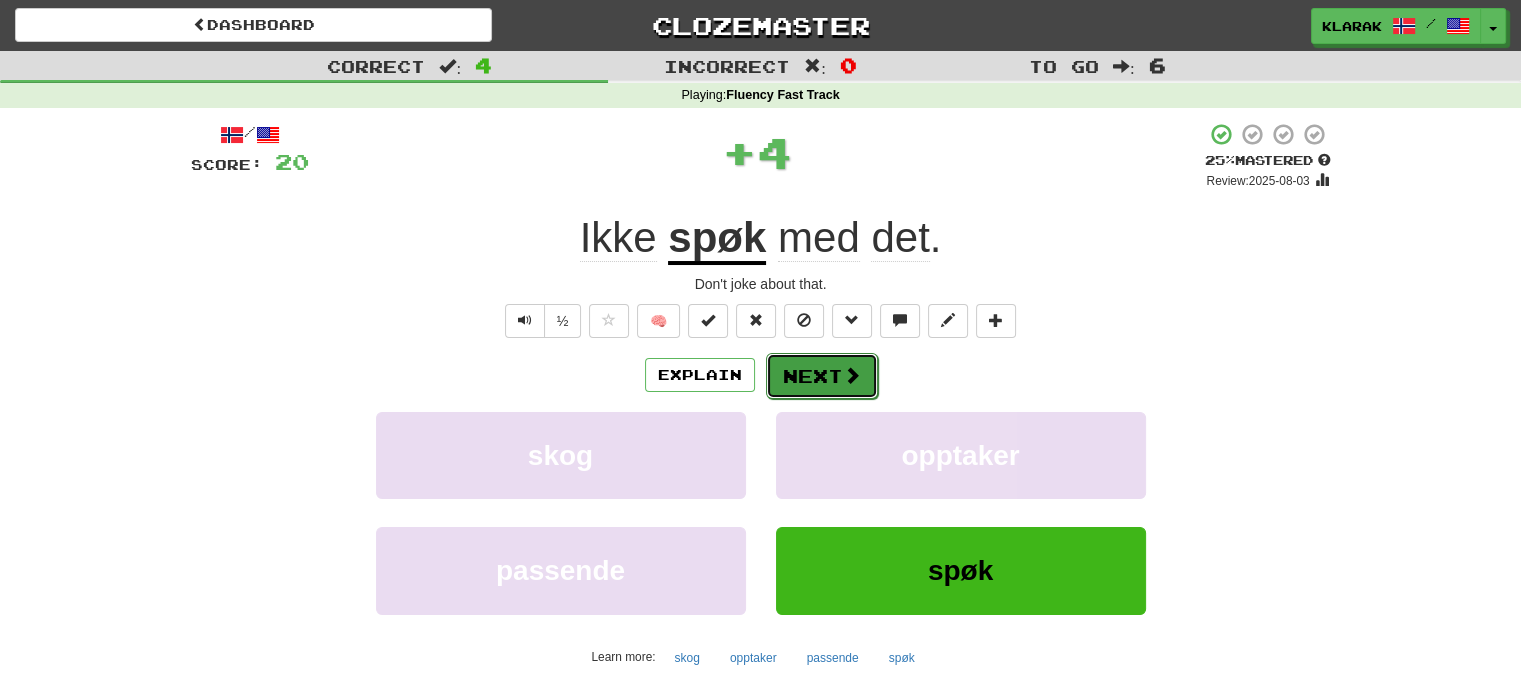 click on "Next" at bounding box center (822, 376) 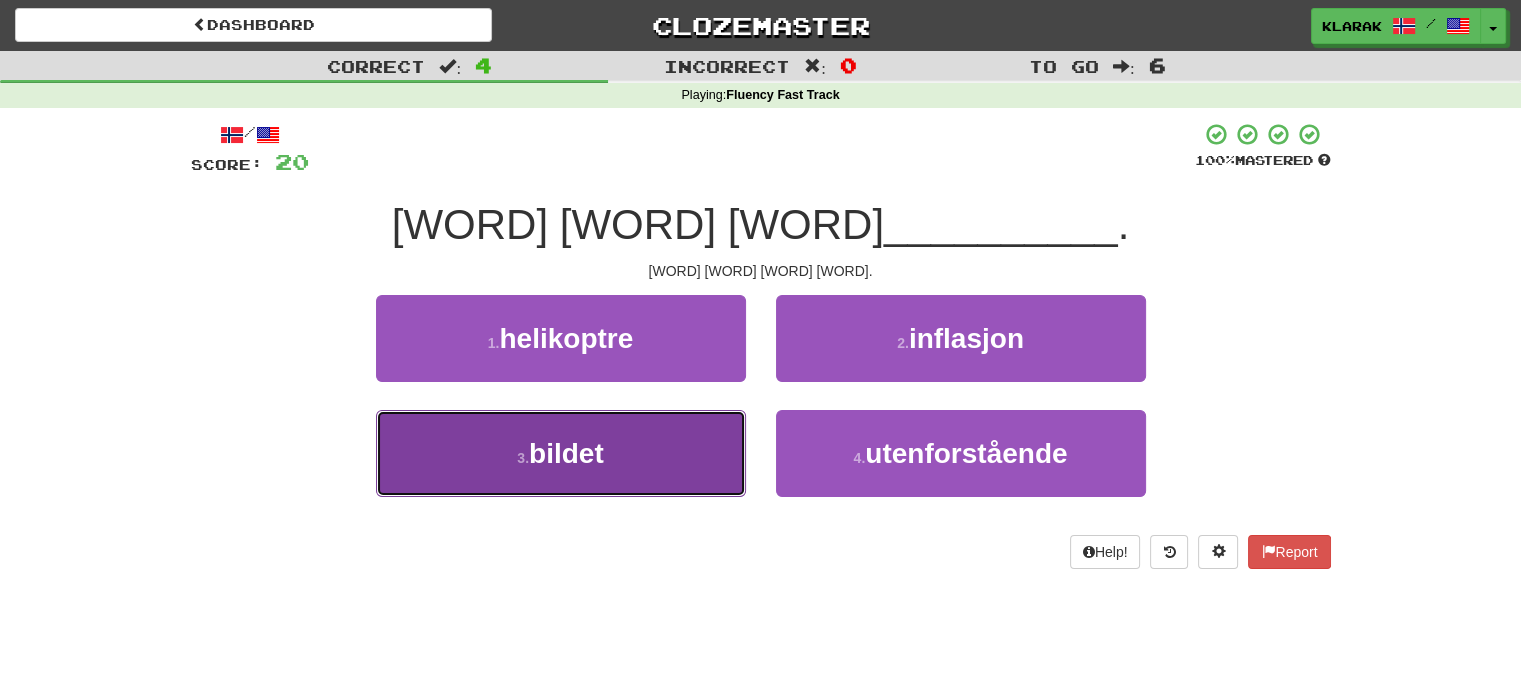 click on "3 .  bildet" at bounding box center (561, 453) 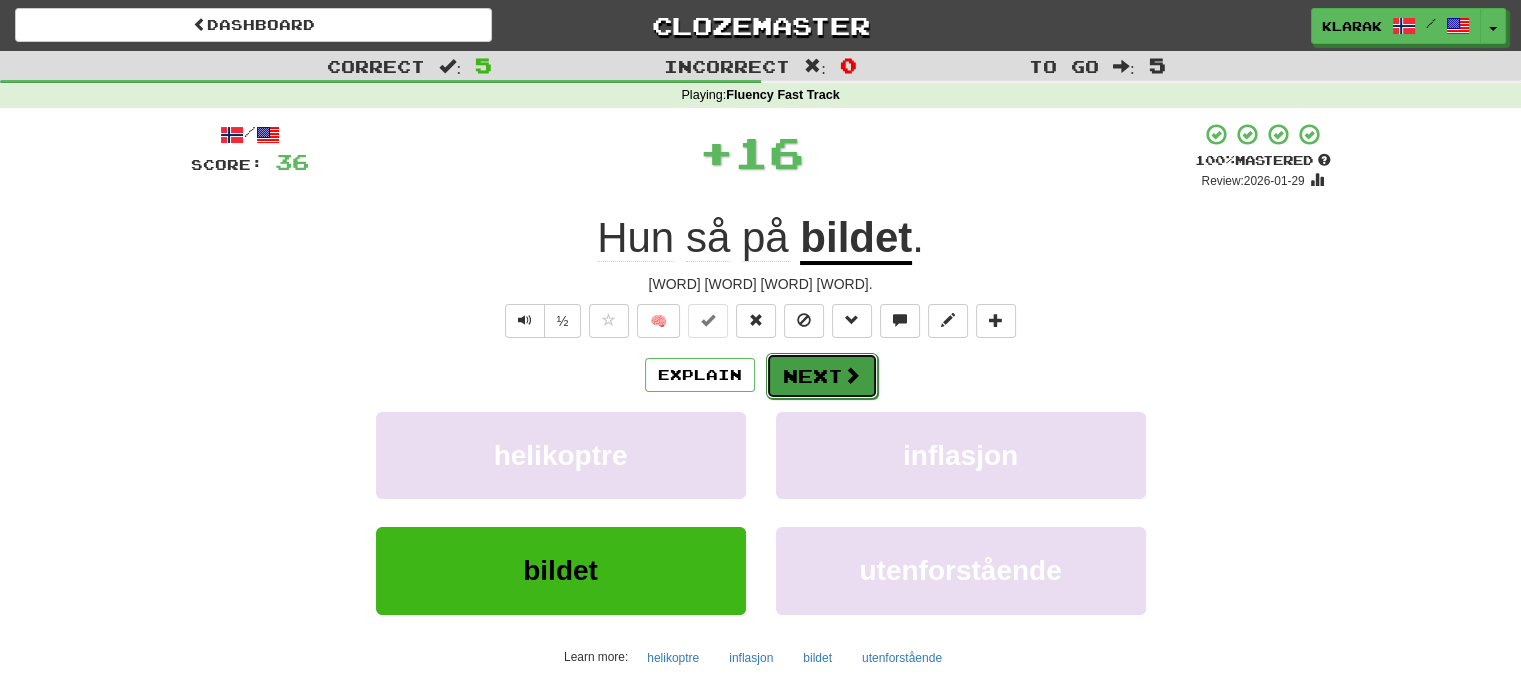 click on "Next" at bounding box center (822, 376) 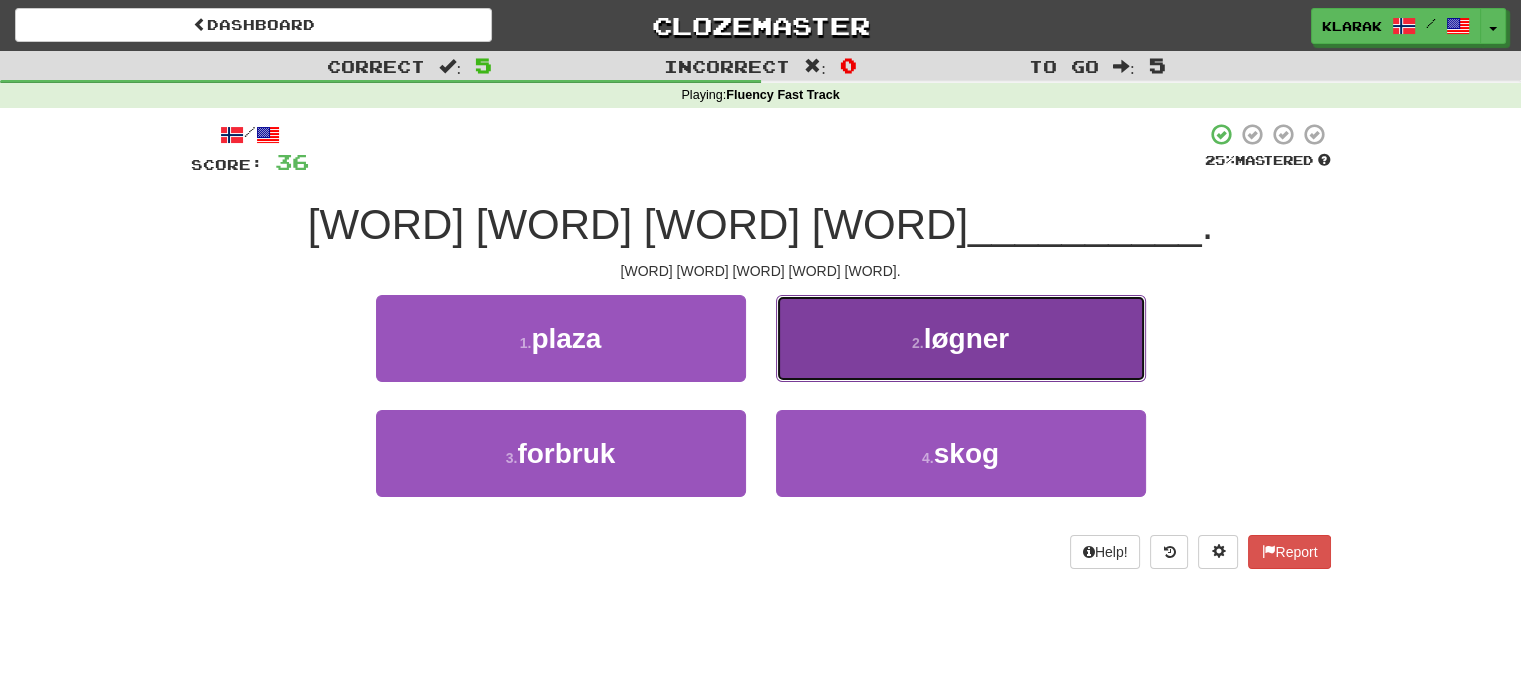 click on "2 .  løgner" at bounding box center [961, 338] 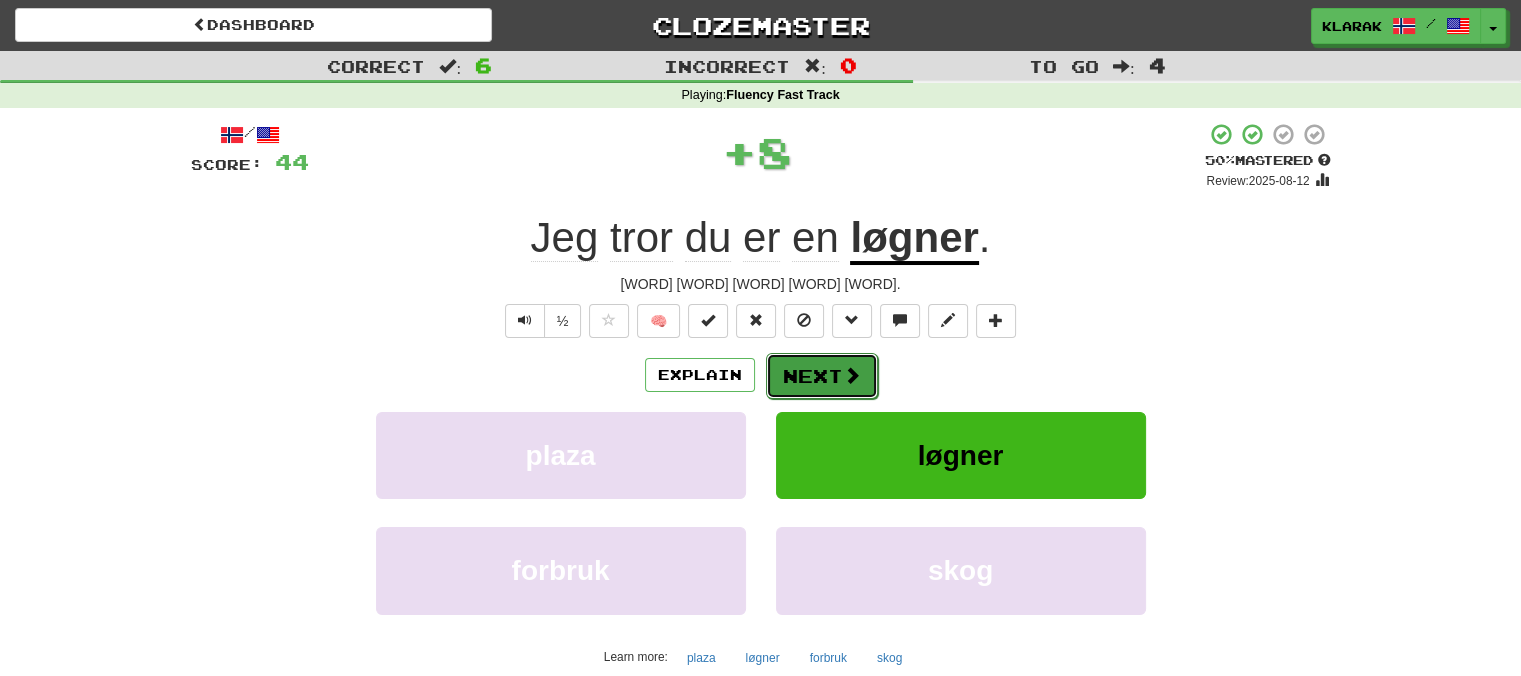 click on "Next" at bounding box center (822, 376) 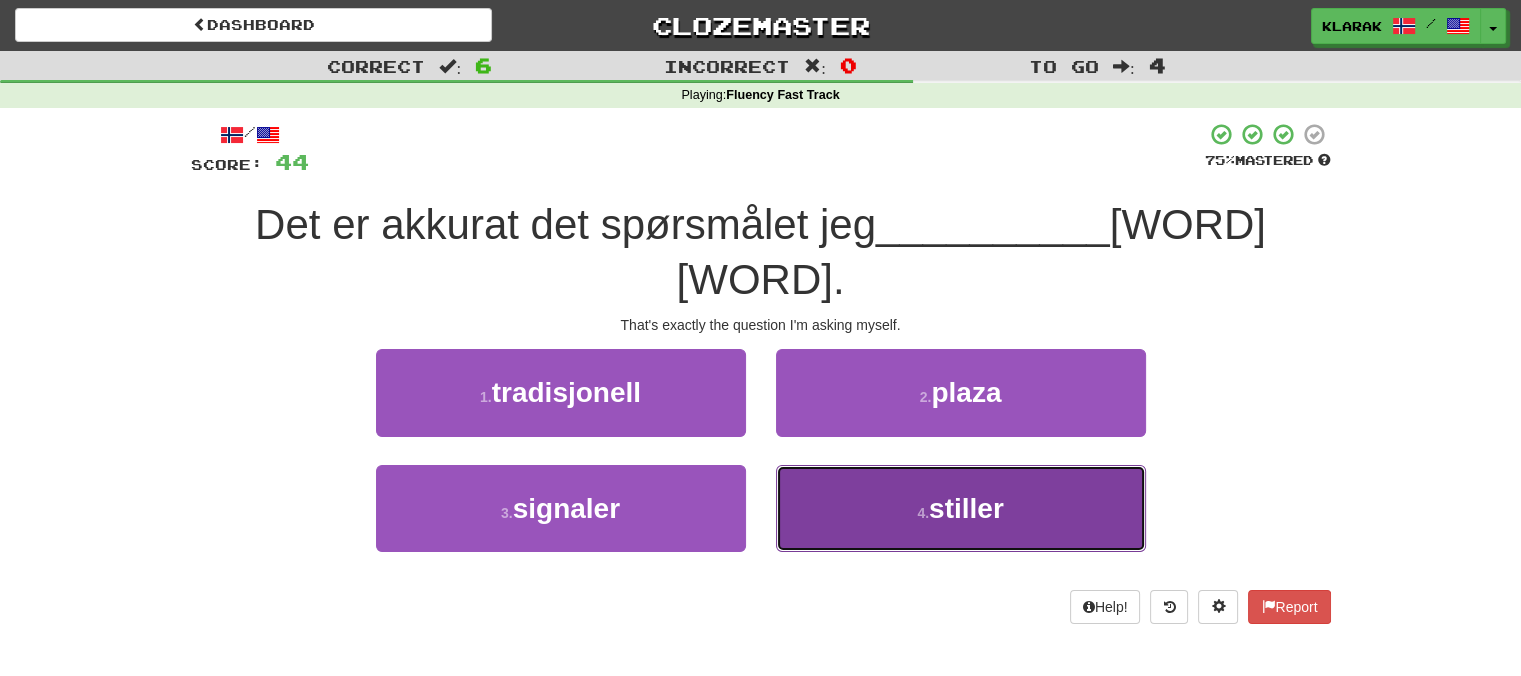 click on "4 .  stiller" at bounding box center (961, 508) 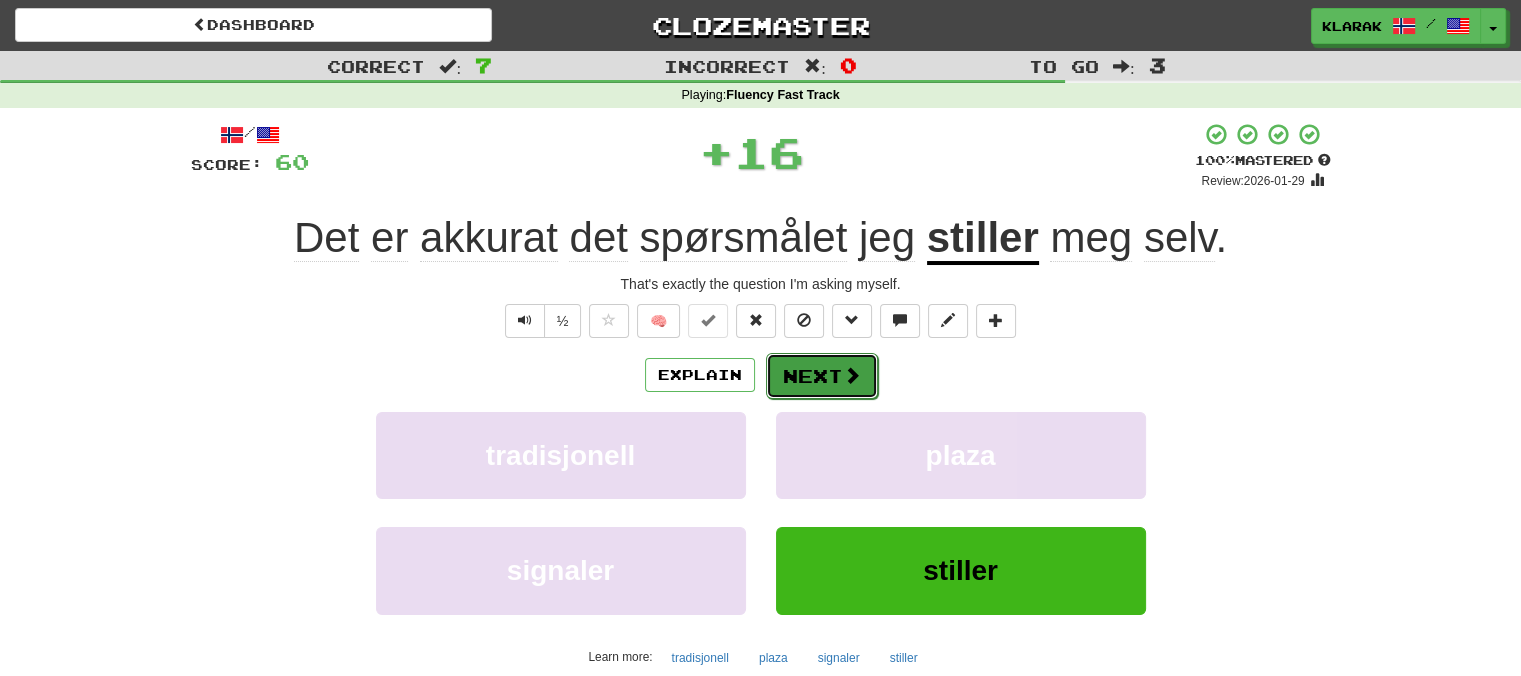 click on "Next" at bounding box center (822, 376) 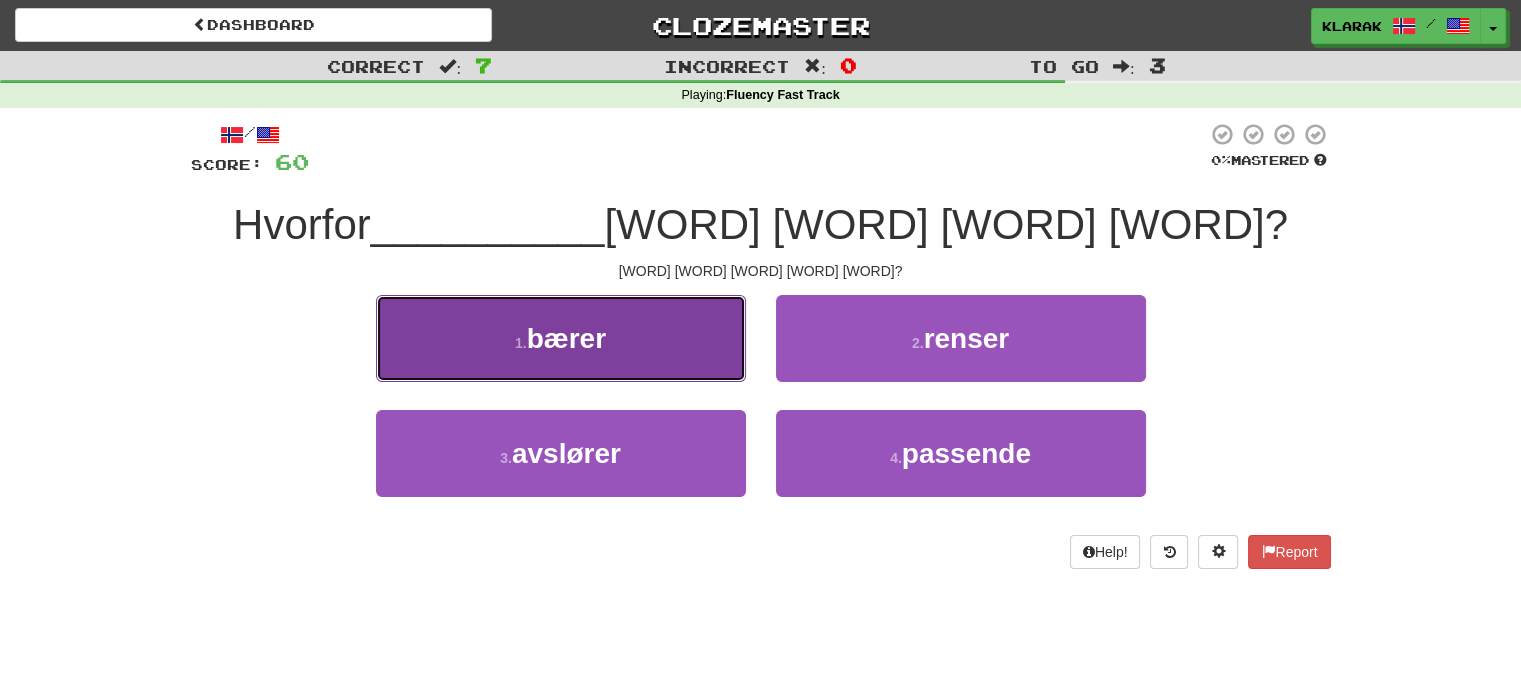 click on "1 .  bærer" at bounding box center [561, 338] 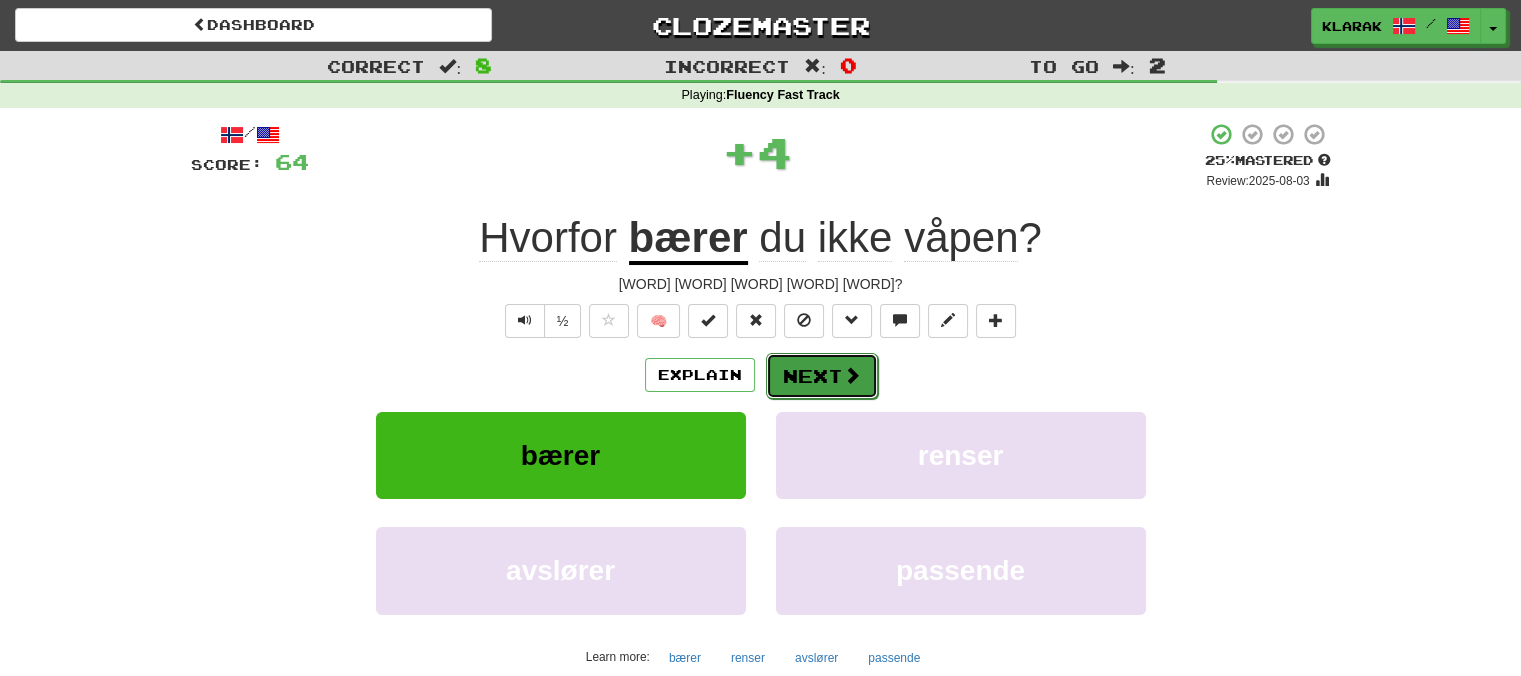 click on "Next" at bounding box center [822, 376] 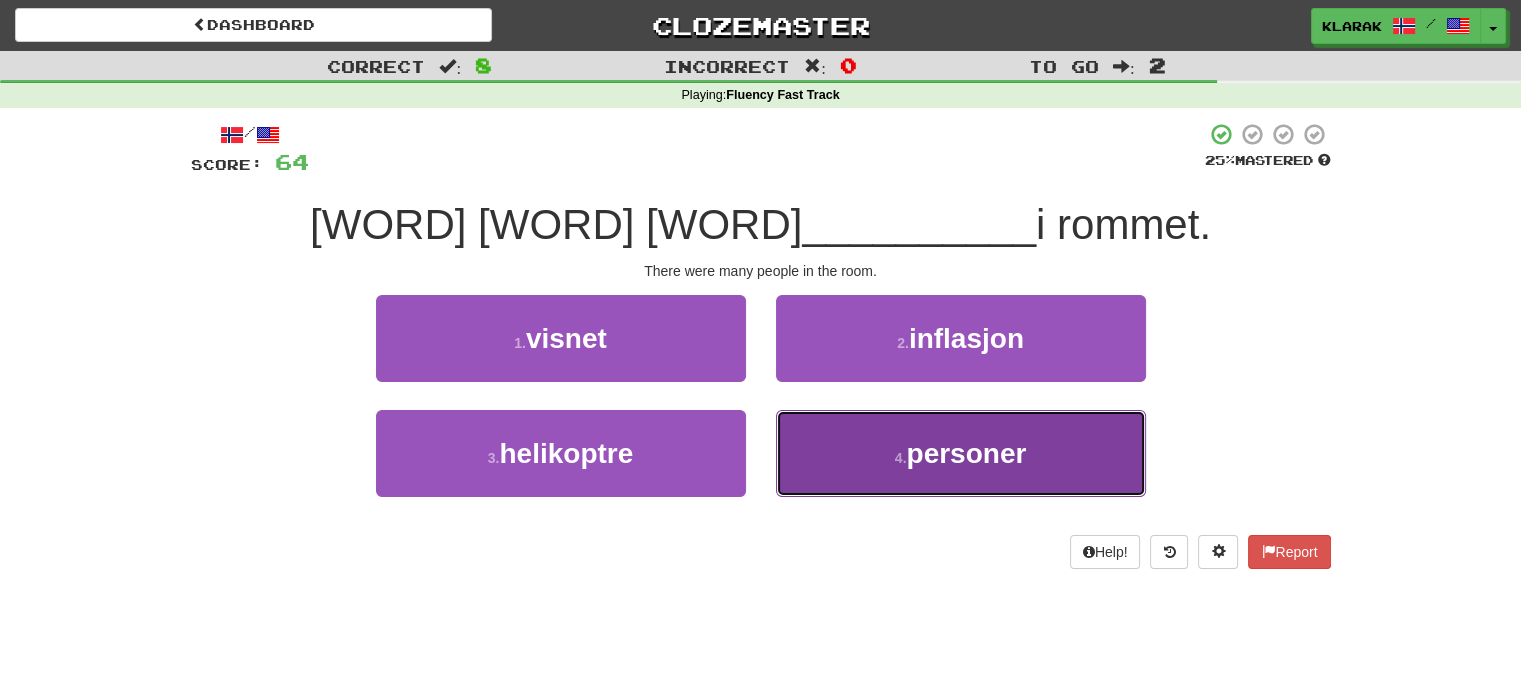 click on "4 .  personer" at bounding box center (961, 453) 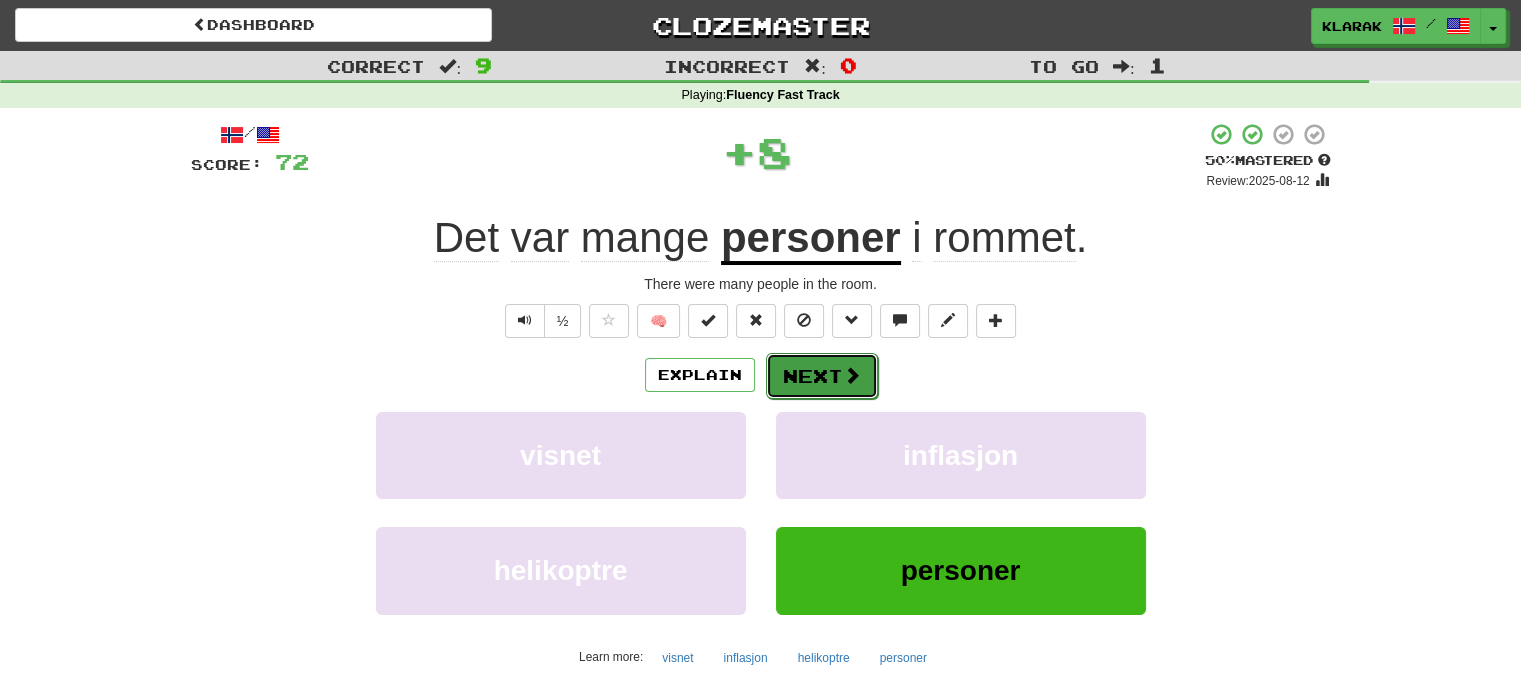 click on "Next" at bounding box center [822, 376] 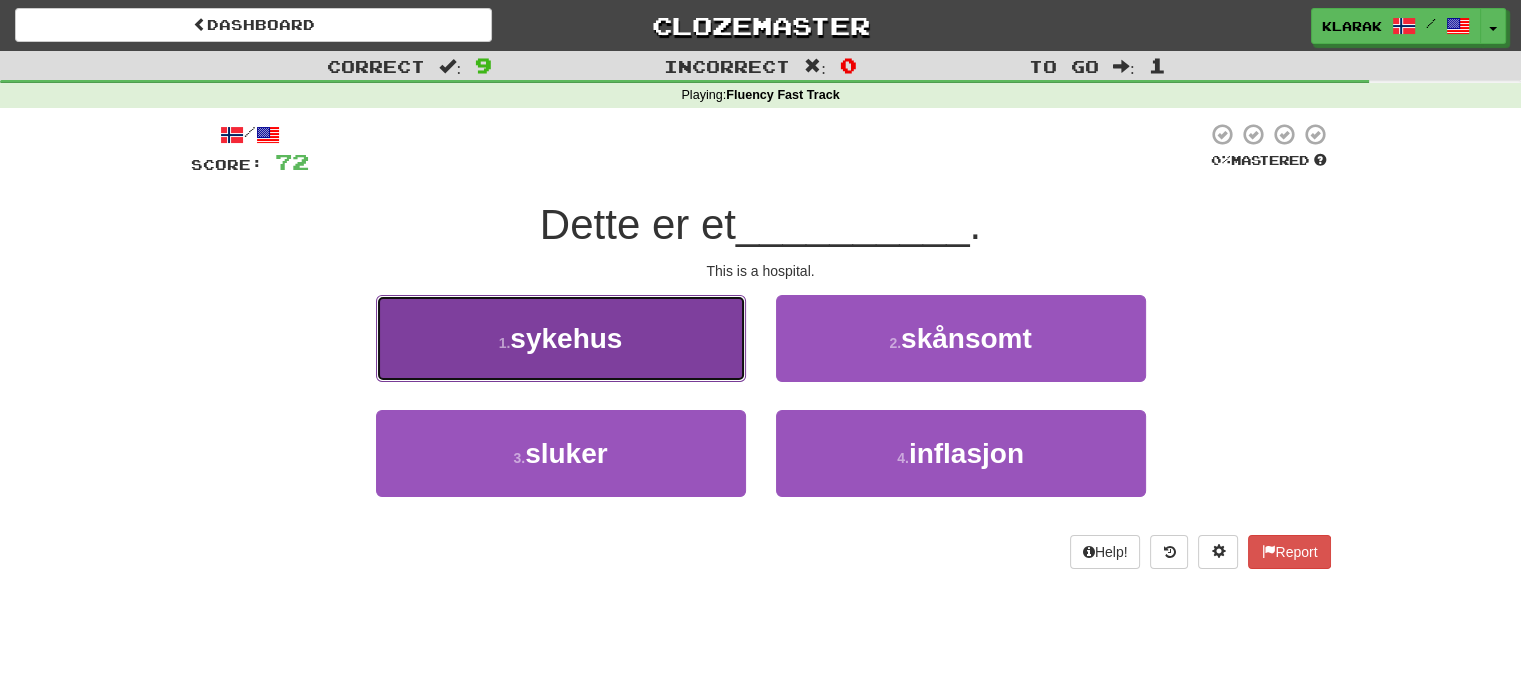 click on "1 .  sykehus" at bounding box center [561, 338] 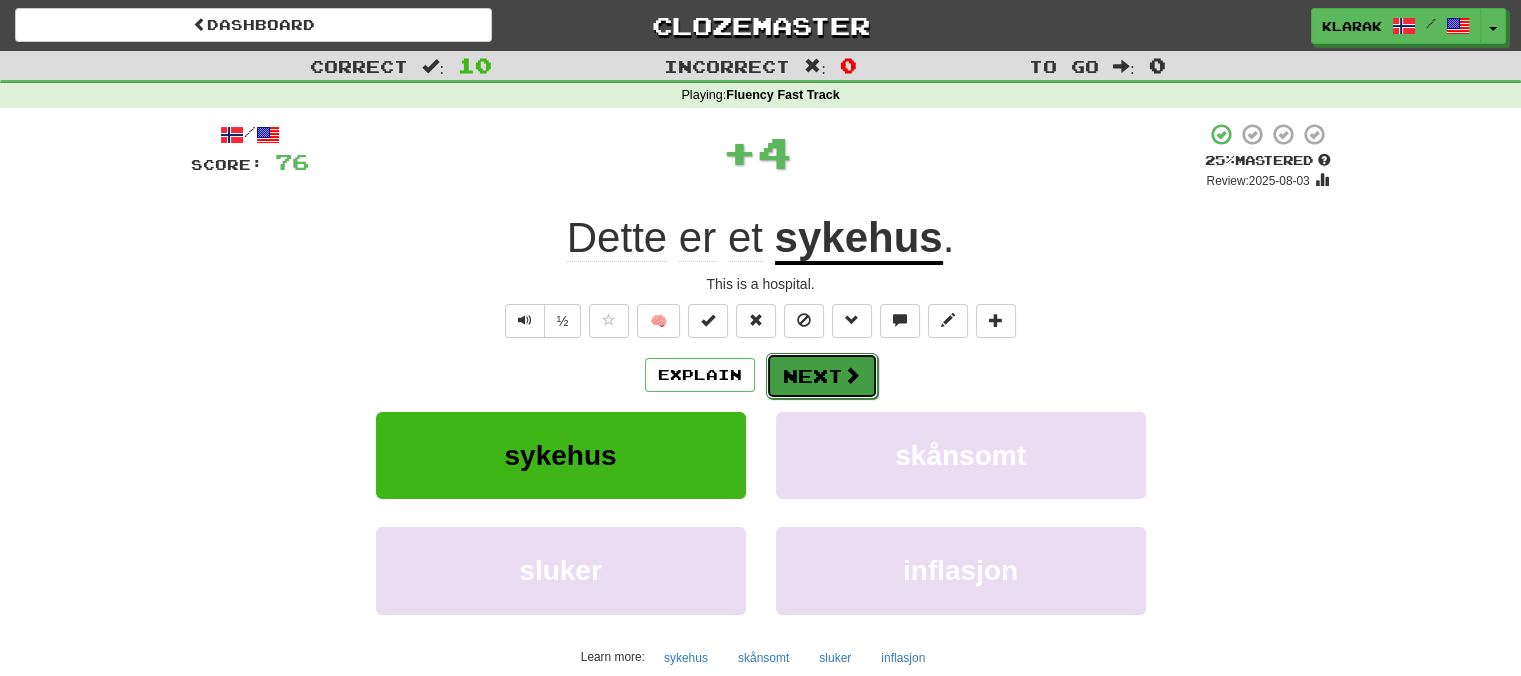 click on "Next" at bounding box center [822, 376] 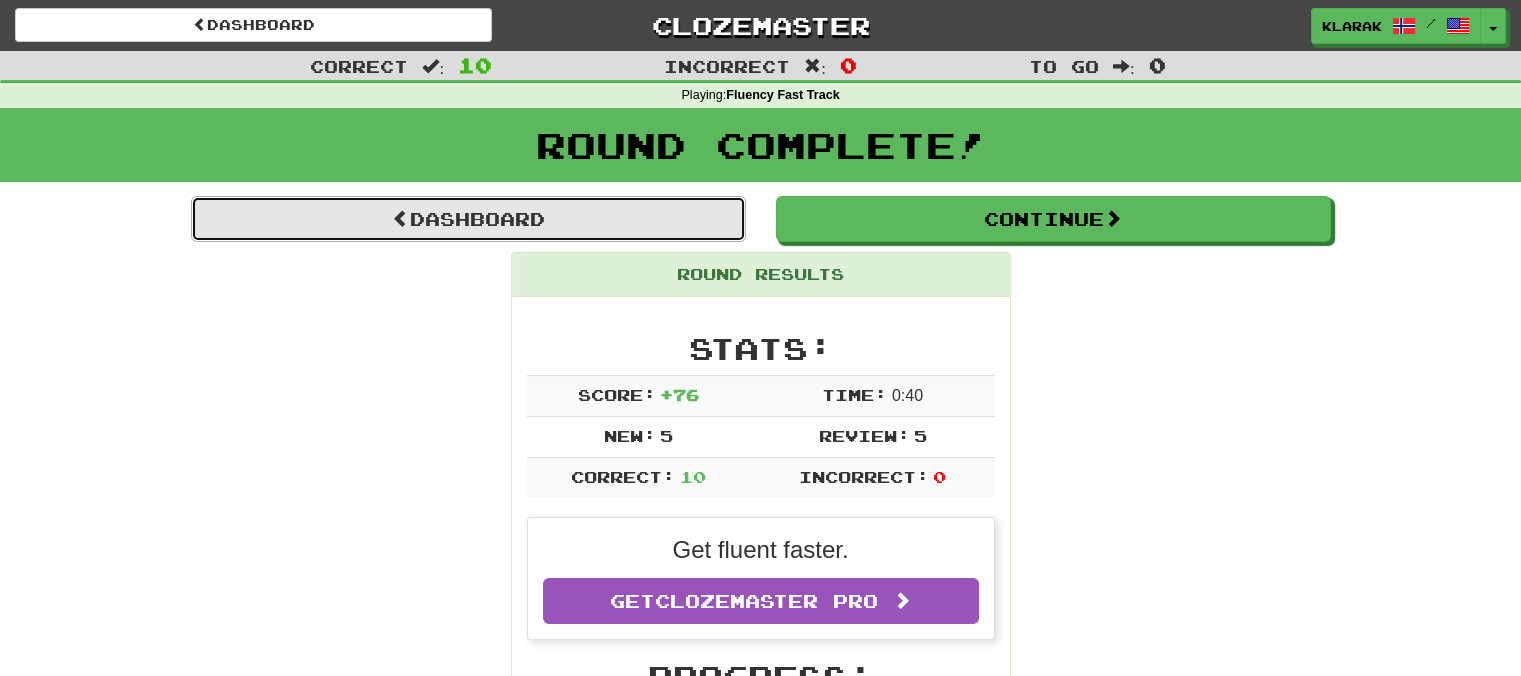 click on "Dashboard" at bounding box center (468, 219) 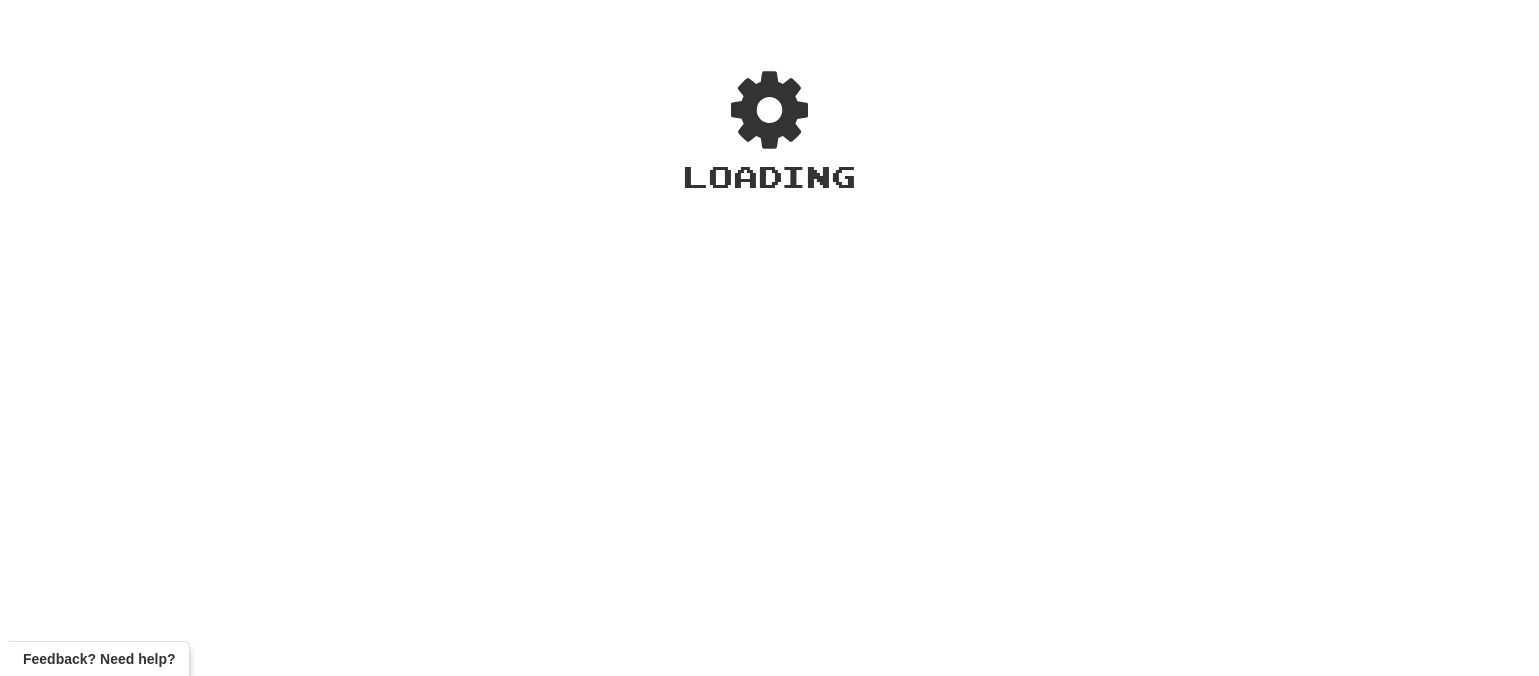 scroll, scrollTop: 0, scrollLeft: 0, axis: both 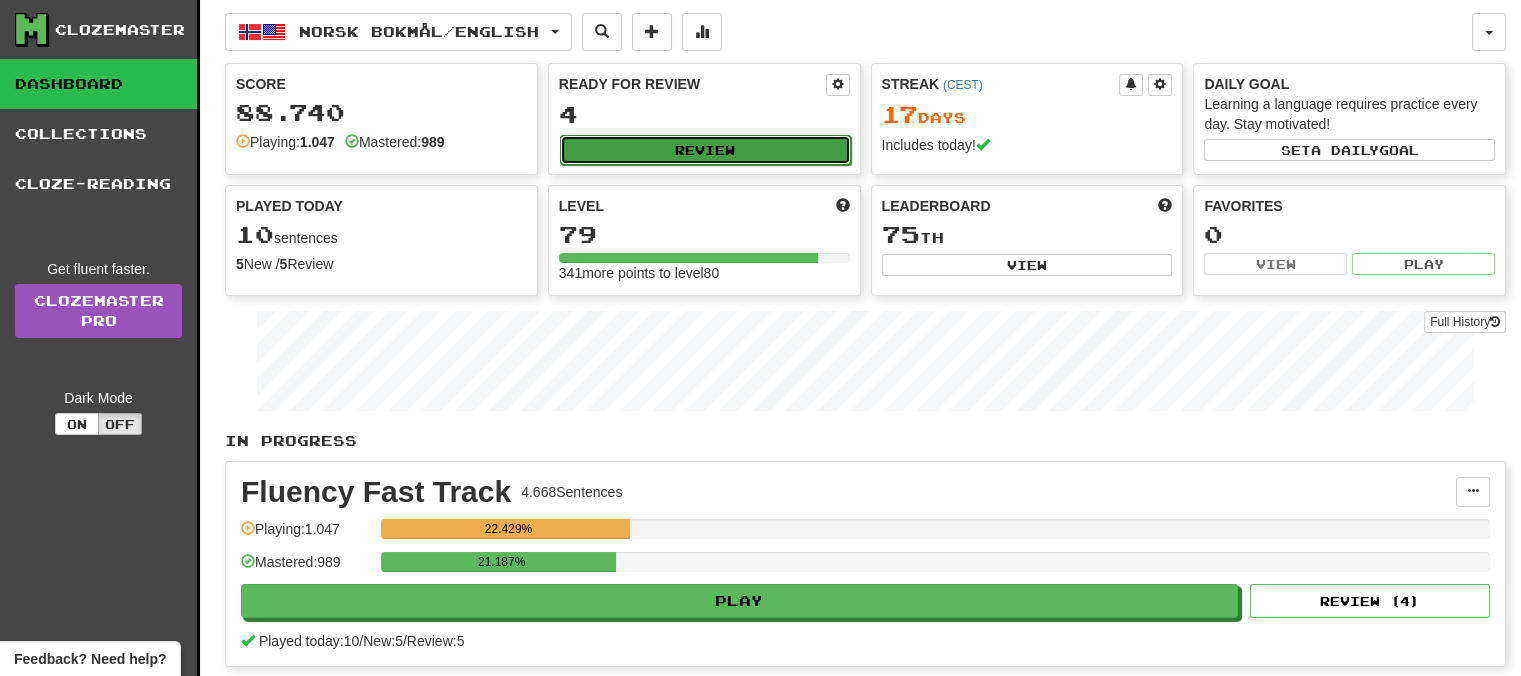 click on "Review" at bounding box center (705, 150) 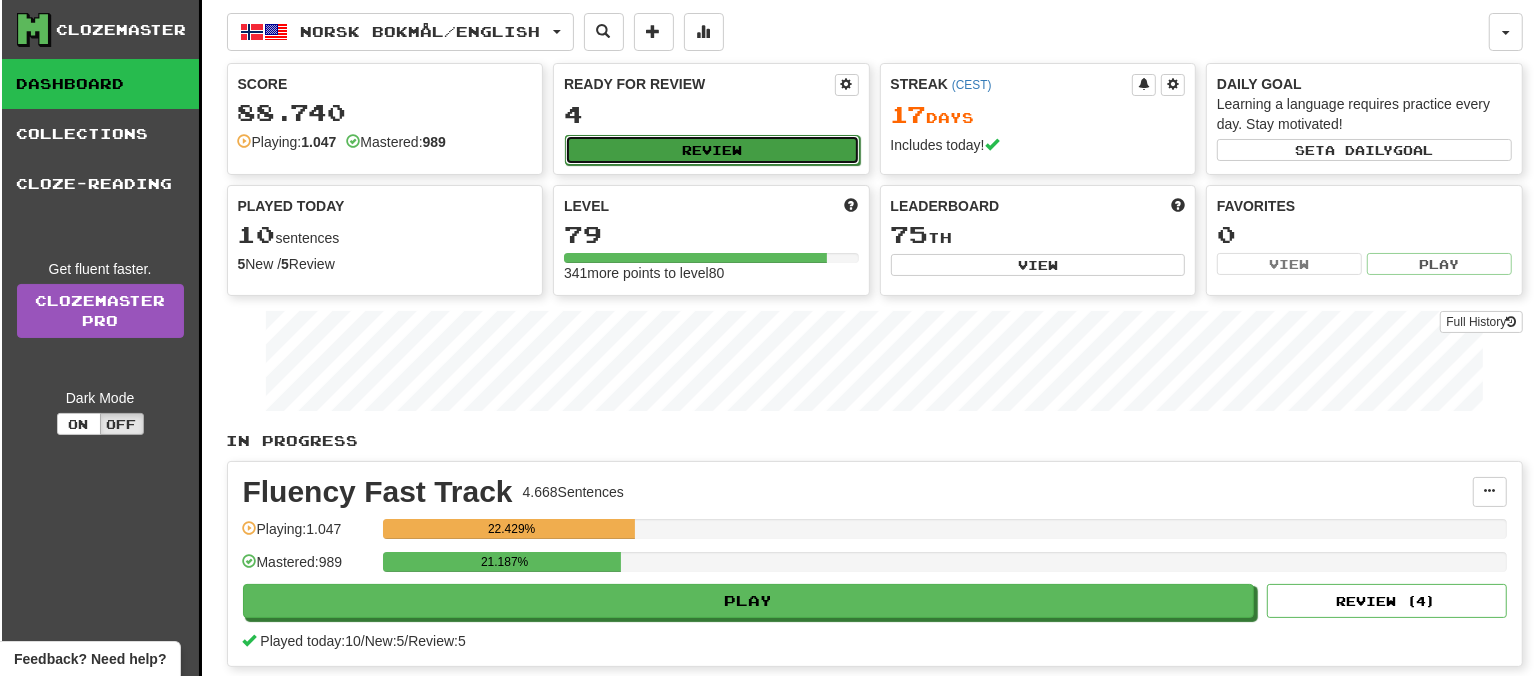 select on "**" 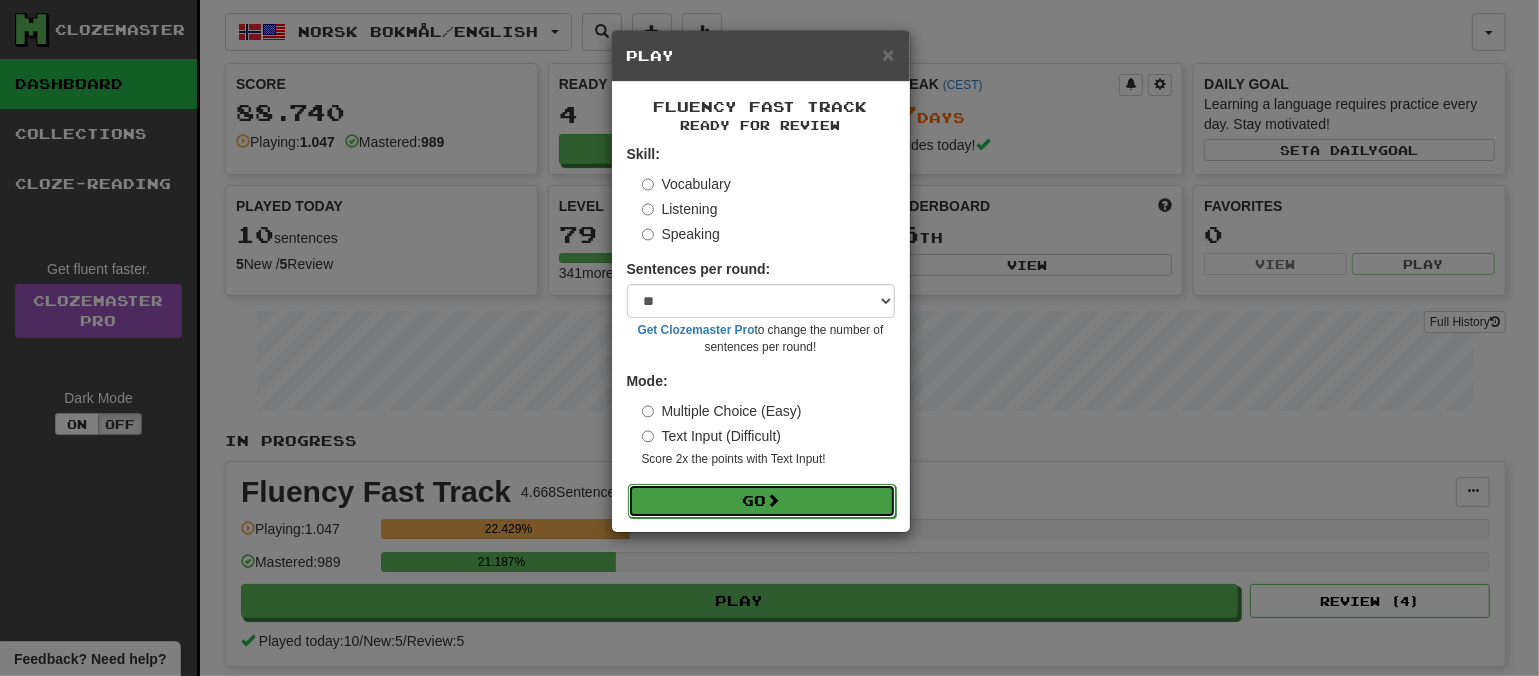 click on "Go" at bounding box center (762, 501) 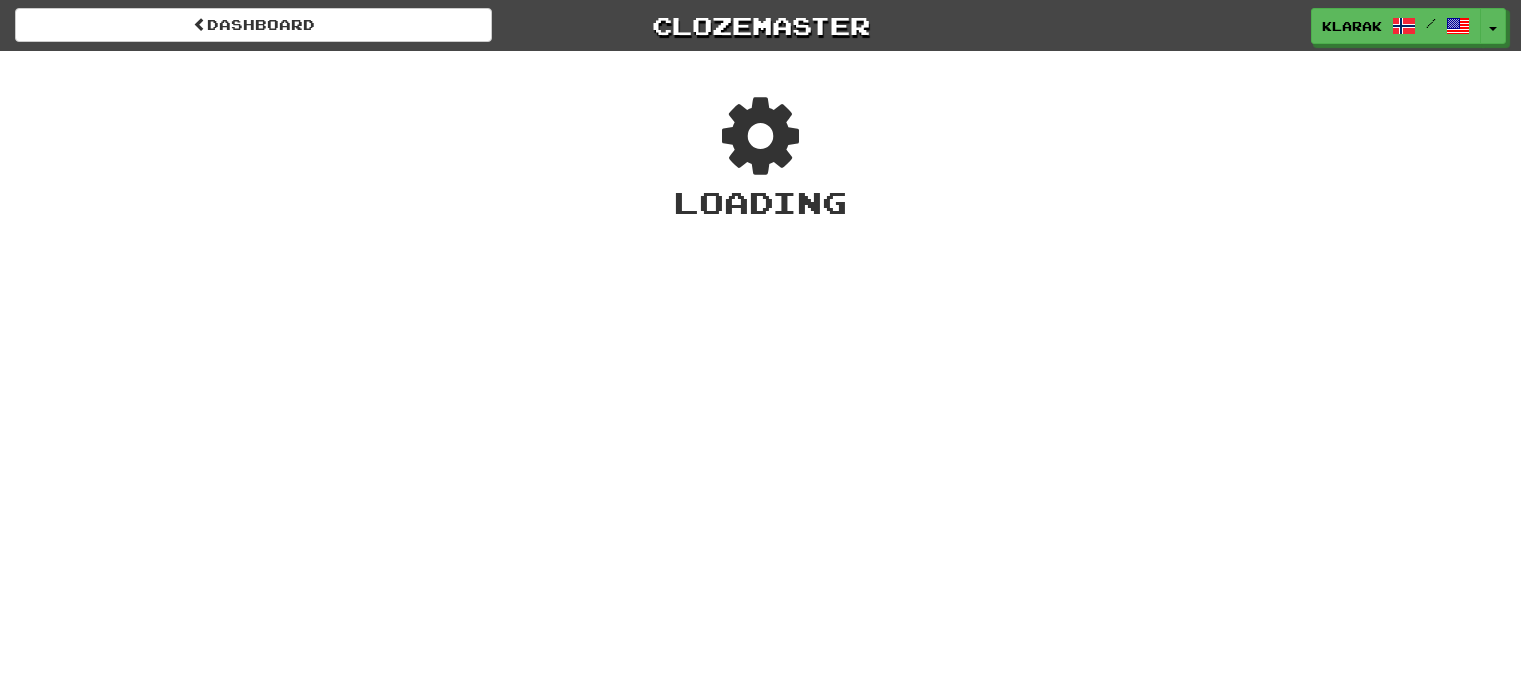 scroll, scrollTop: 0, scrollLeft: 0, axis: both 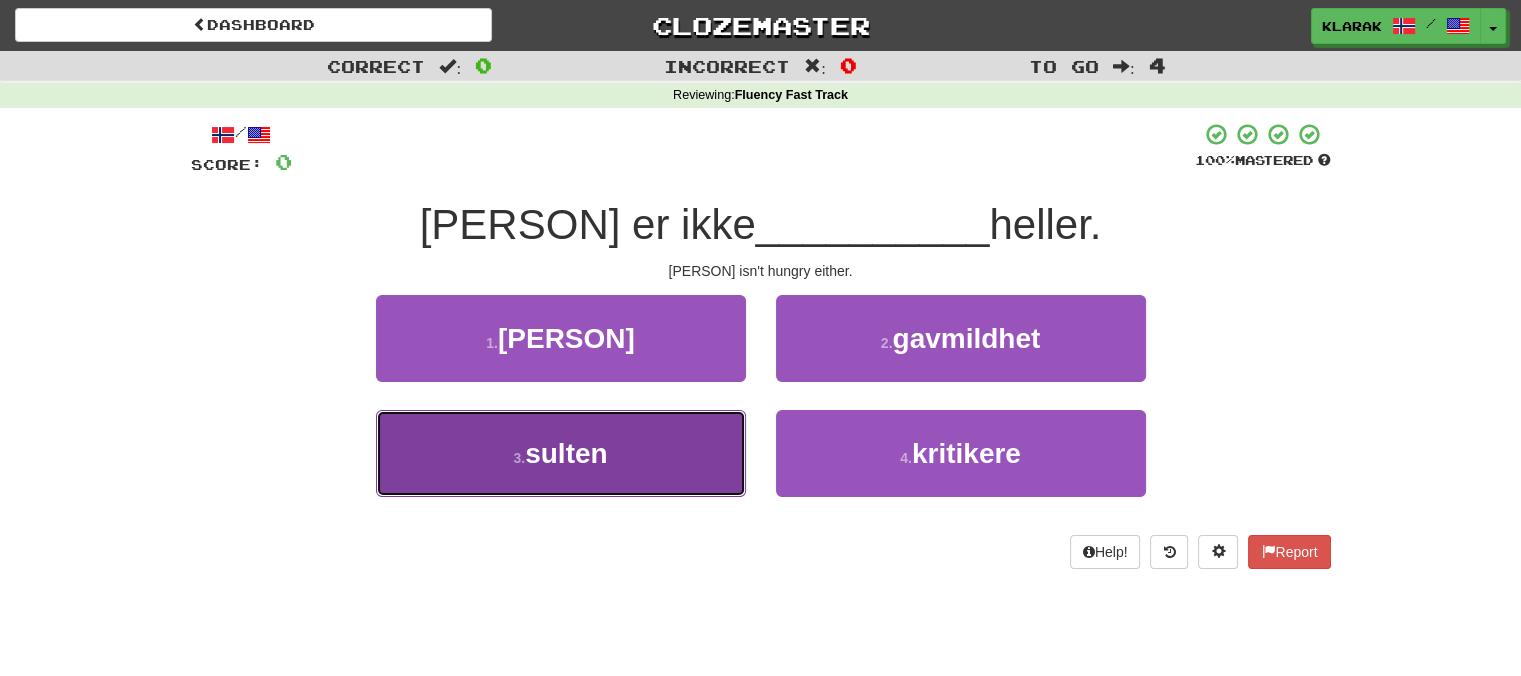 click on "3 .  sulten" at bounding box center [561, 453] 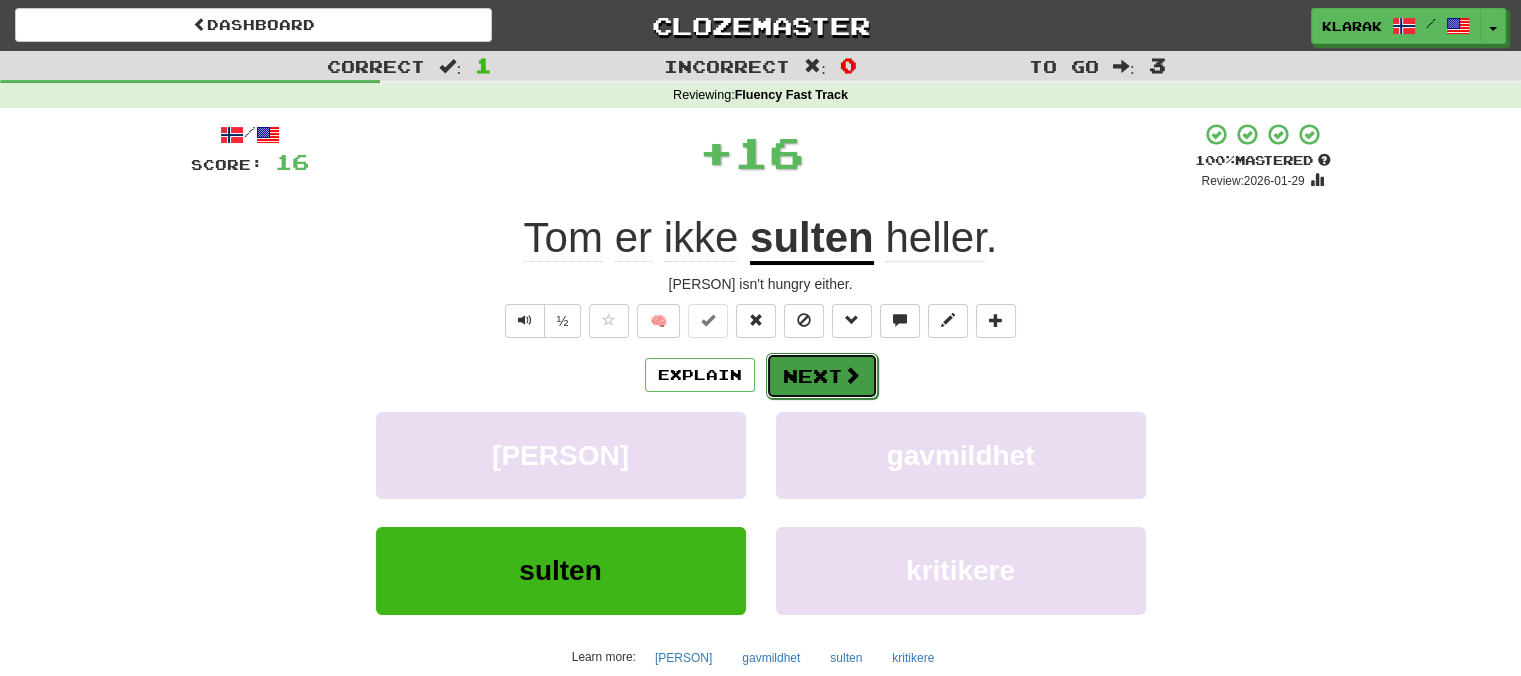 click on "Next" at bounding box center [822, 376] 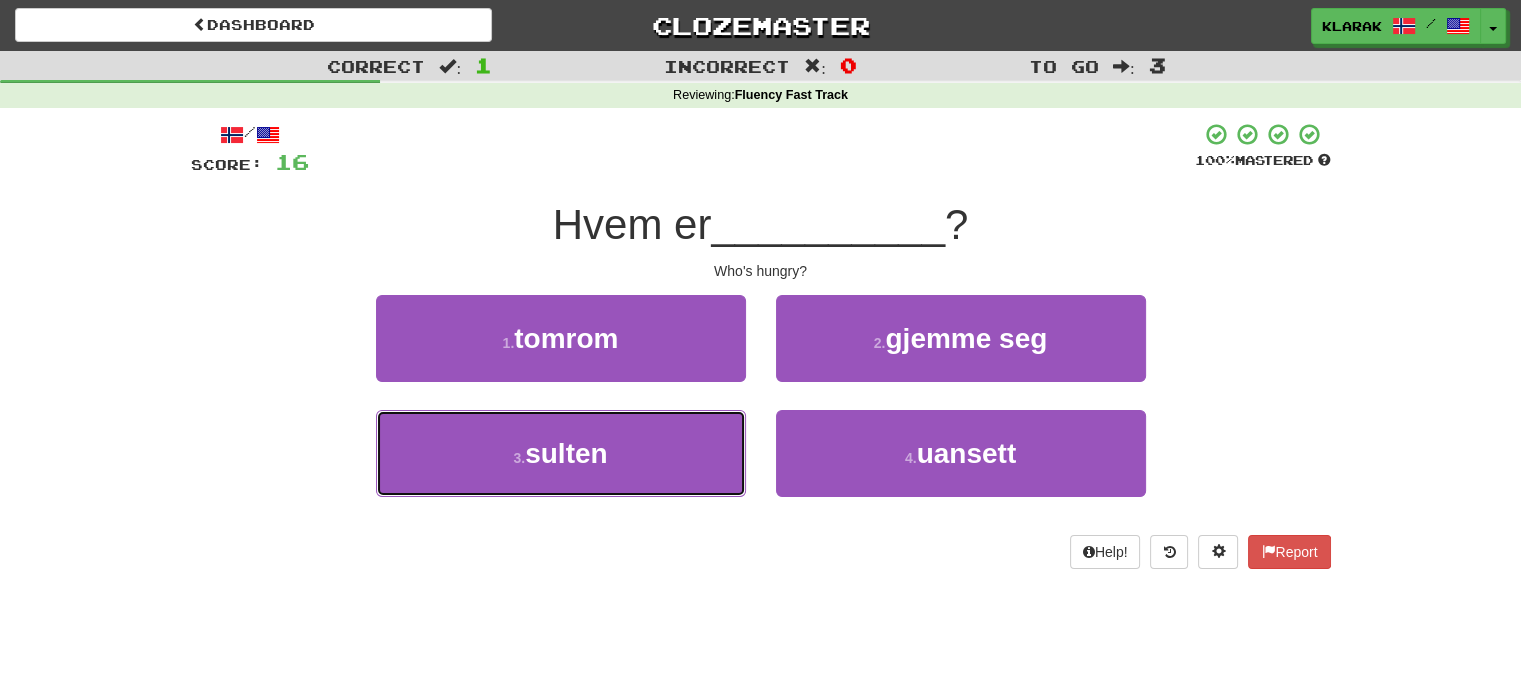 drag, startPoint x: 670, startPoint y: 456, endPoint x: 714, endPoint y: 400, distance: 71.21797 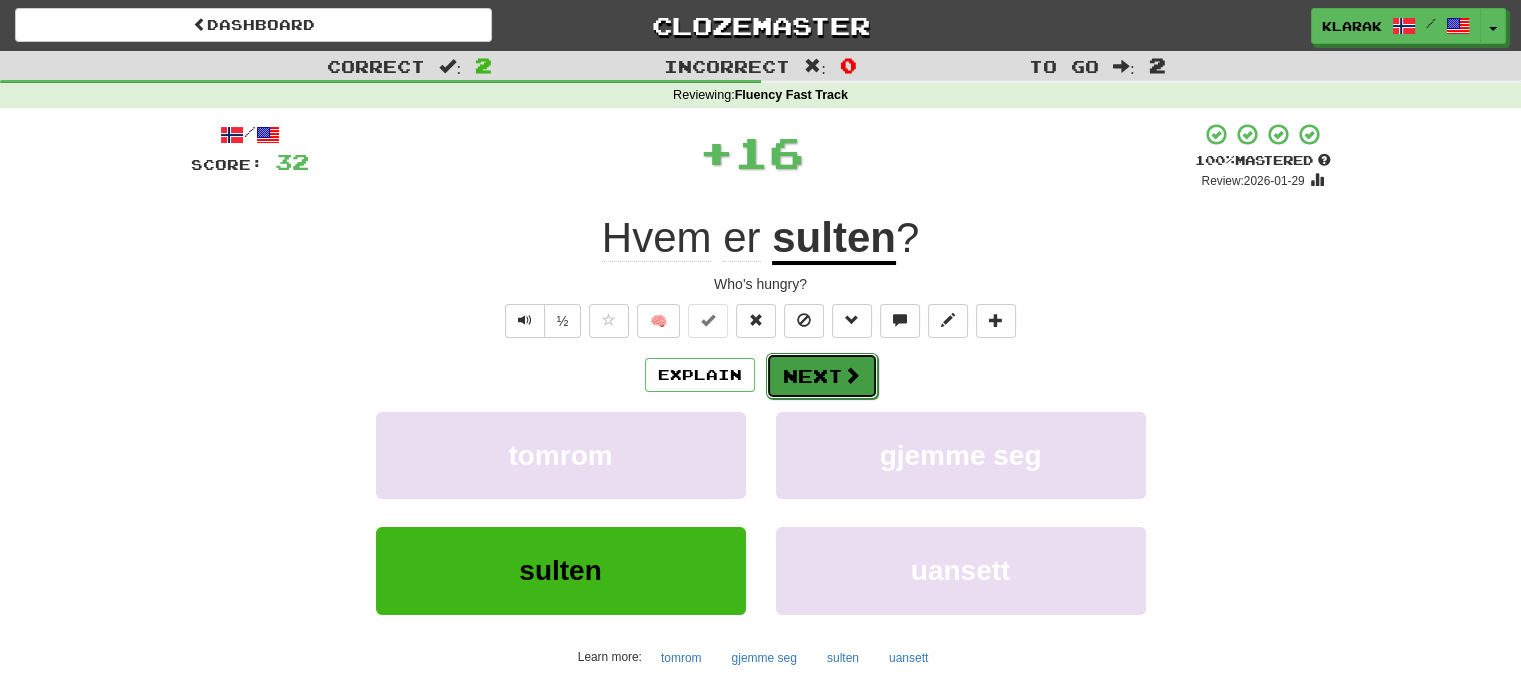 click on "Next" at bounding box center [822, 376] 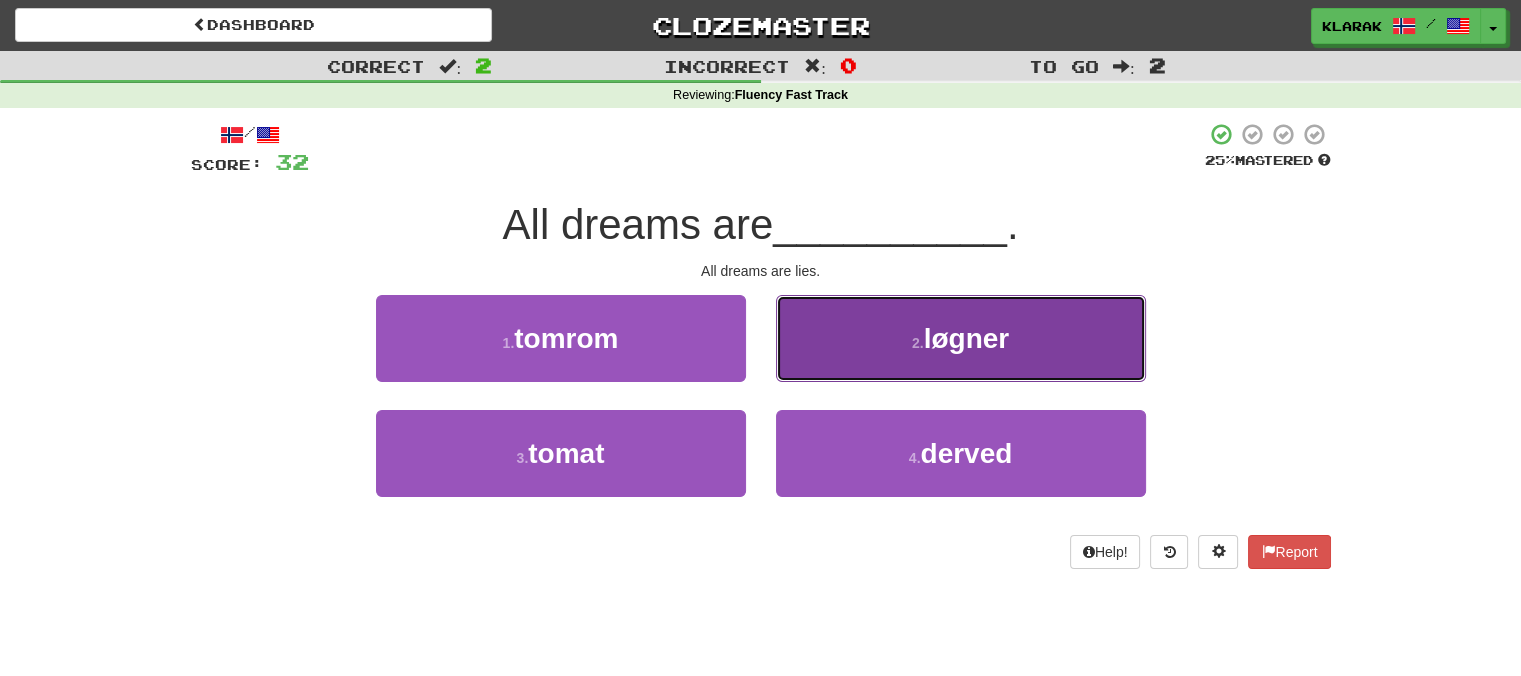 click on "2 .  løgner" at bounding box center (961, 338) 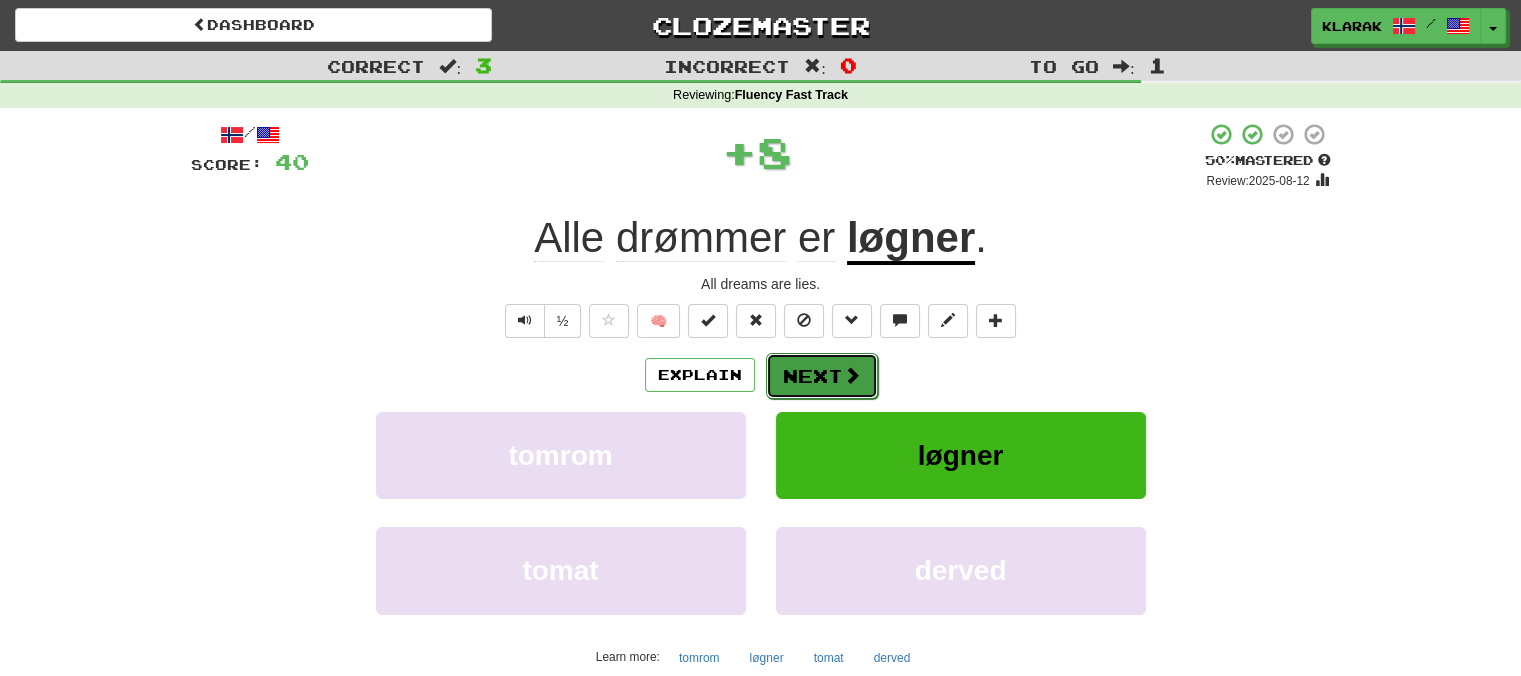 click on "Next" at bounding box center (822, 376) 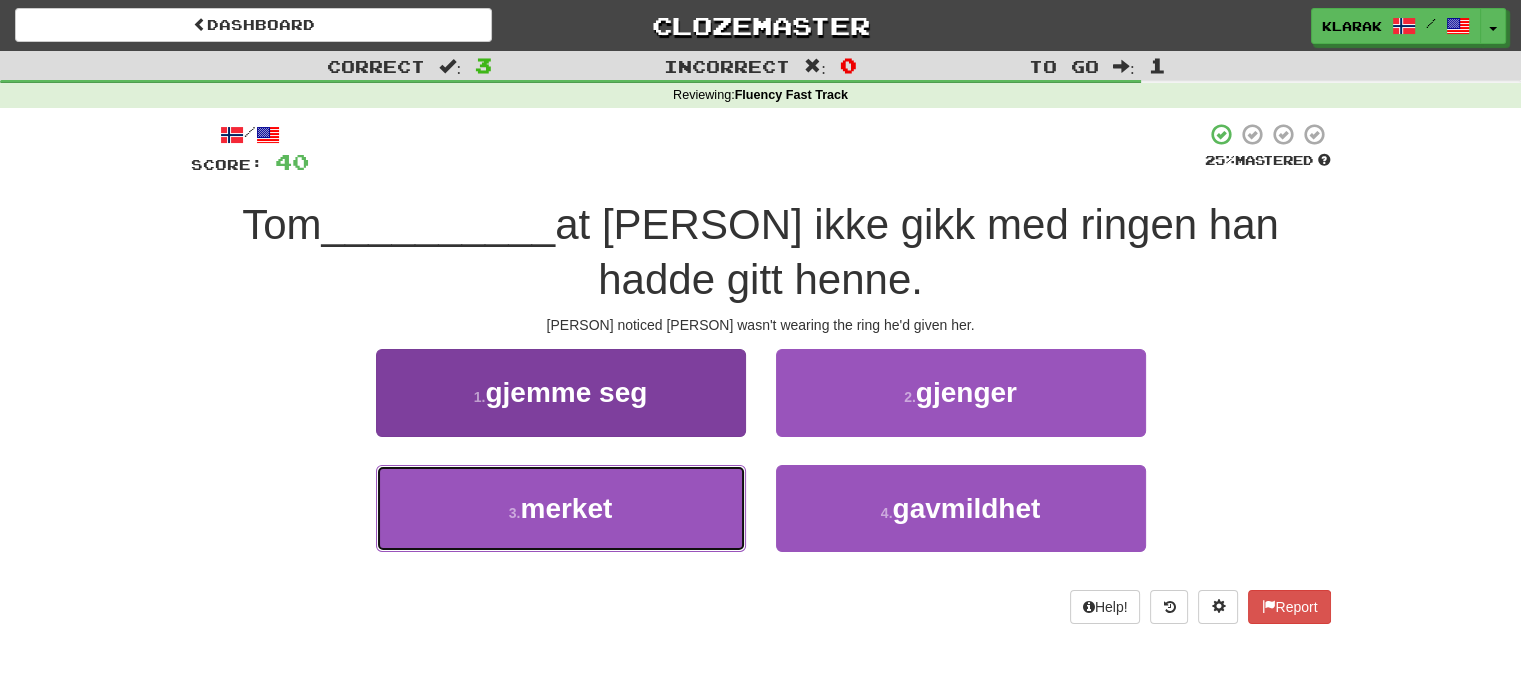 click on "3 .  merket" at bounding box center (561, 508) 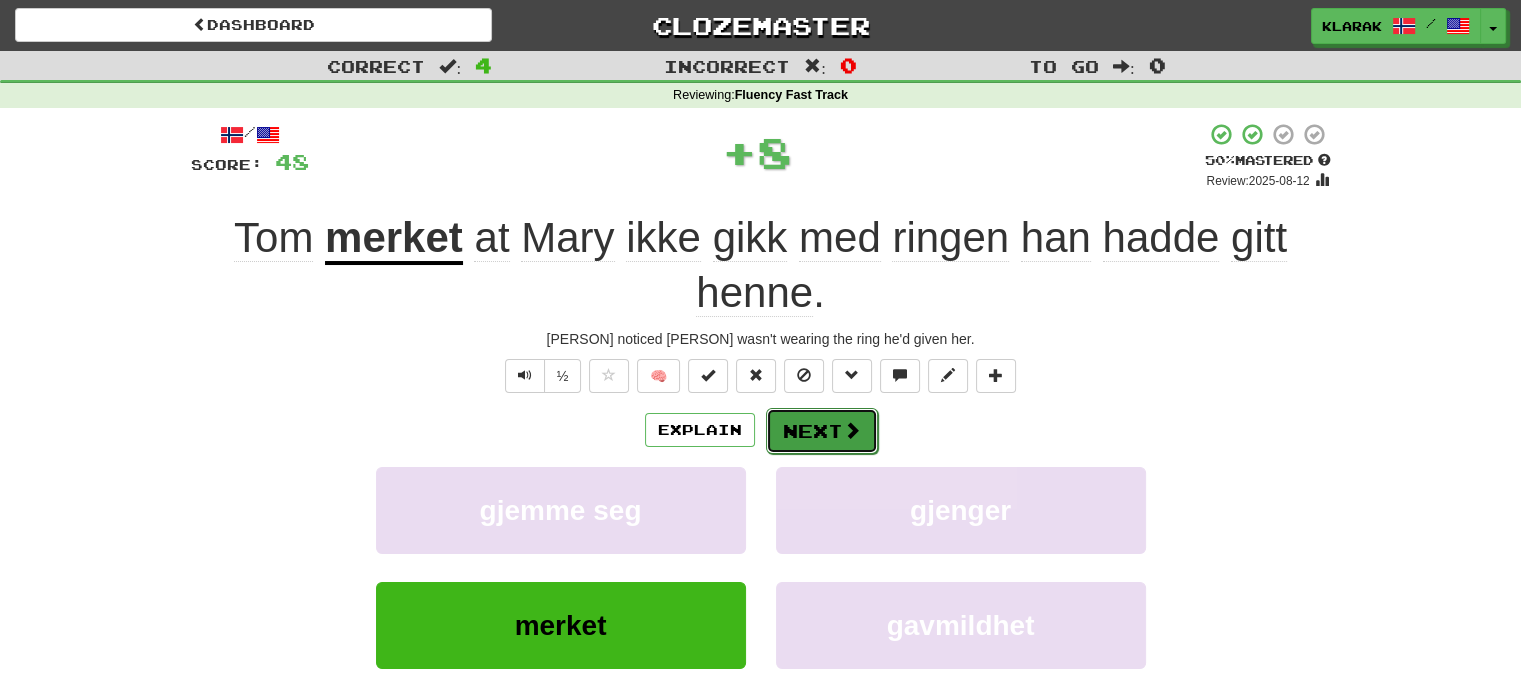 click on "Next" at bounding box center (822, 431) 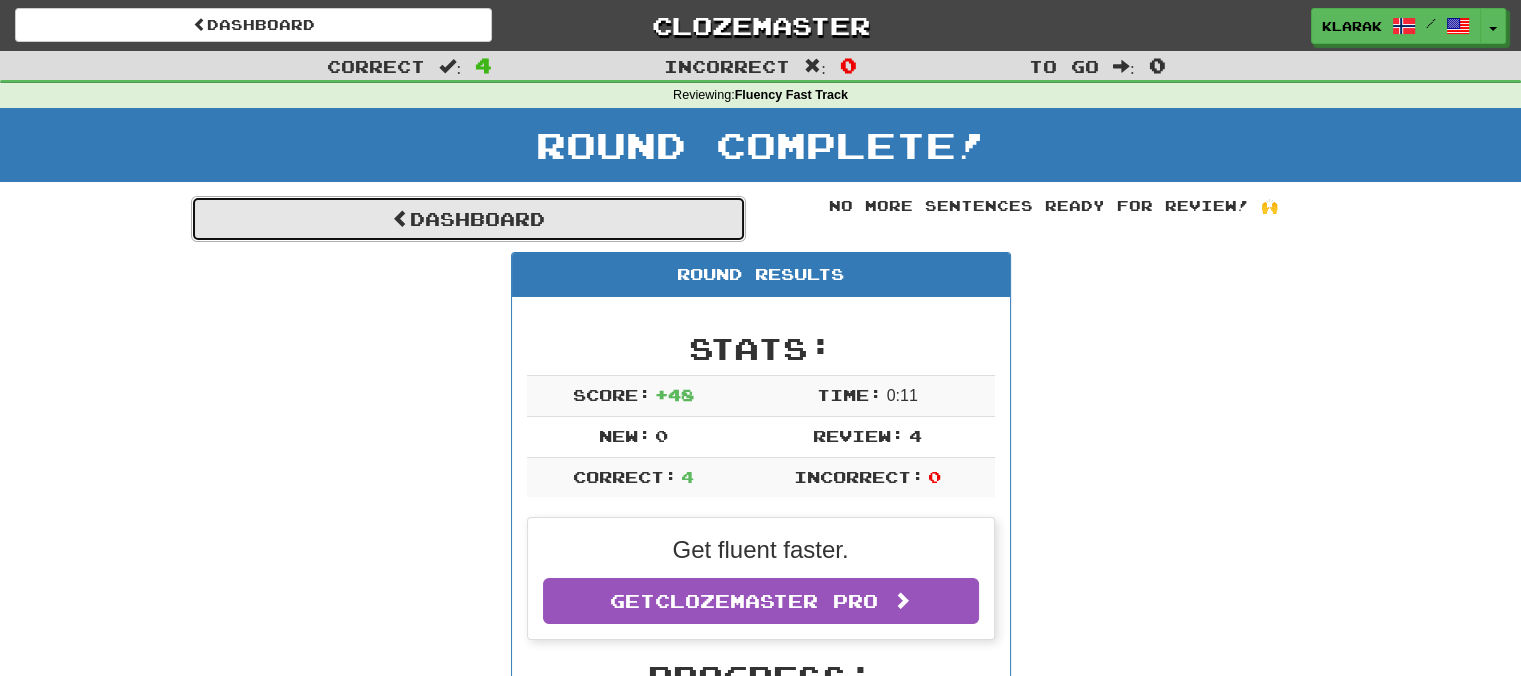 click at bounding box center (401, 218) 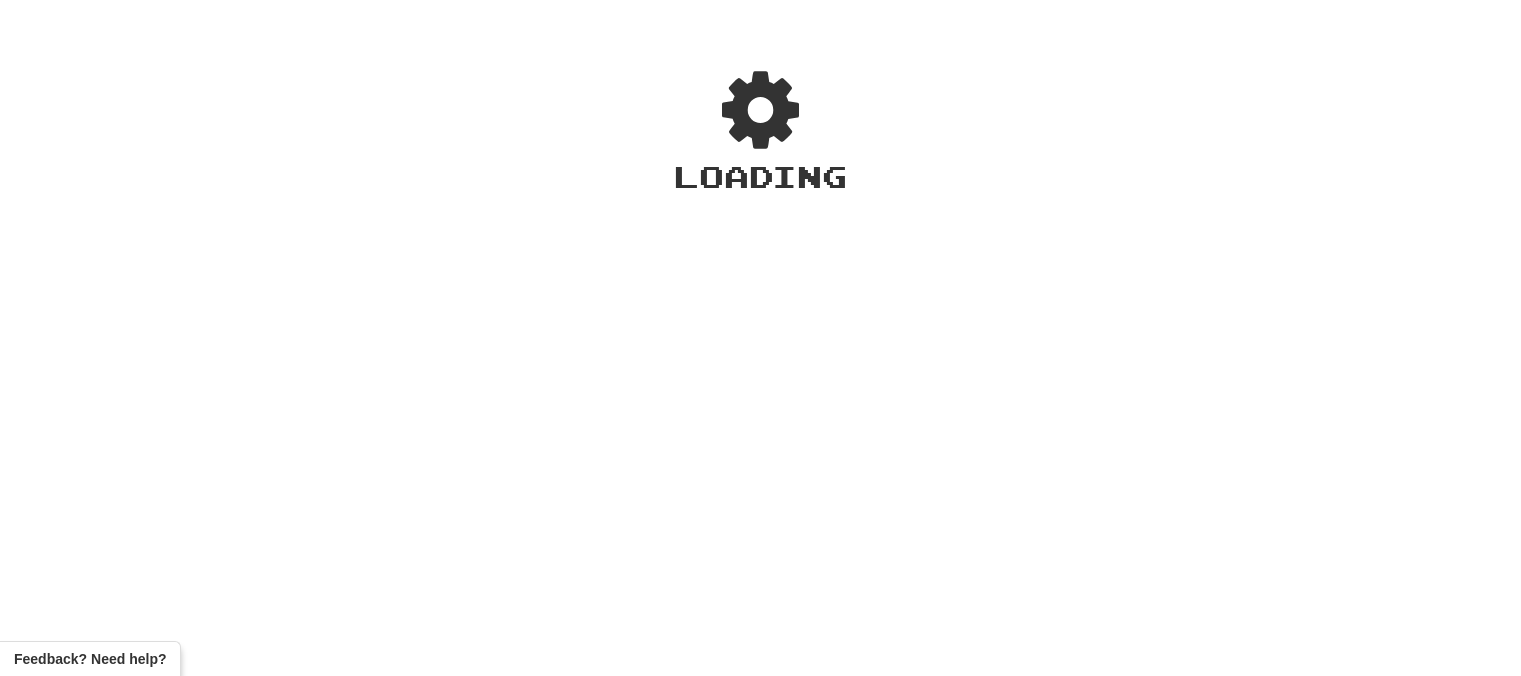 scroll, scrollTop: 0, scrollLeft: 0, axis: both 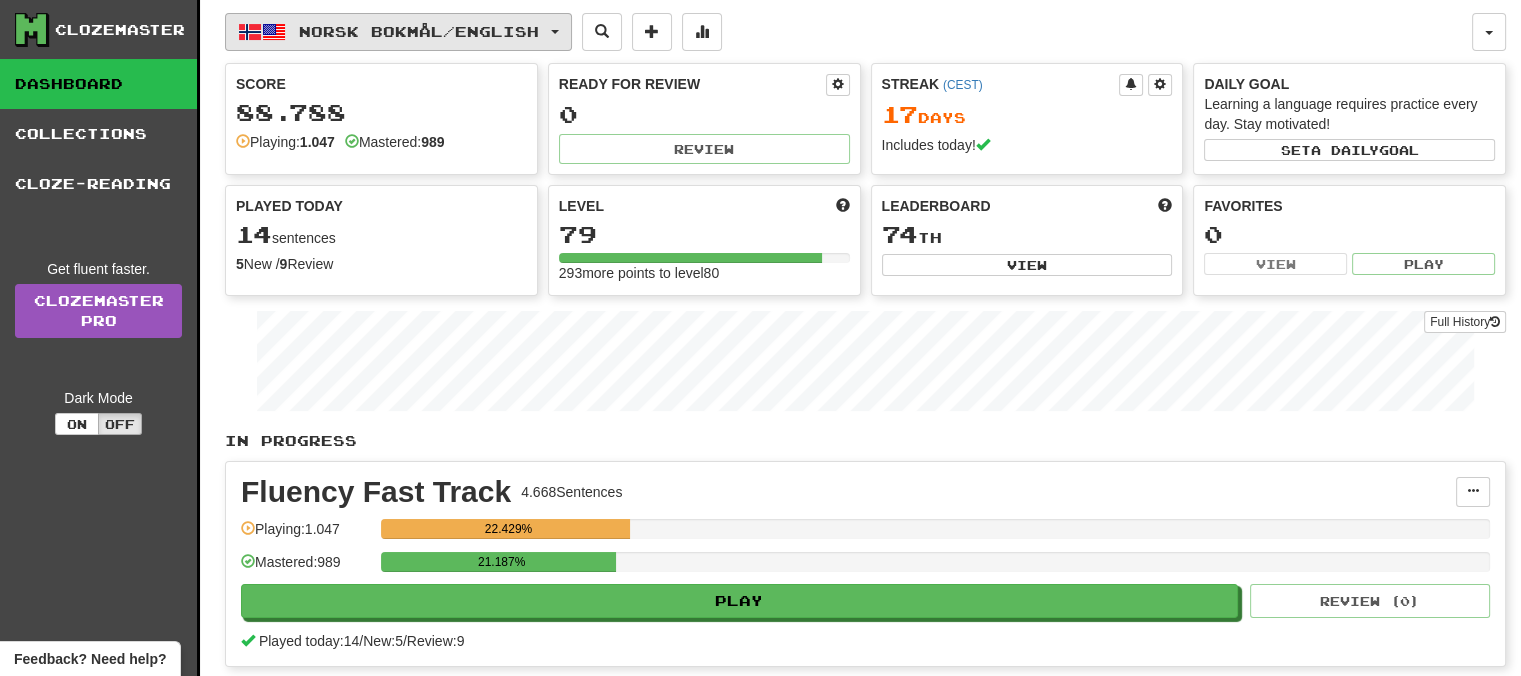 click on "Norsk bokmål  /  English" at bounding box center (398, 32) 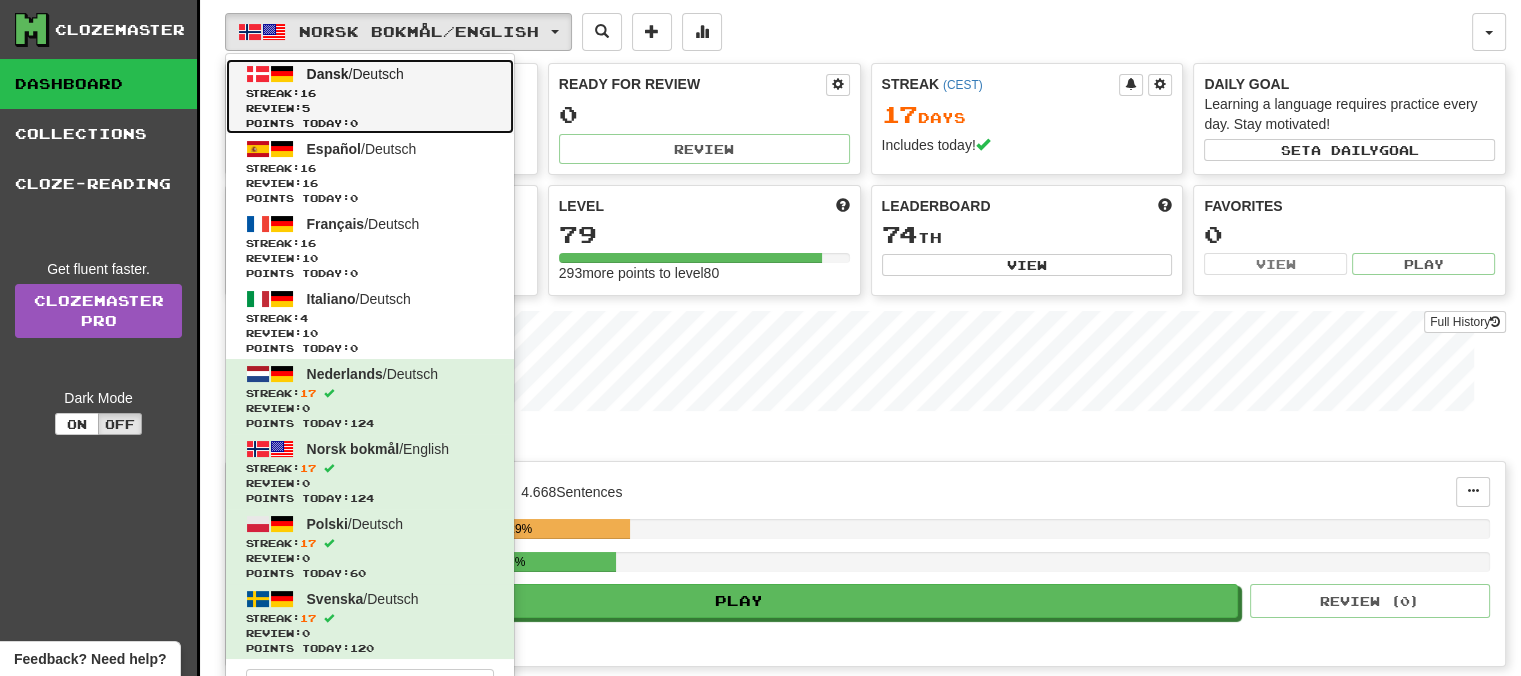 click on "Dansk" at bounding box center [328, 74] 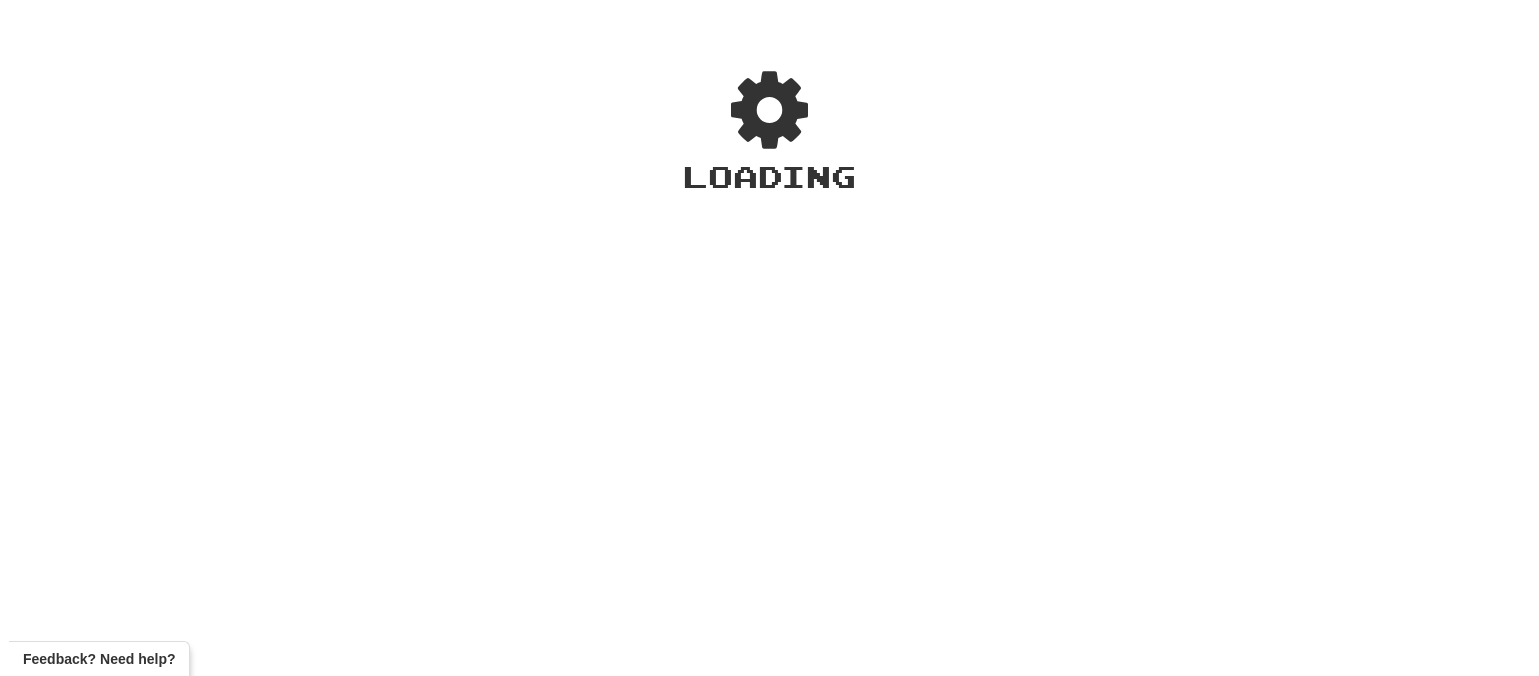 scroll, scrollTop: 0, scrollLeft: 0, axis: both 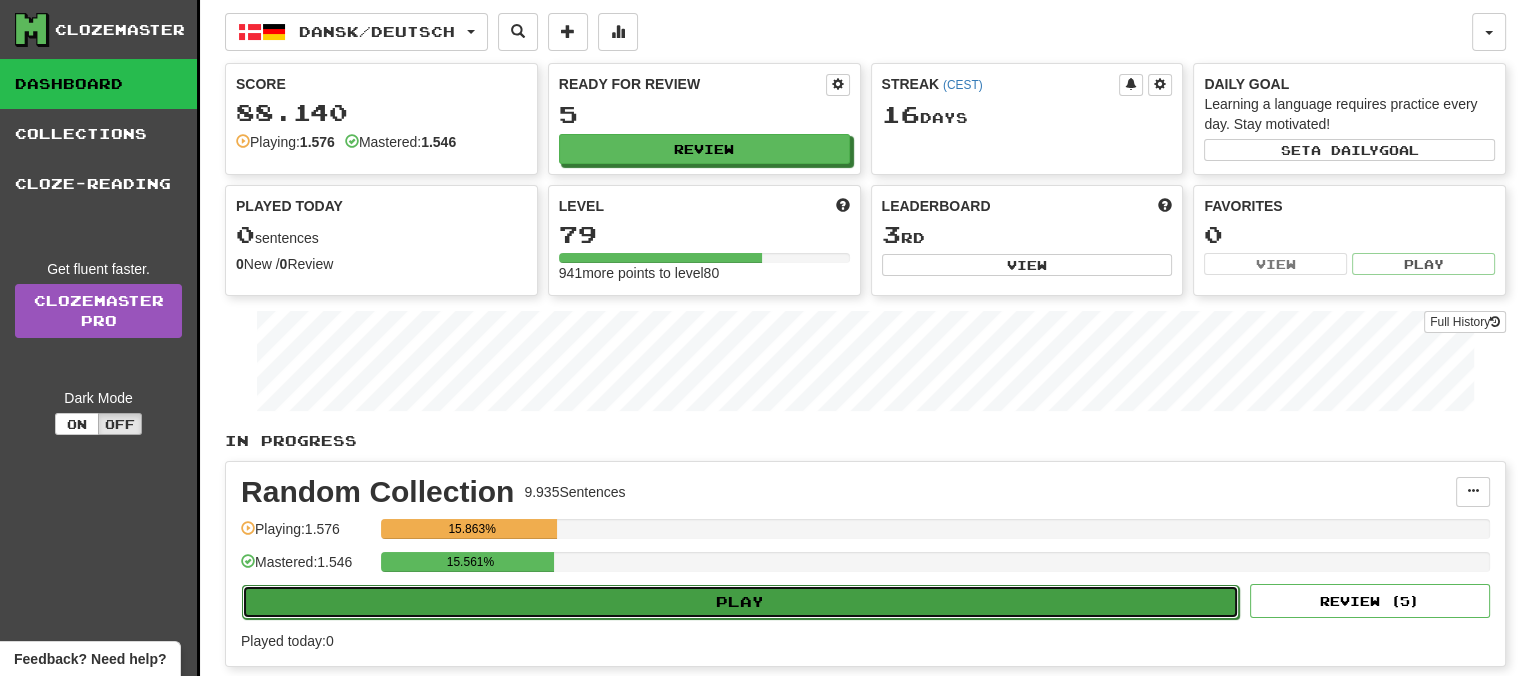 click on "Play" at bounding box center [740, 602] 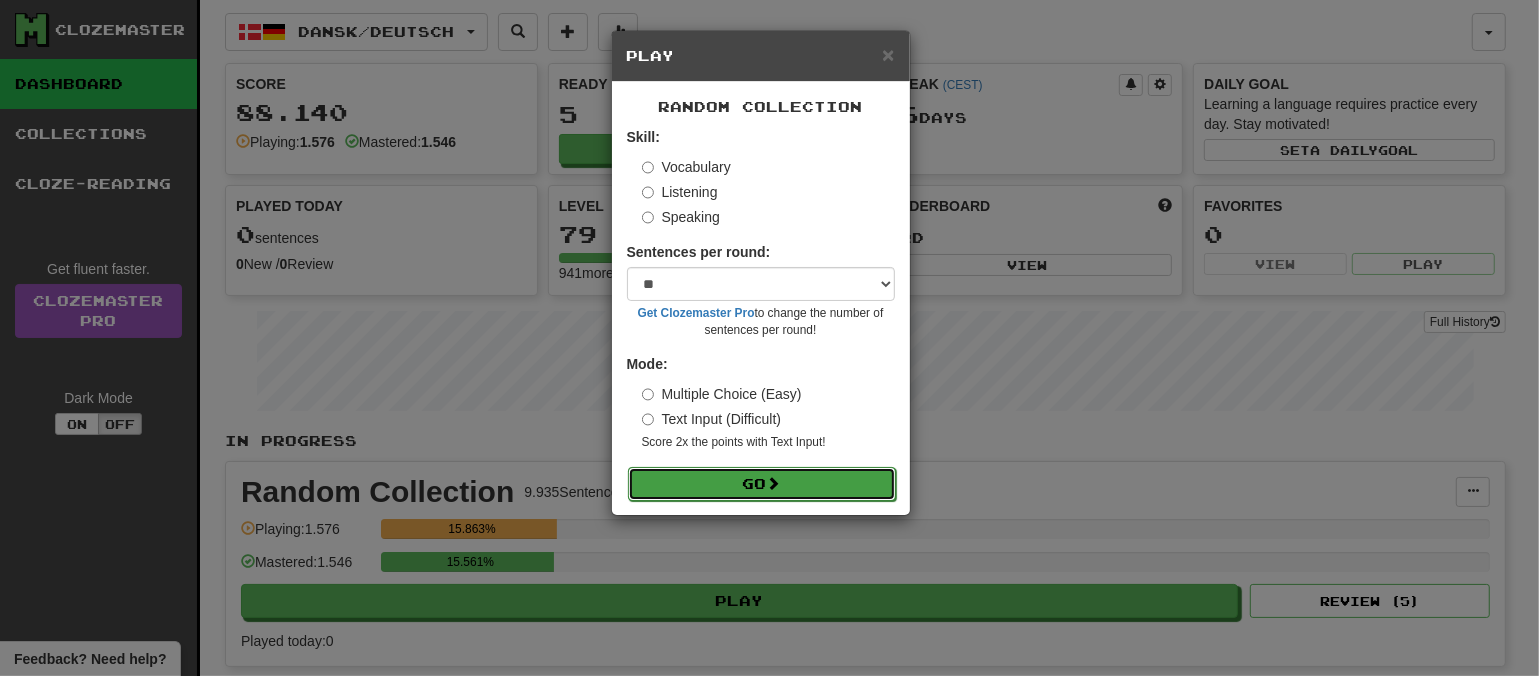 click at bounding box center (774, 483) 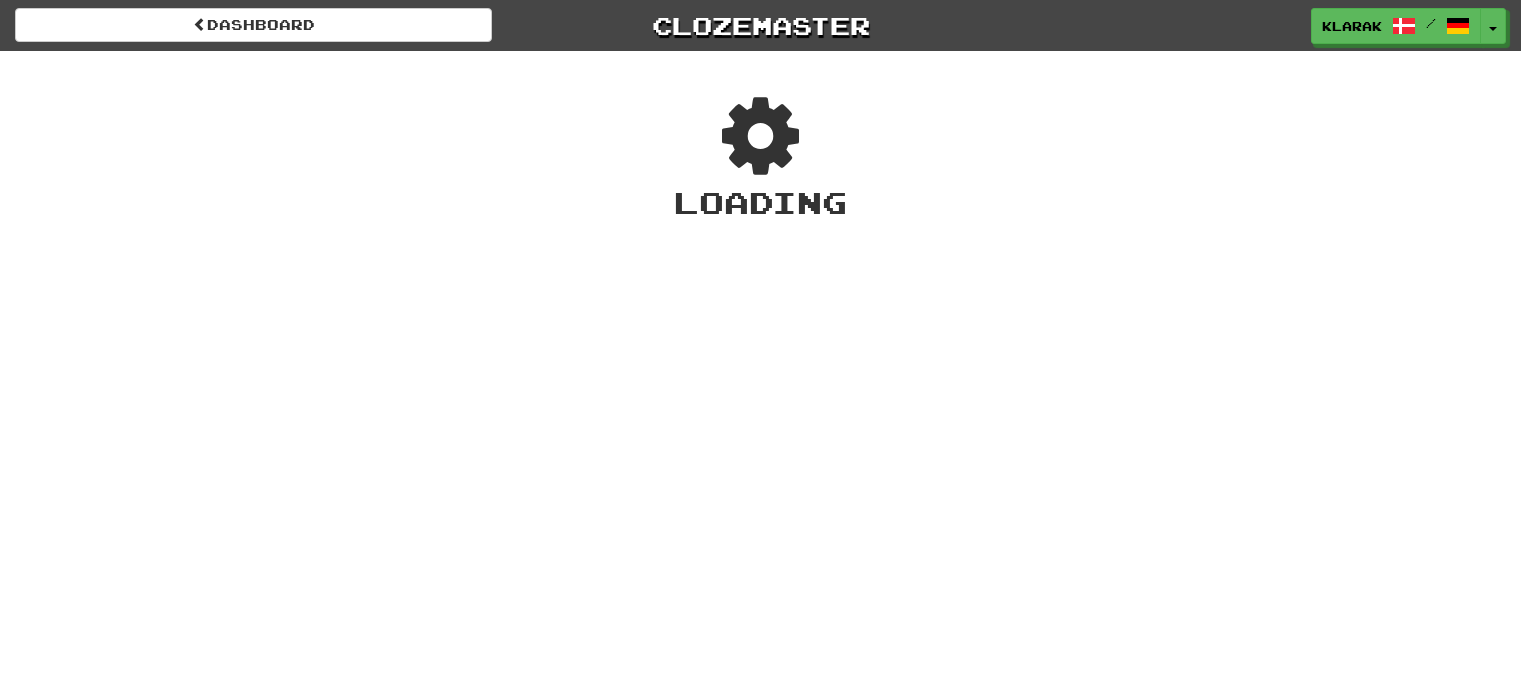 scroll, scrollTop: 0, scrollLeft: 0, axis: both 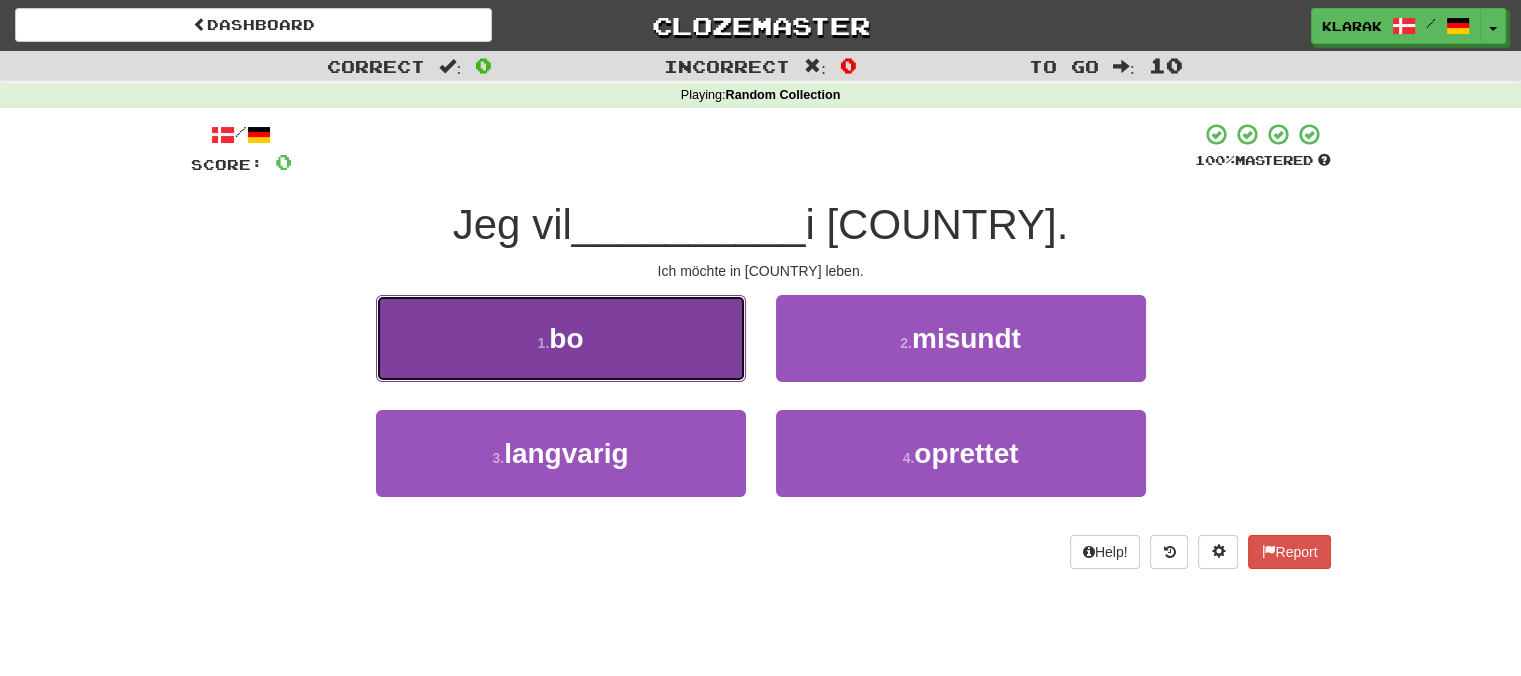 click on "1 .  bo" at bounding box center (561, 338) 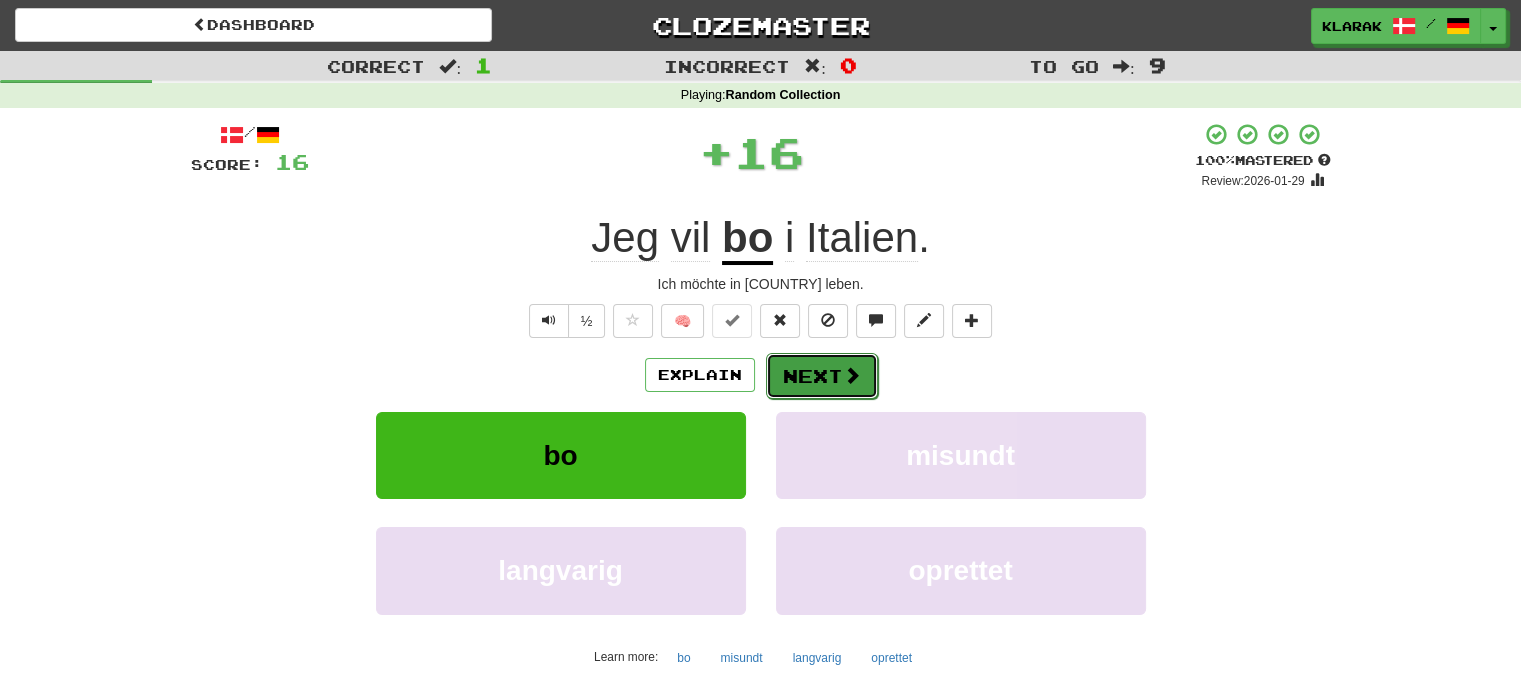 click at bounding box center [852, 375] 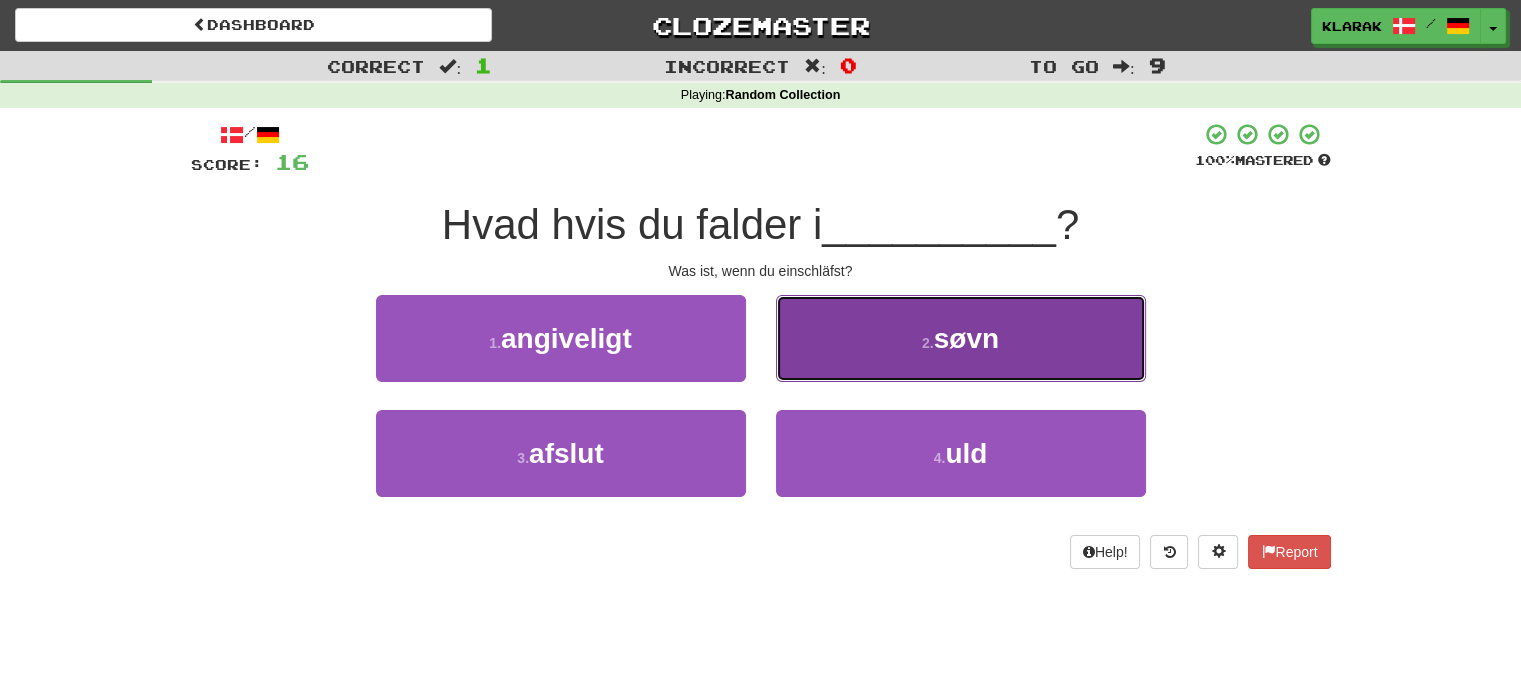 click on "2 .  søvn" at bounding box center (961, 338) 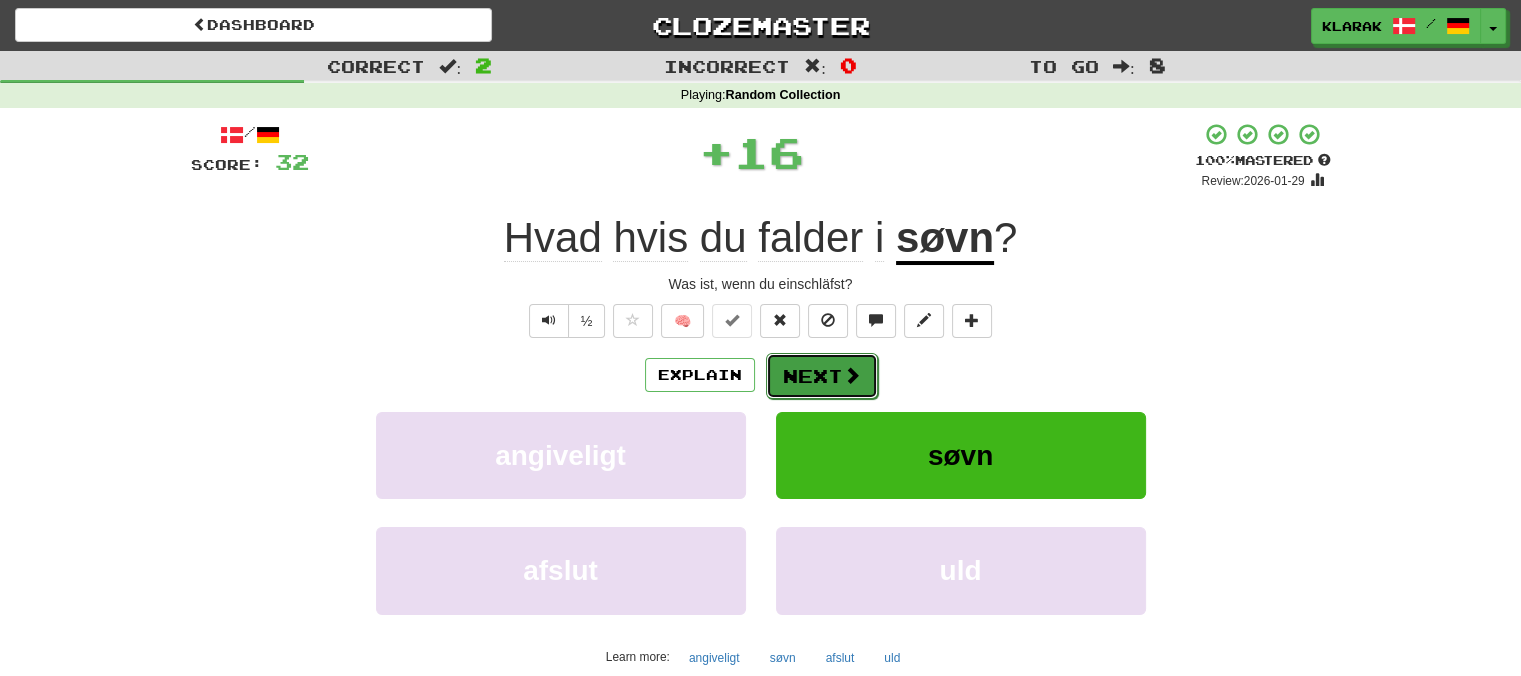 click on "Next" at bounding box center [822, 376] 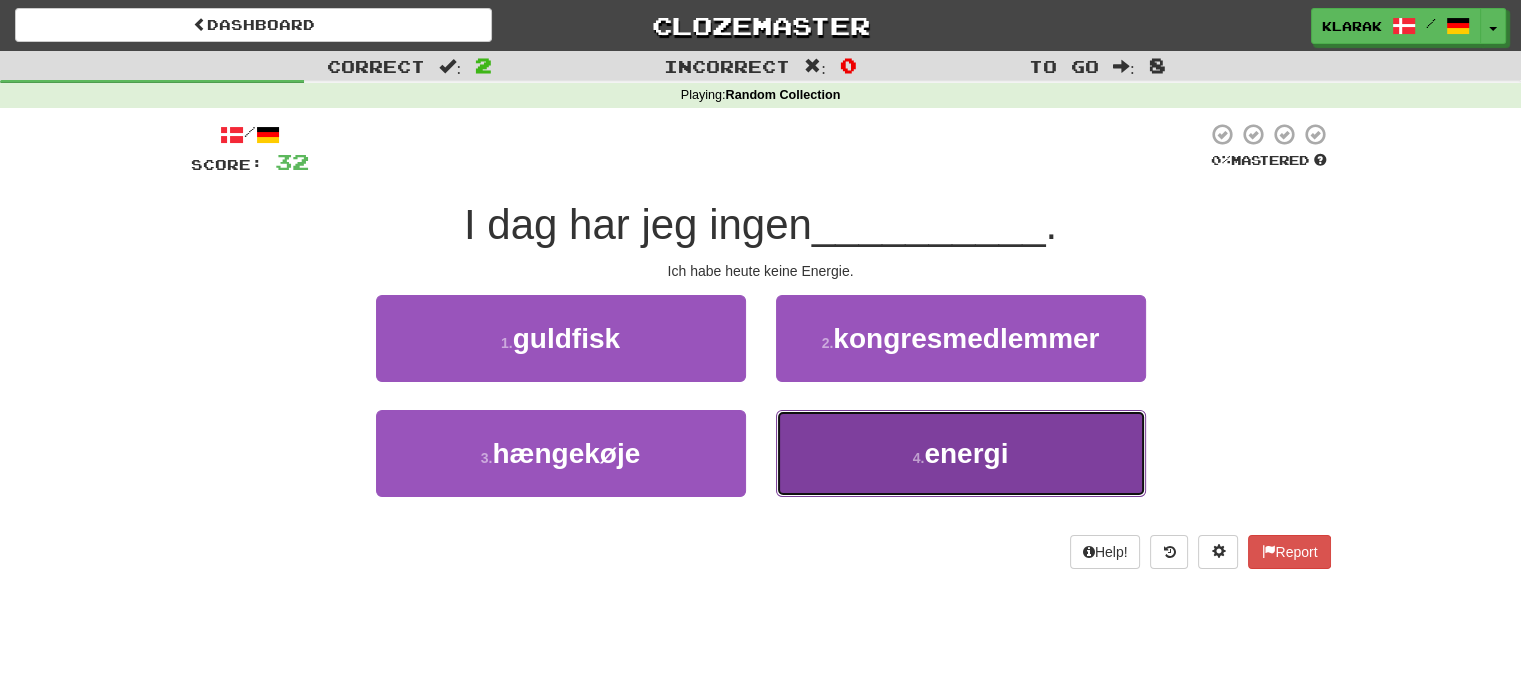 click on "4 .  energi" at bounding box center (961, 453) 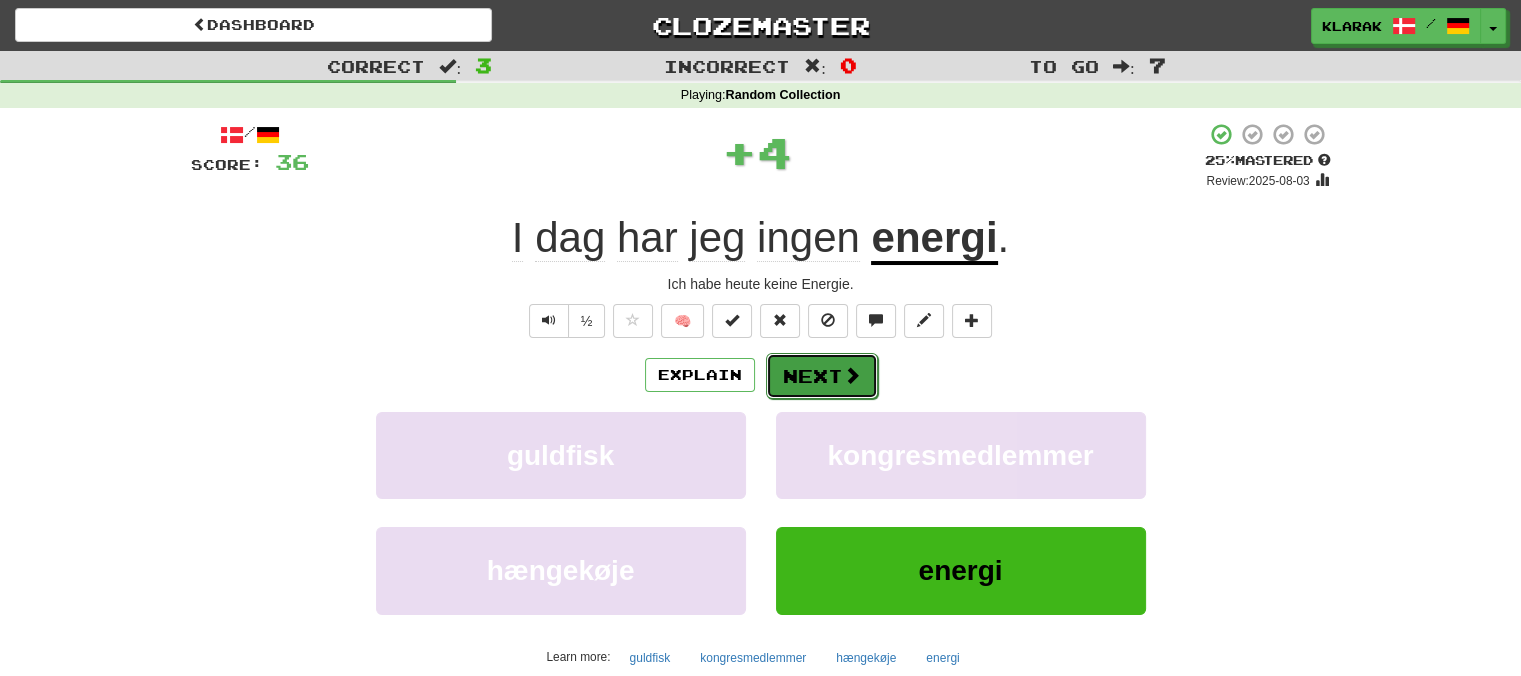 click on "Next" at bounding box center [822, 376] 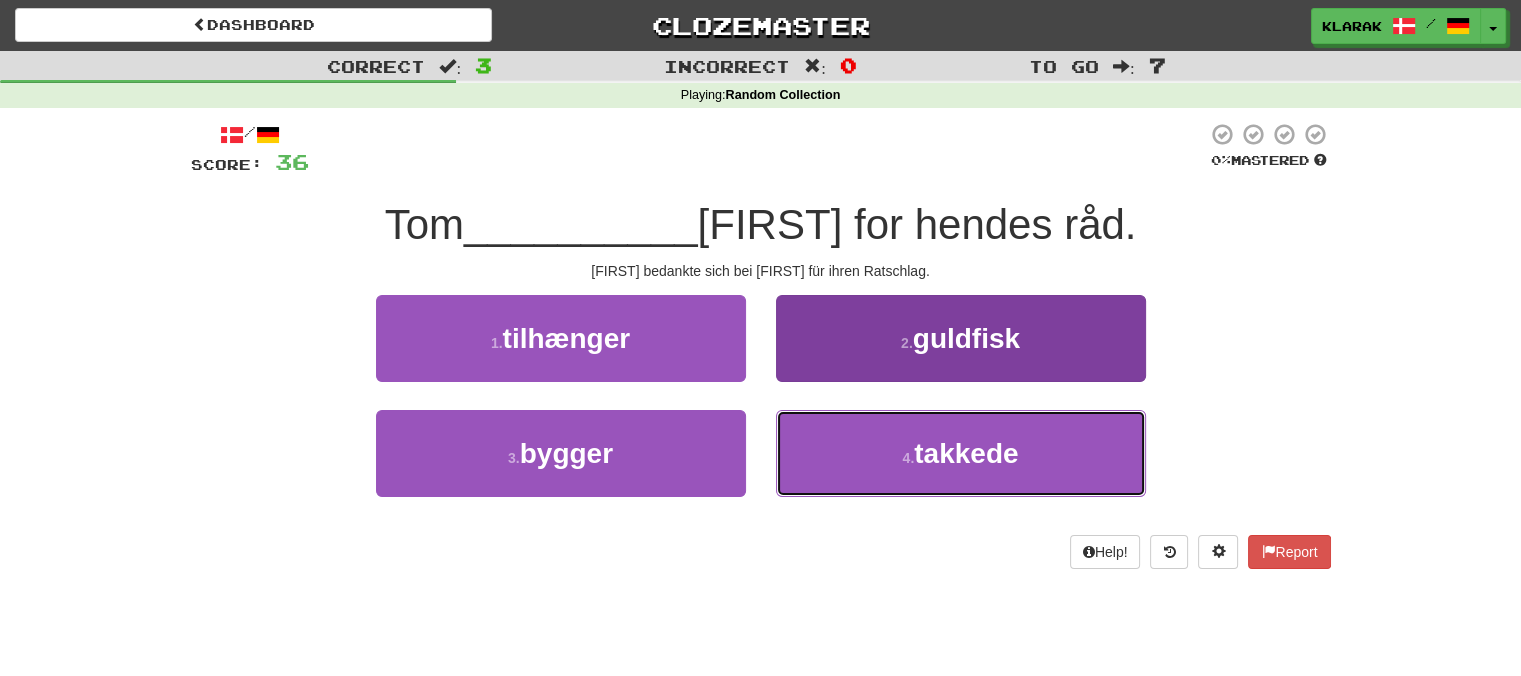 drag, startPoint x: 847, startPoint y: 453, endPoint x: 838, endPoint y: 424, distance: 30.364452 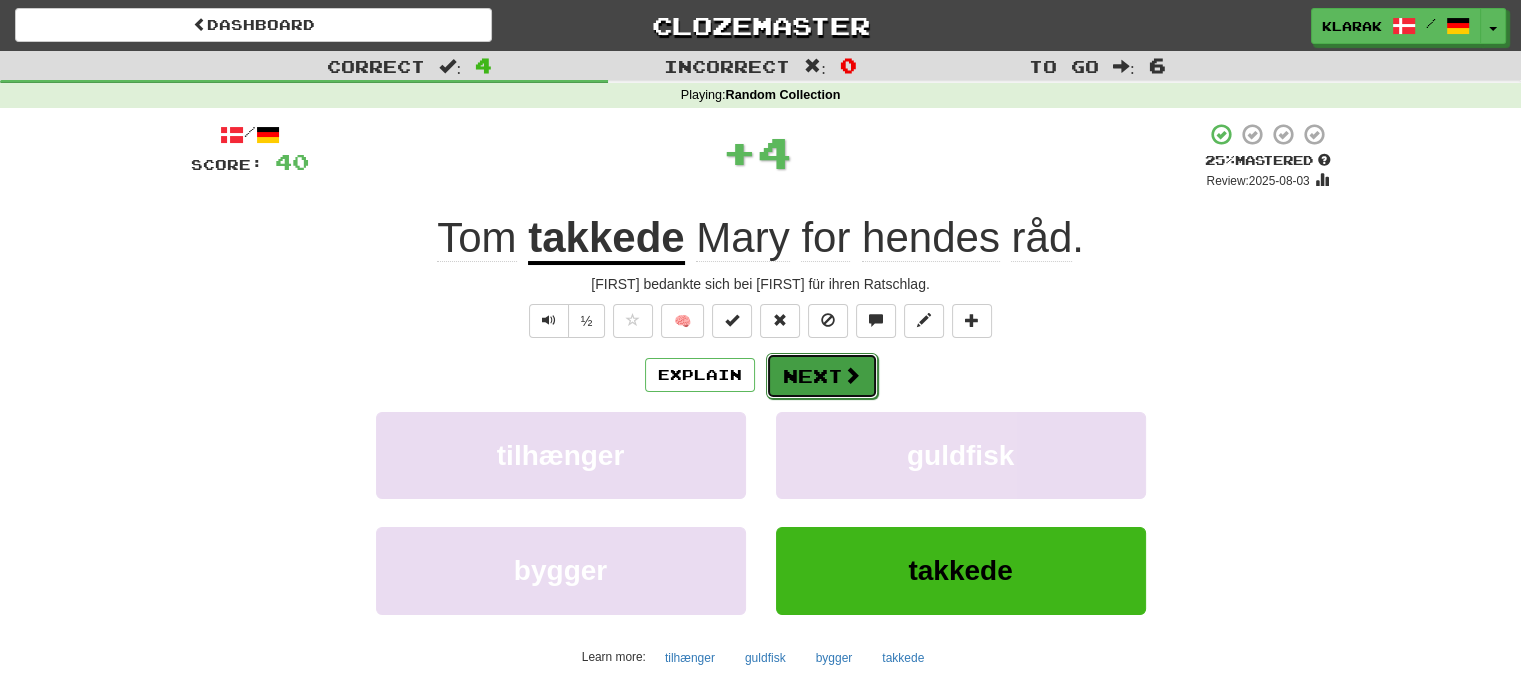 click on "Next" at bounding box center [822, 376] 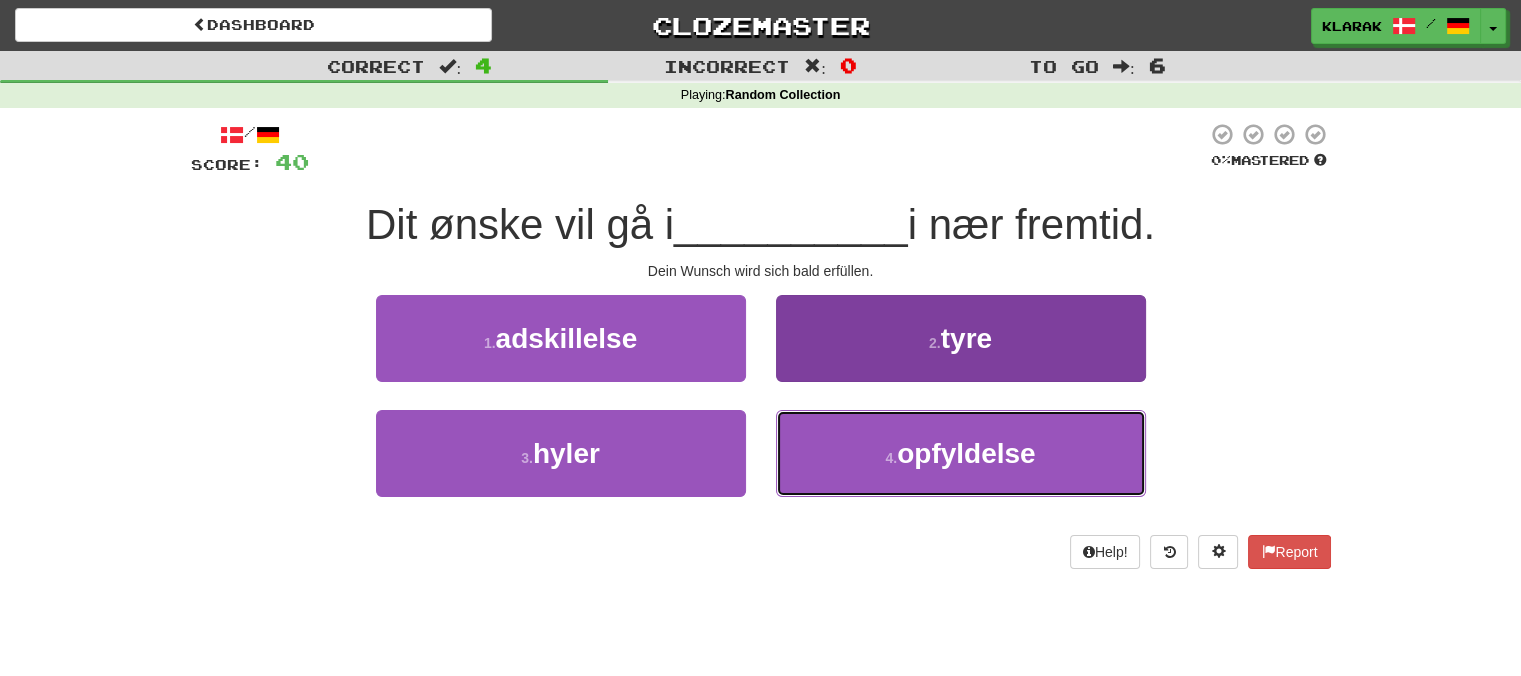 drag, startPoint x: 845, startPoint y: 453, endPoint x: 839, endPoint y: 443, distance: 11.661903 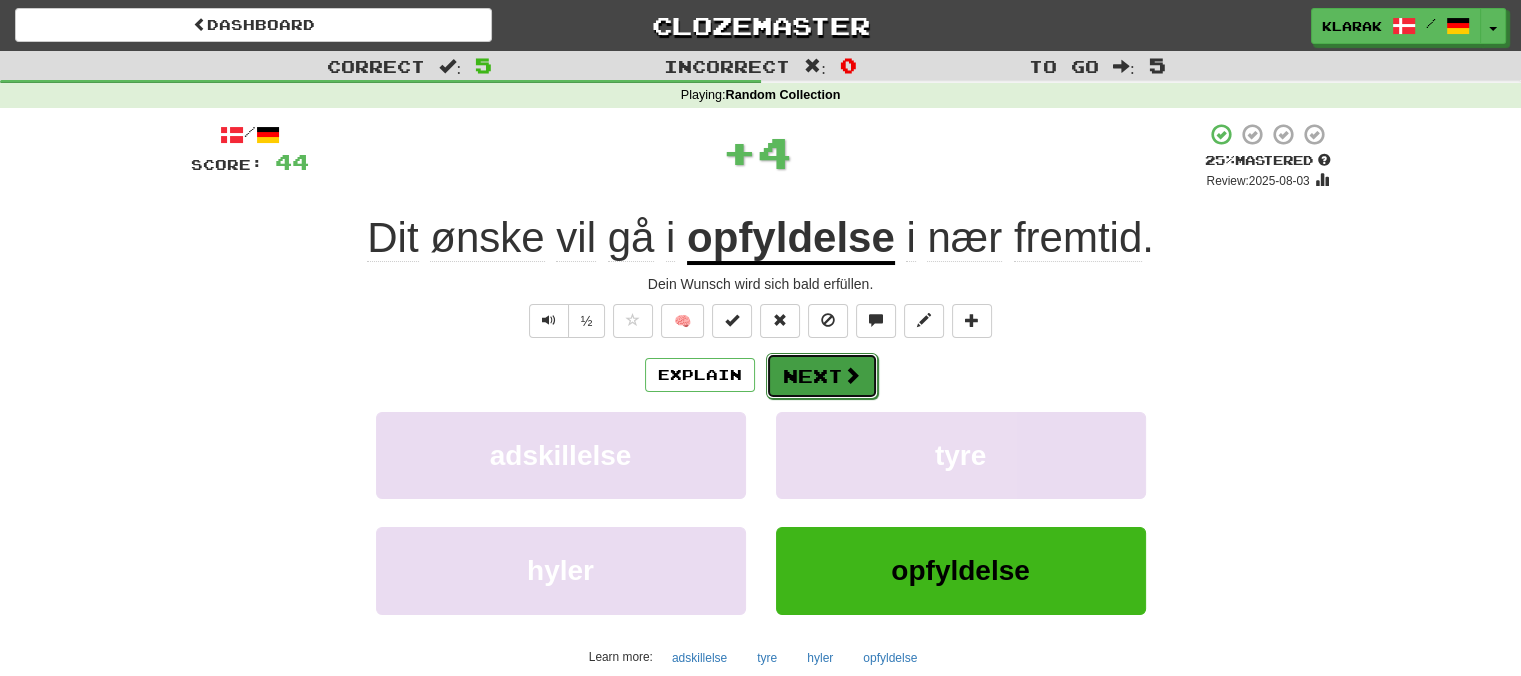 click on "Next" at bounding box center [822, 376] 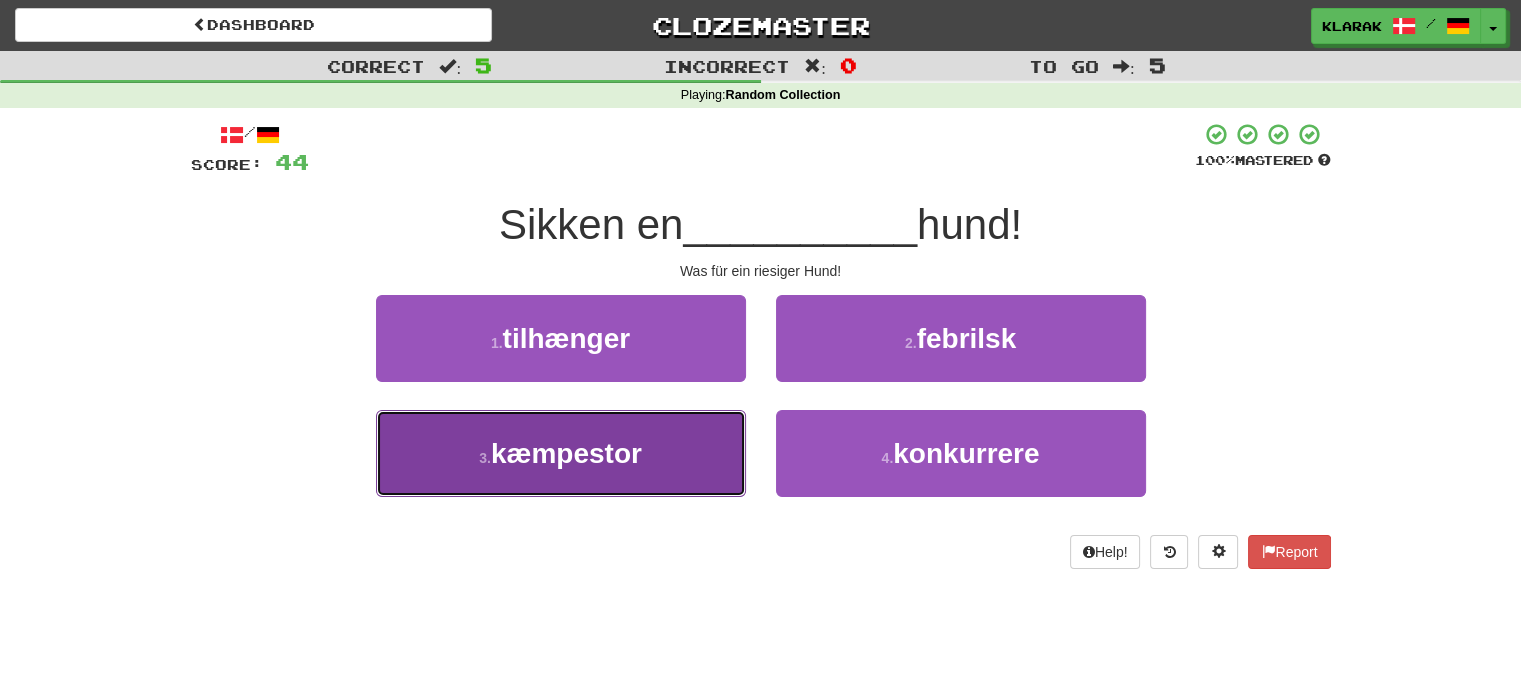click on "3 .  kæmpestor" at bounding box center [561, 453] 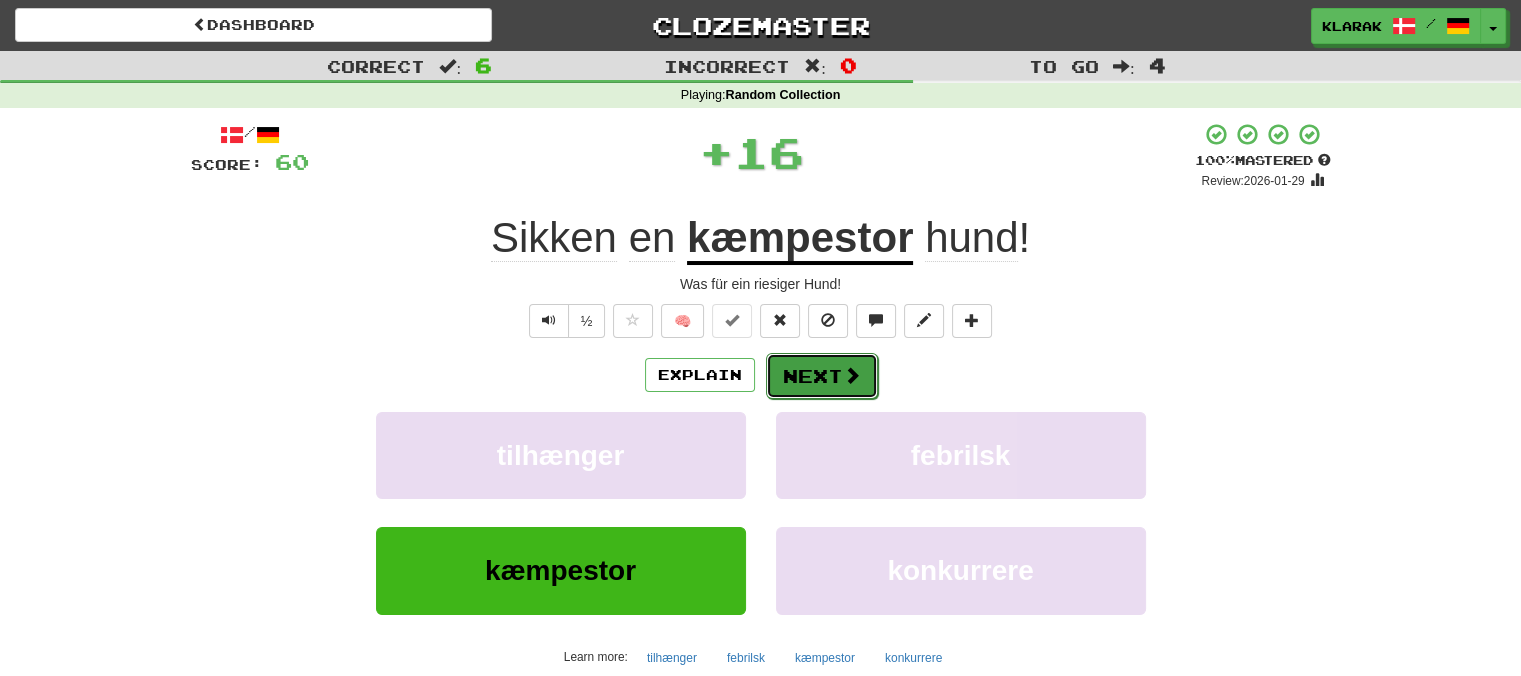 click on "Next" at bounding box center [822, 376] 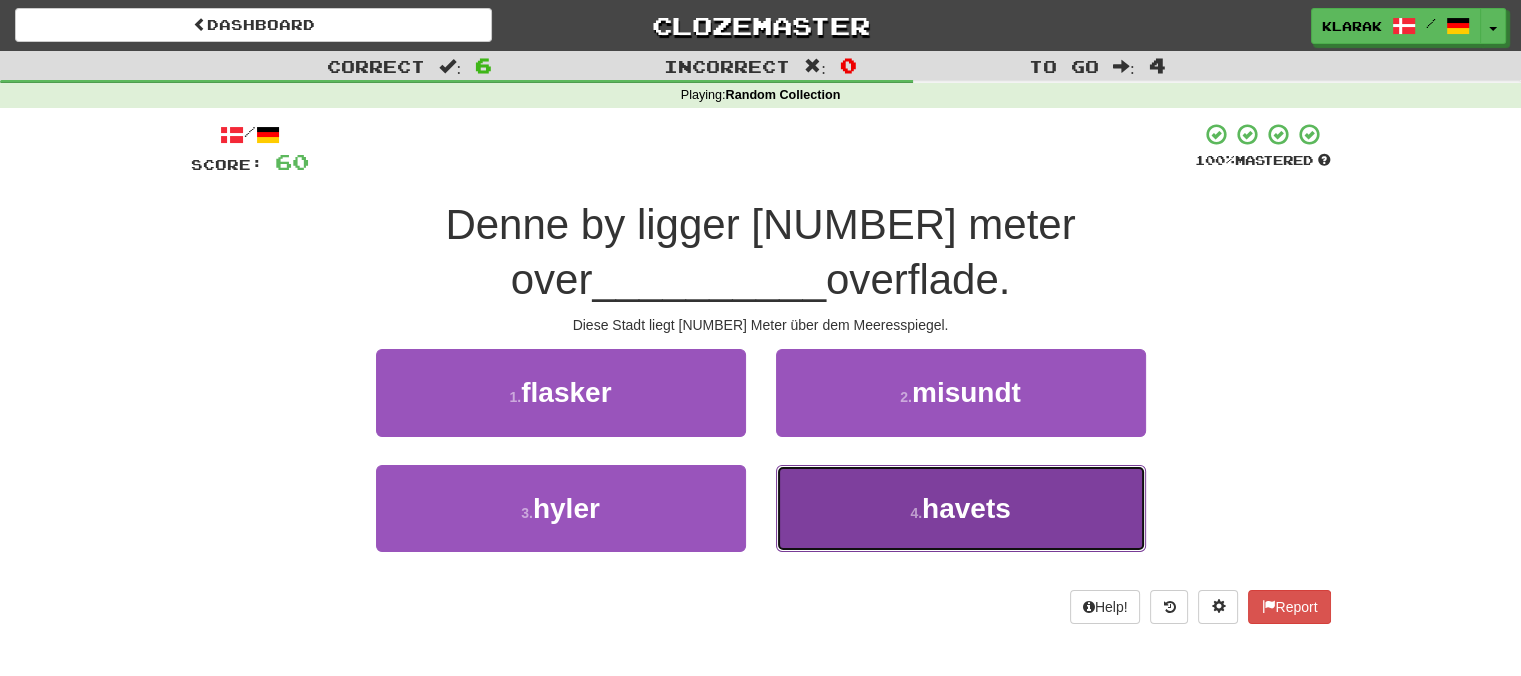 click on "4 .  havets" at bounding box center (961, 508) 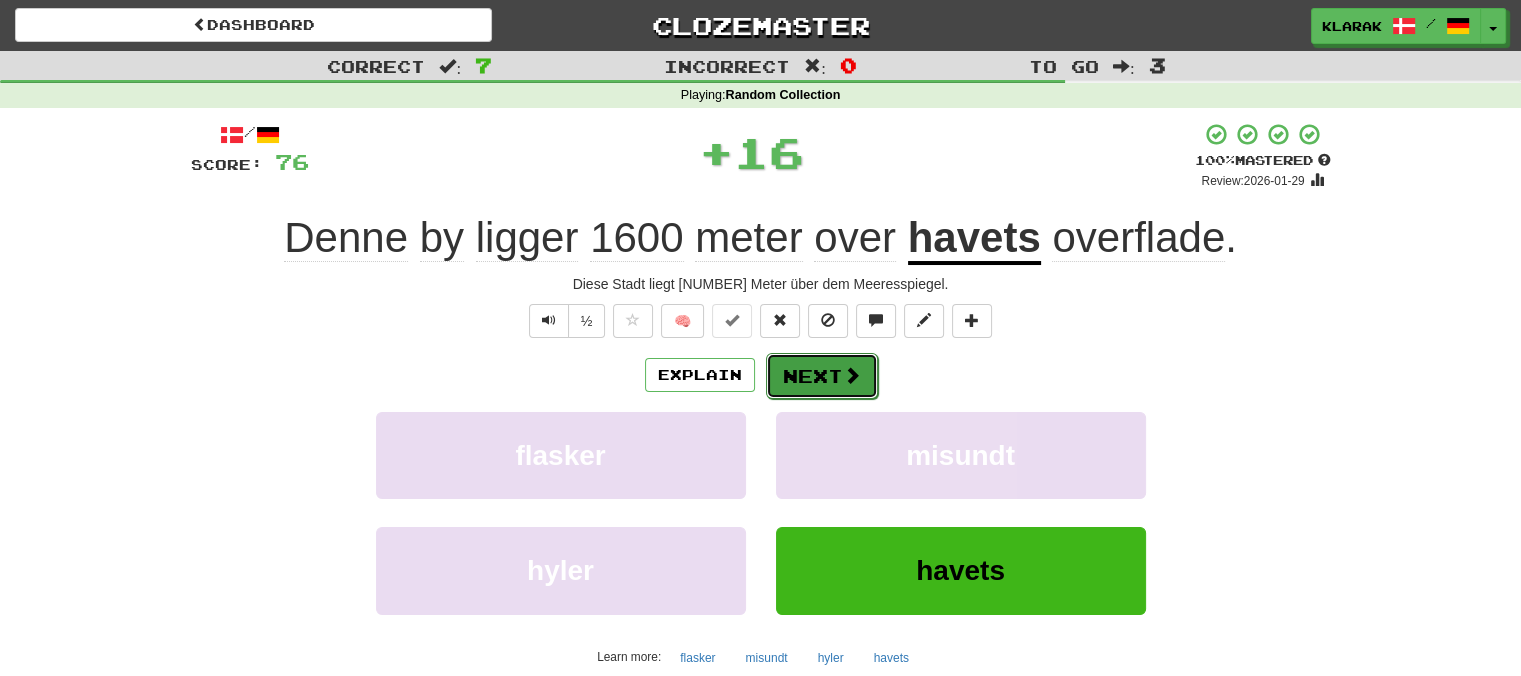 click on "Next" at bounding box center (822, 376) 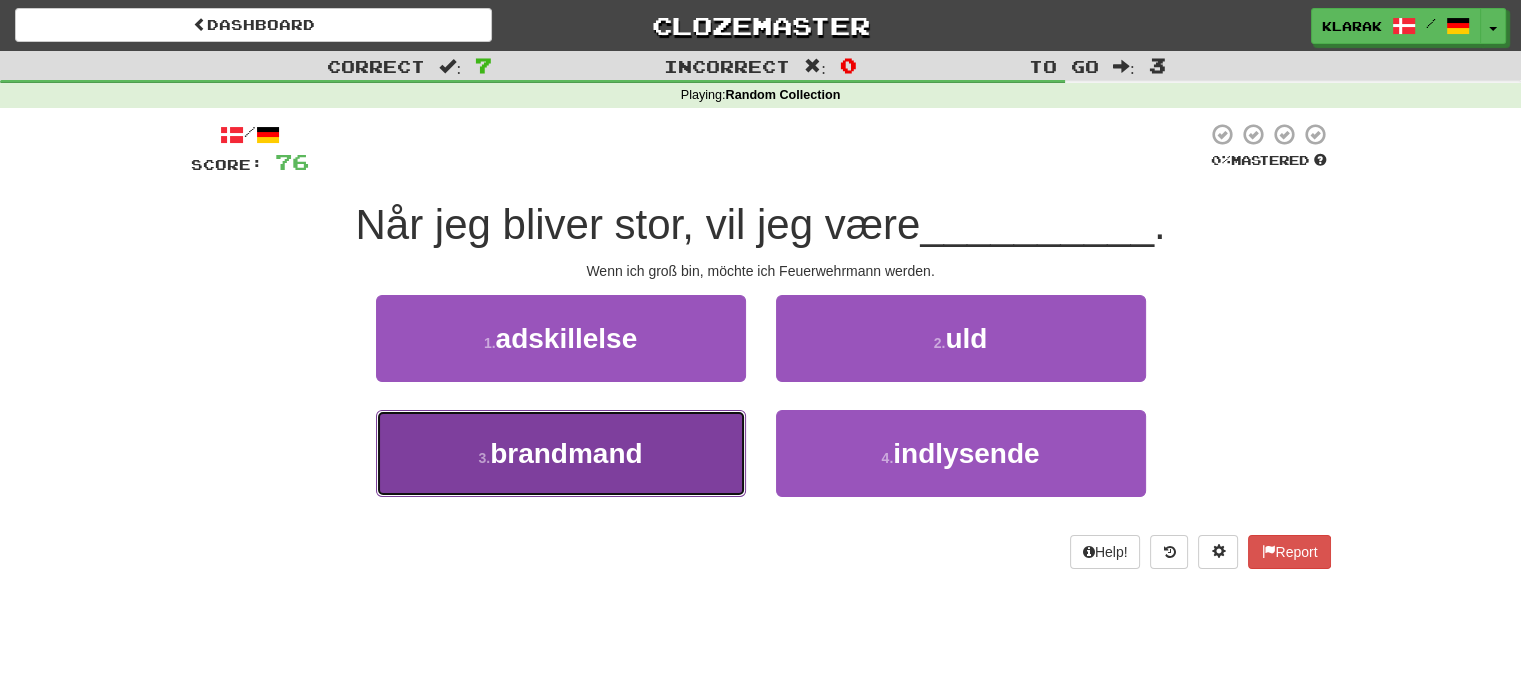 click on "3 .  brandmand" at bounding box center [561, 453] 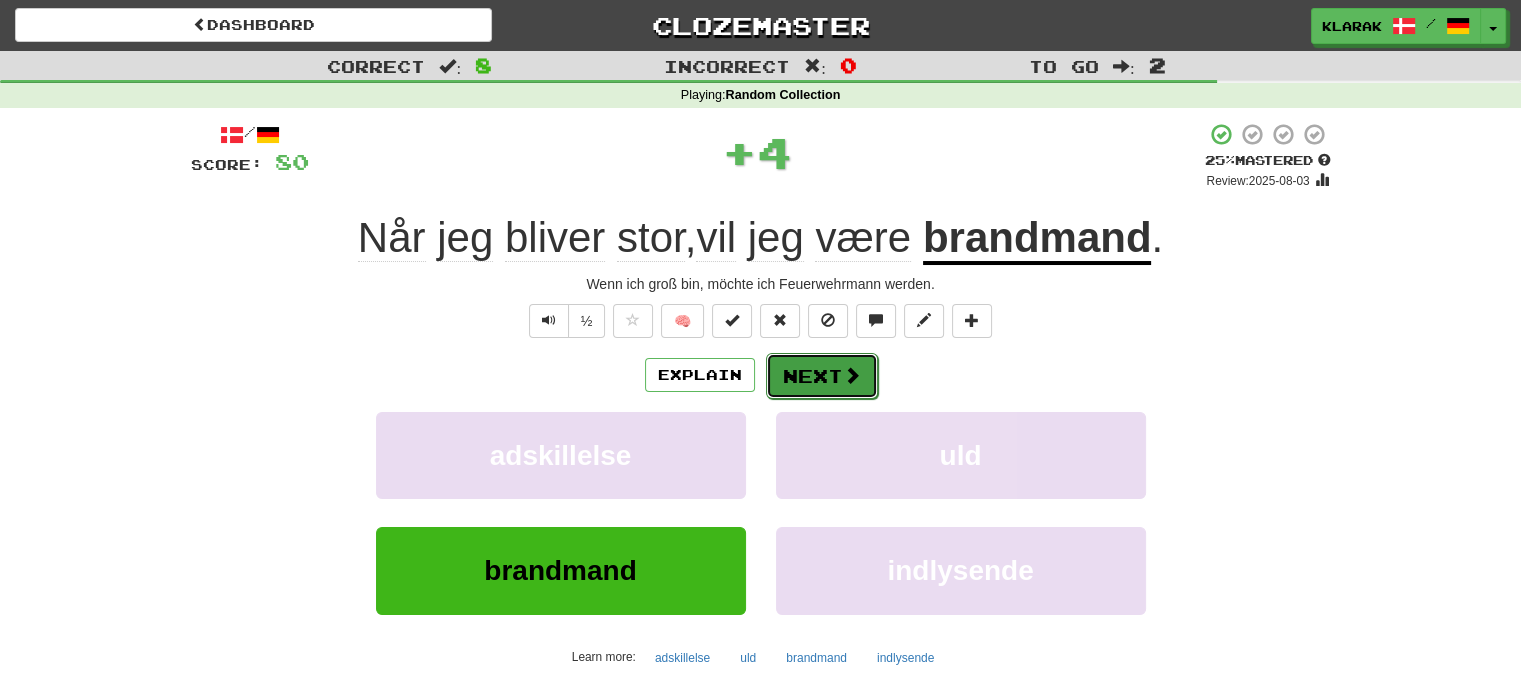 click on "Next" at bounding box center (822, 376) 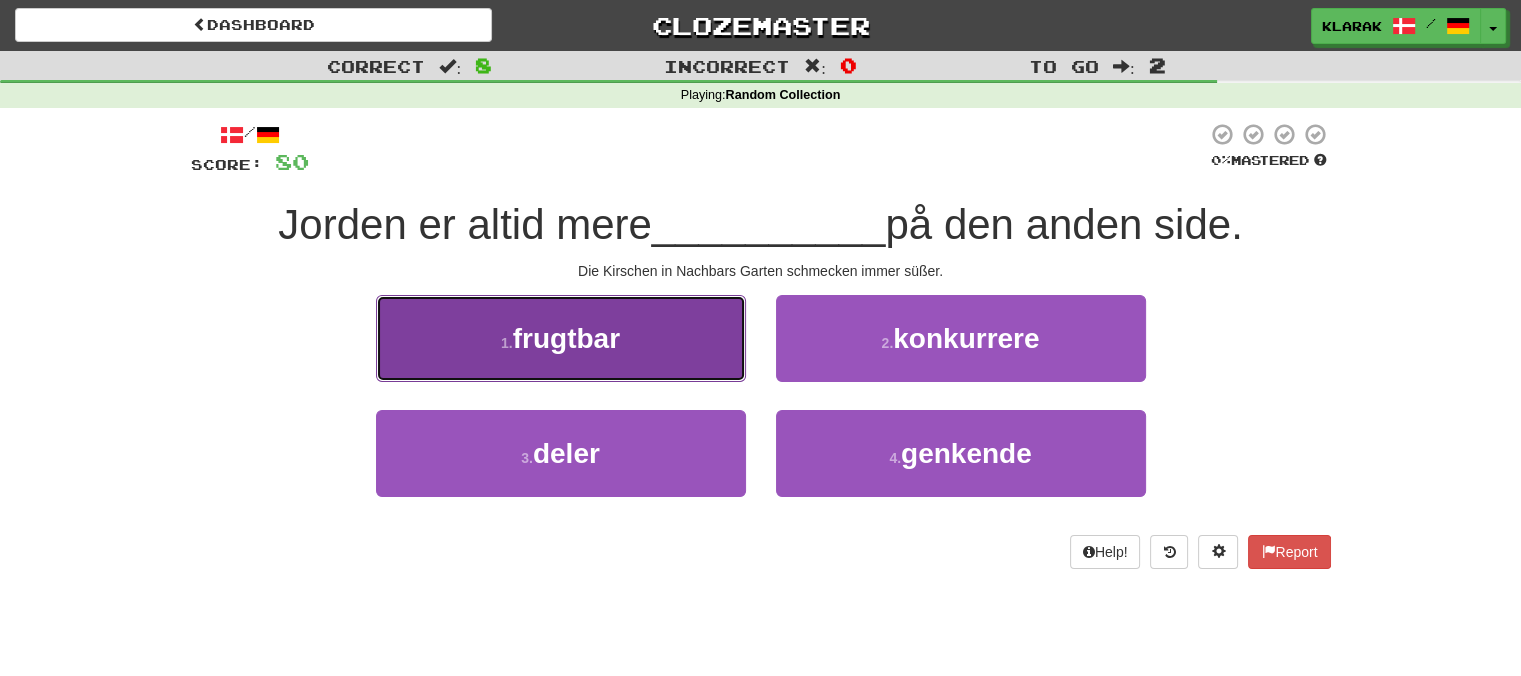 click on "1 .  frugtbar" at bounding box center (561, 338) 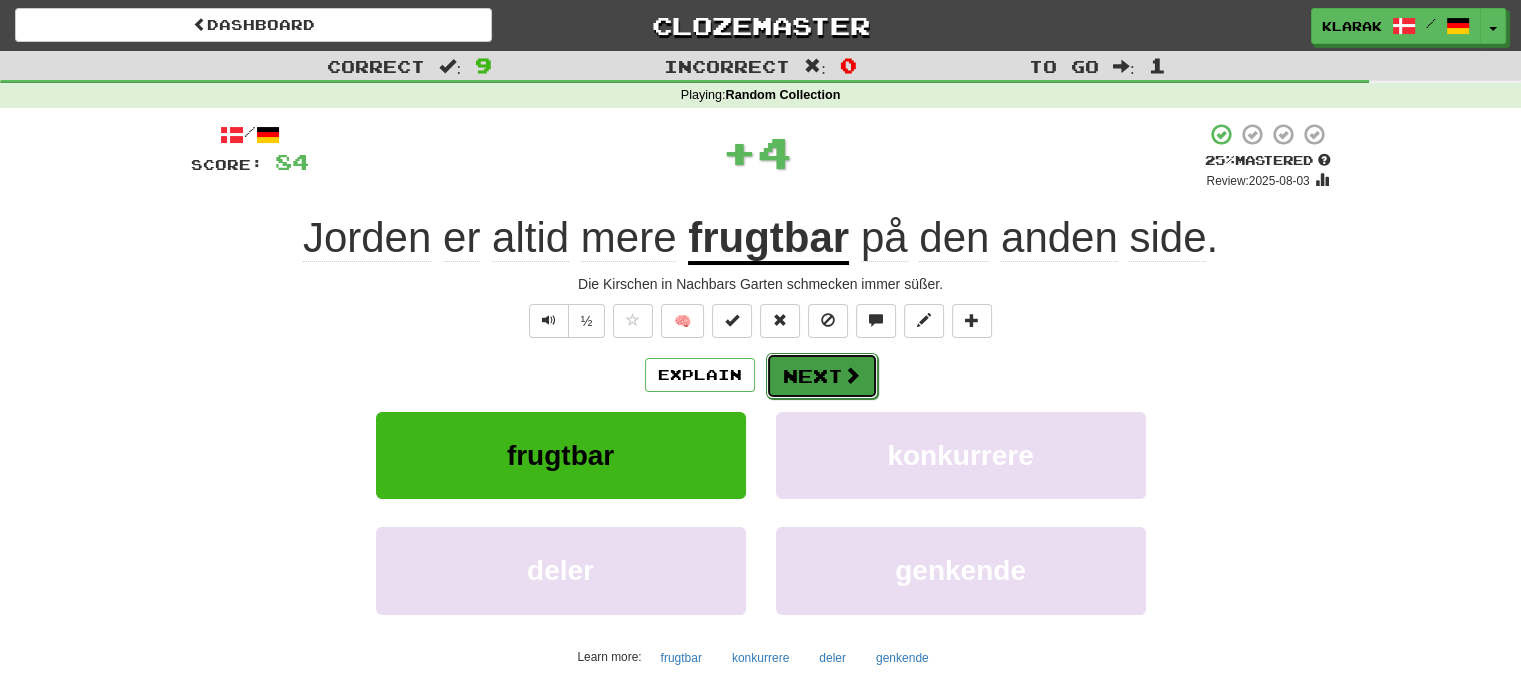 click on "Next" at bounding box center (822, 376) 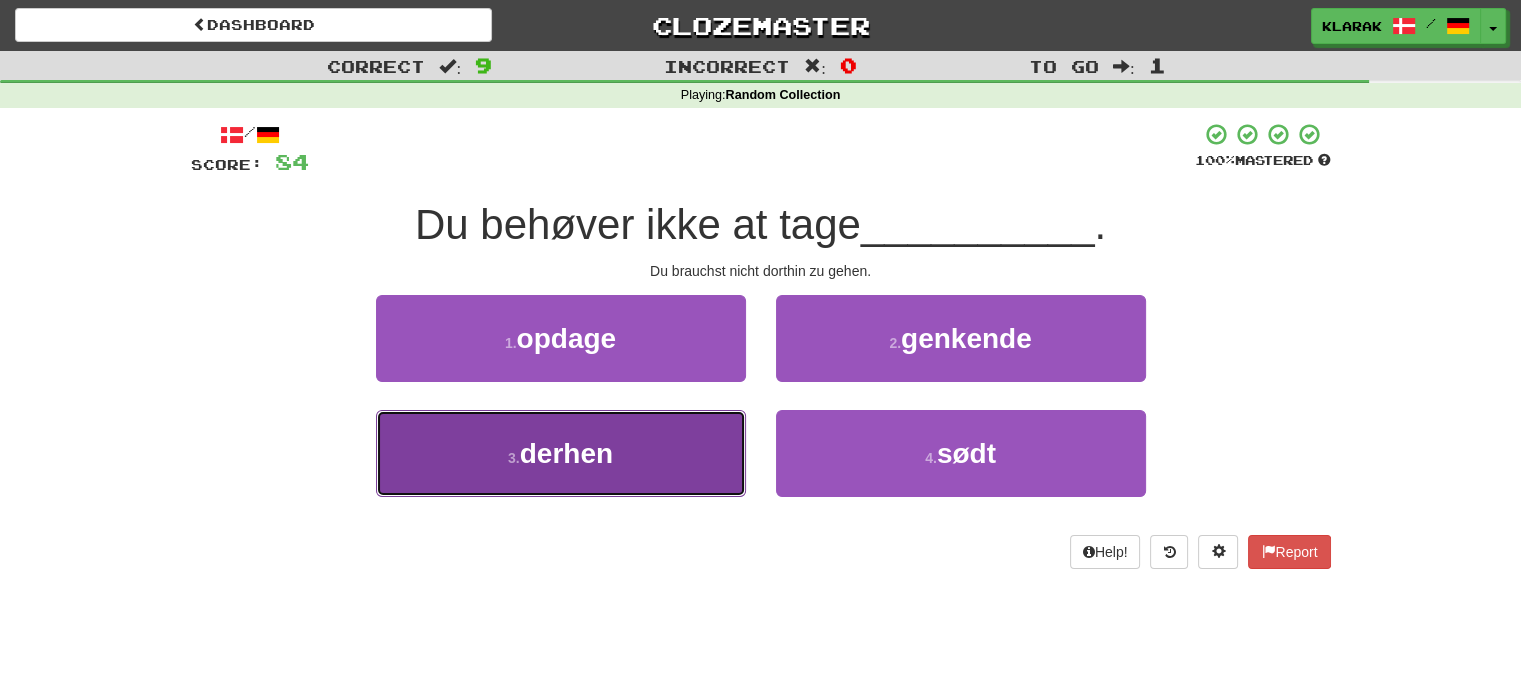 click on "3 .  derhen" at bounding box center (561, 453) 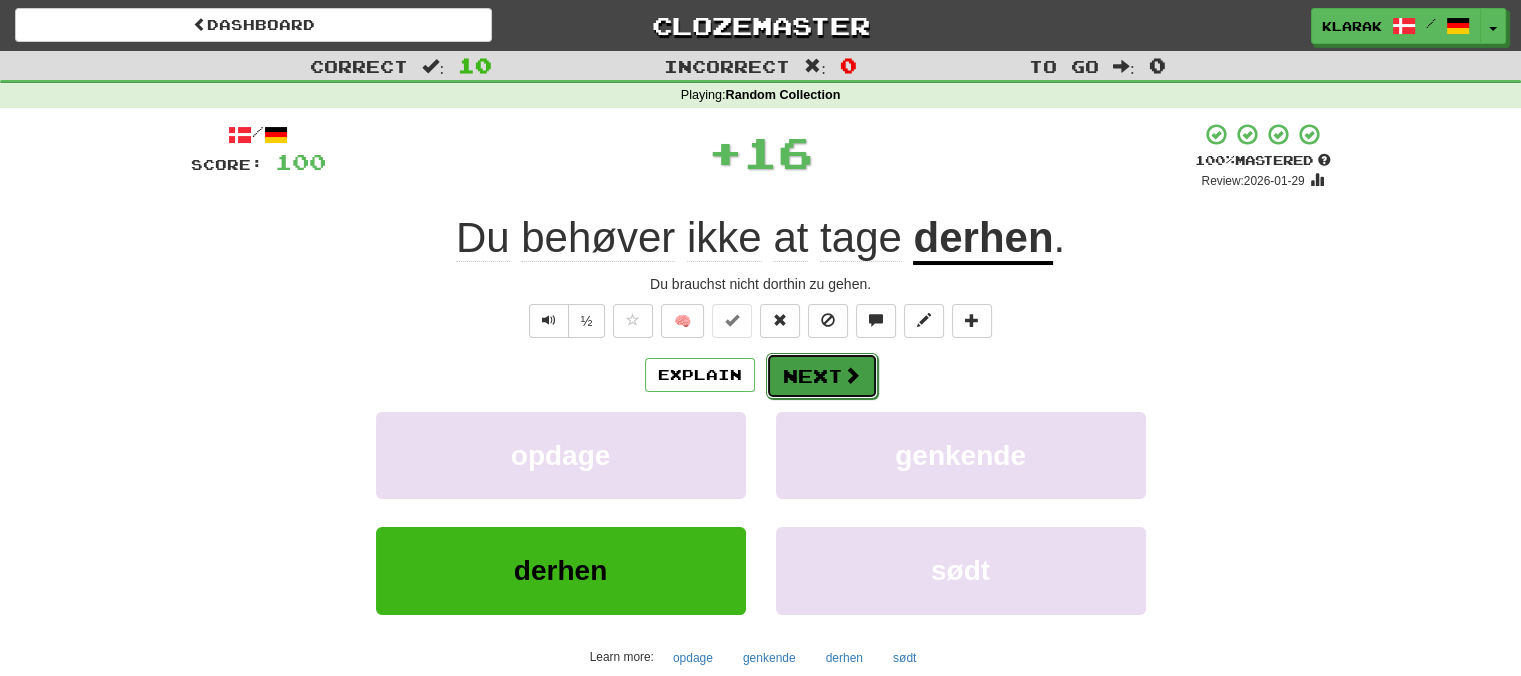 click on "Next" at bounding box center (822, 376) 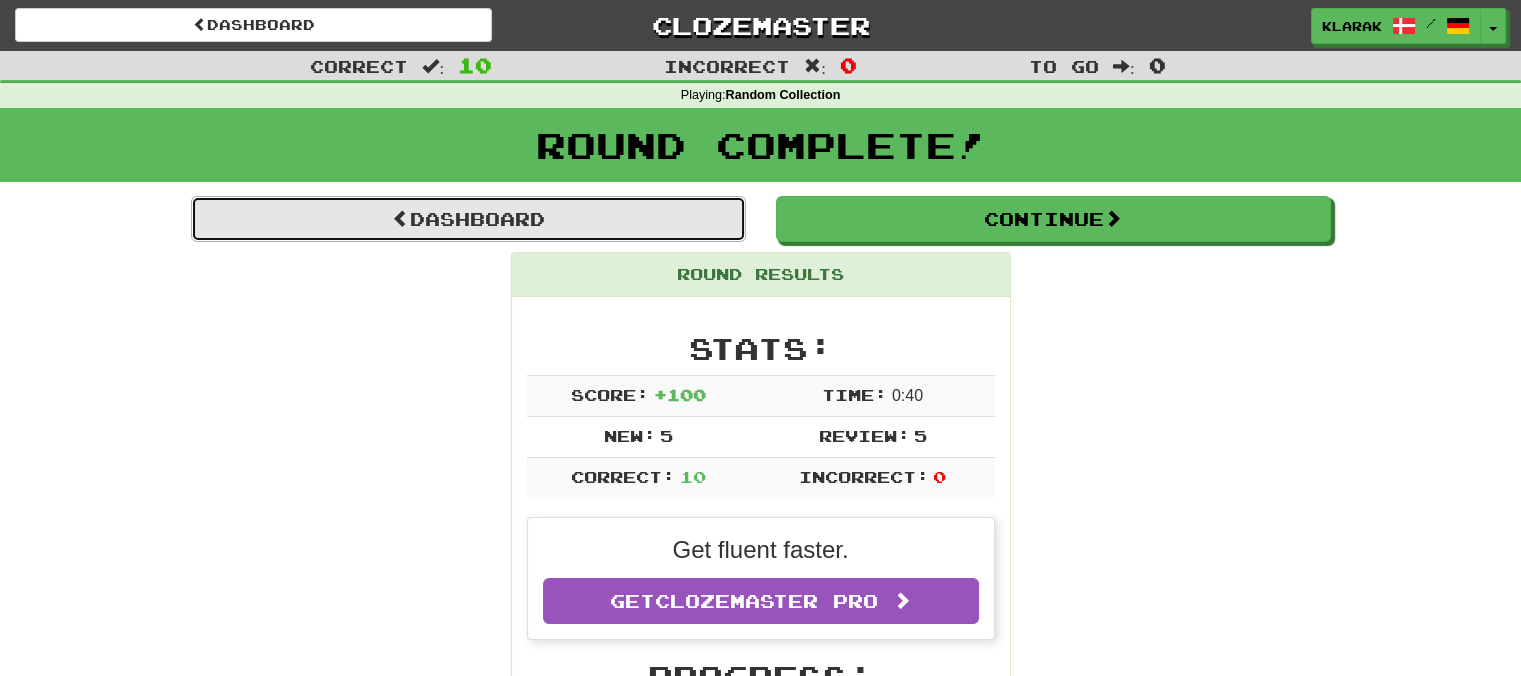 click on "Dashboard" at bounding box center (468, 219) 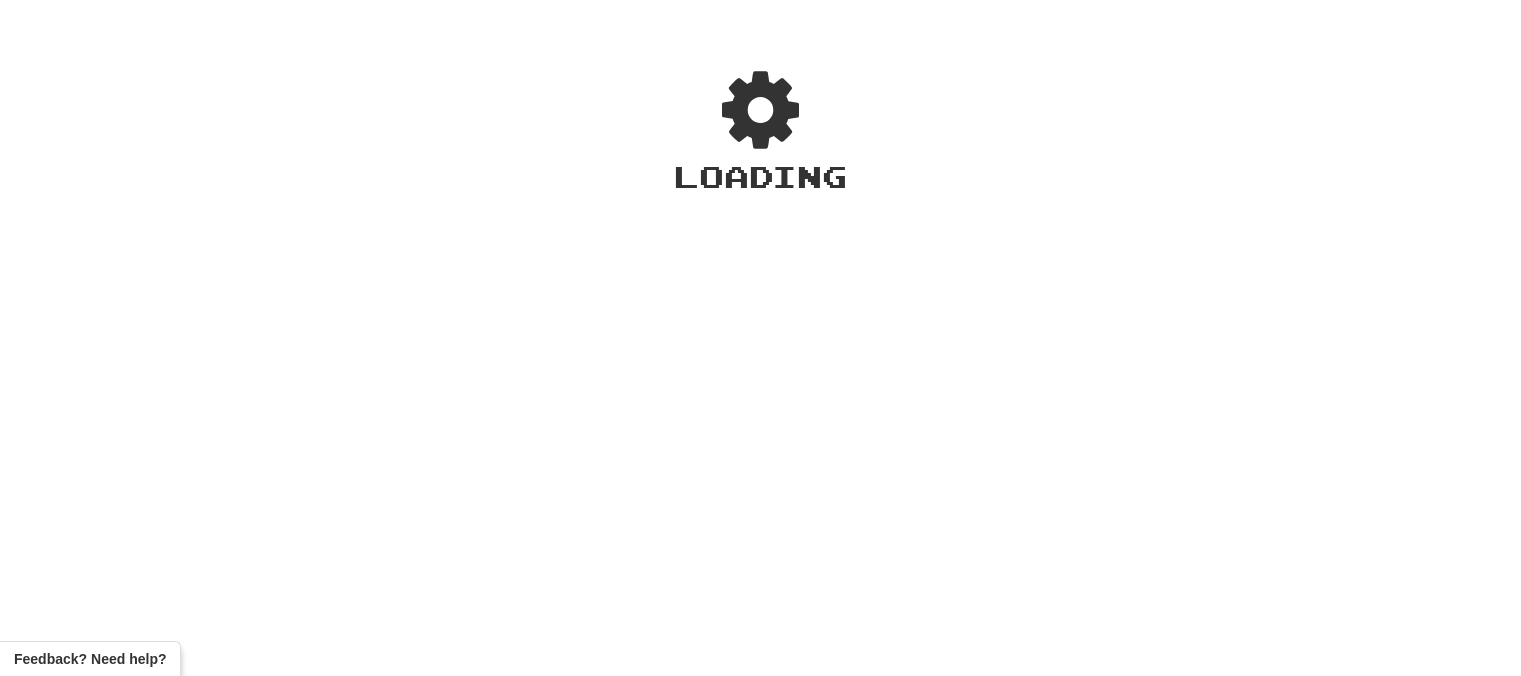scroll, scrollTop: 0, scrollLeft: 0, axis: both 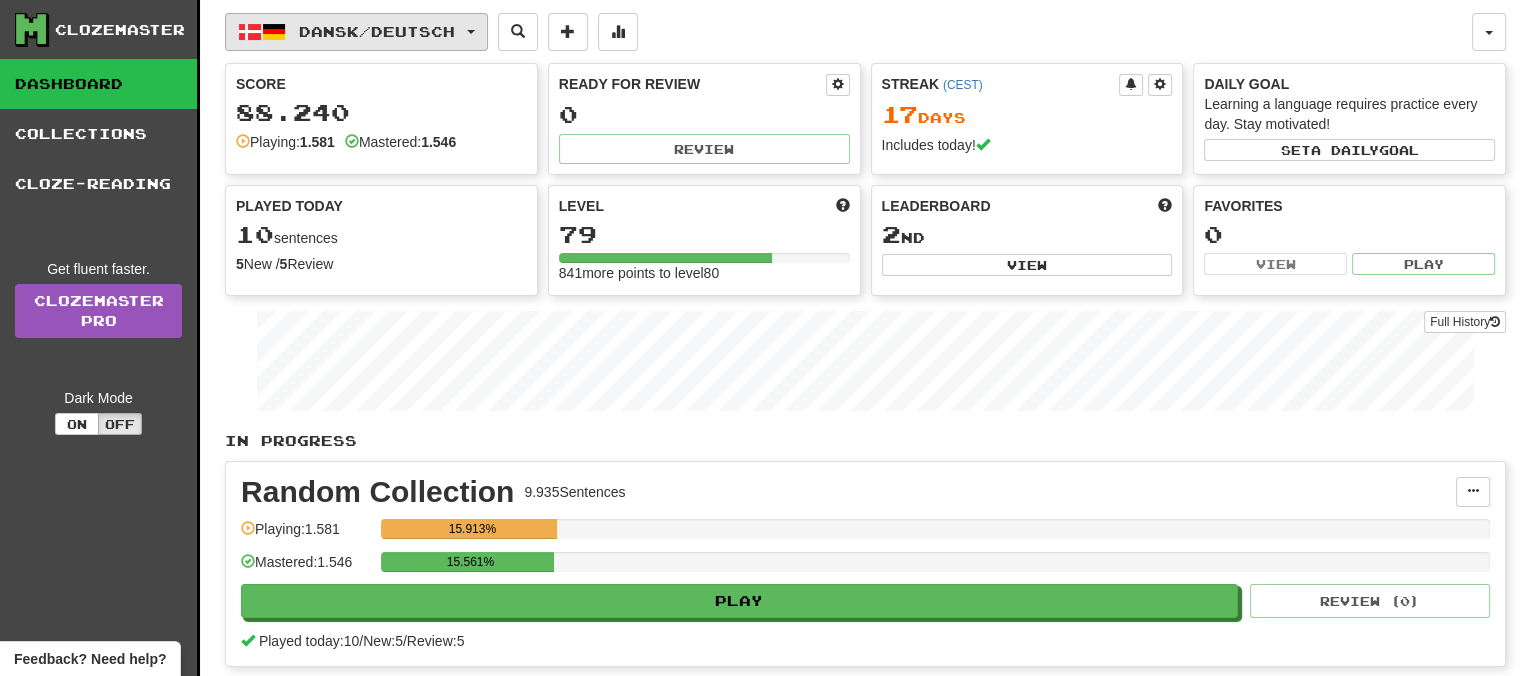 click on "Dansk  /  Deutsch" at bounding box center (356, 32) 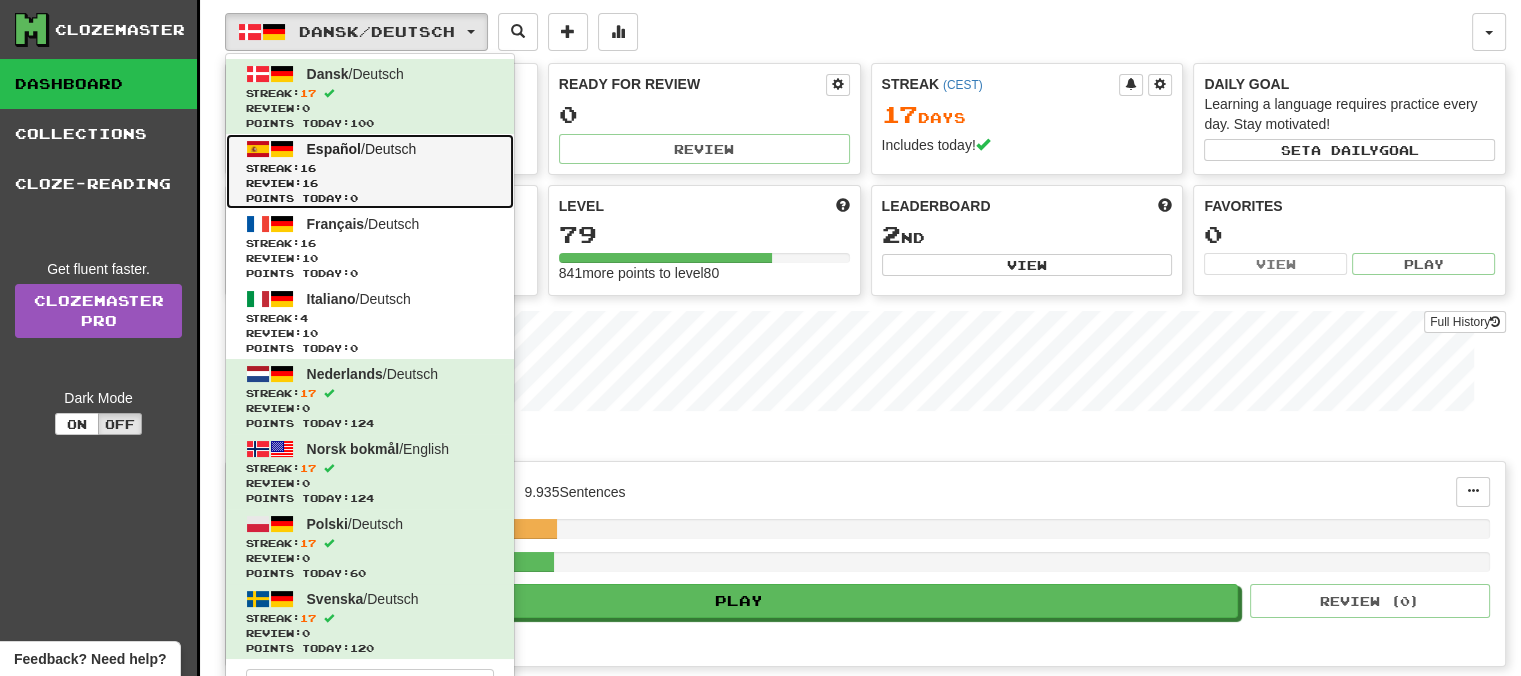 click on "Español" at bounding box center (334, 149) 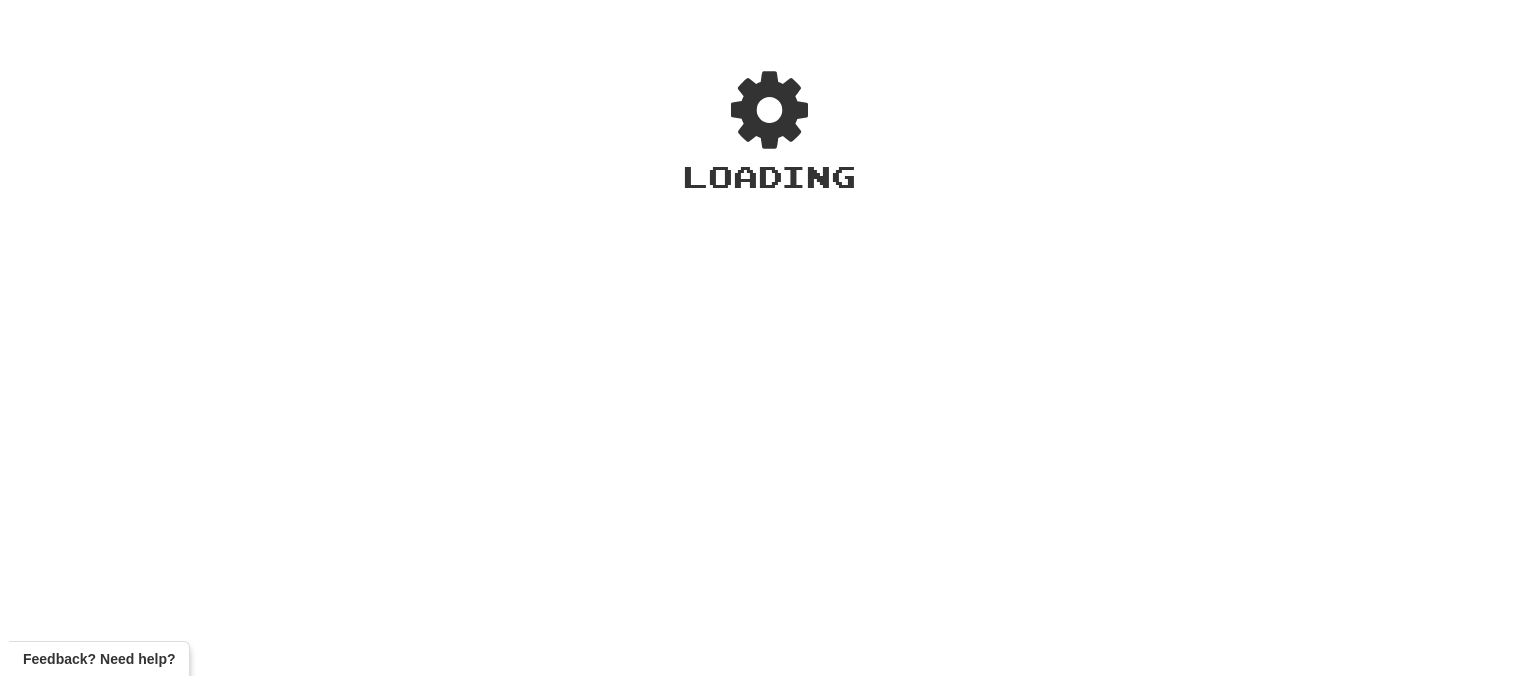 scroll, scrollTop: 0, scrollLeft: 0, axis: both 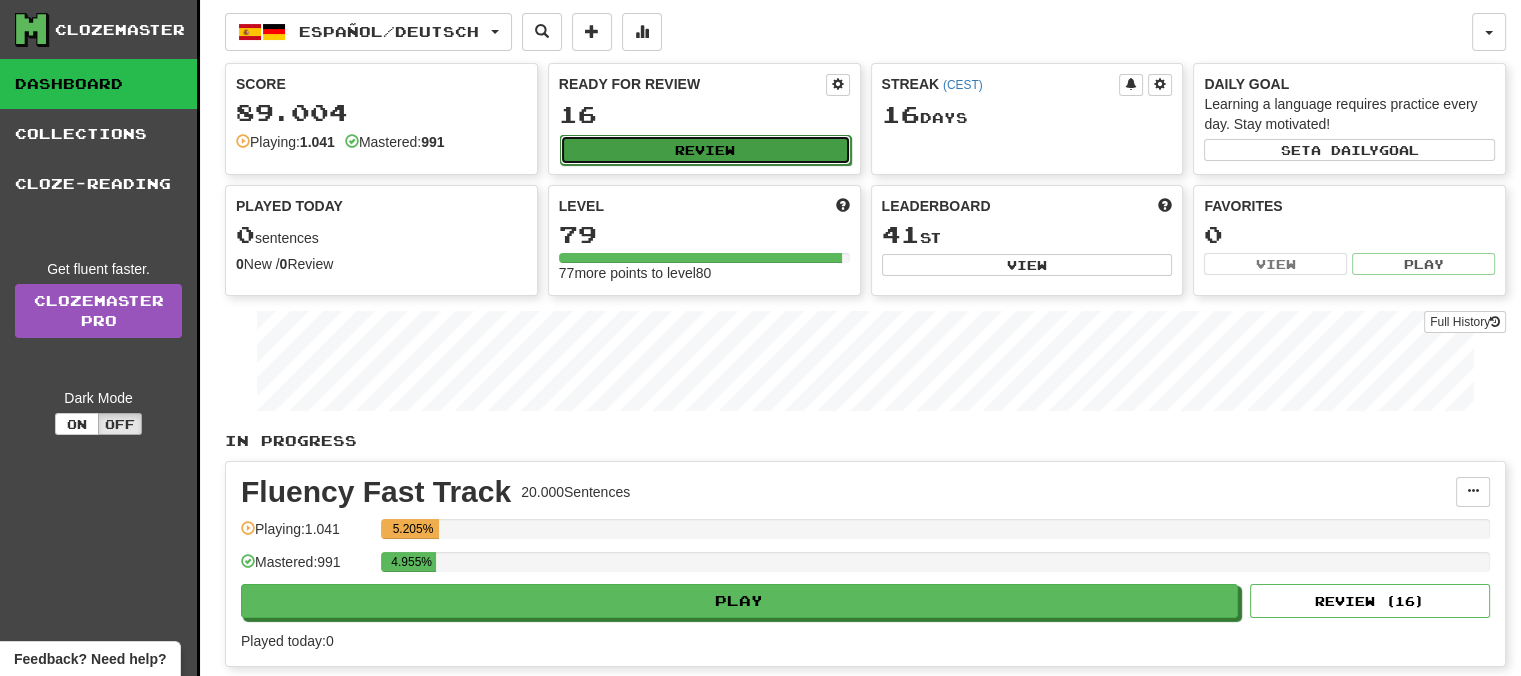 click on "Review" at bounding box center (705, 150) 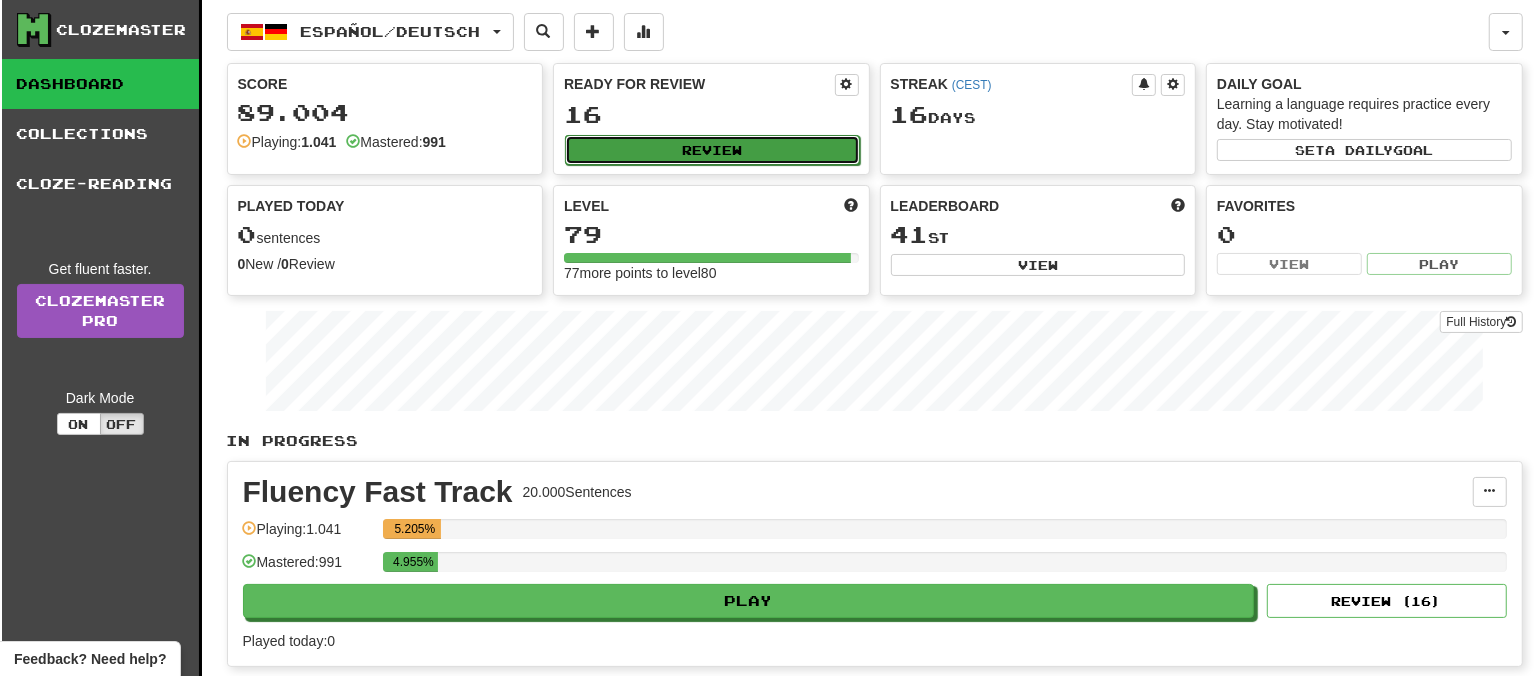 select on "**" 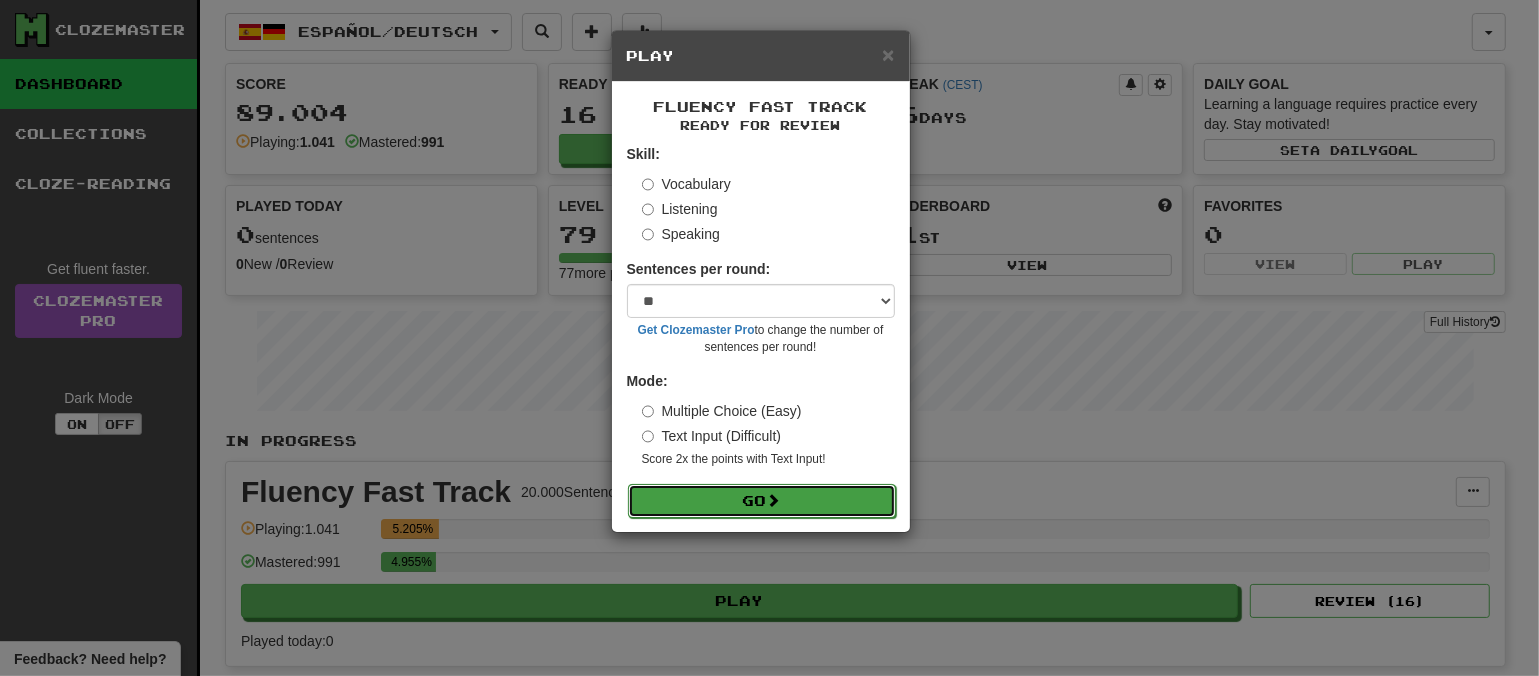 click on "Go" at bounding box center [762, 501] 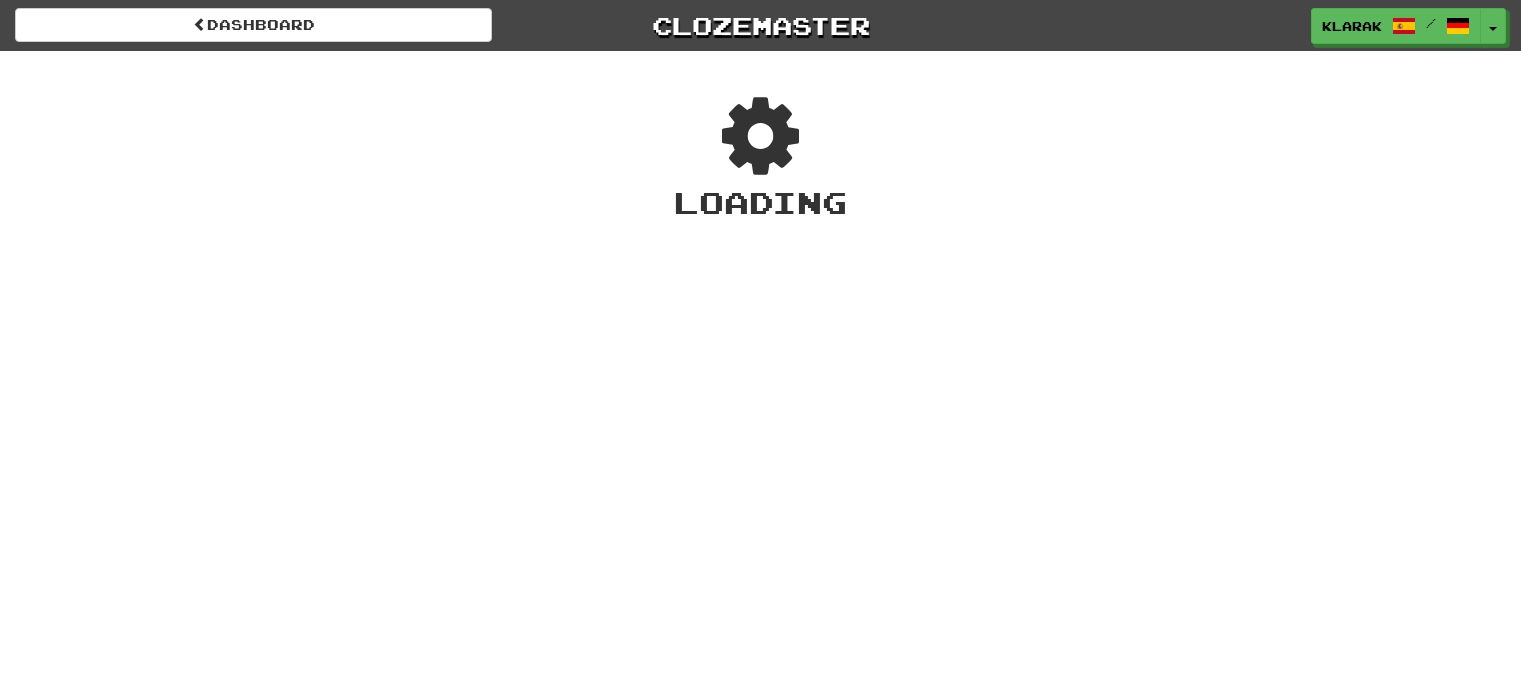 scroll, scrollTop: 0, scrollLeft: 0, axis: both 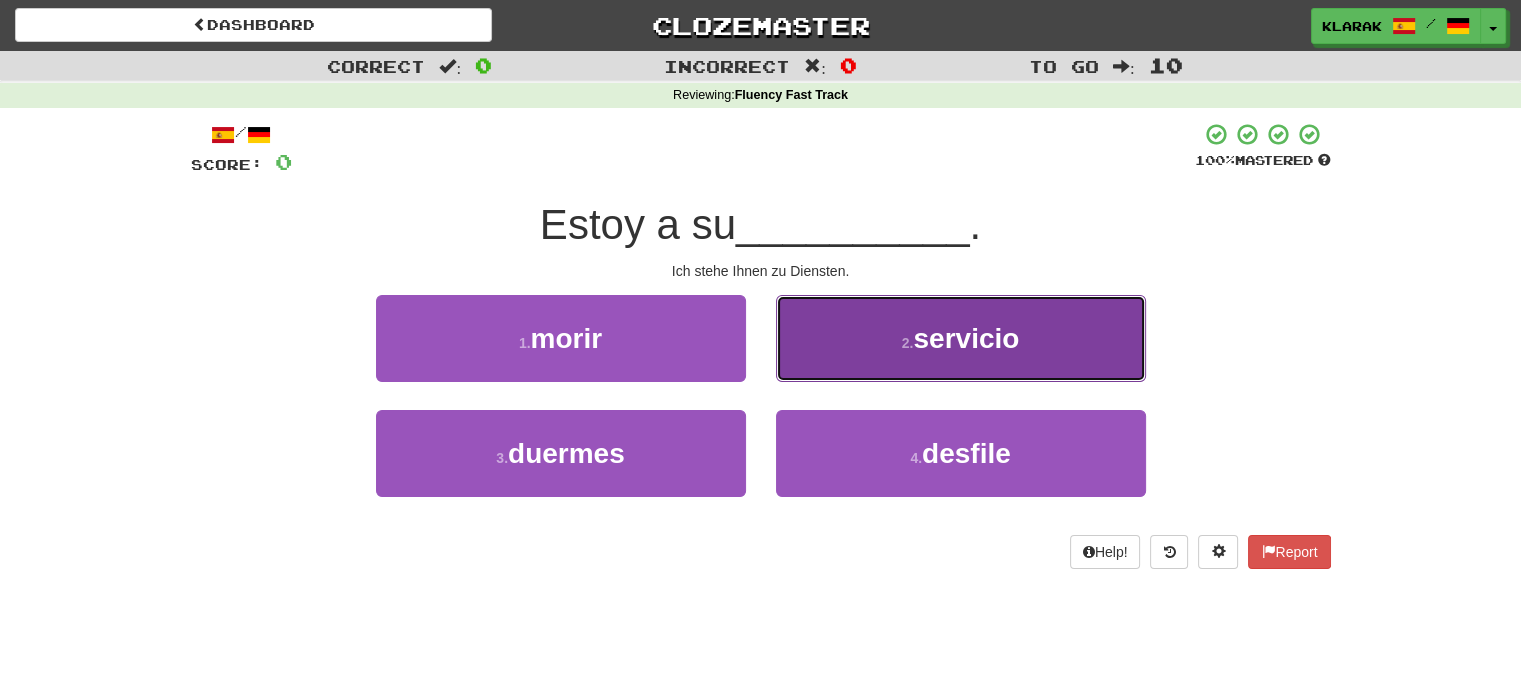 click on "2 .  servicio" at bounding box center [961, 338] 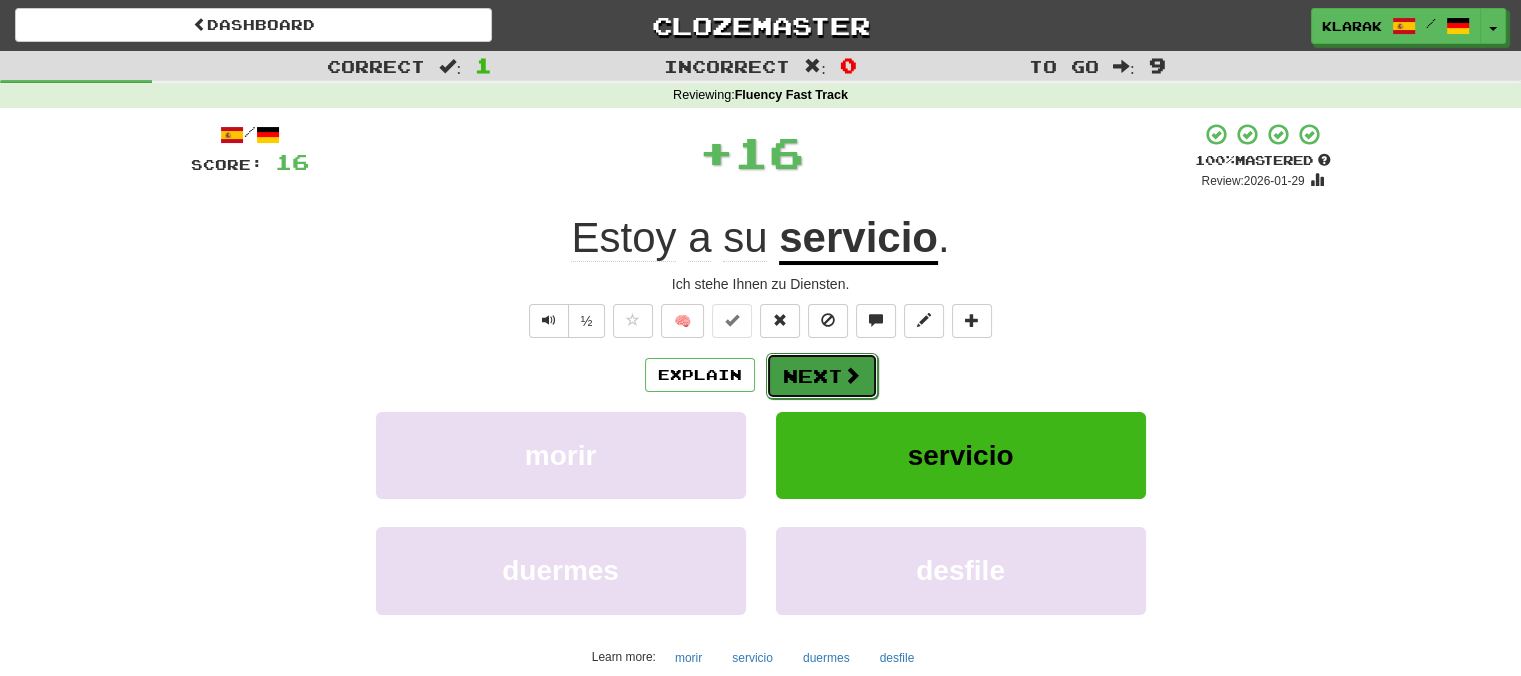 click on "Next" at bounding box center (822, 376) 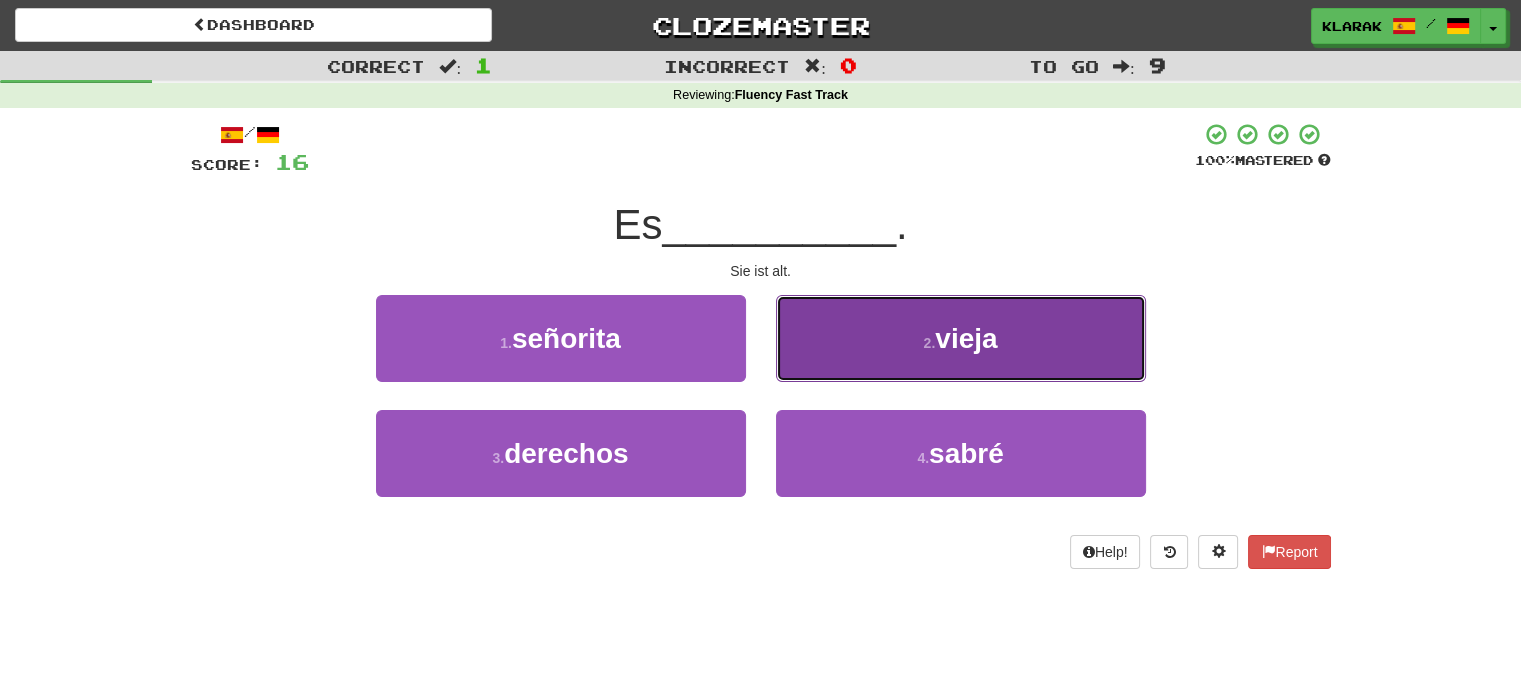 click on "2 .  vieja" at bounding box center (961, 338) 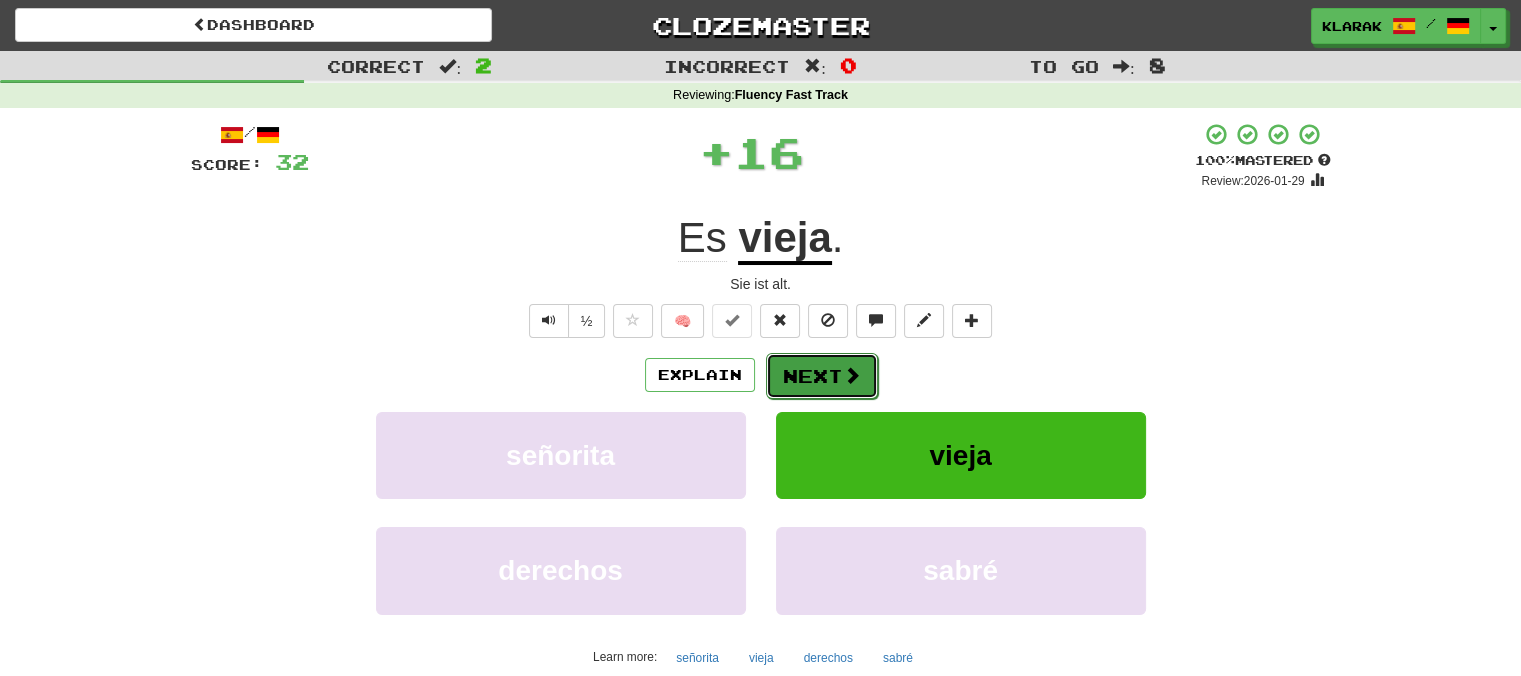 click on "Next" at bounding box center [822, 376] 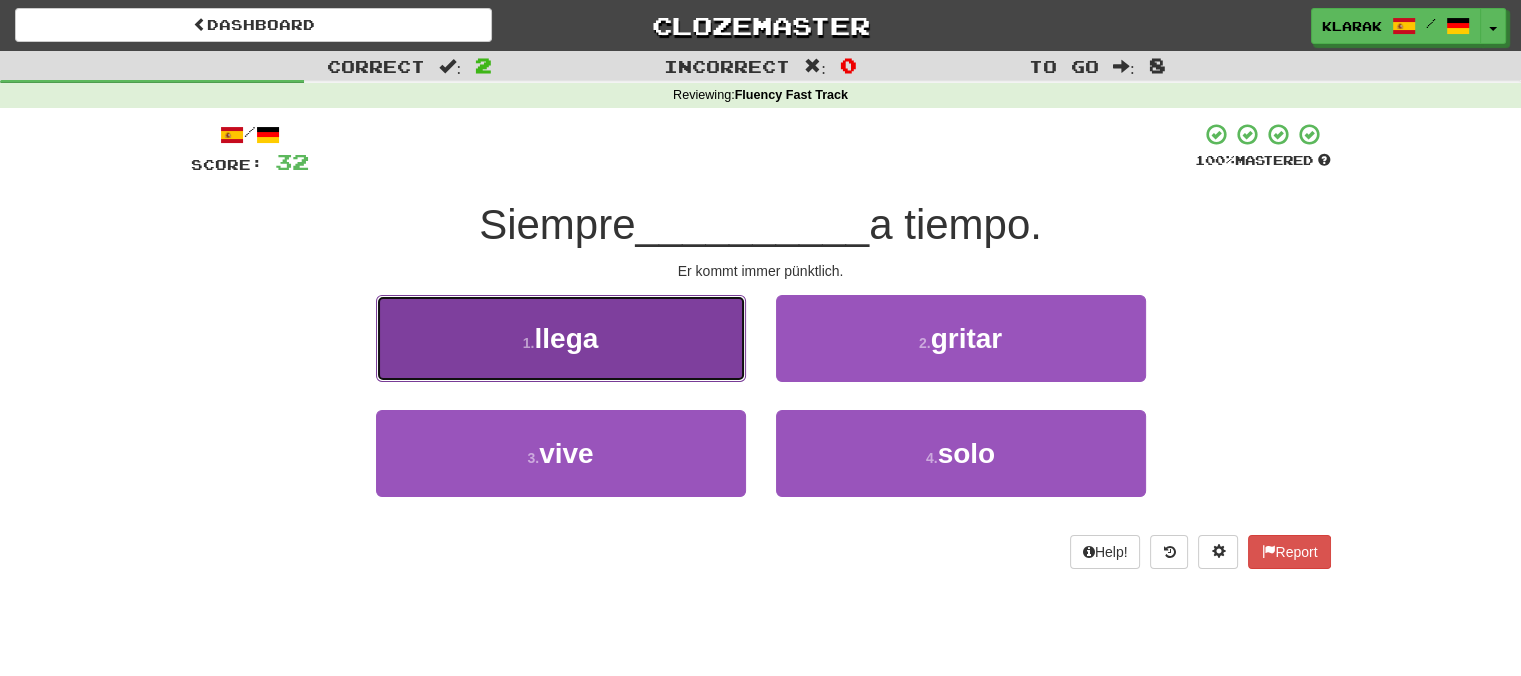 click on "1 .  llega" at bounding box center [561, 338] 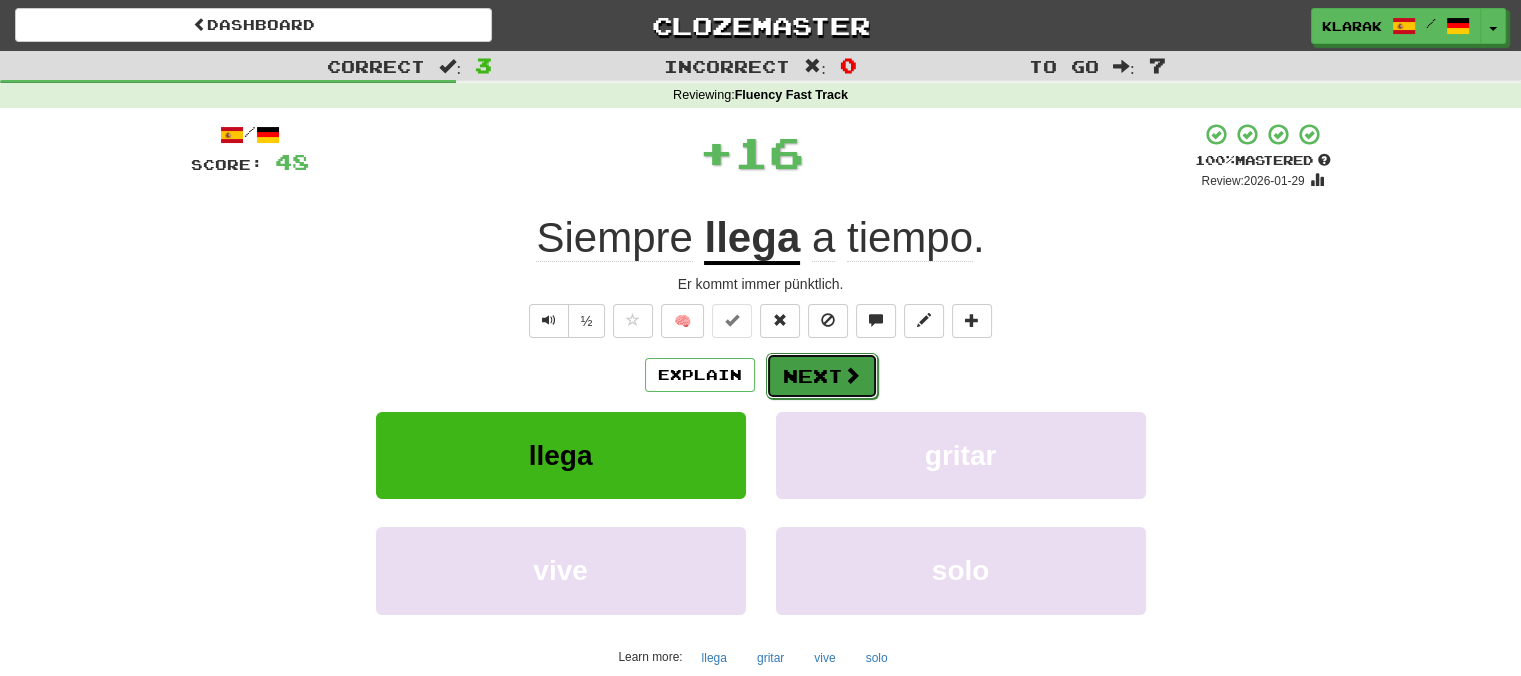 click on "Next" at bounding box center (822, 376) 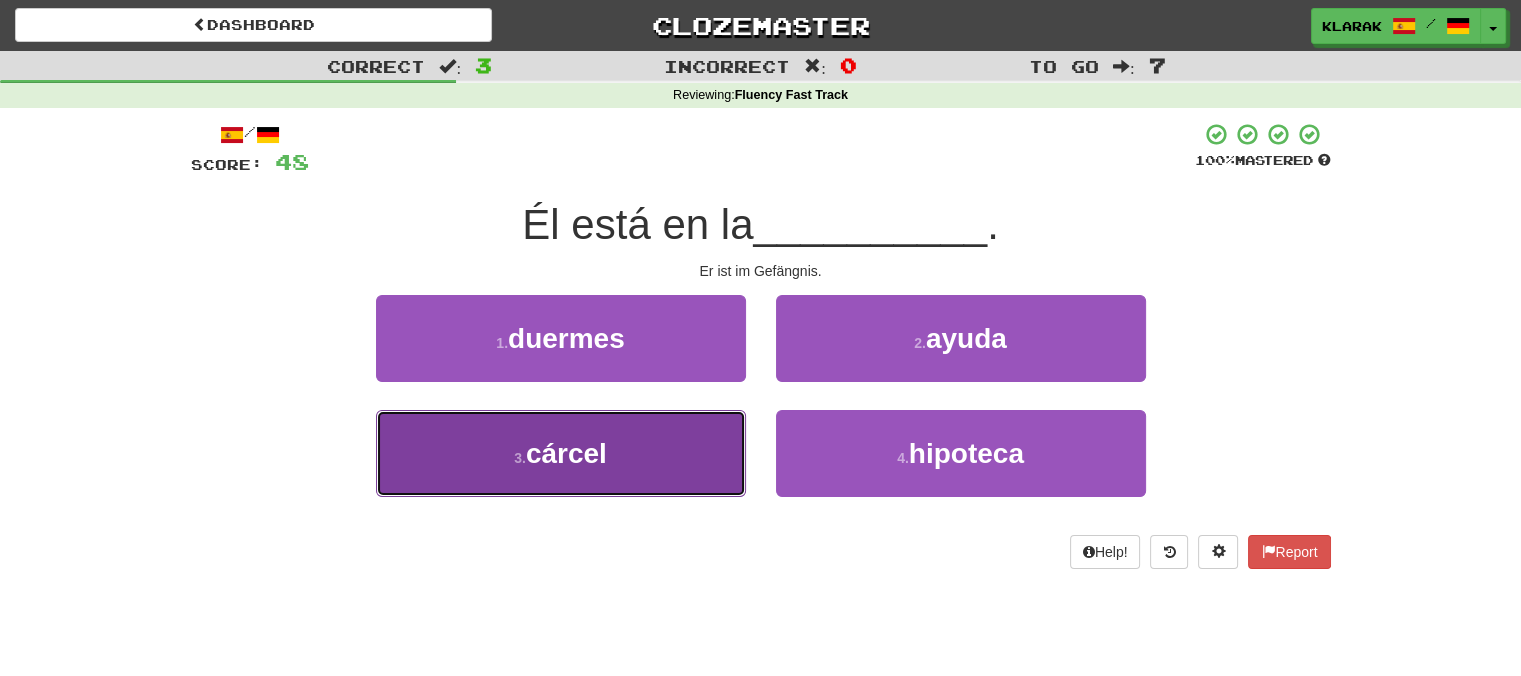 drag, startPoint x: 664, startPoint y: 452, endPoint x: 707, endPoint y: 412, distance: 58.728188 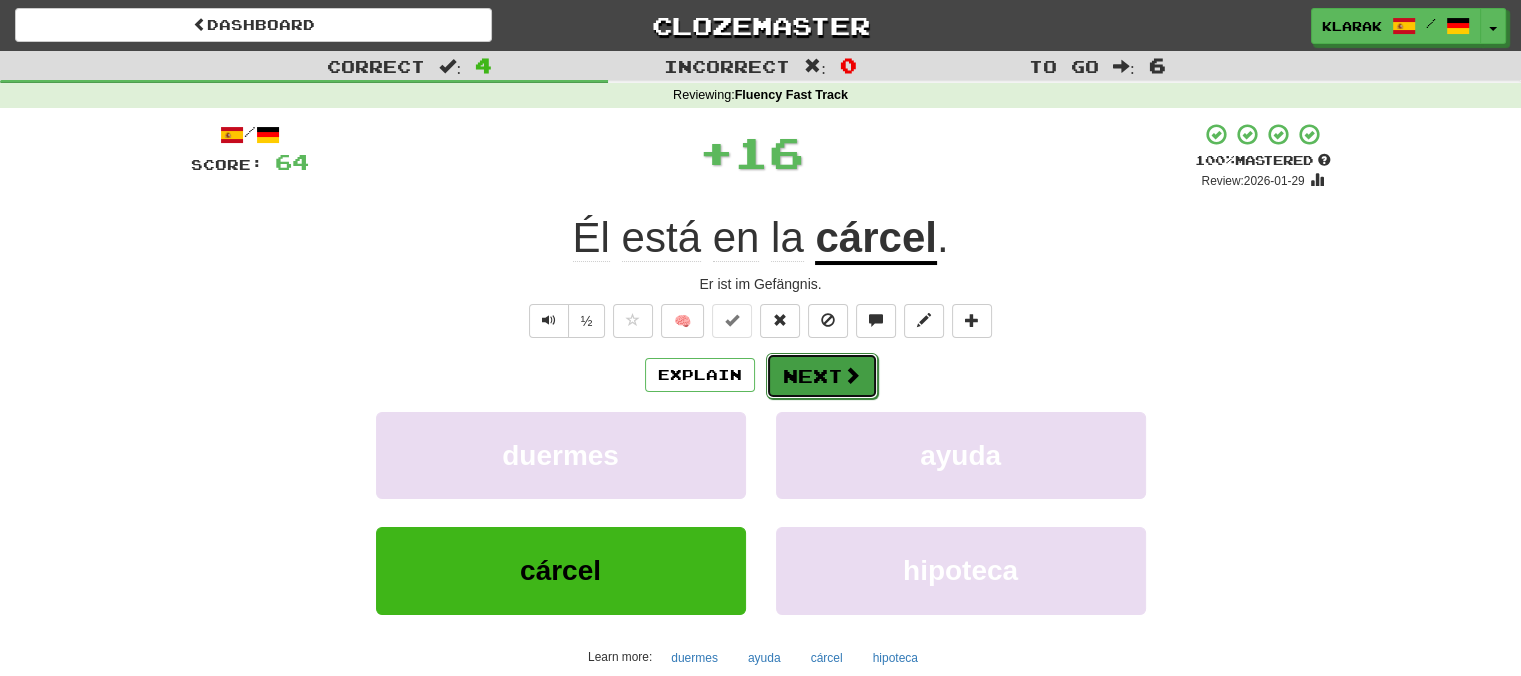 click on "Next" at bounding box center (822, 376) 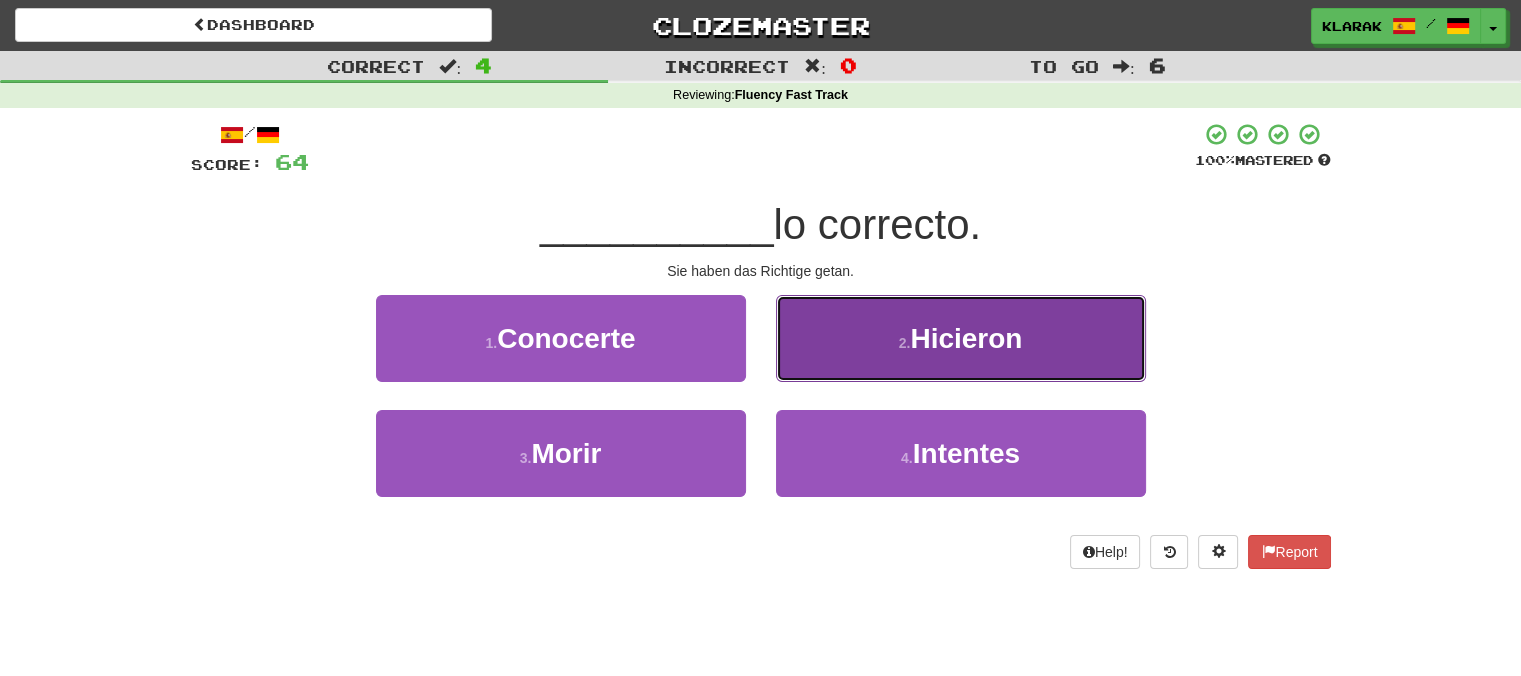 click on "2 .  Hicieron" at bounding box center [961, 338] 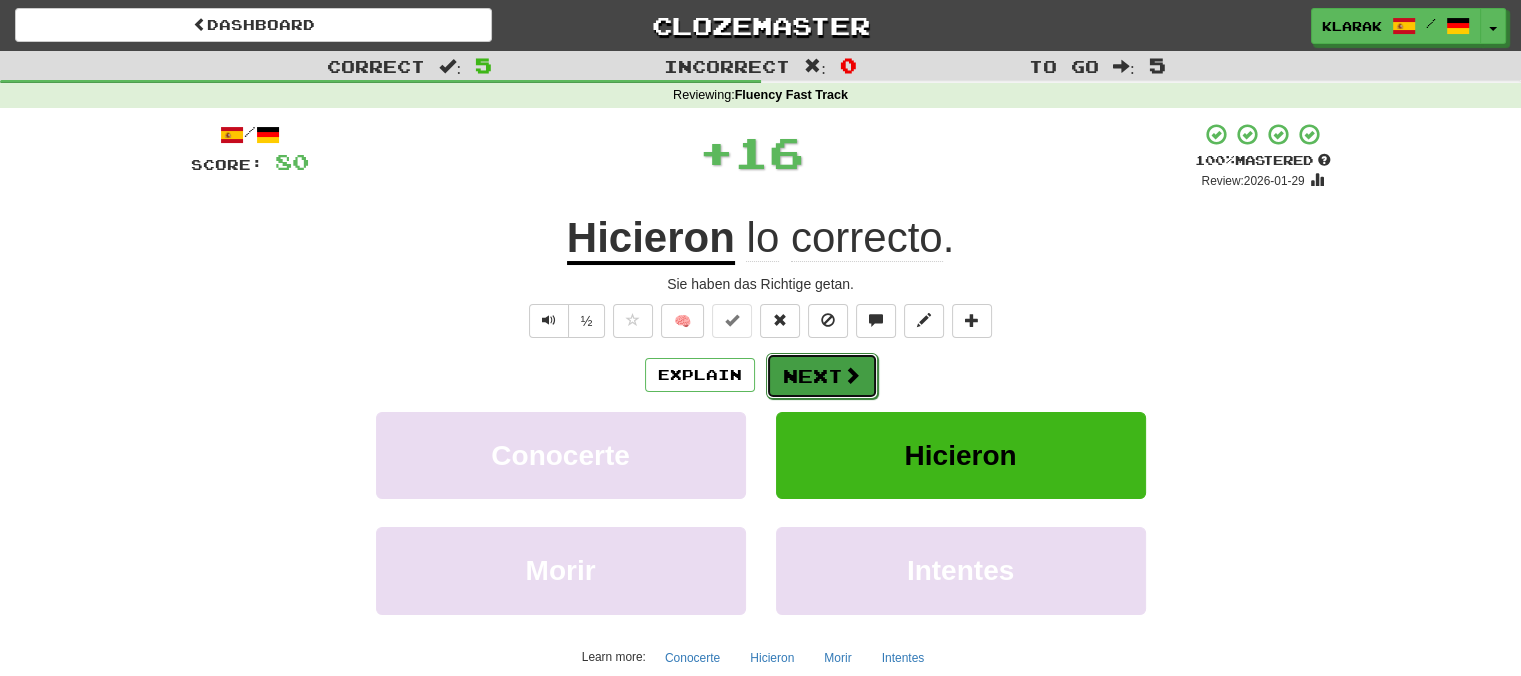 click on "Next" at bounding box center [822, 376] 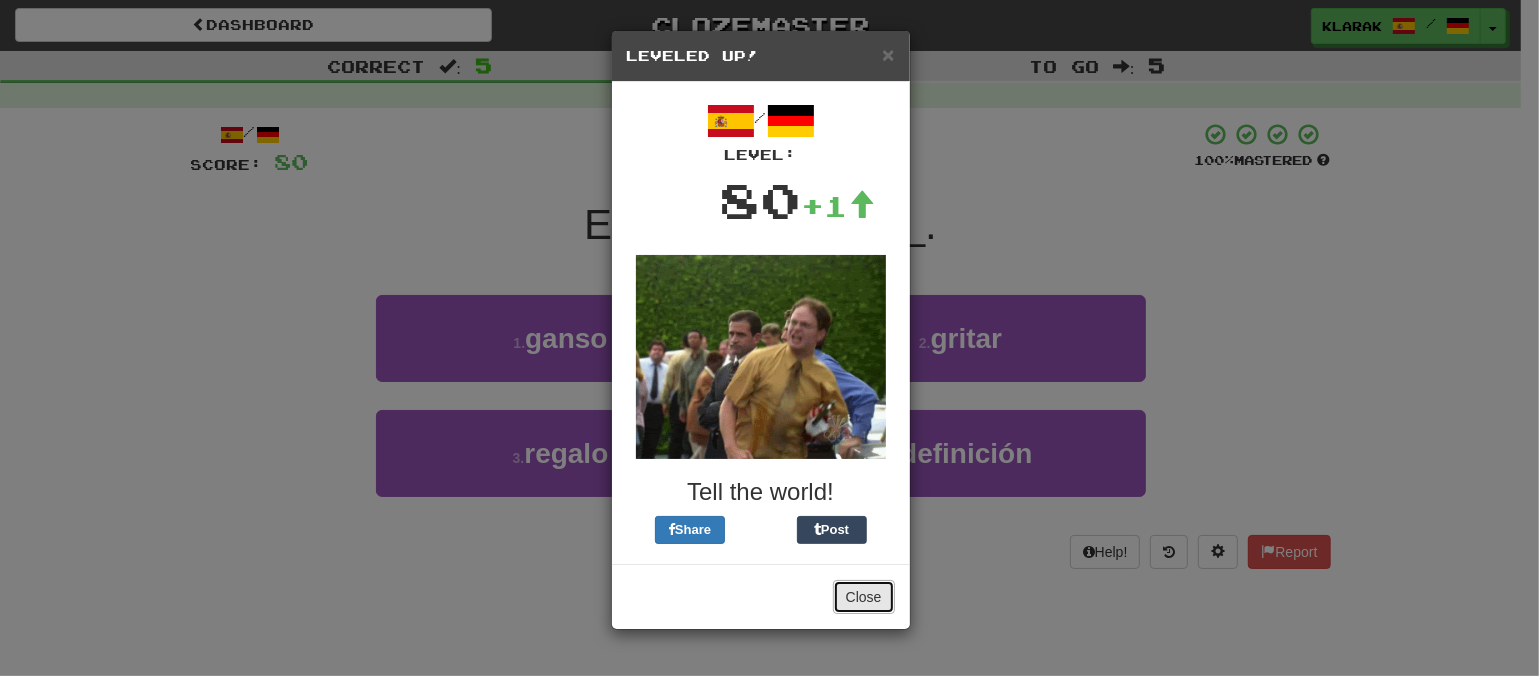 click on "Close" at bounding box center (864, 597) 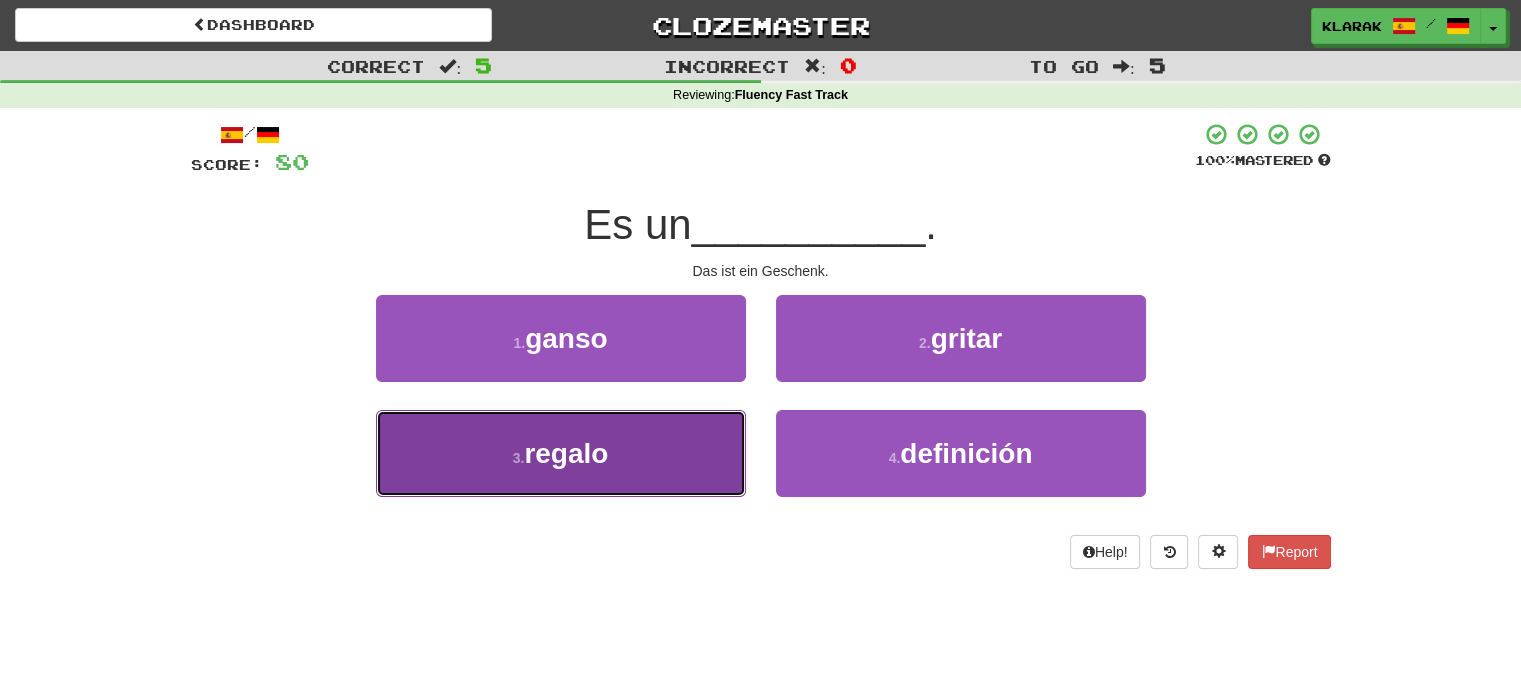 click on "3 .  regalo" at bounding box center [561, 453] 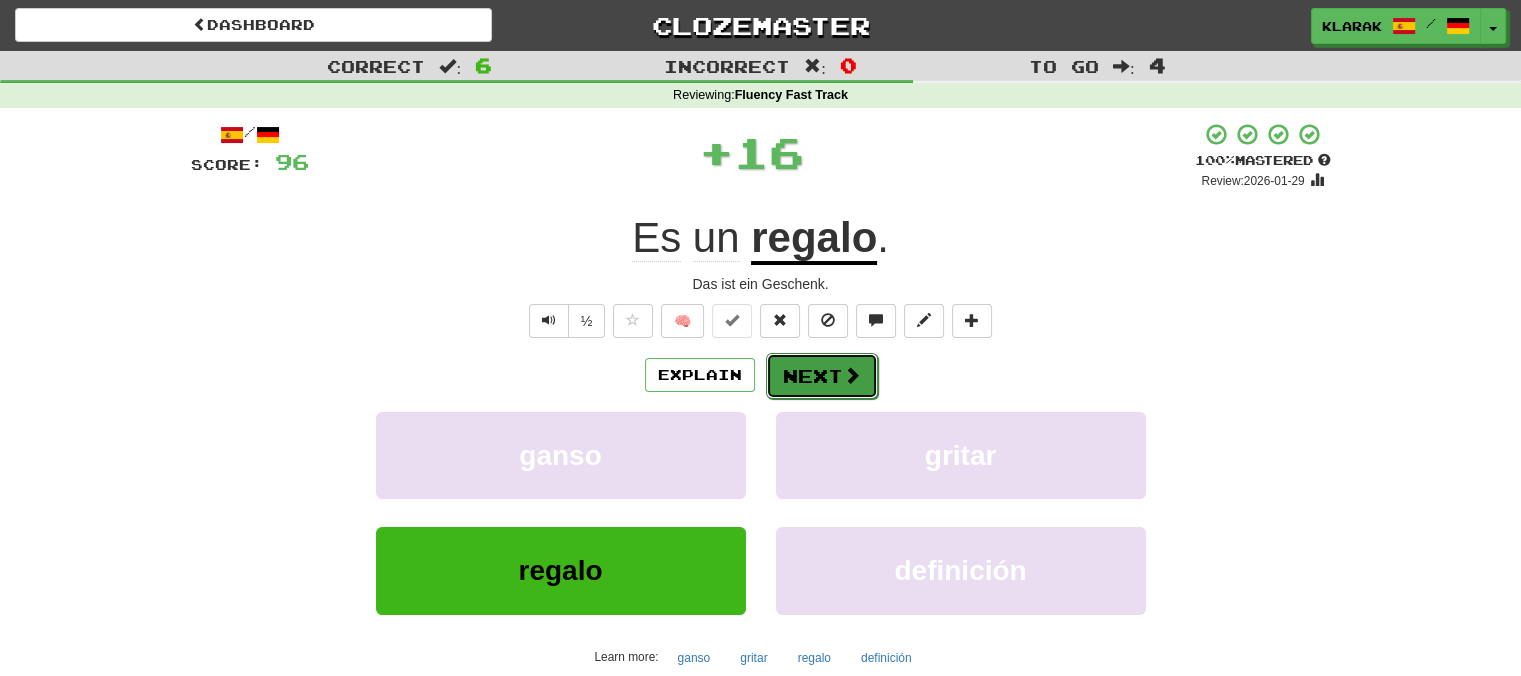 click on "Next" at bounding box center (822, 376) 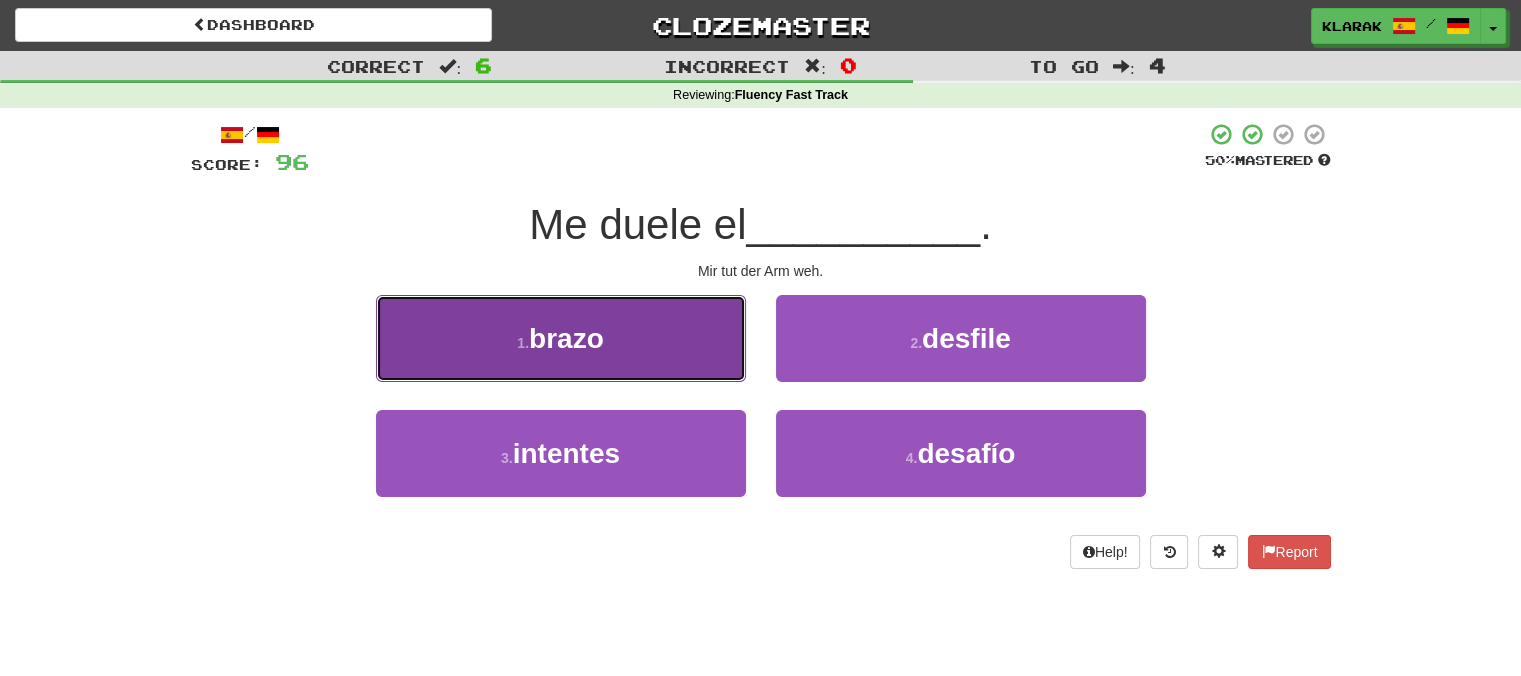 click on "1 .  brazo" at bounding box center [561, 338] 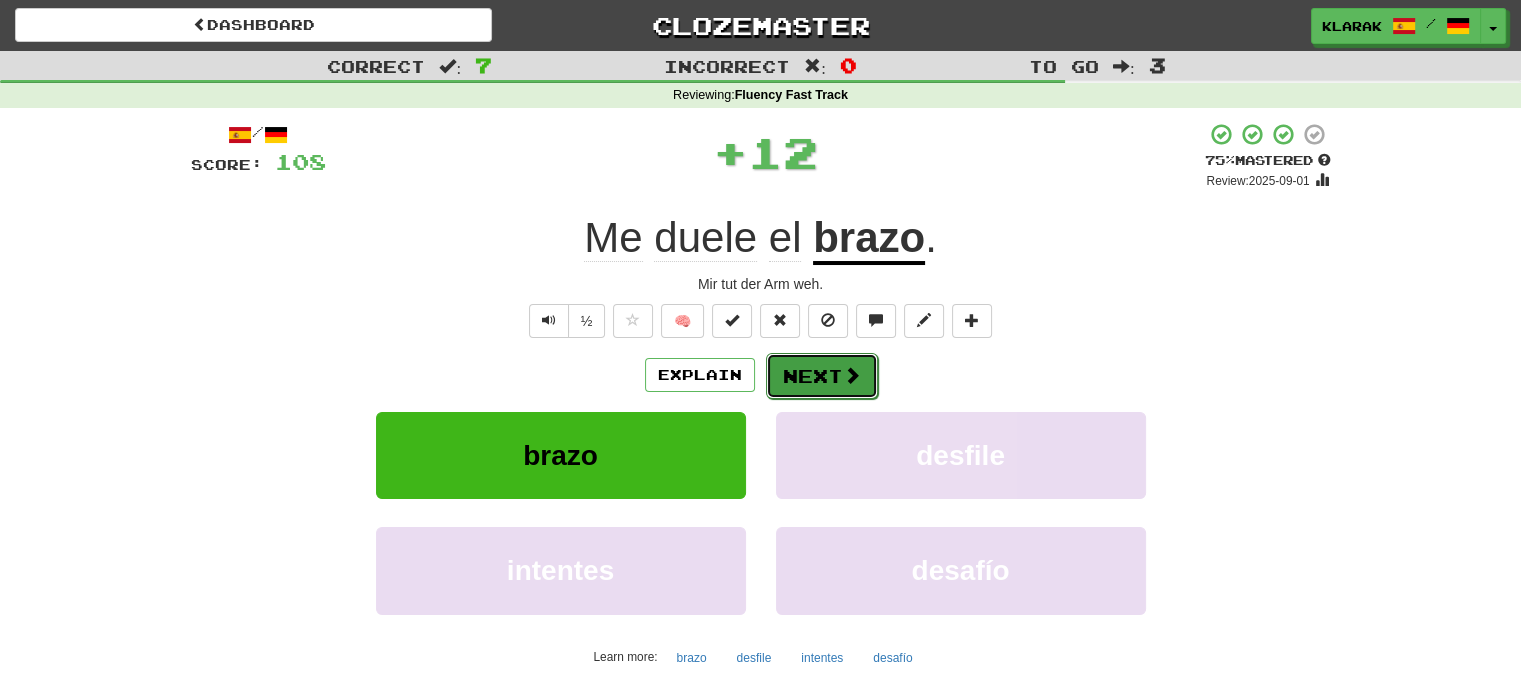 click on "Next" at bounding box center [822, 376] 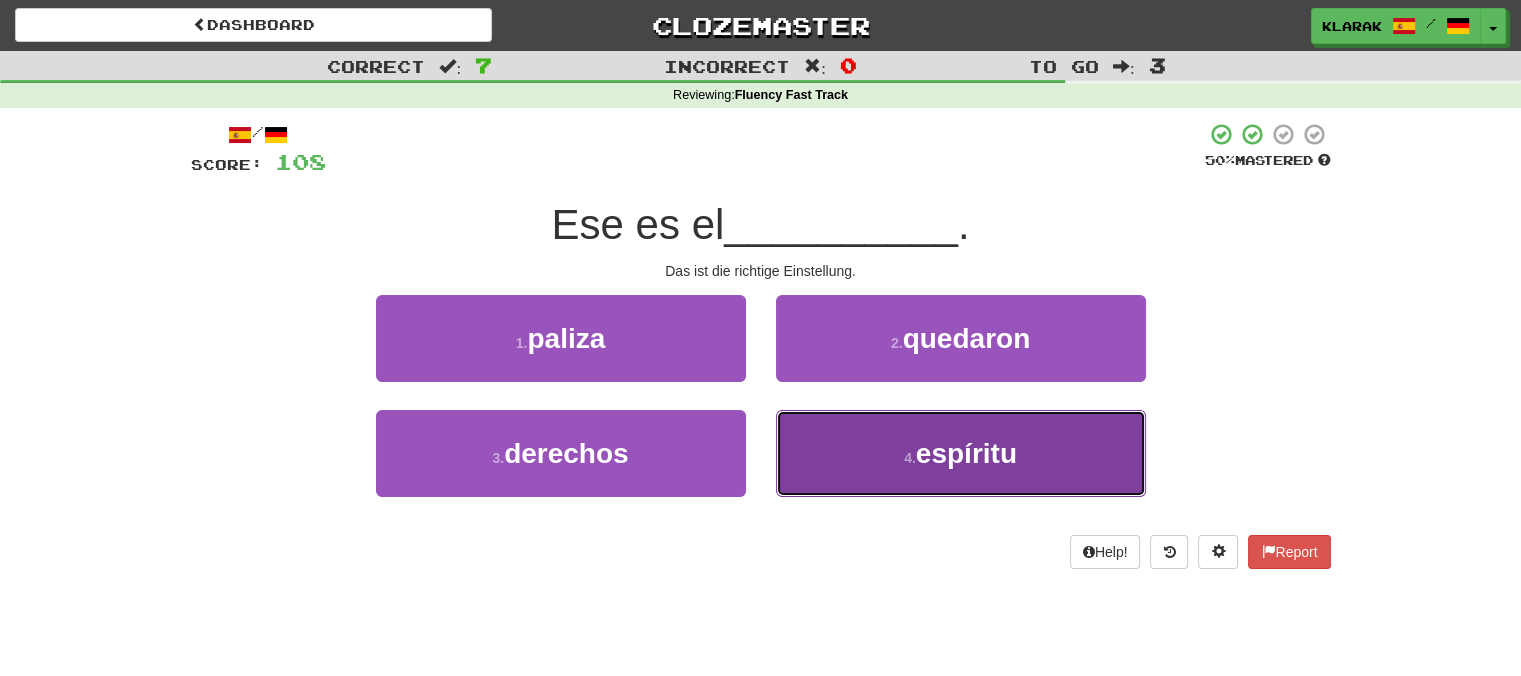 click on "4 .  espíritu" at bounding box center [961, 453] 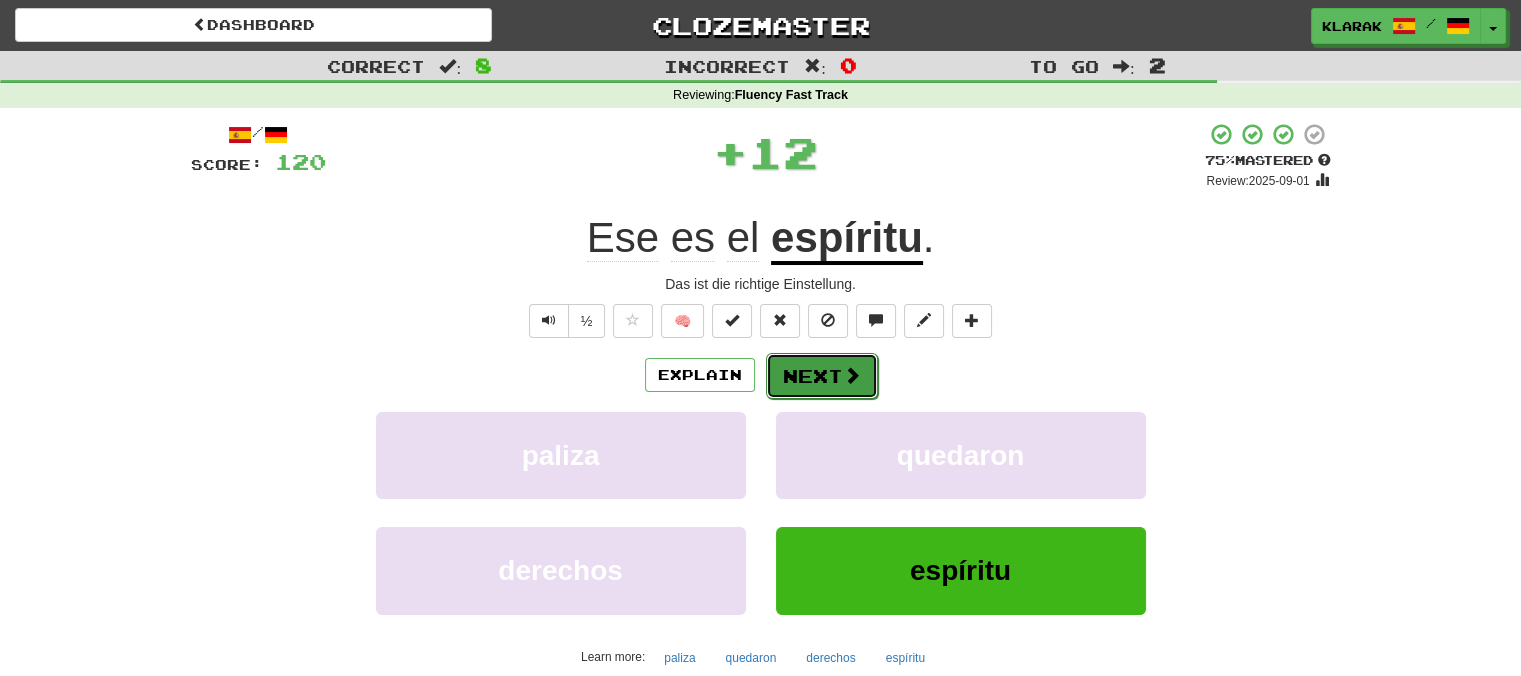 click on "Next" at bounding box center (822, 376) 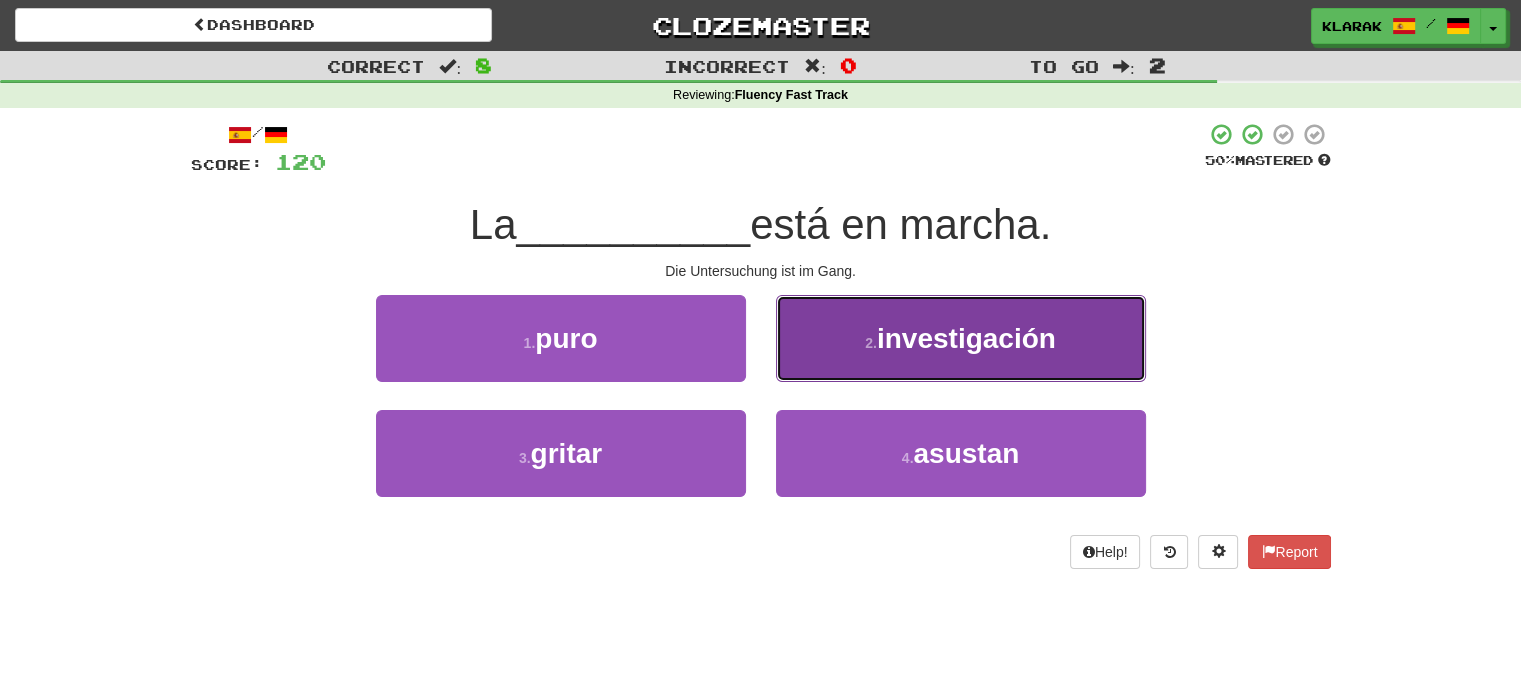 click on "2 .  investigación" at bounding box center (961, 338) 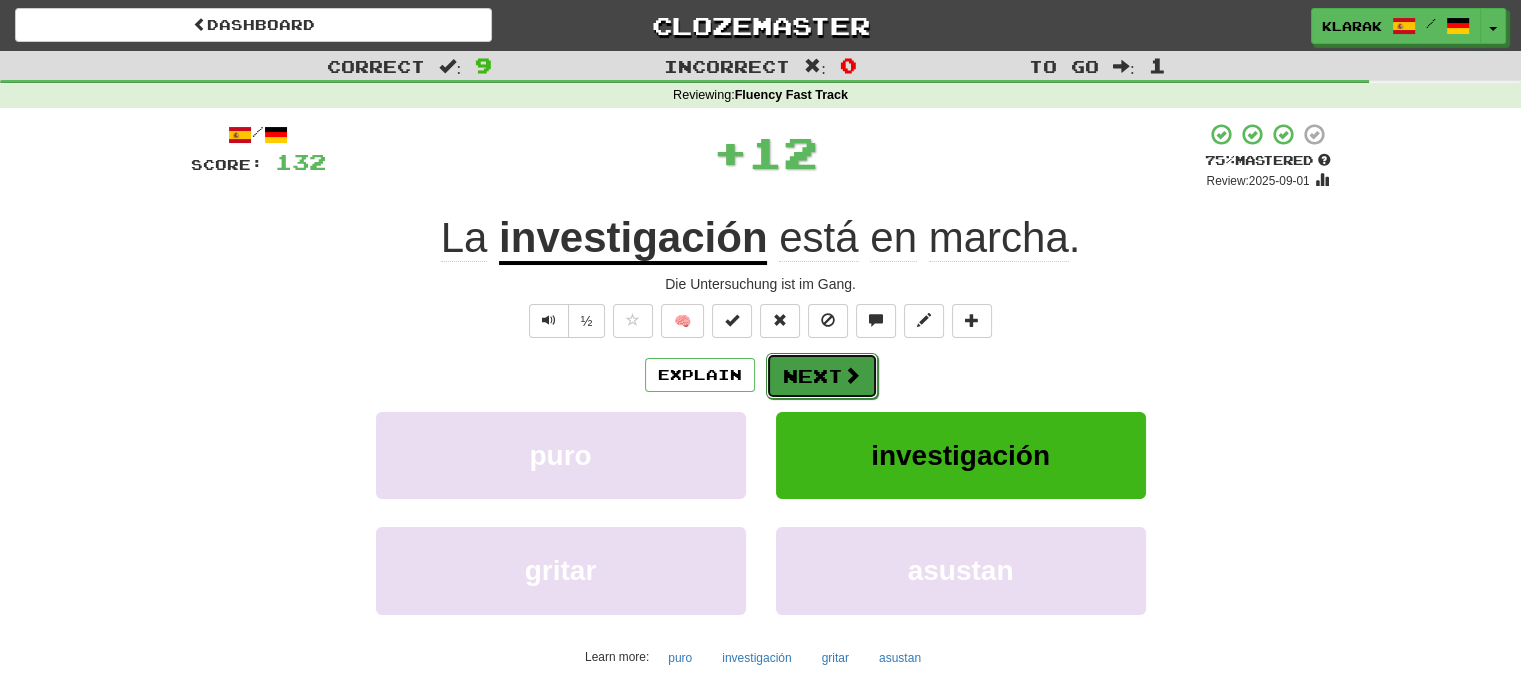 click on "Next" at bounding box center (822, 376) 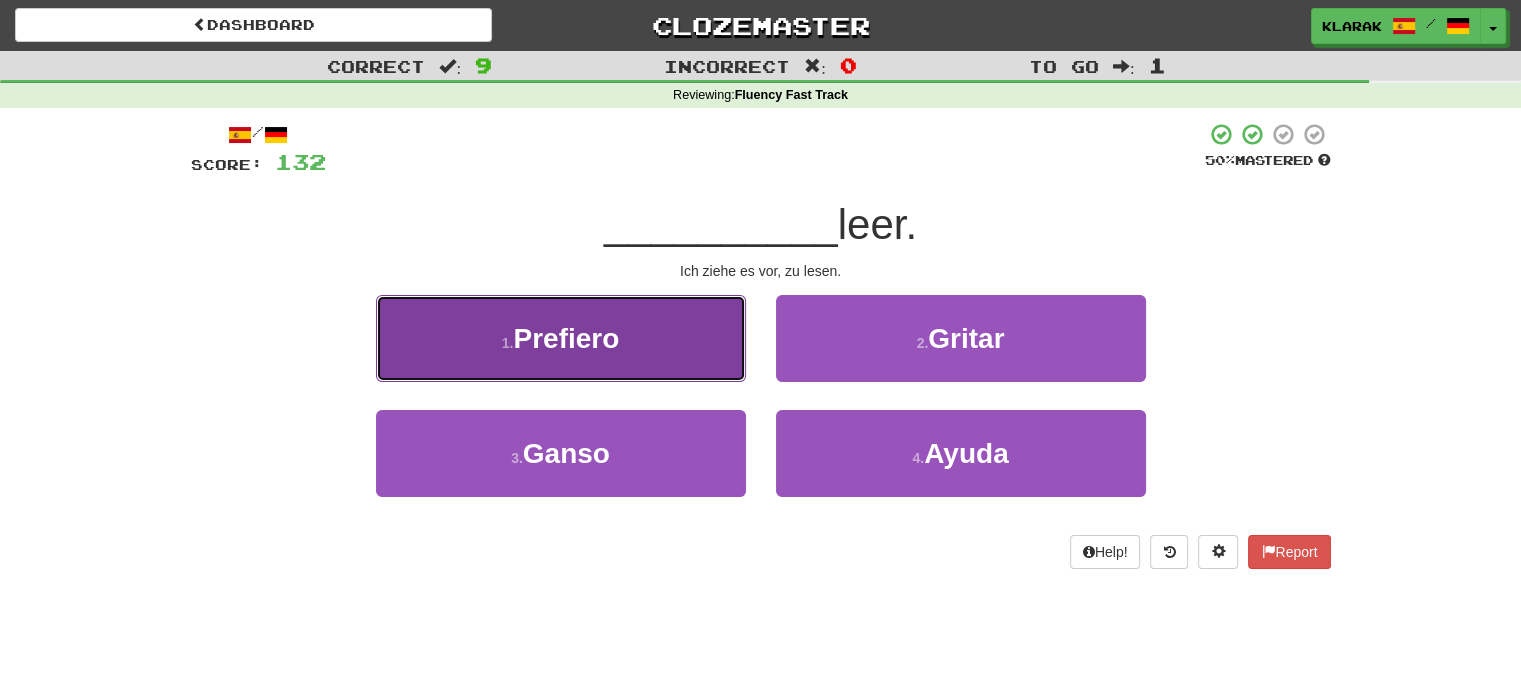 click on "1 .  Prefiero" at bounding box center [561, 338] 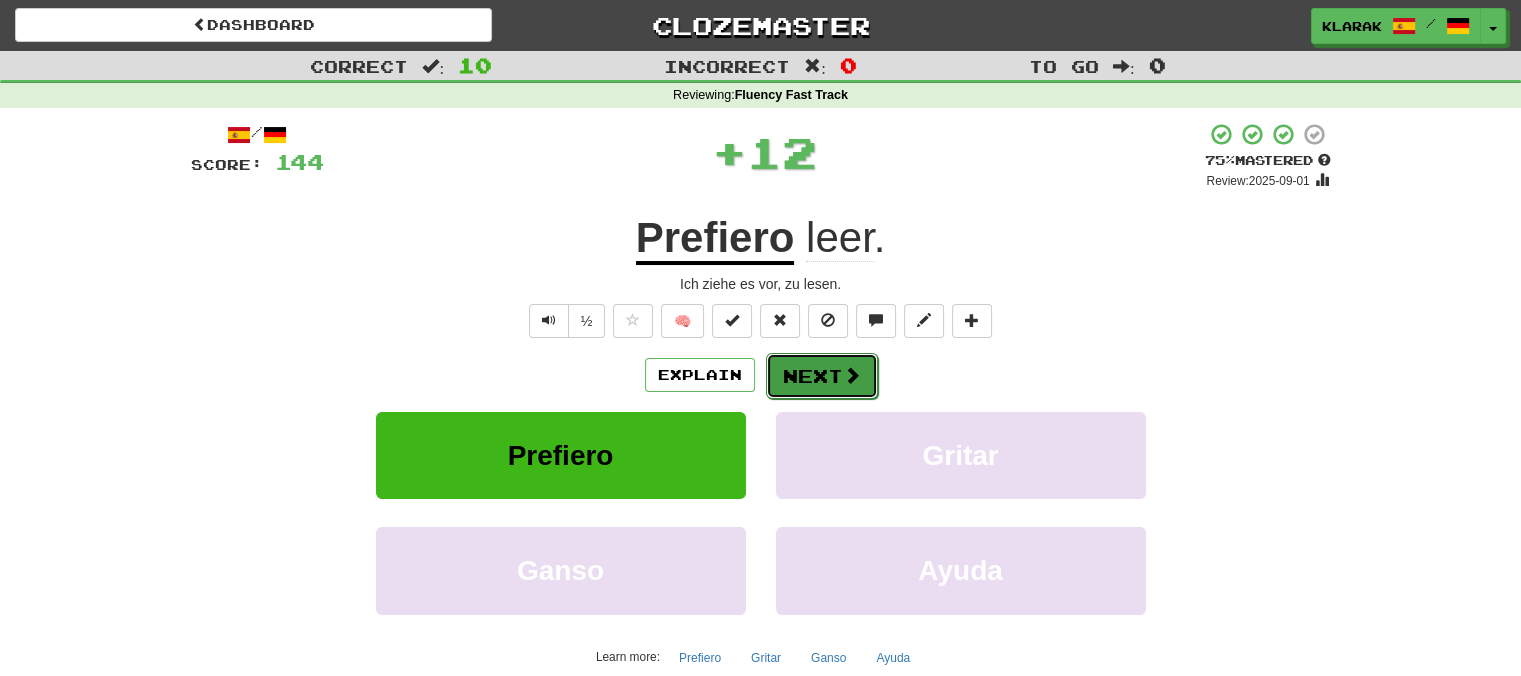 click on "Next" at bounding box center [822, 376] 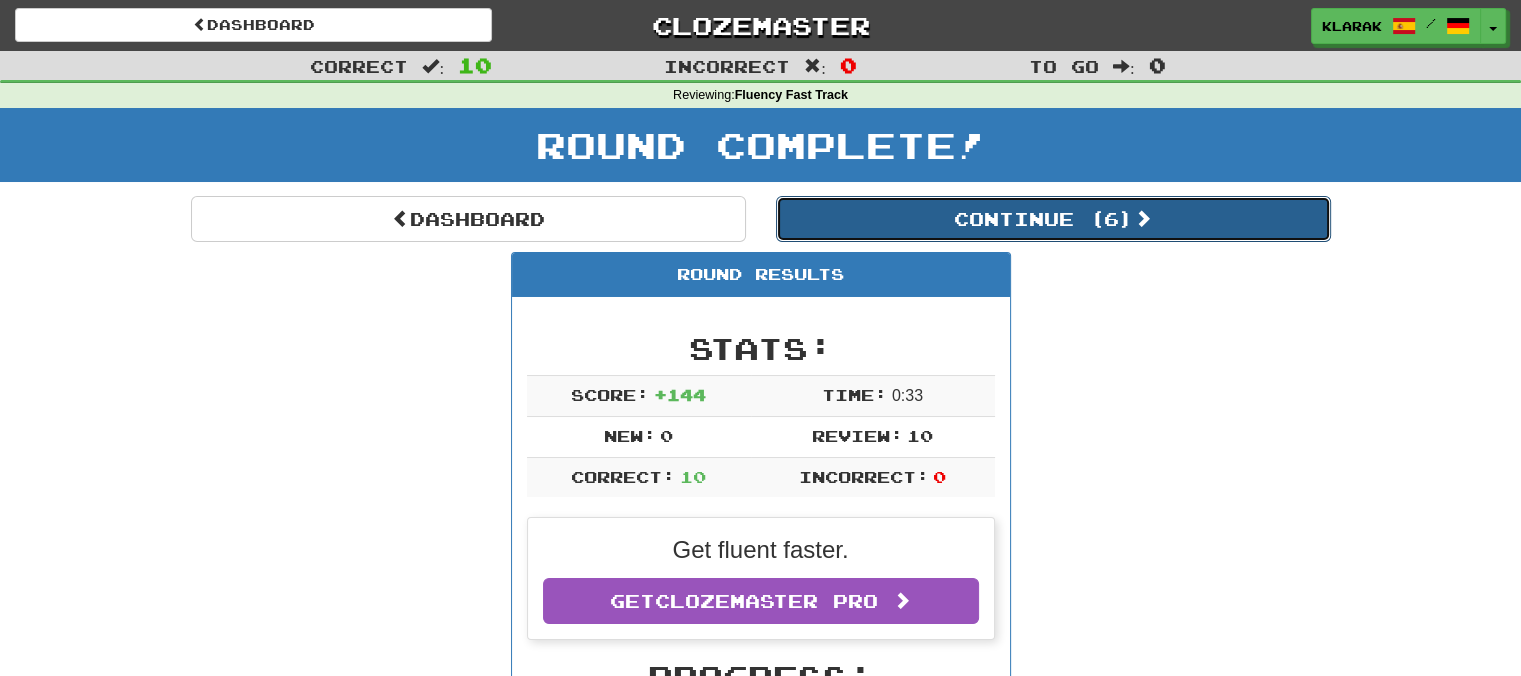 click on "Continue ( 6 )" at bounding box center [1053, 219] 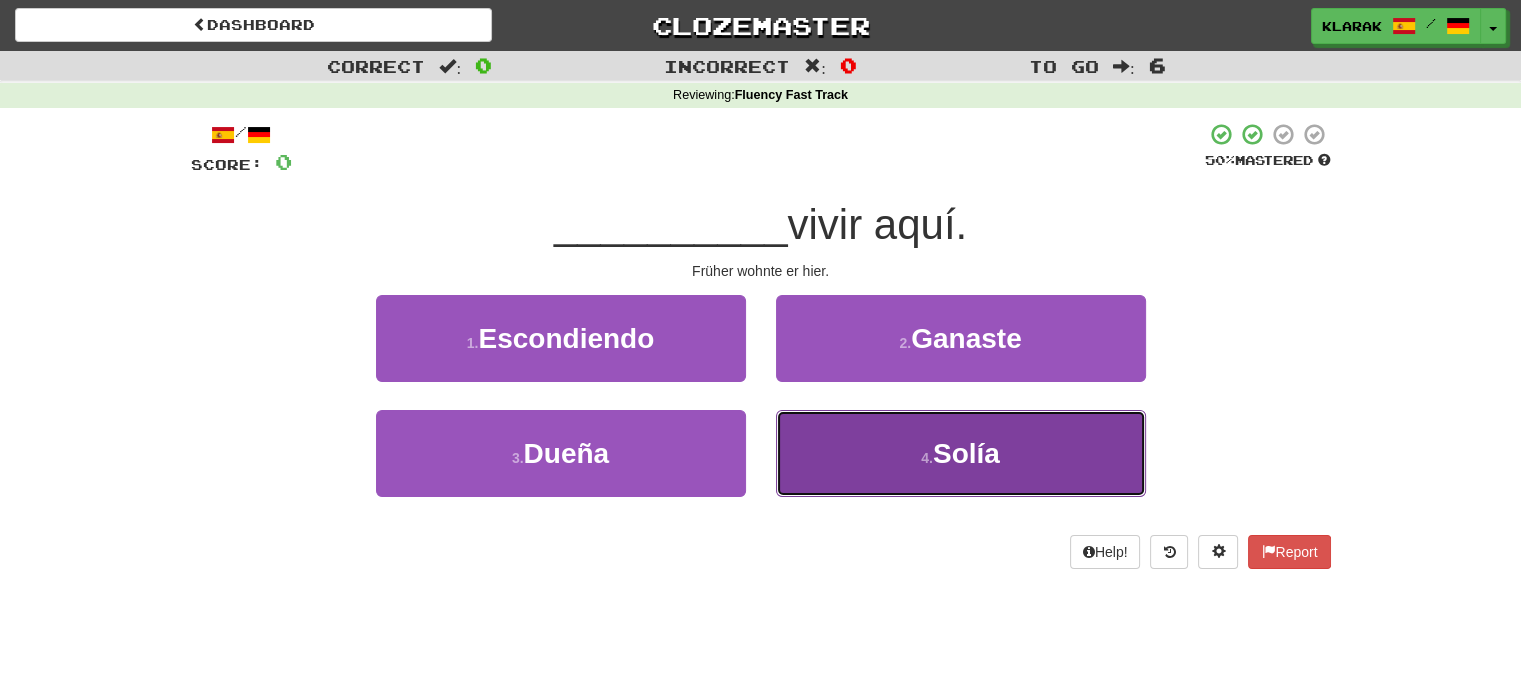 click on "4 .  Solía" at bounding box center (961, 453) 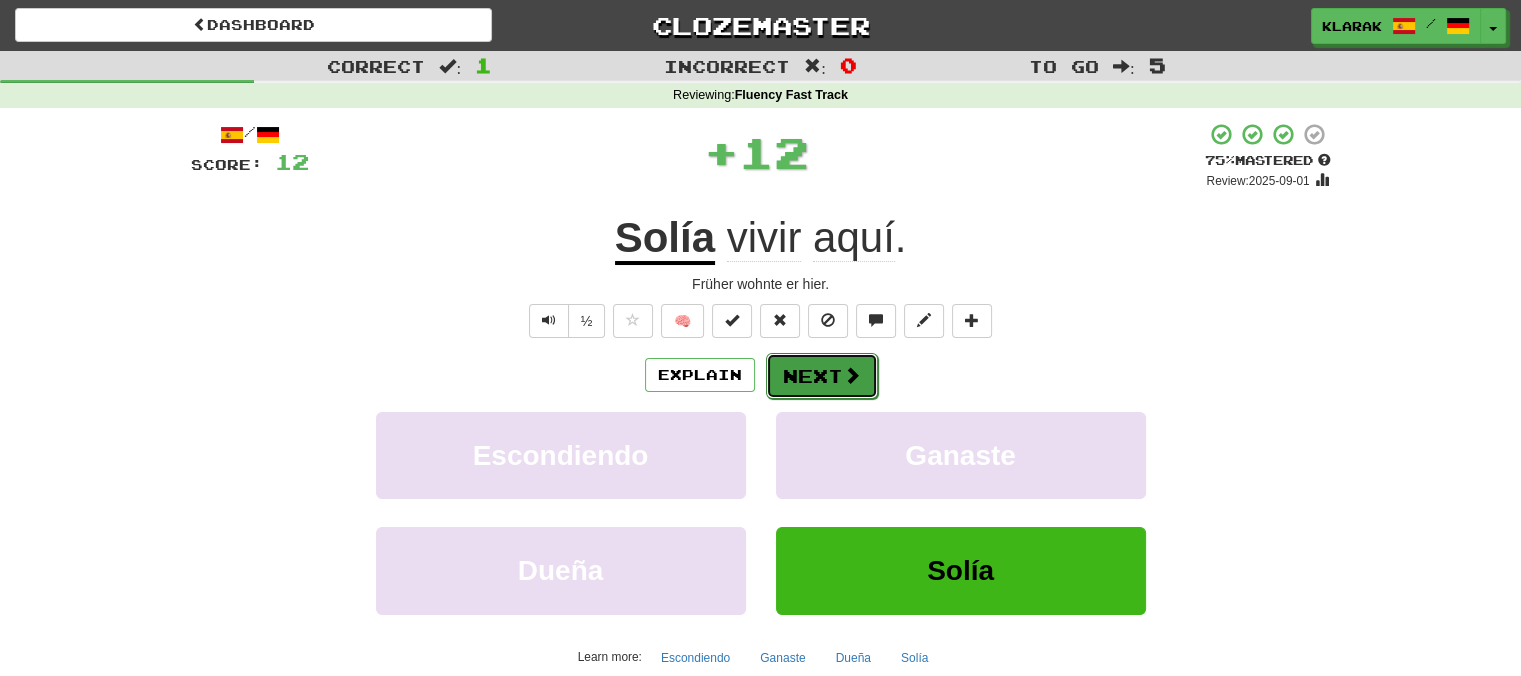 click at bounding box center [852, 375] 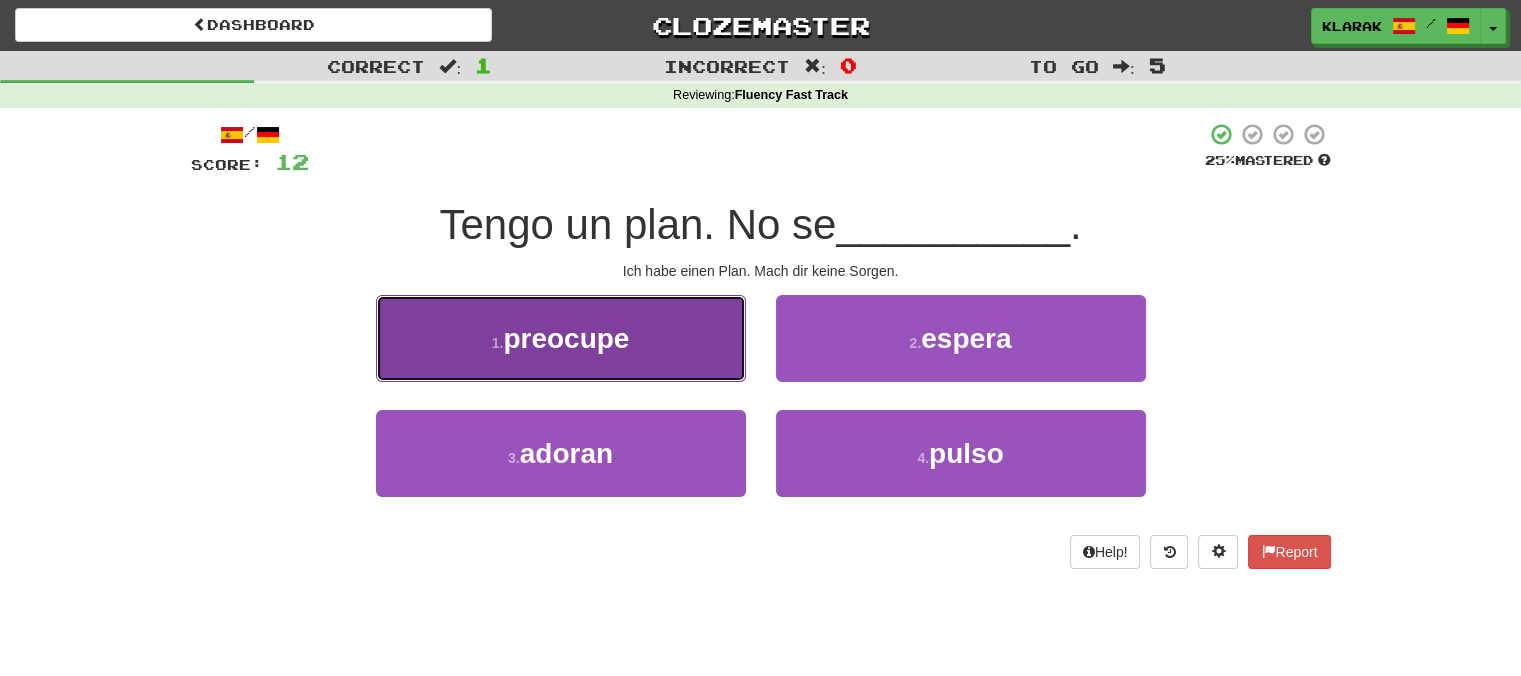 click on "1 .  preocupe" at bounding box center (561, 338) 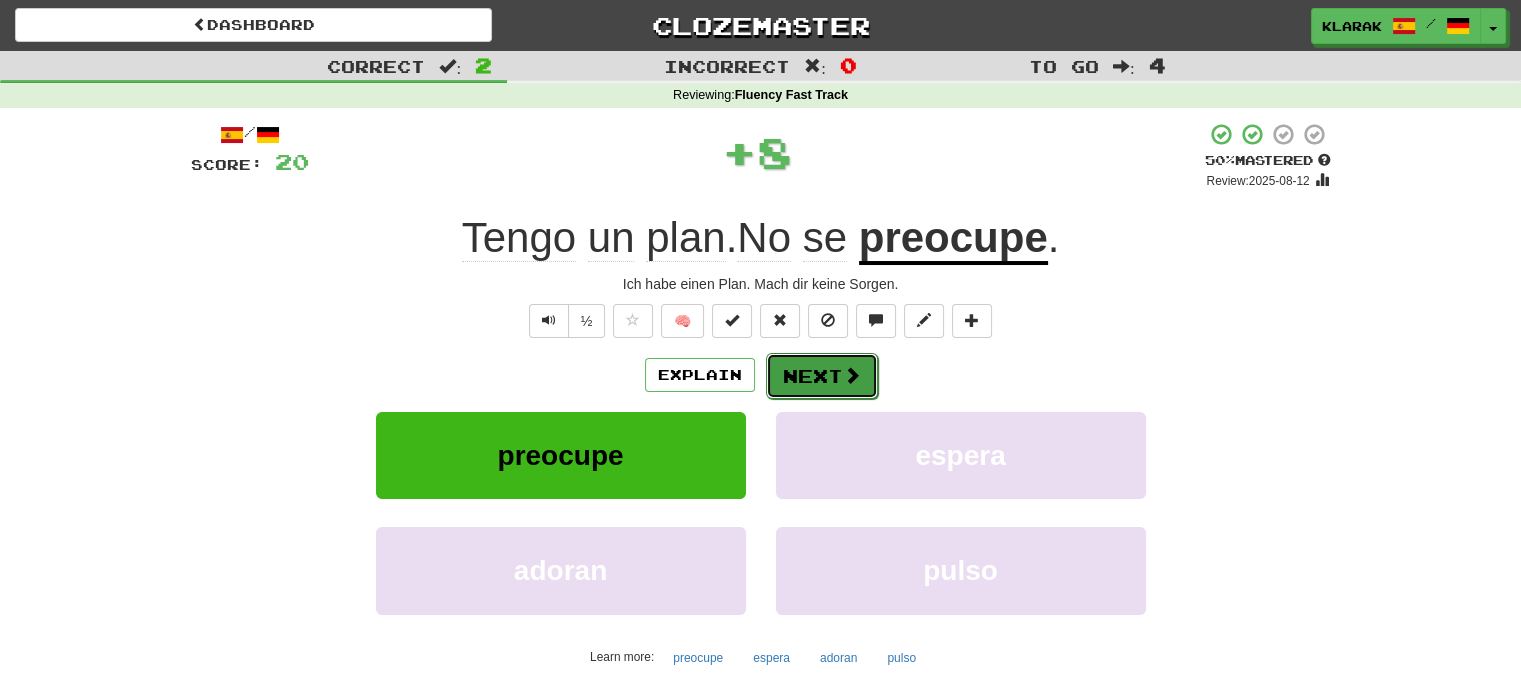 click on "Next" at bounding box center (822, 376) 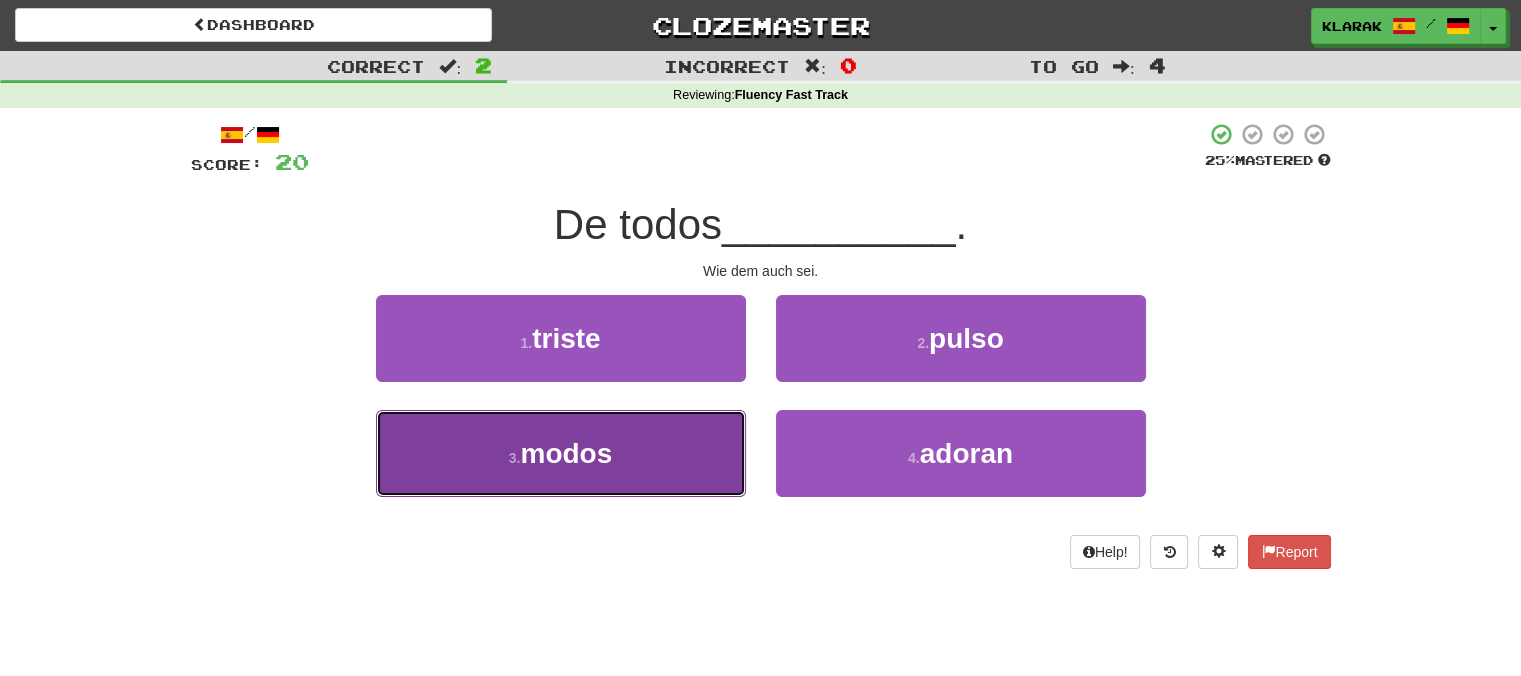 click on "modos" at bounding box center [566, 453] 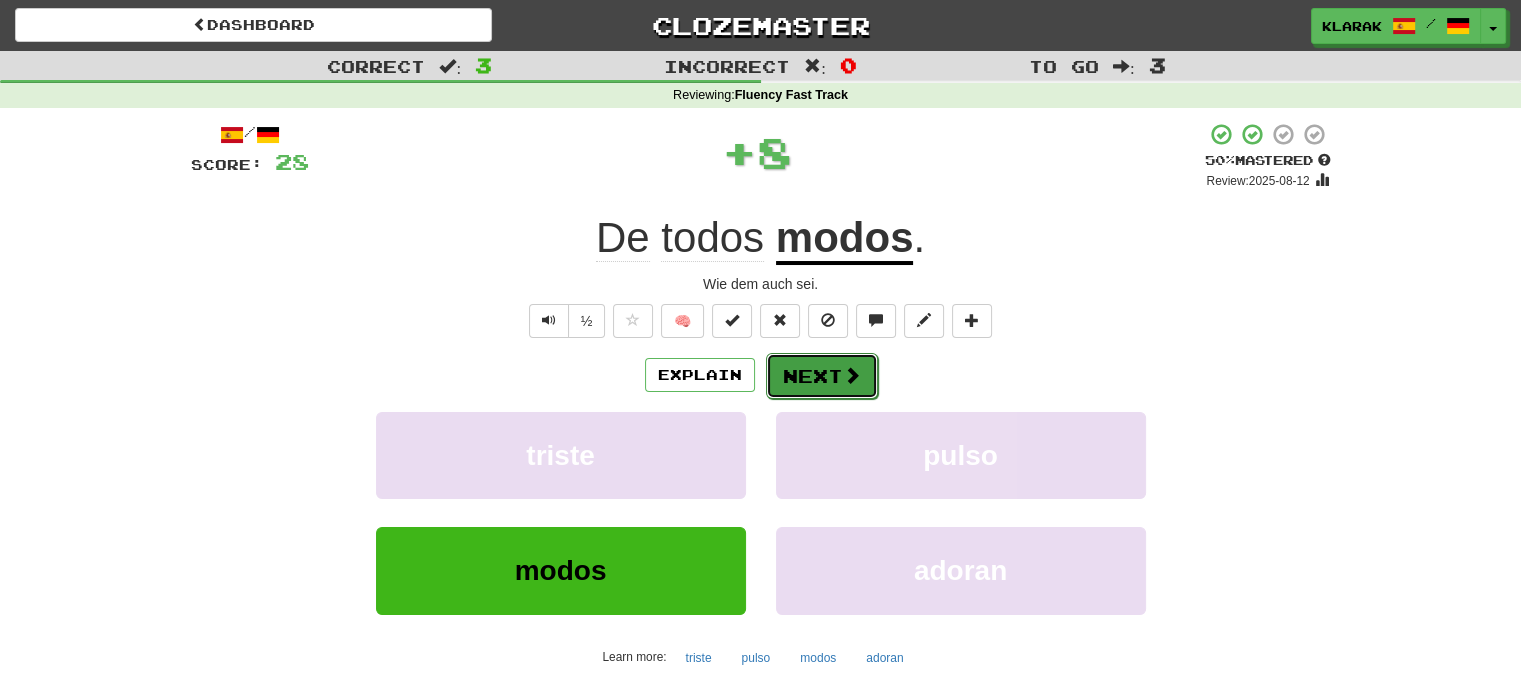 click on "Next" at bounding box center [822, 376] 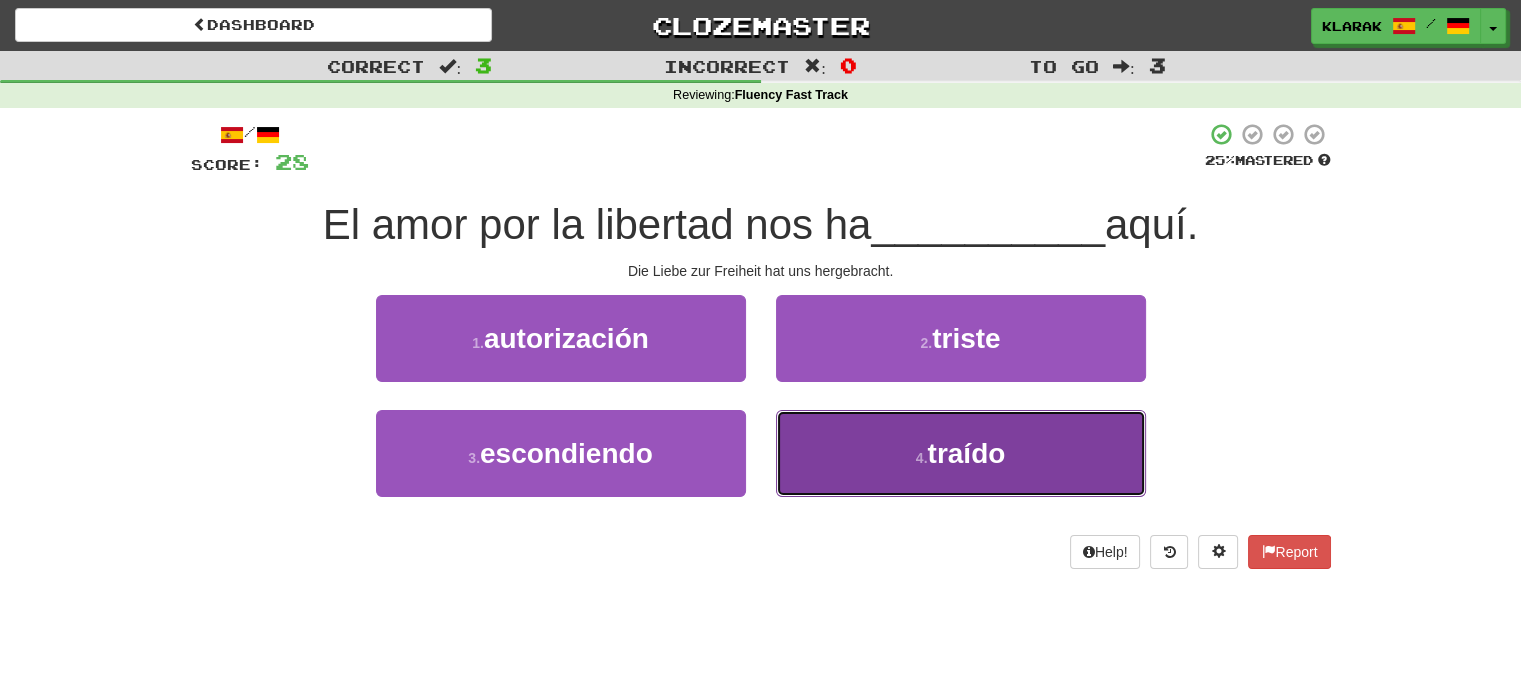 click on "4 .  traído" at bounding box center [961, 453] 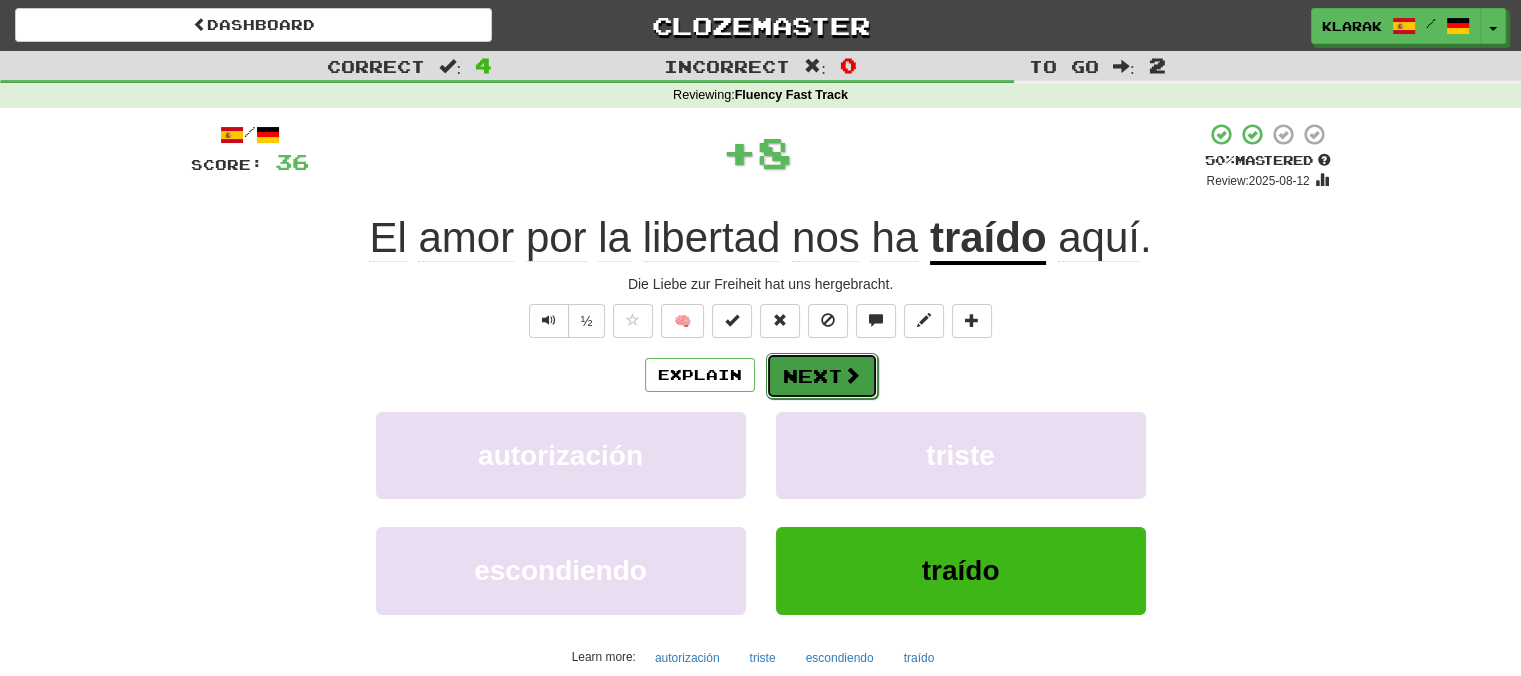 click on "Next" at bounding box center [822, 376] 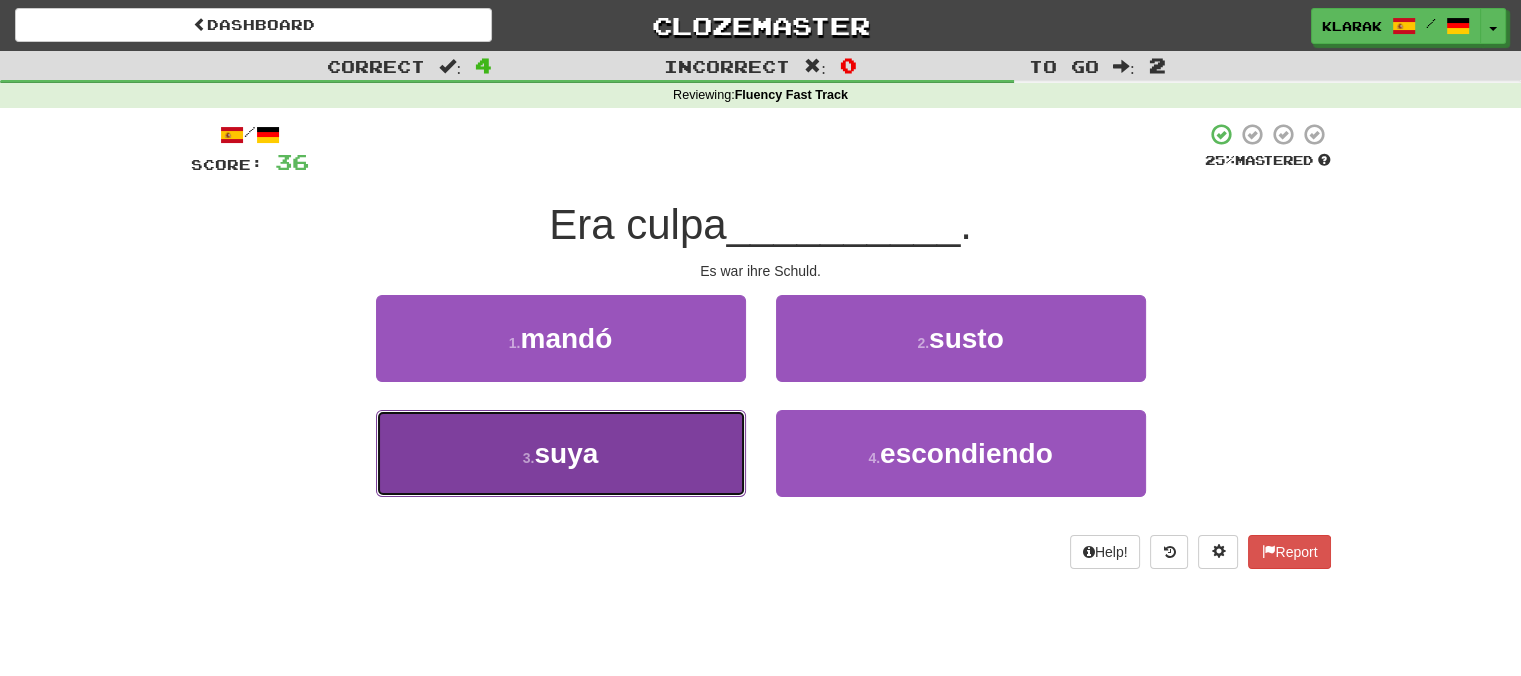 click on "3 .  suya" at bounding box center [561, 453] 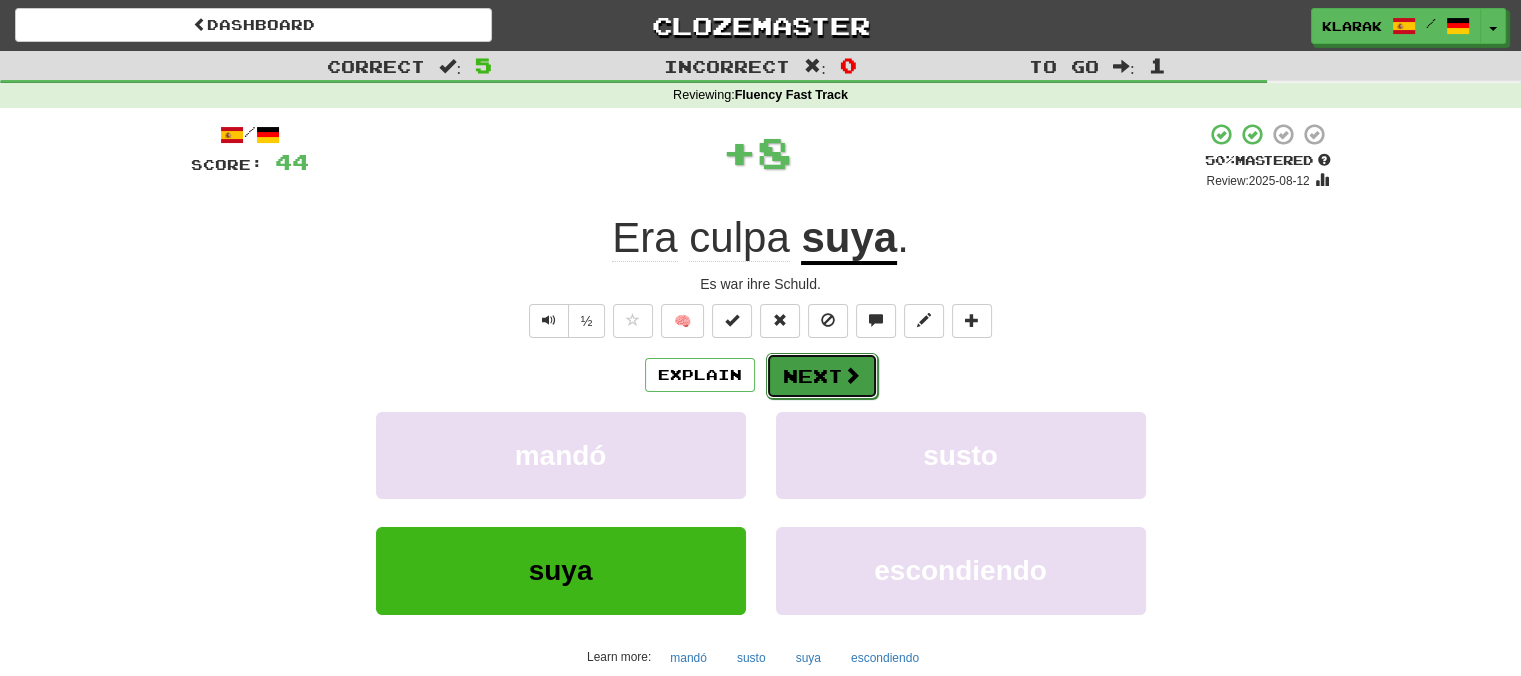 click on "Next" at bounding box center (822, 376) 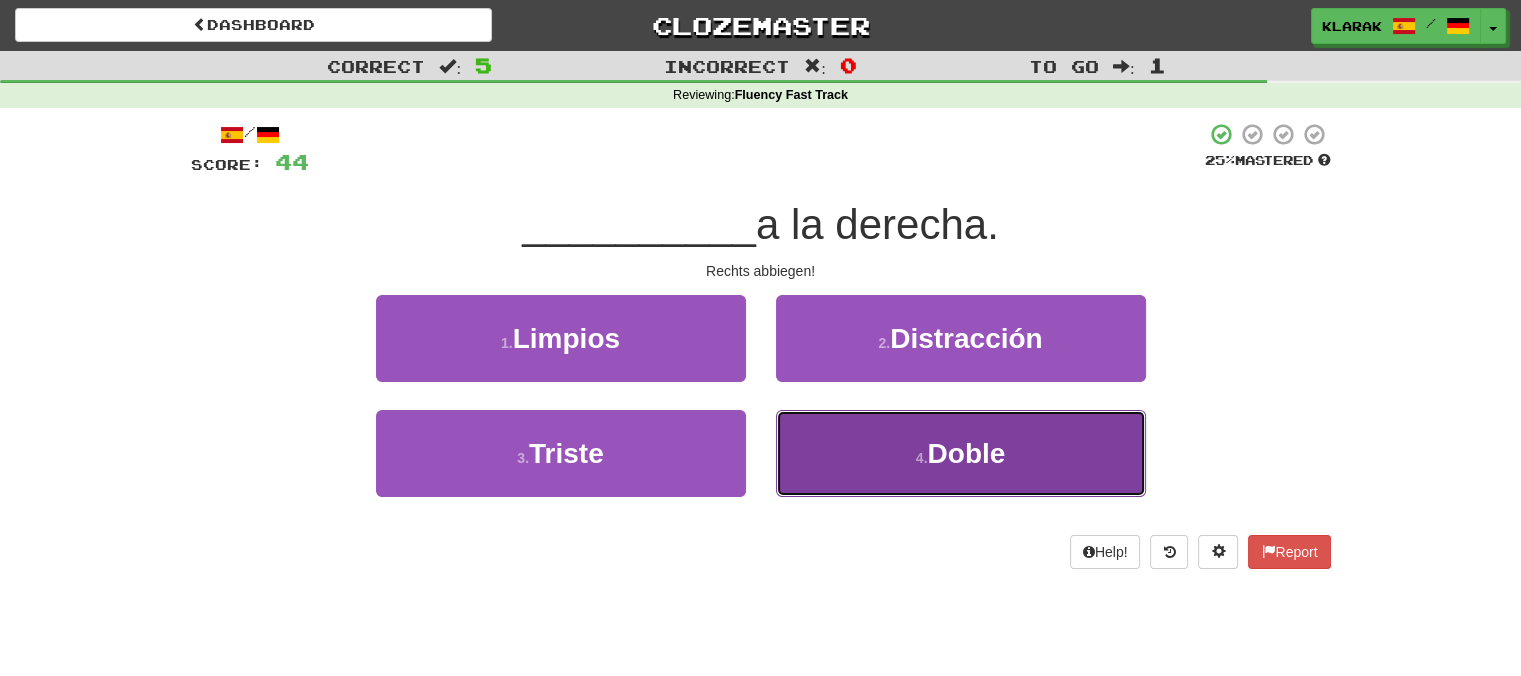 click on "4 .  Doble" at bounding box center (961, 453) 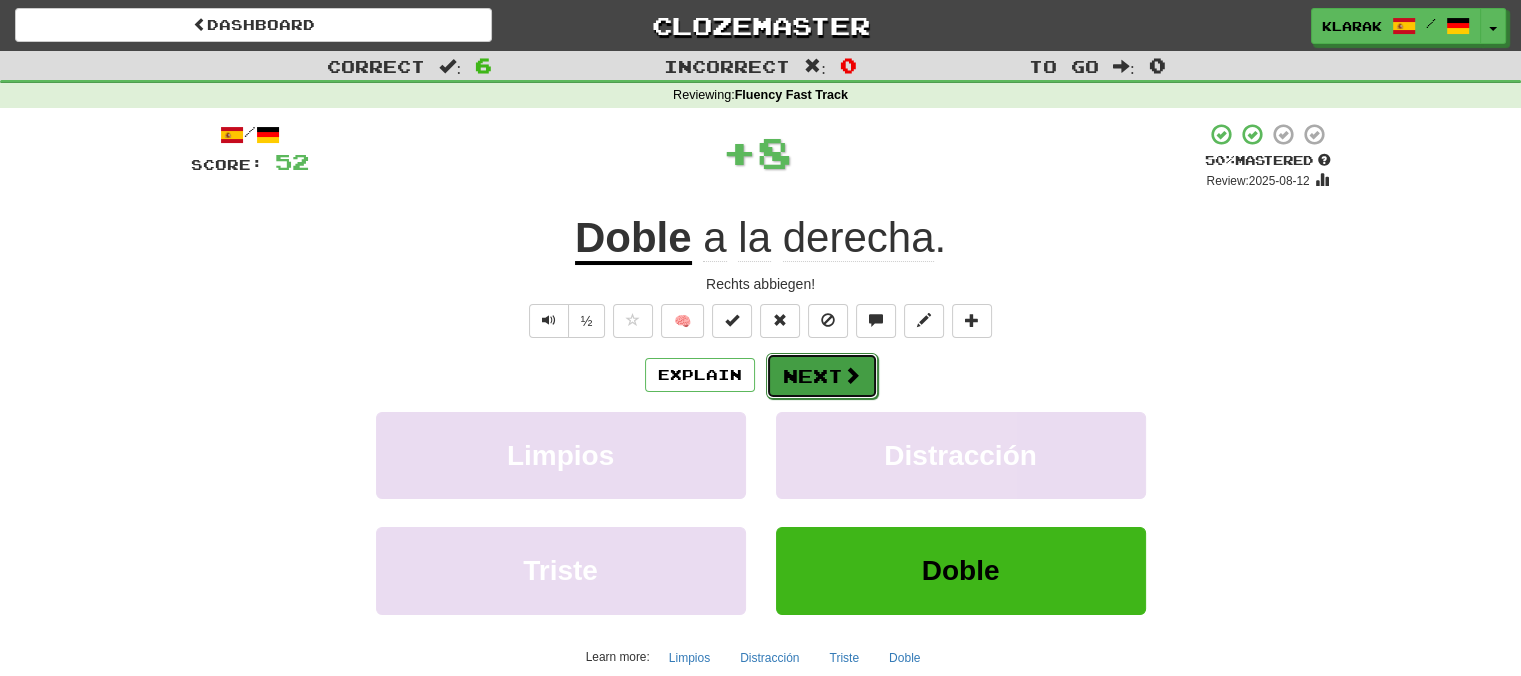click on "Next" at bounding box center [822, 376] 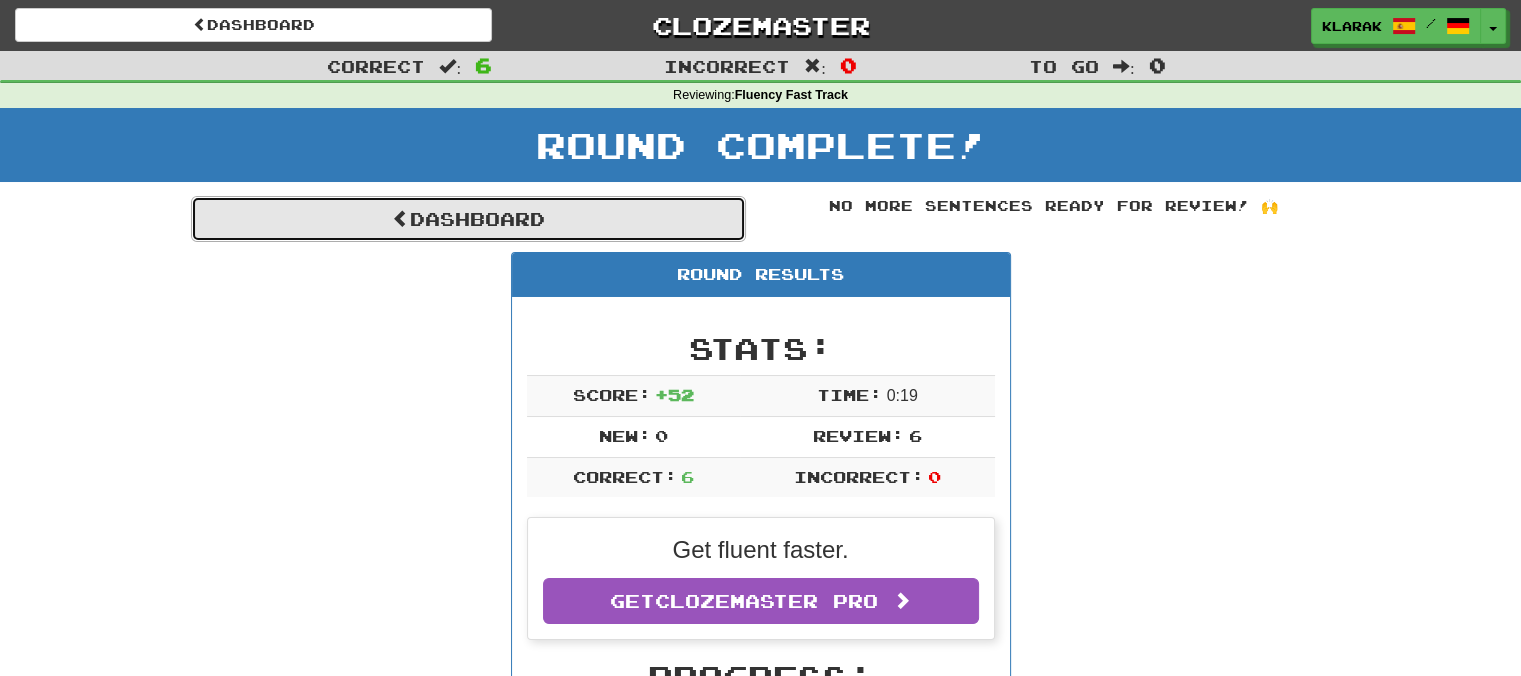 click on "Dashboard" at bounding box center [468, 219] 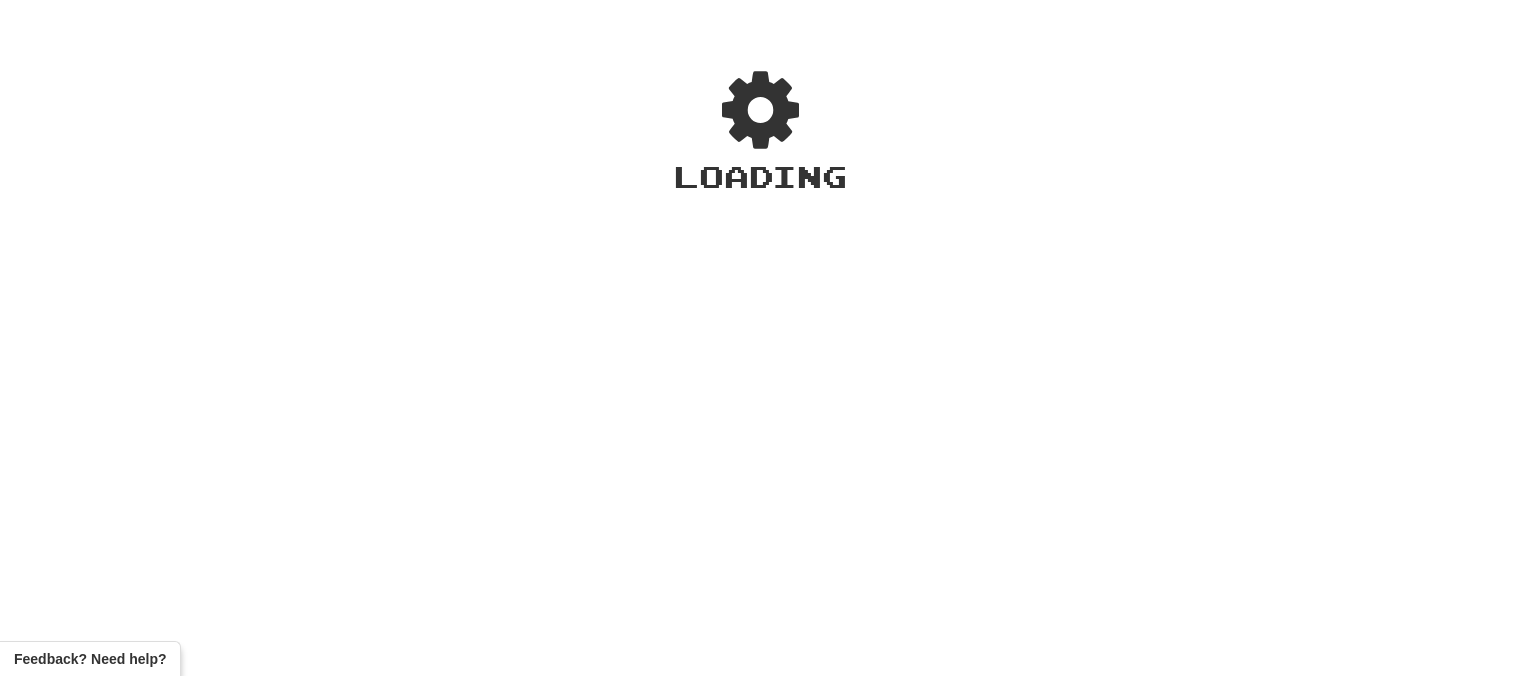 scroll, scrollTop: 0, scrollLeft: 0, axis: both 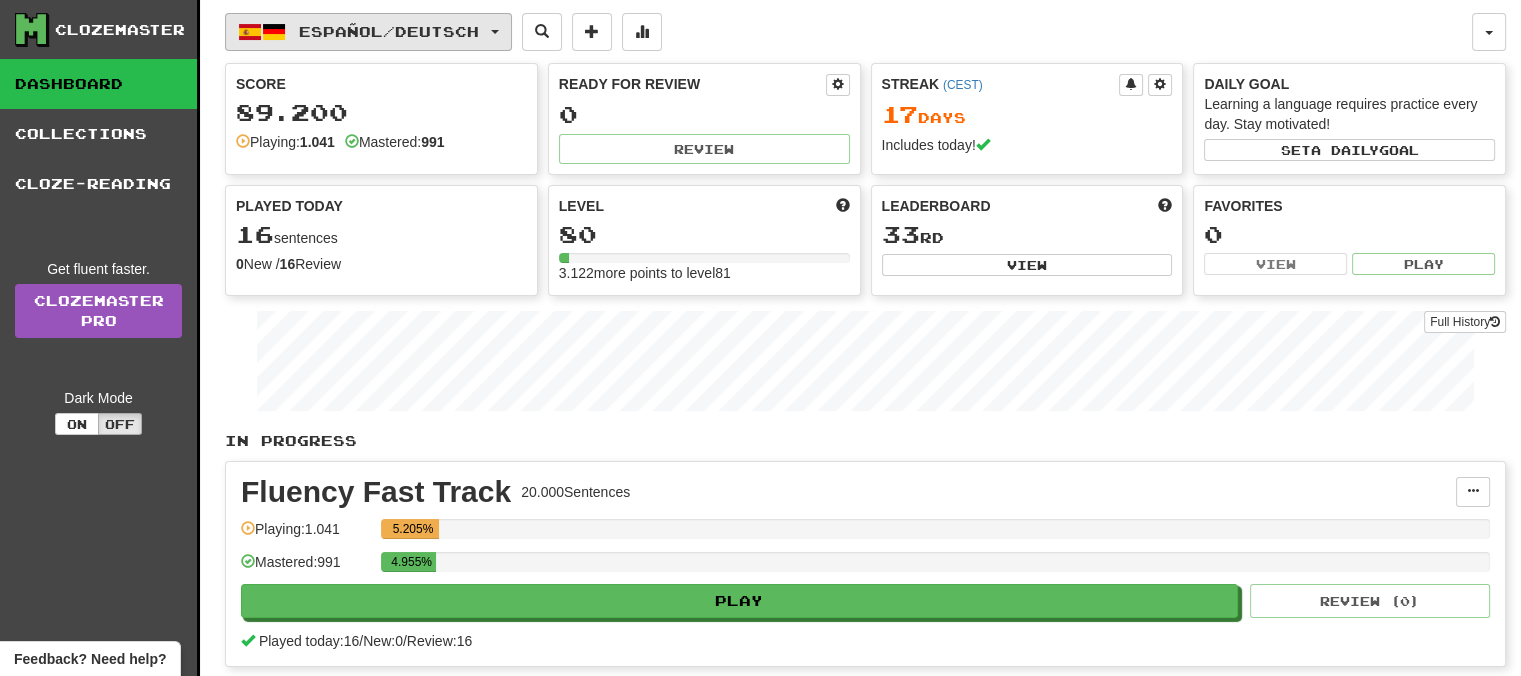 click on "Español  /  Deutsch" at bounding box center (368, 32) 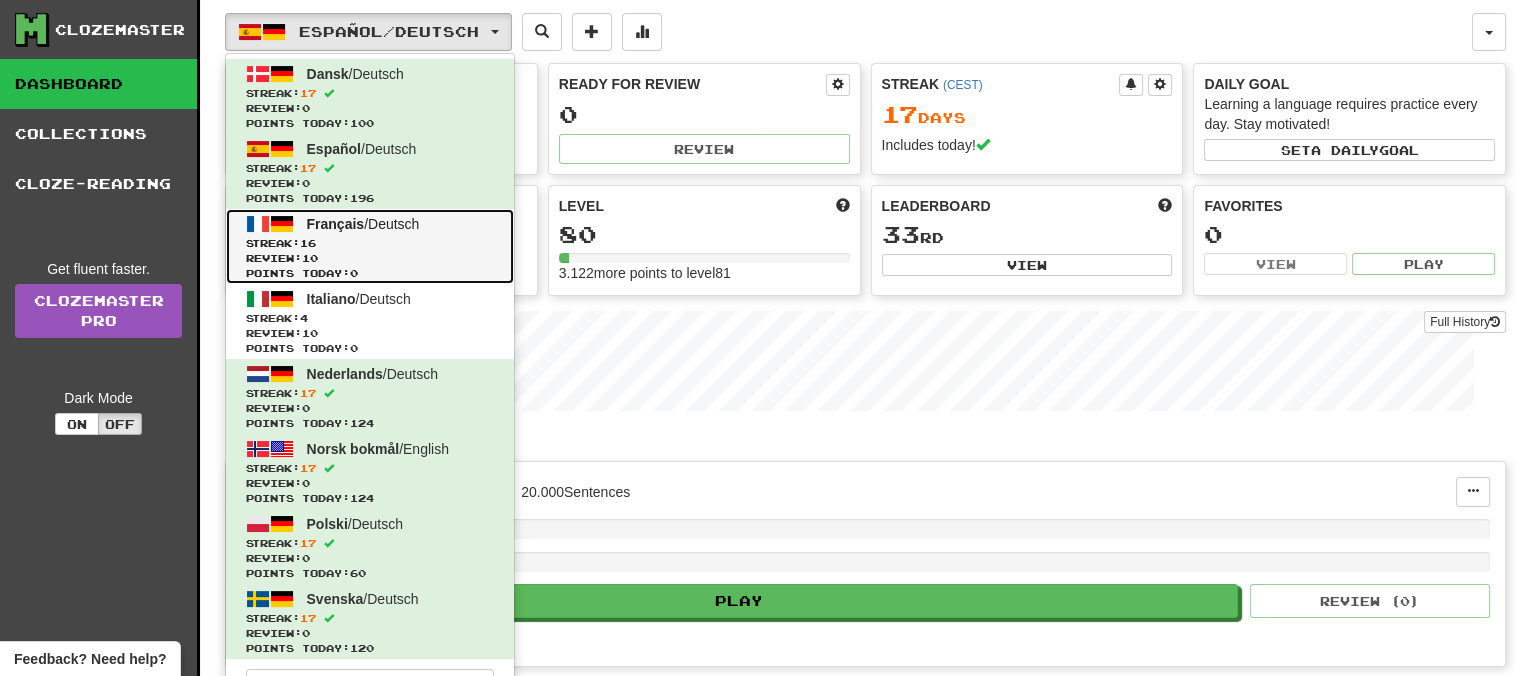 click on "Français" at bounding box center [336, 224] 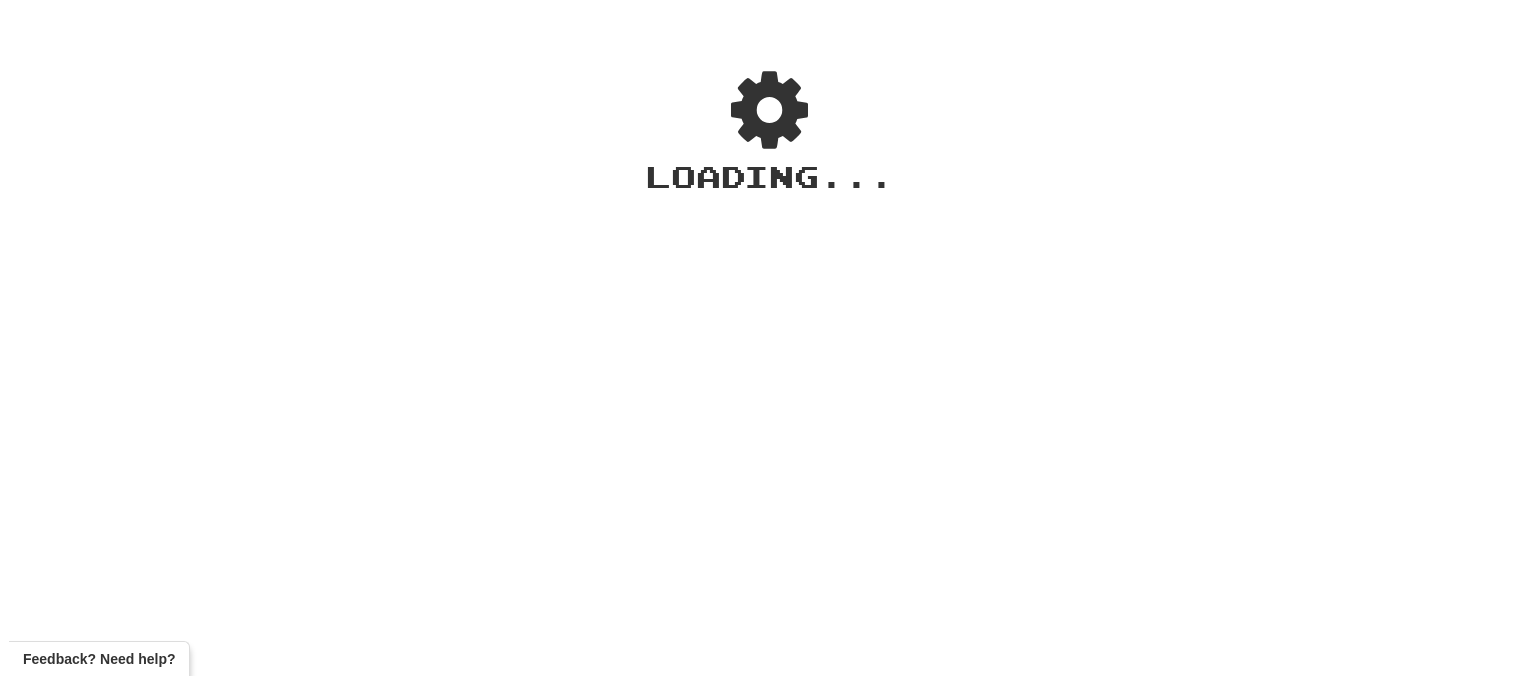 scroll, scrollTop: 0, scrollLeft: 0, axis: both 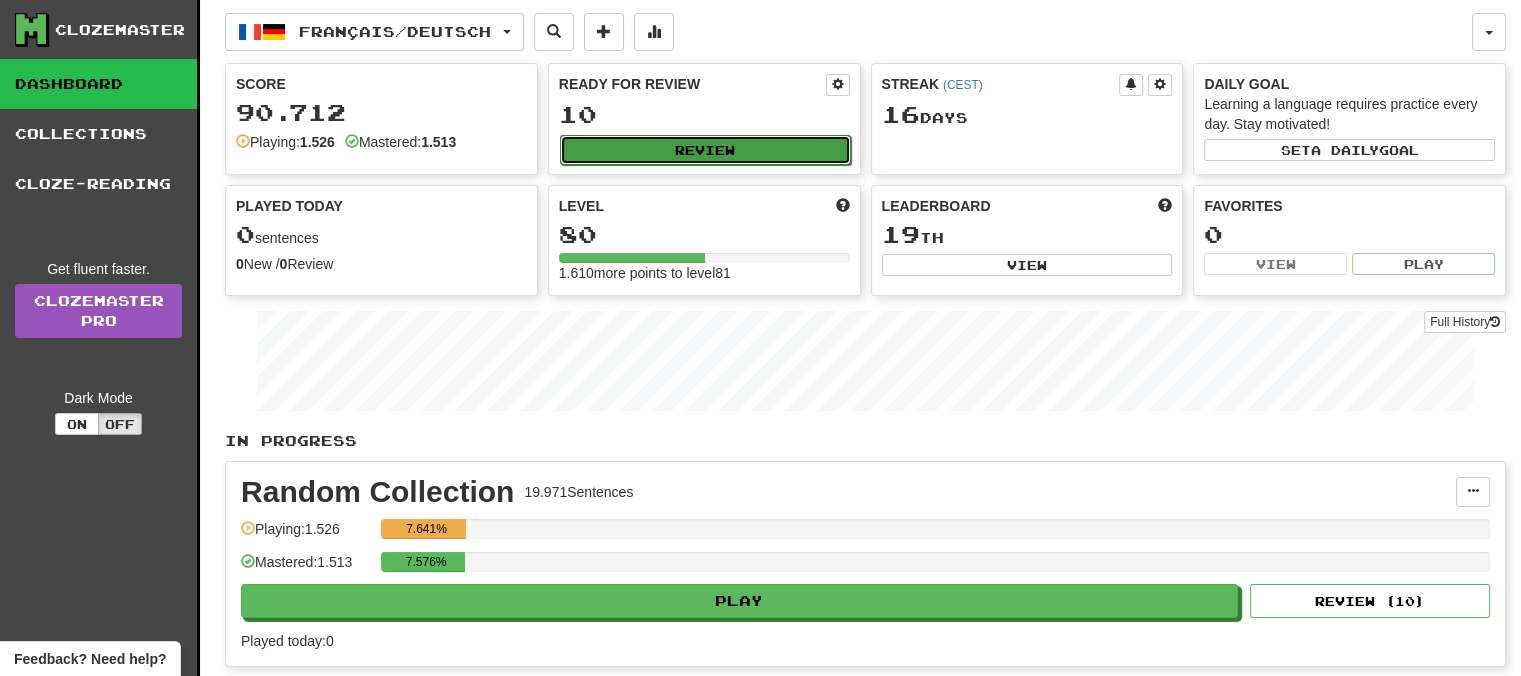 click on "Review" at bounding box center (705, 150) 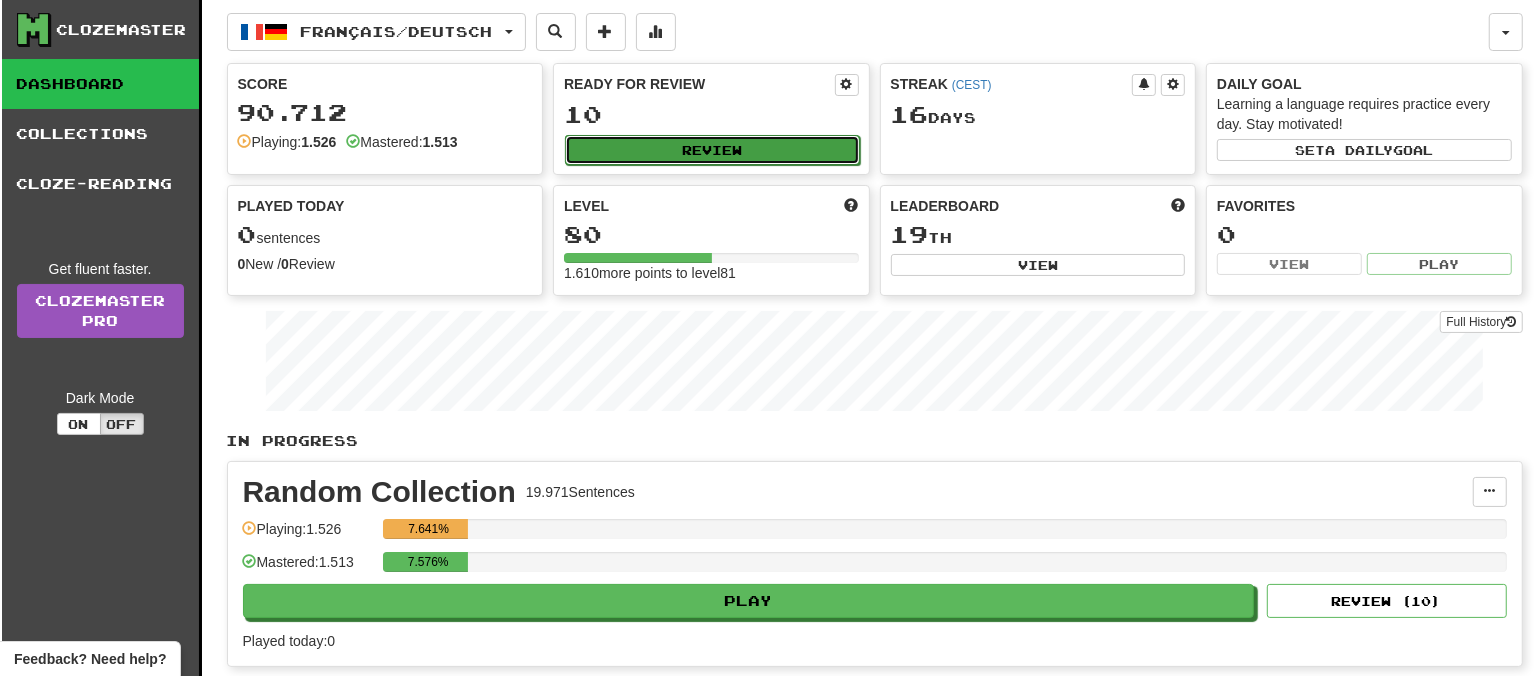 select on "**" 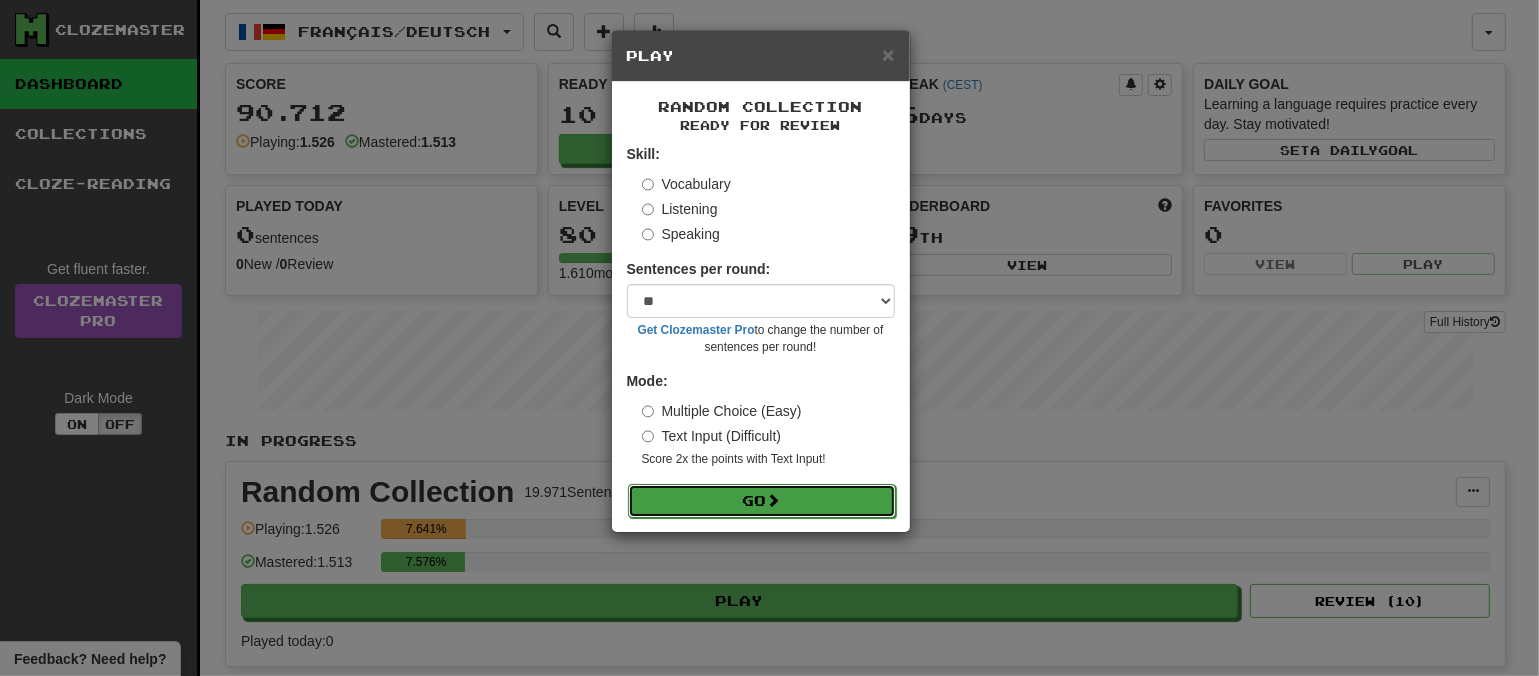 click on "Go" at bounding box center (762, 501) 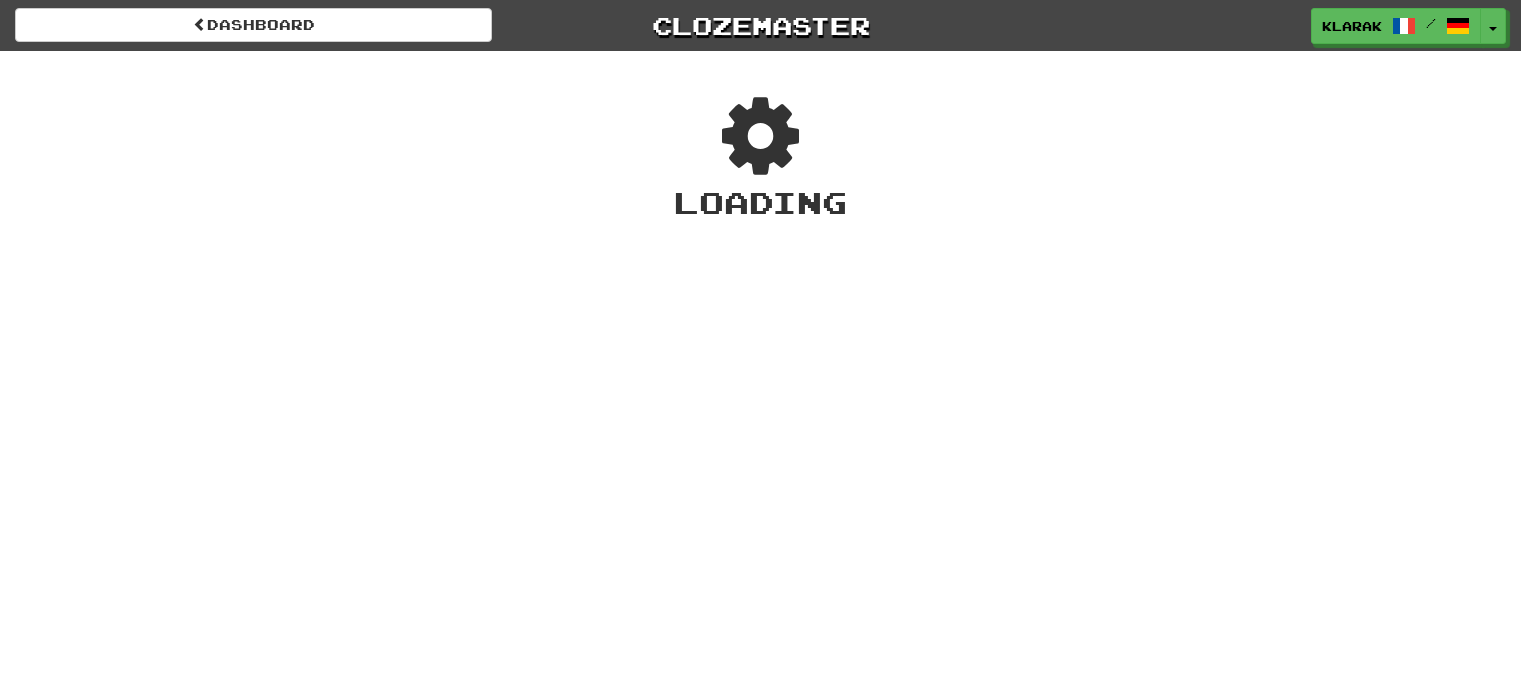 scroll, scrollTop: 0, scrollLeft: 0, axis: both 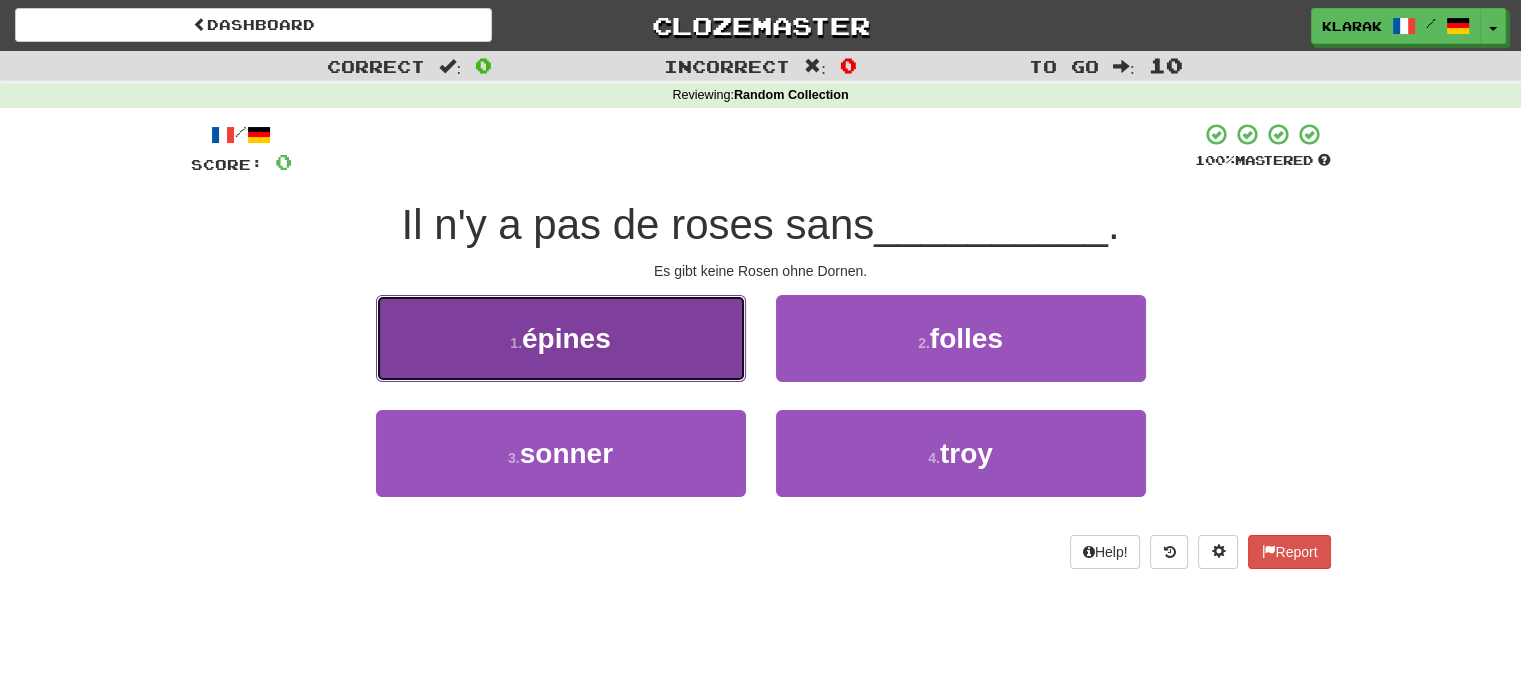 click on "1 . épines" at bounding box center (561, 338) 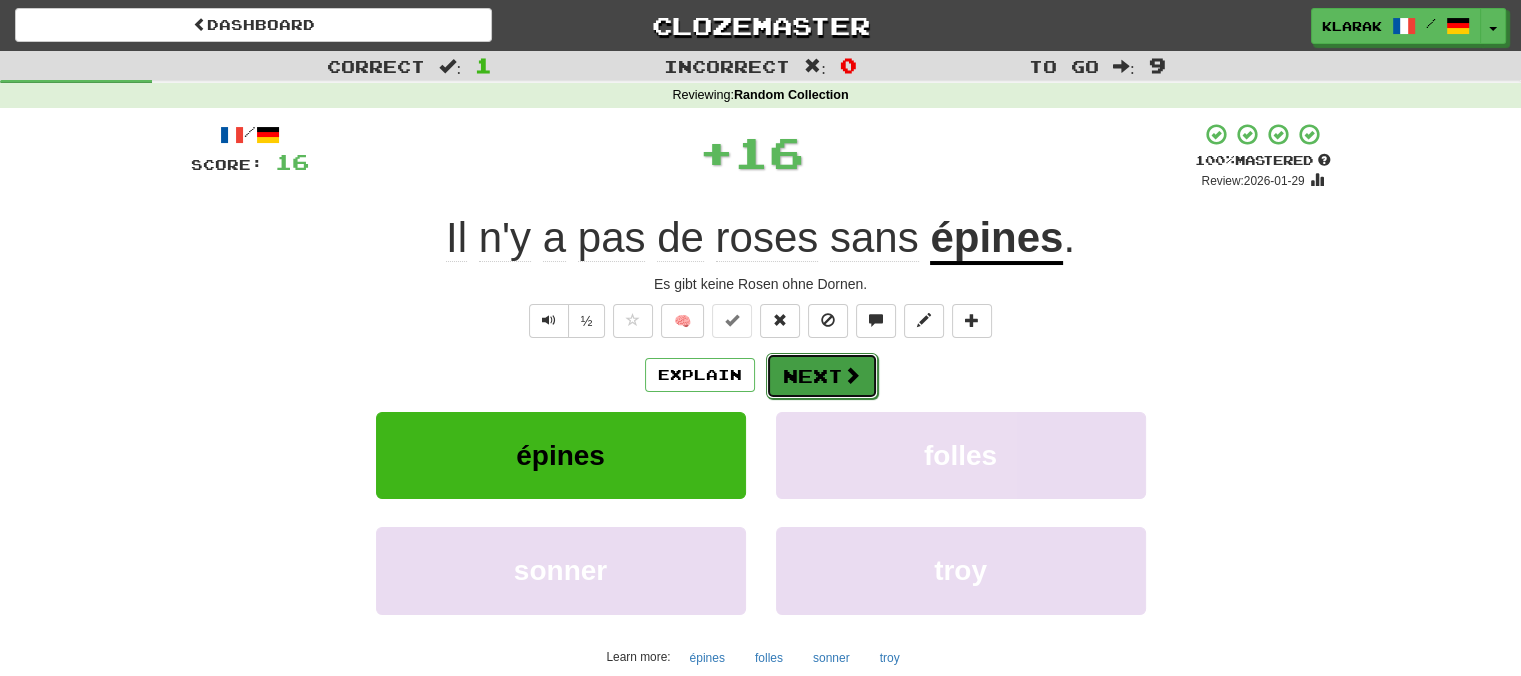click on "Next" at bounding box center [822, 376] 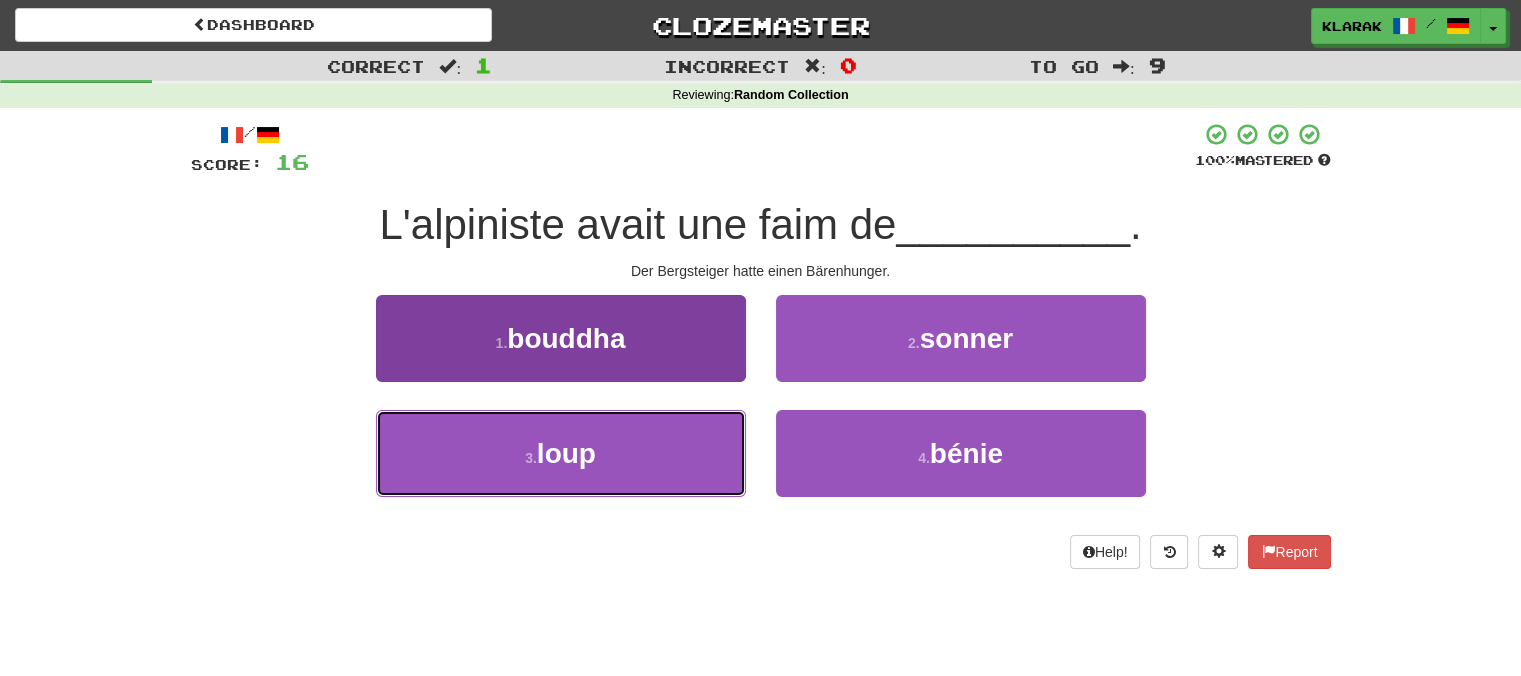 click on "3 .  loup" at bounding box center (561, 453) 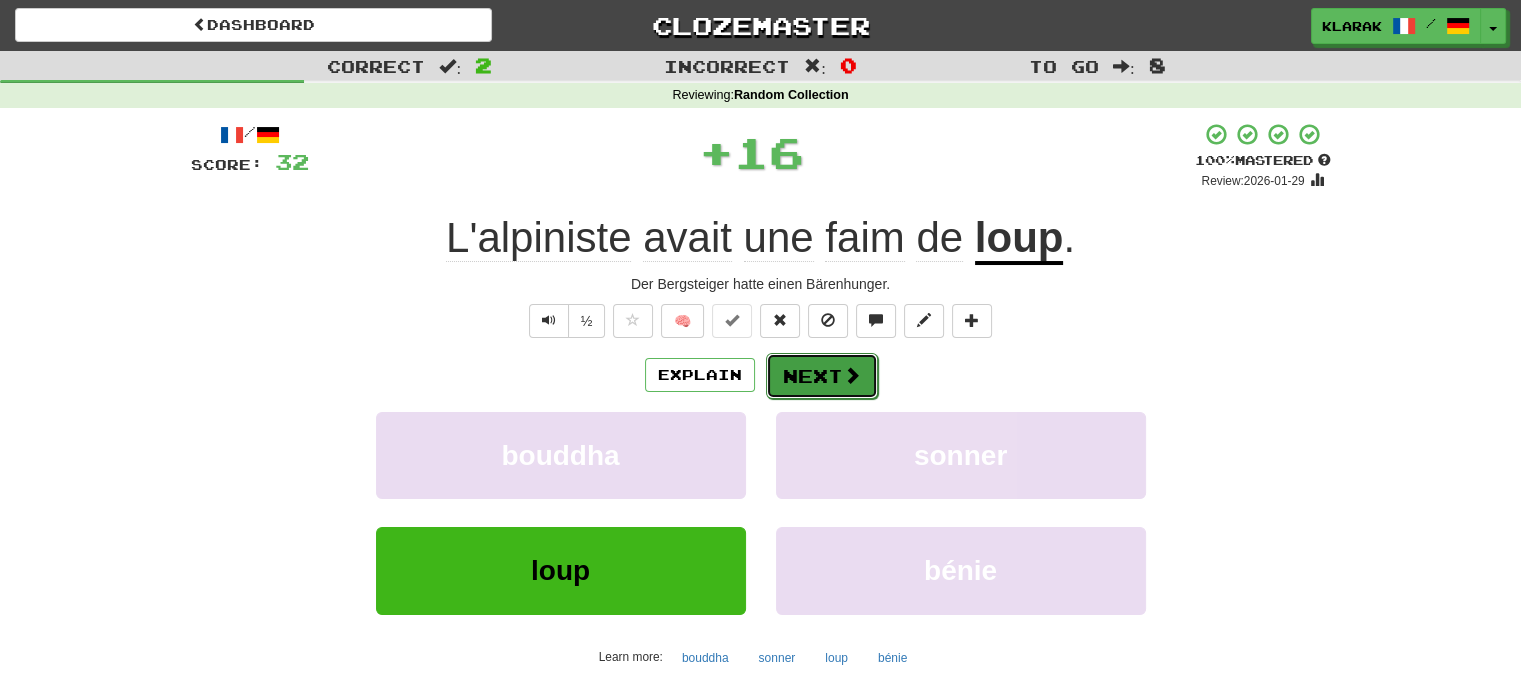 click on "Next" at bounding box center (822, 376) 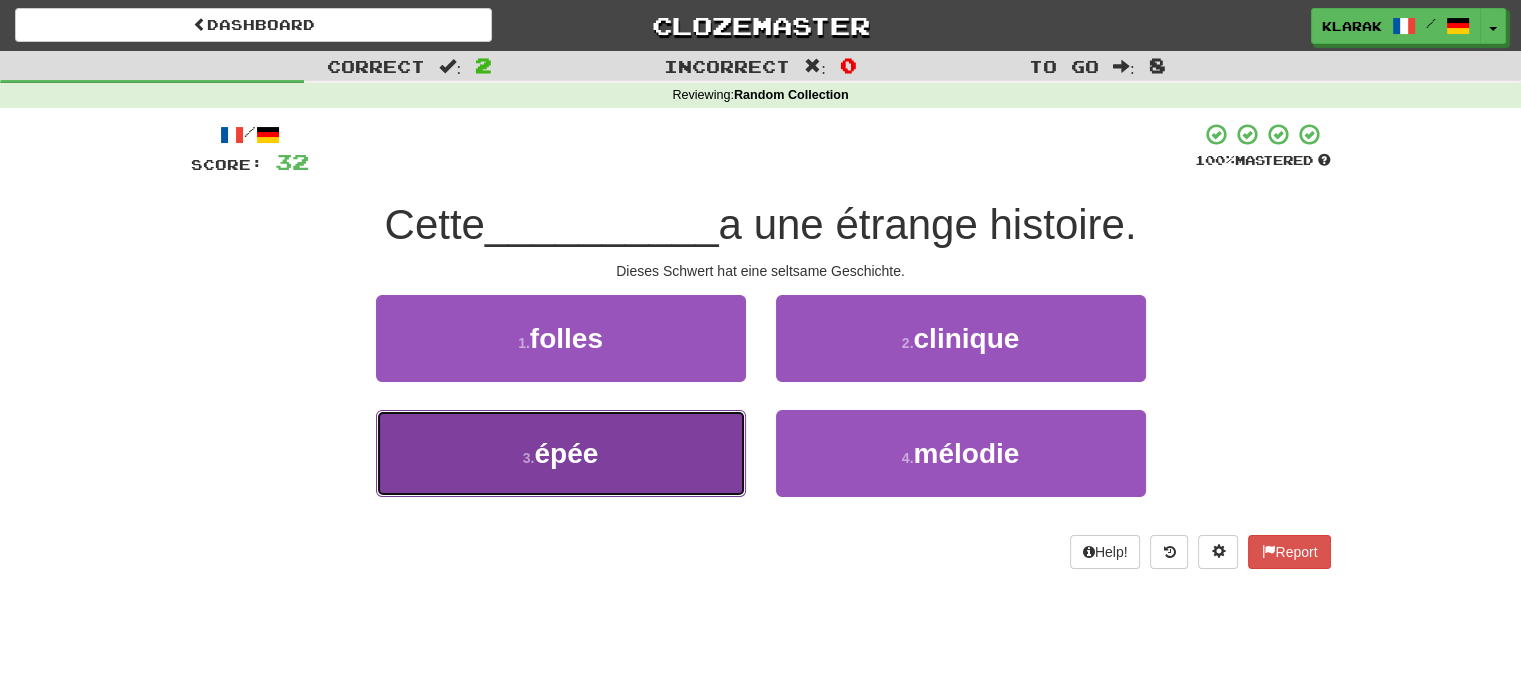click on "3 .  épée" at bounding box center (561, 453) 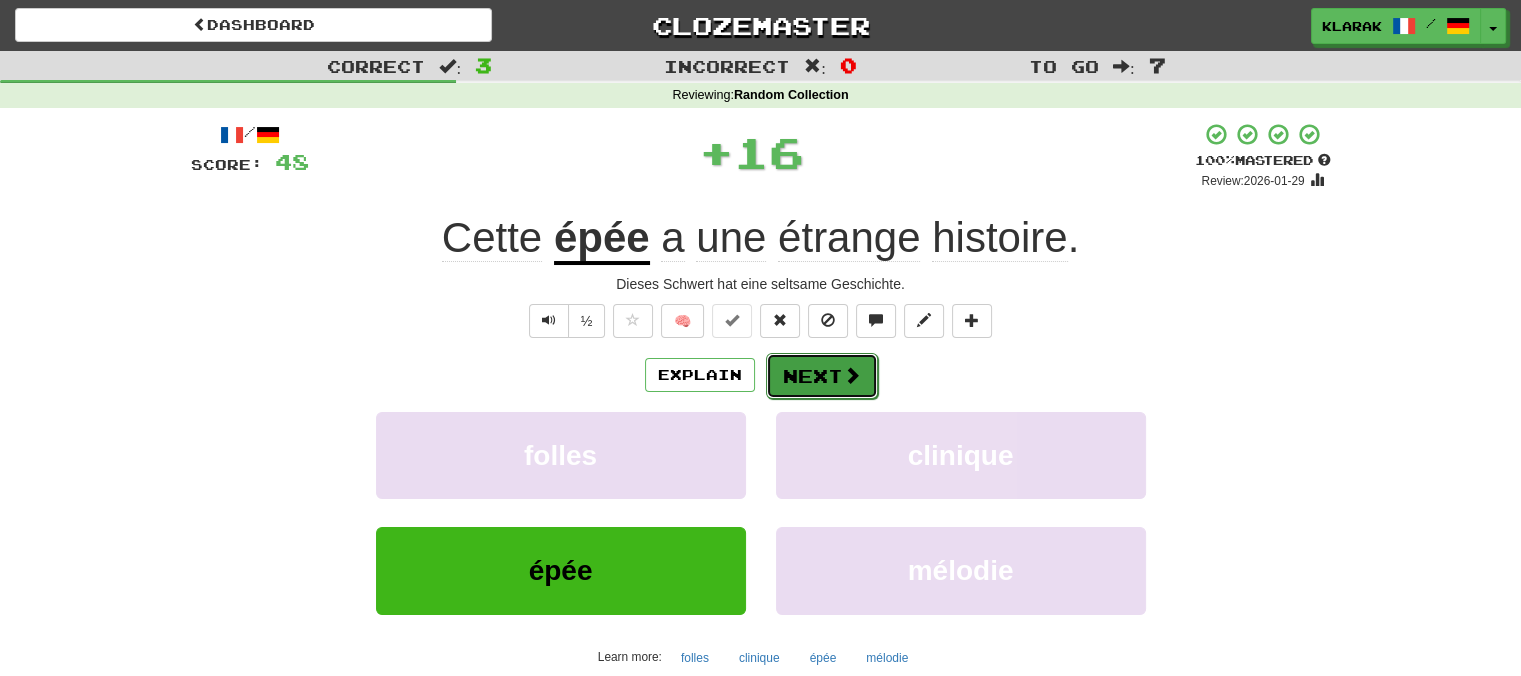 click on "Next" at bounding box center [822, 376] 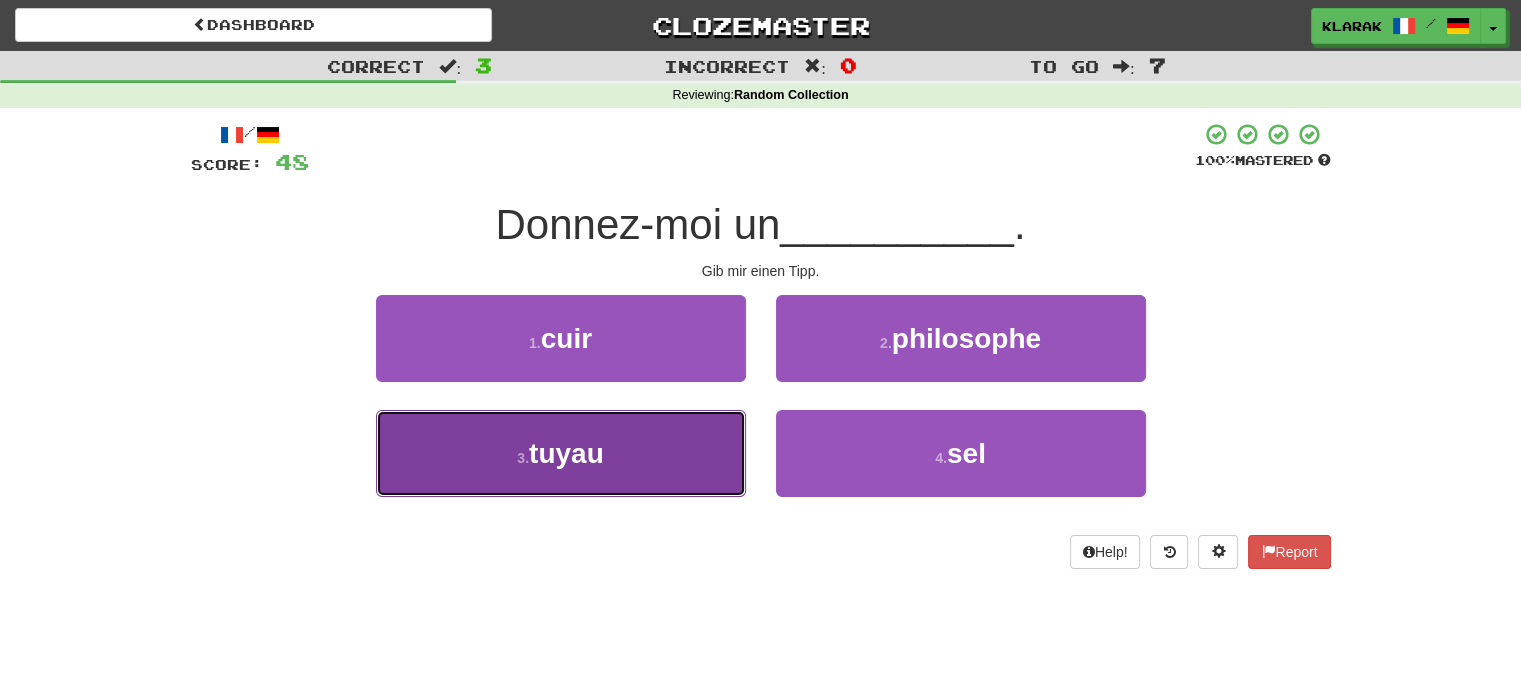 click on "3 .  tuyau" at bounding box center [561, 453] 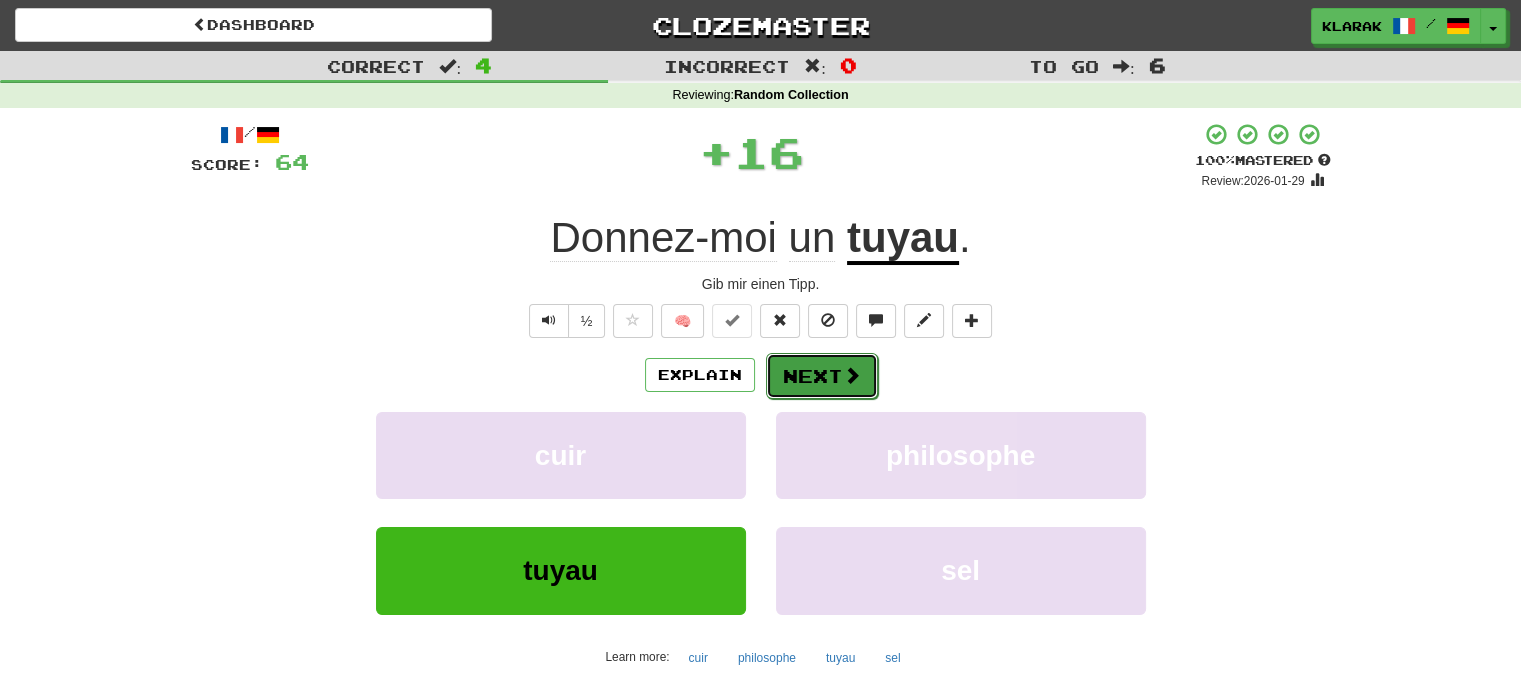 click on "Next" at bounding box center [822, 376] 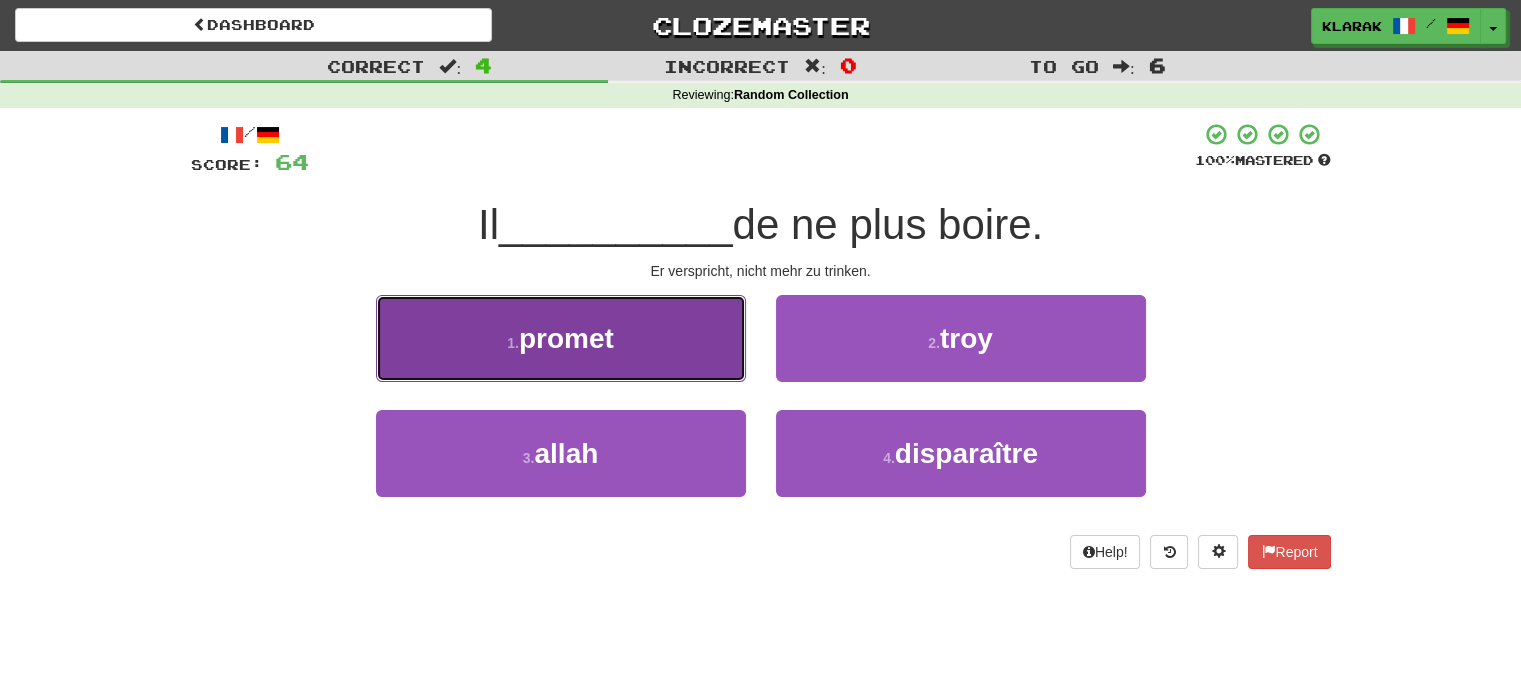 click on "1 .  promet" at bounding box center (561, 338) 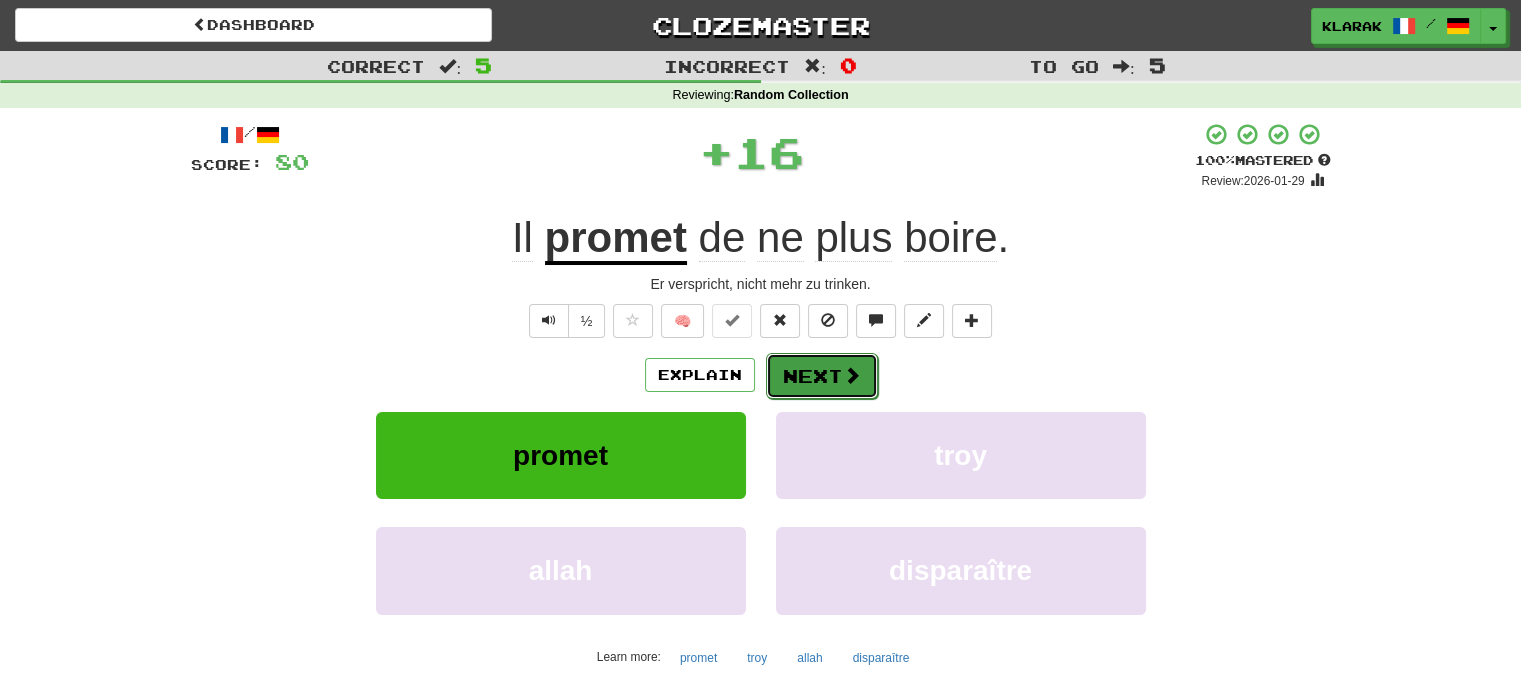 click on "Next" at bounding box center [822, 376] 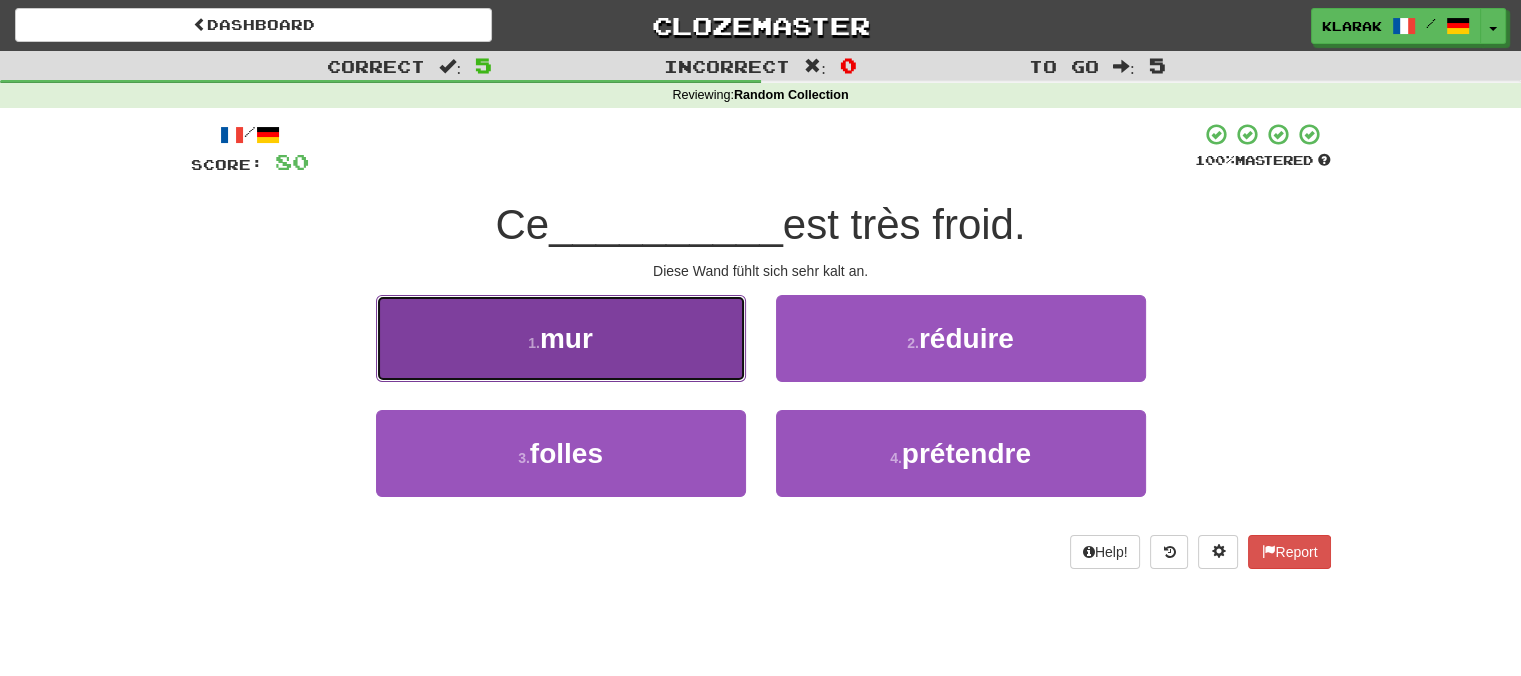 click on "1 .  mur" at bounding box center (561, 338) 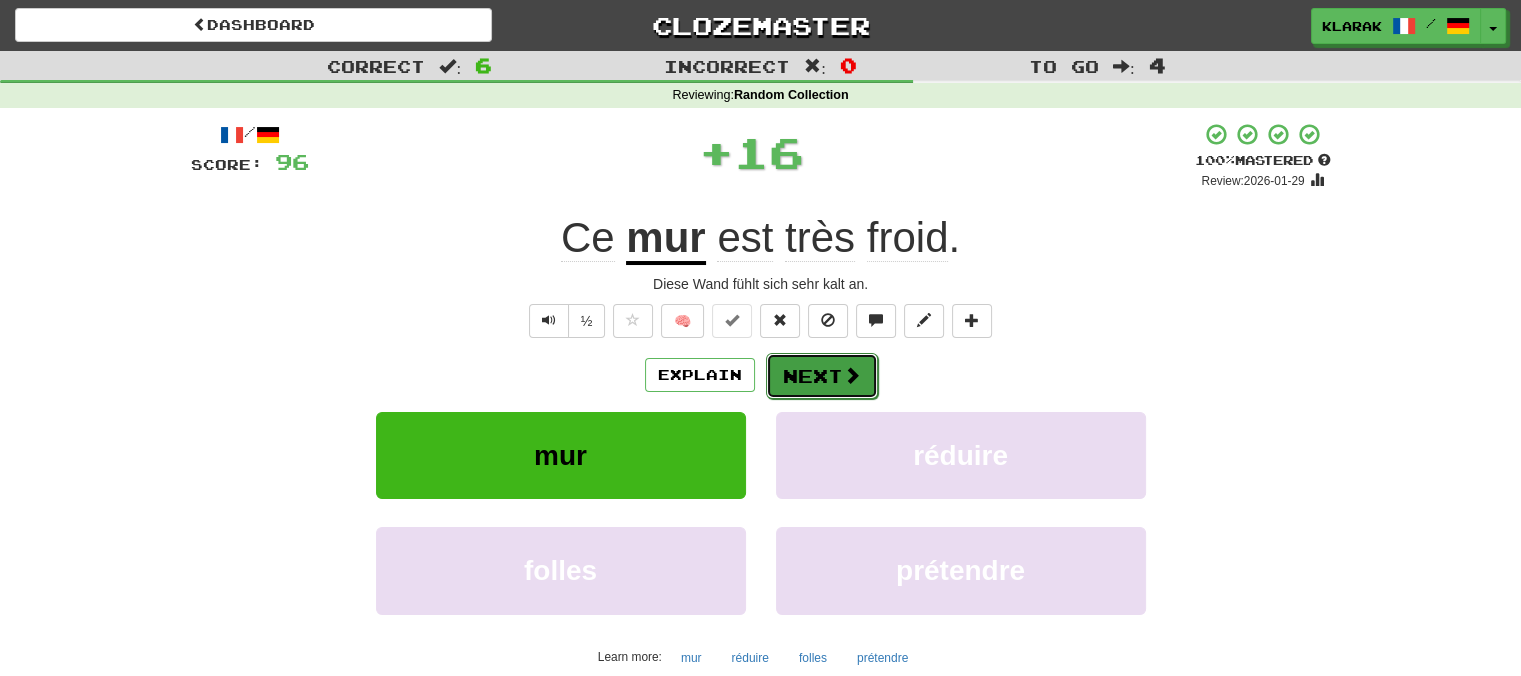 click on "Next" at bounding box center (822, 376) 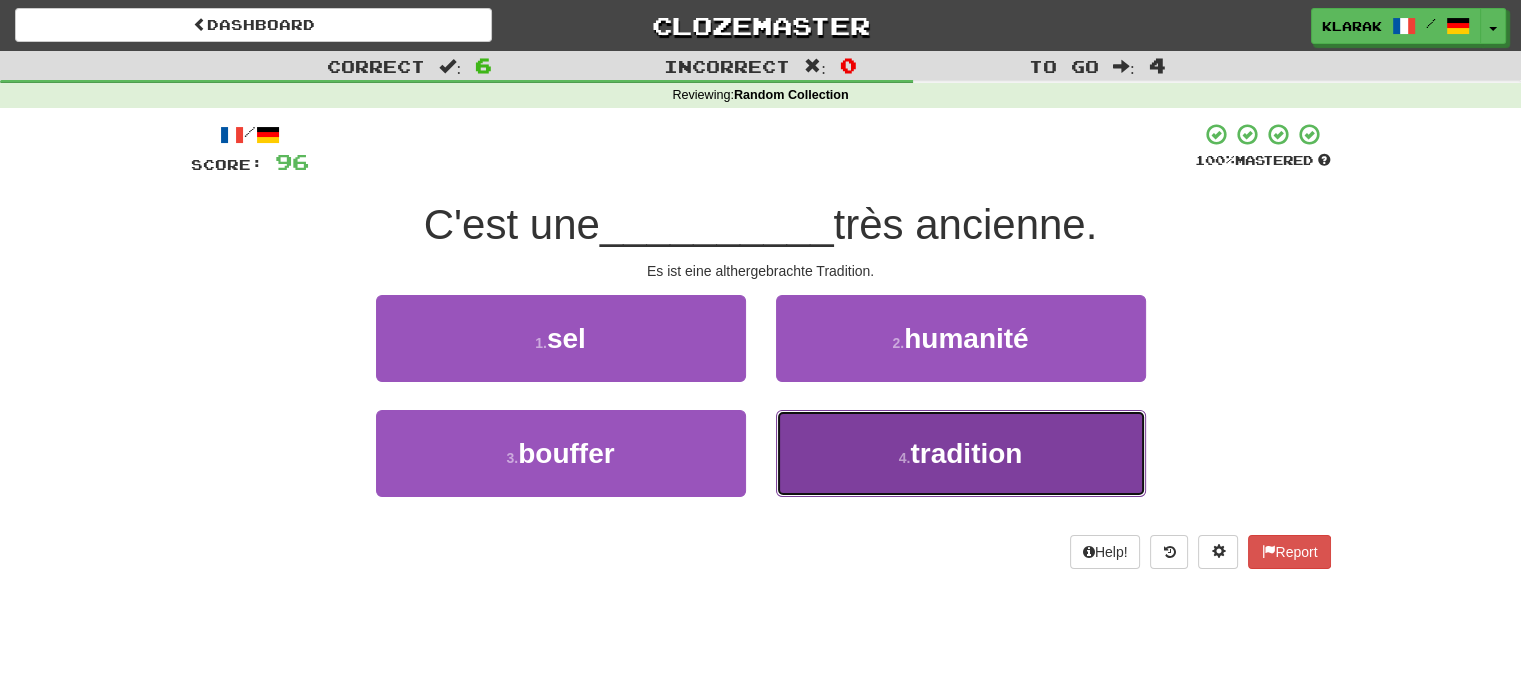 click on "4 .  tradition" at bounding box center [961, 453] 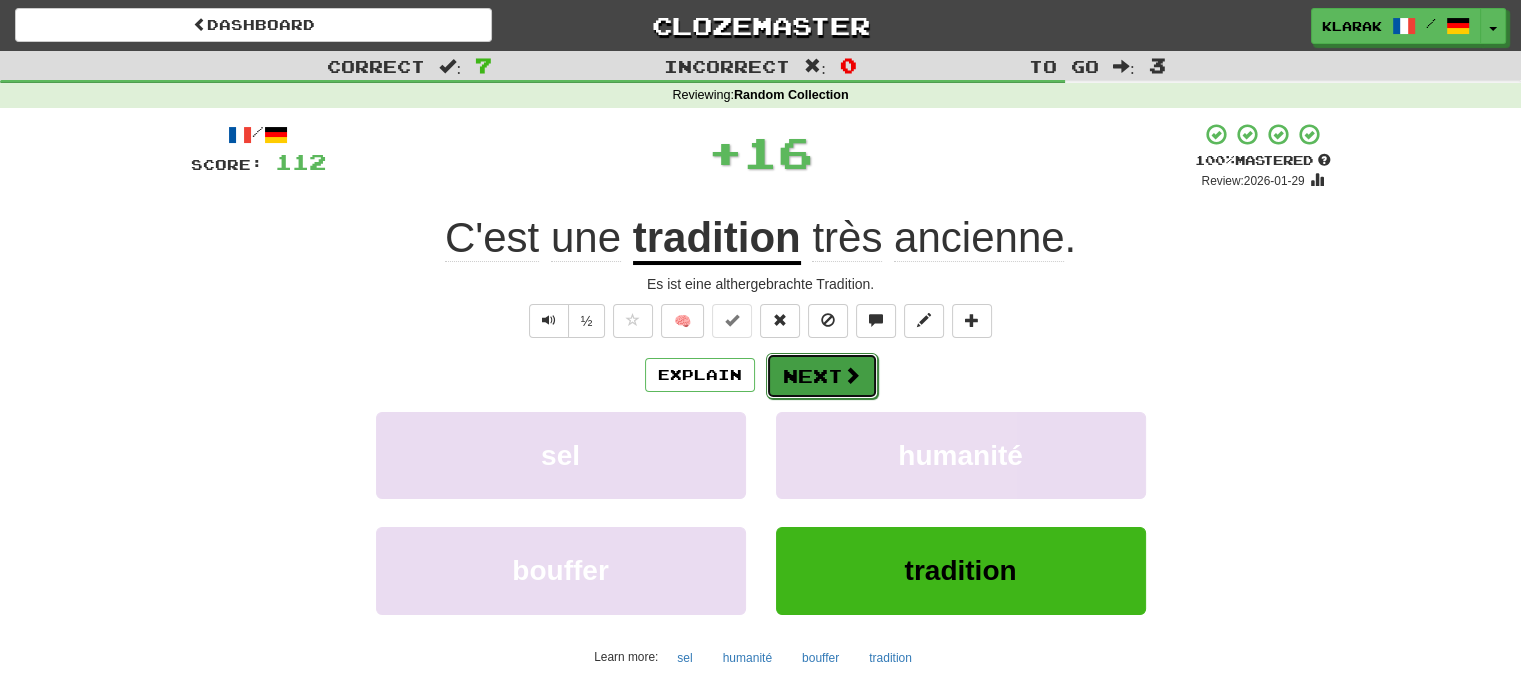 click on "Next" at bounding box center (822, 376) 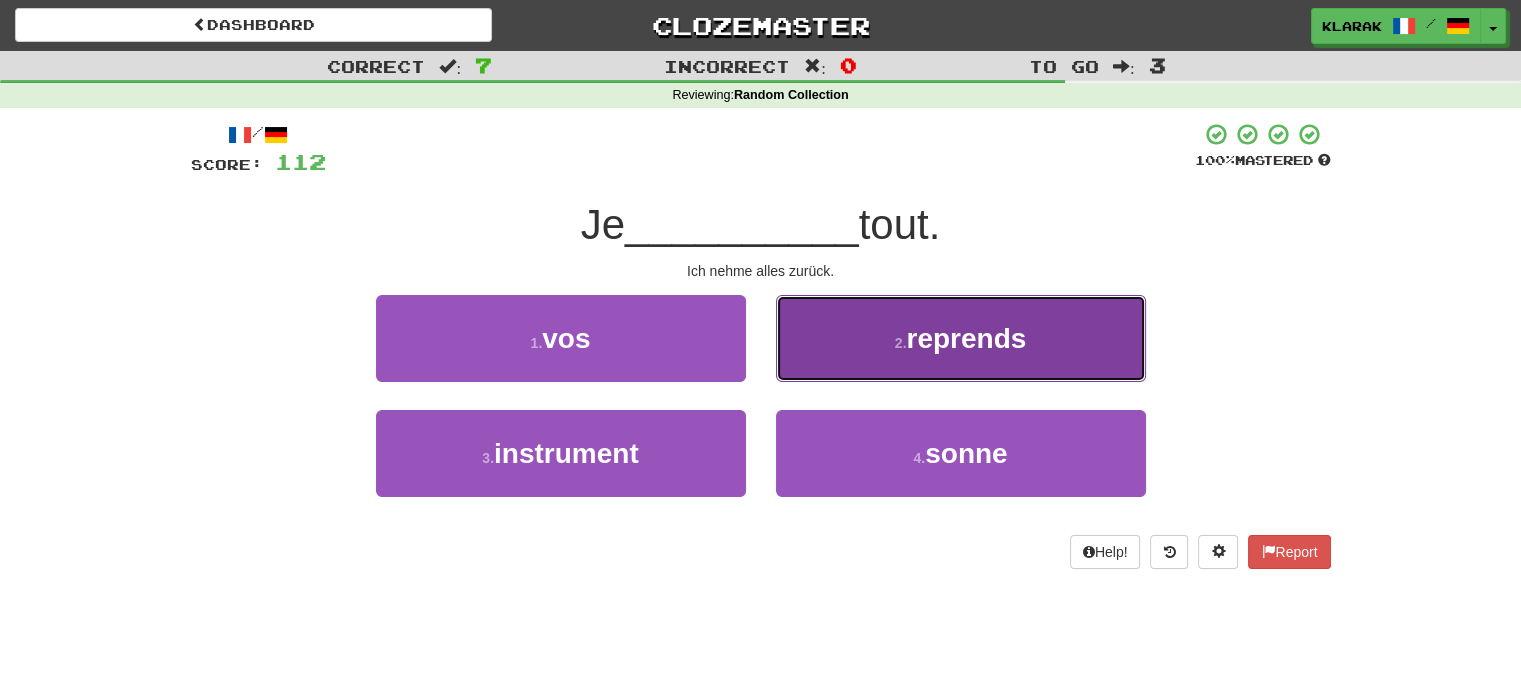 click on "2 .  reprends" at bounding box center [961, 338] 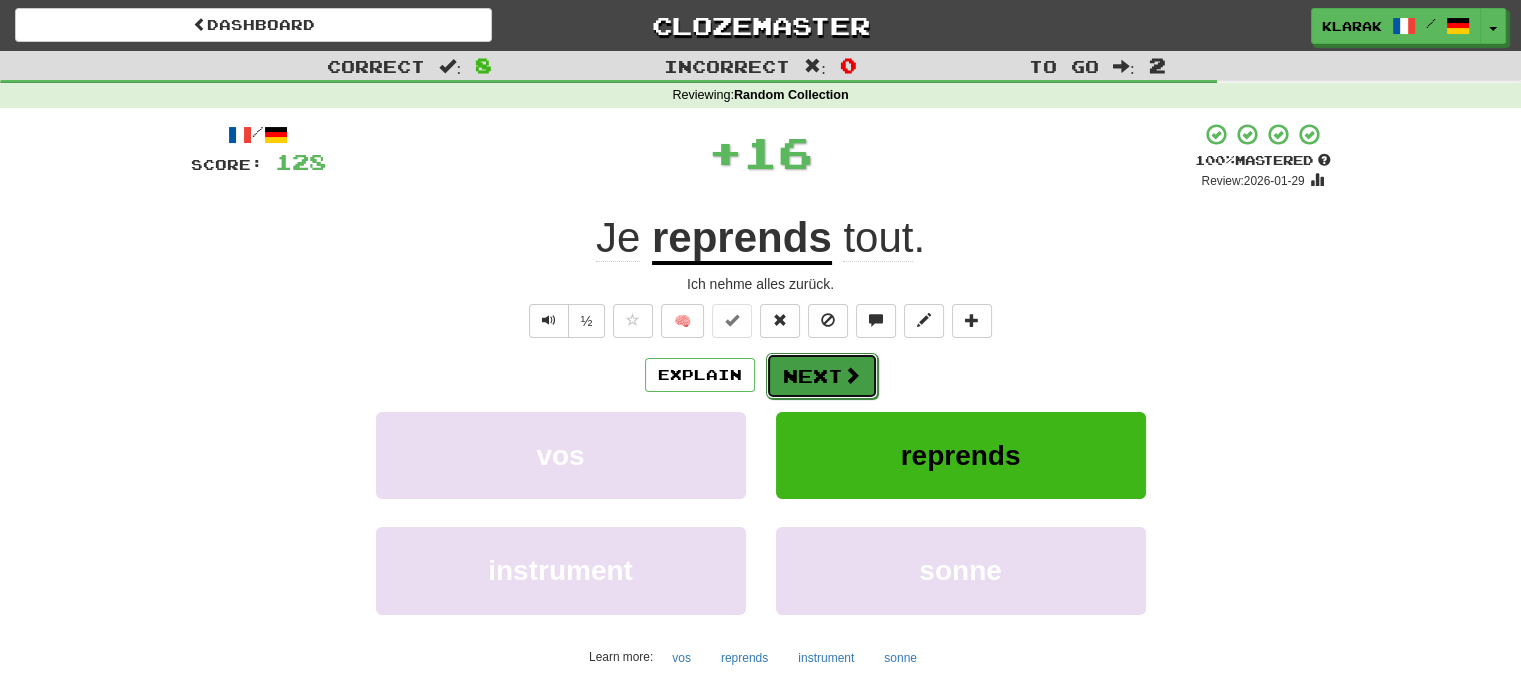click on "Next" at bounding box center (822, 376) 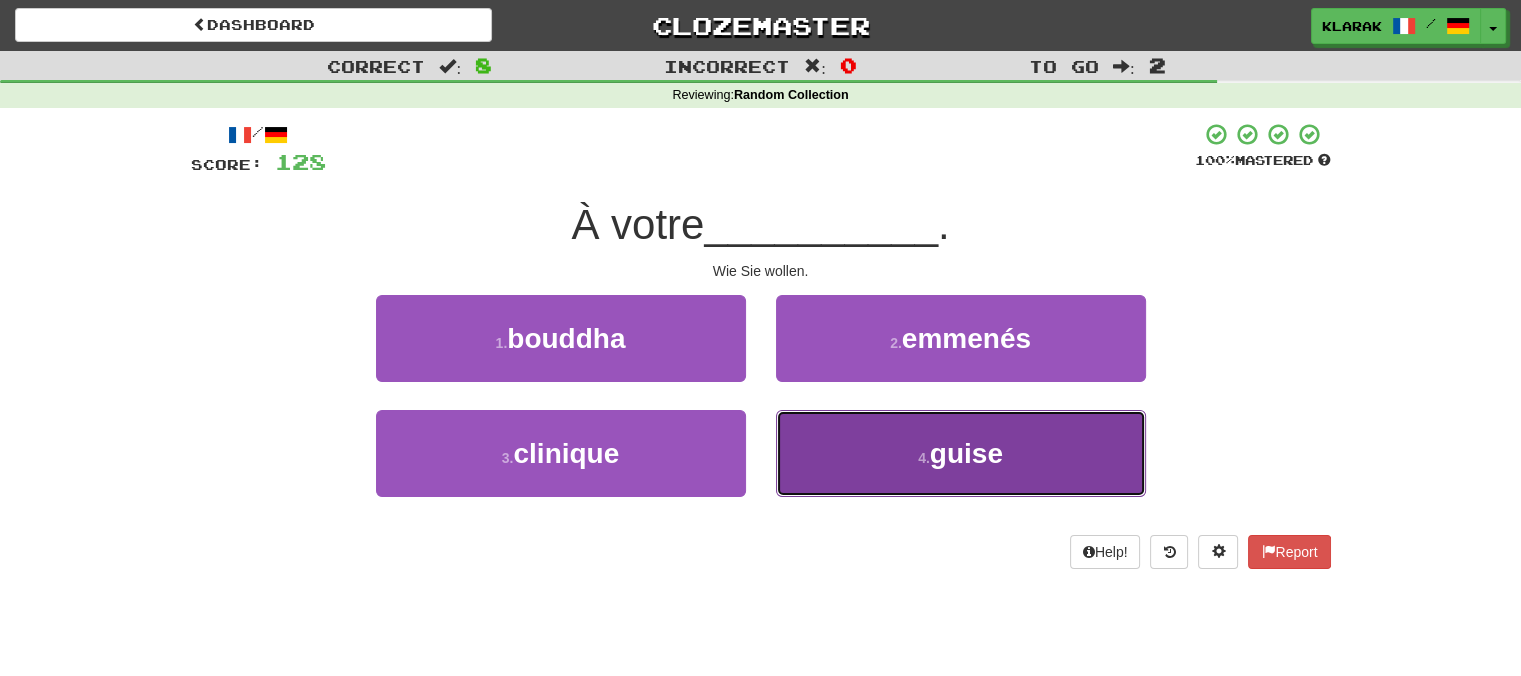 drag, startPoint x: 855, startPoint y: 468, endPoint x: 837, endPoint y: 412, distance: 58.821766 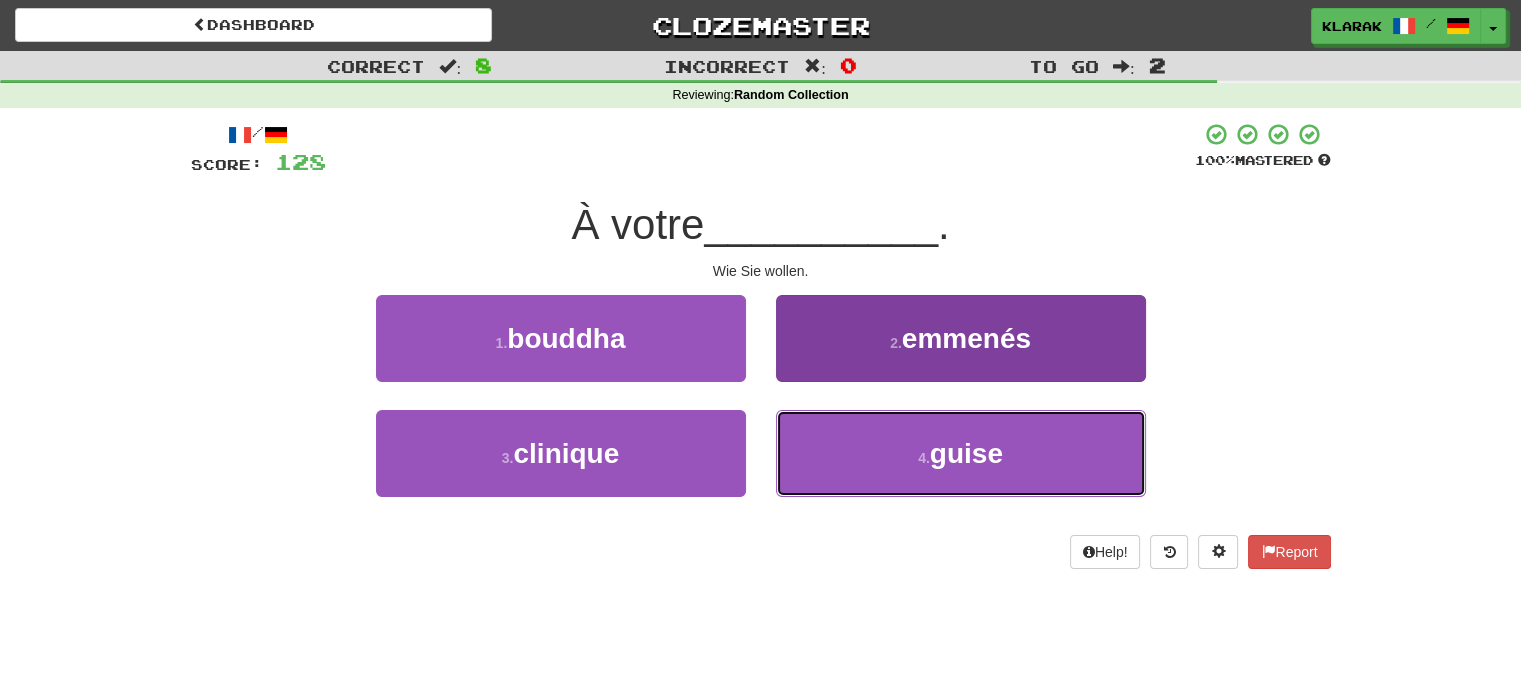 click on "4 .  guise" at bounding box center (961, 453) 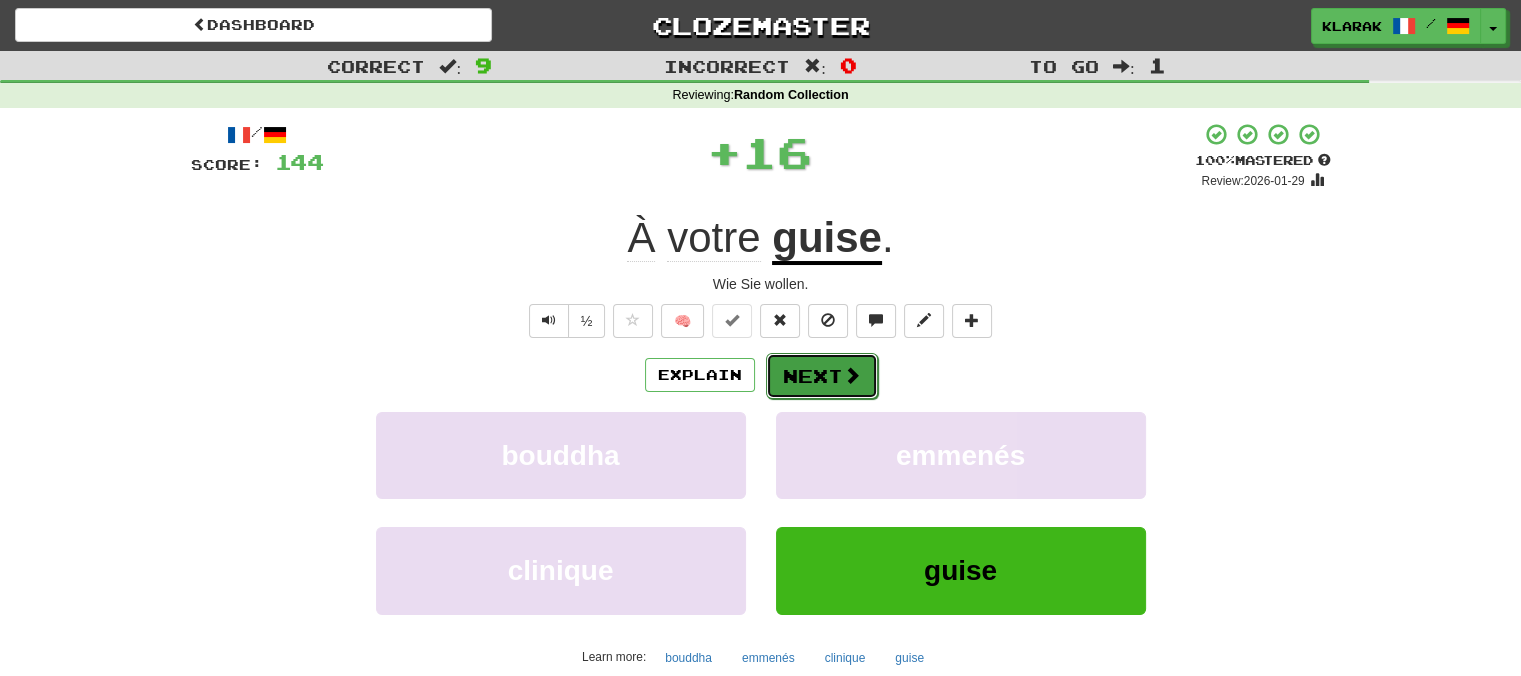 click on "Next" at bounding box center (822, 376) 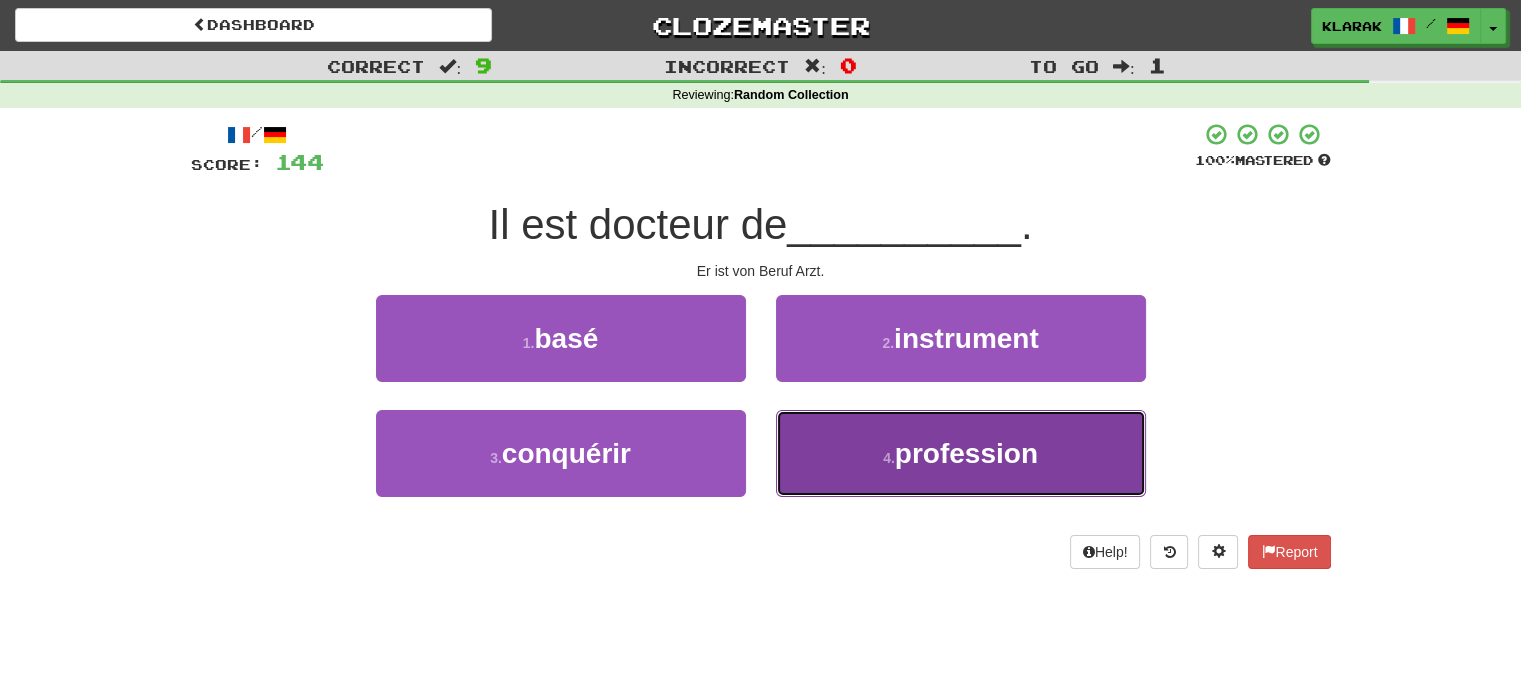 click on "4 .  profession" at bounding box center [961, 453] 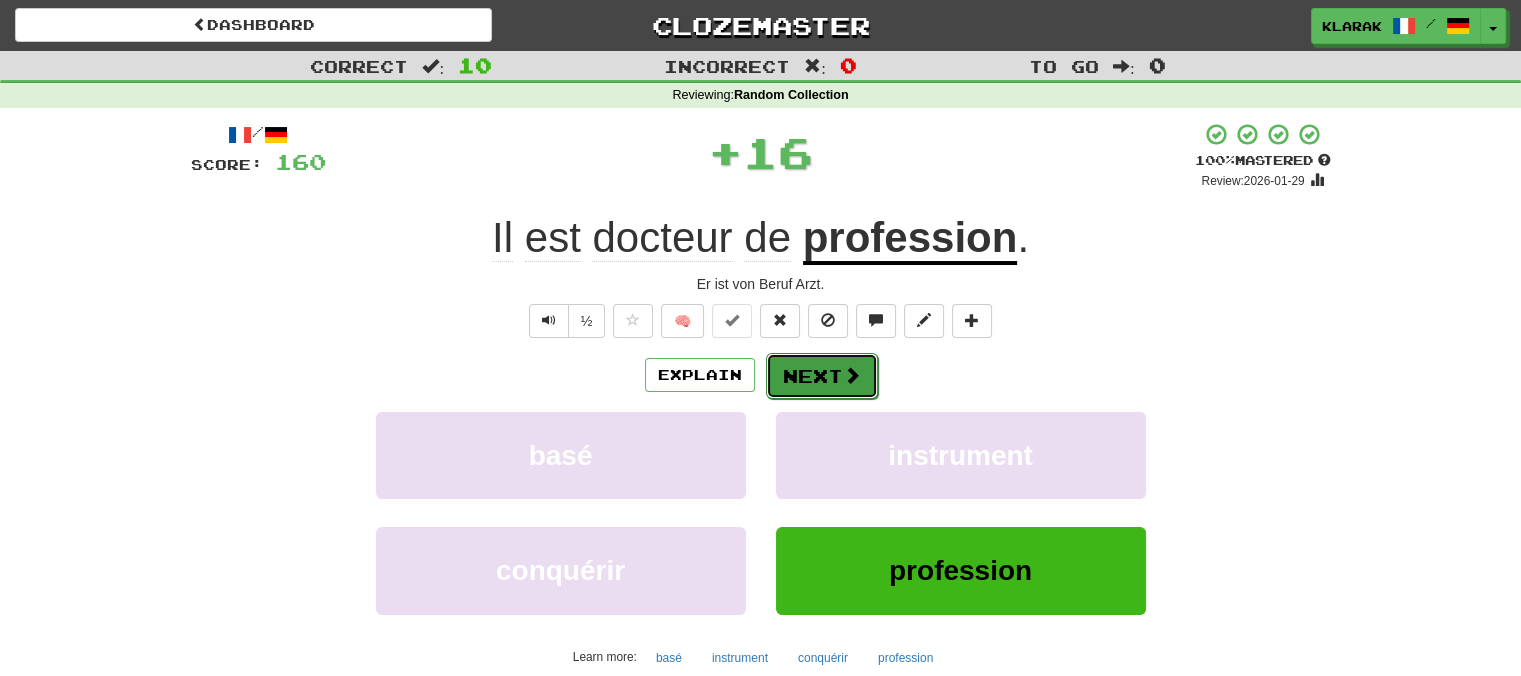 click on "Next" at bounding box center [822, 376] 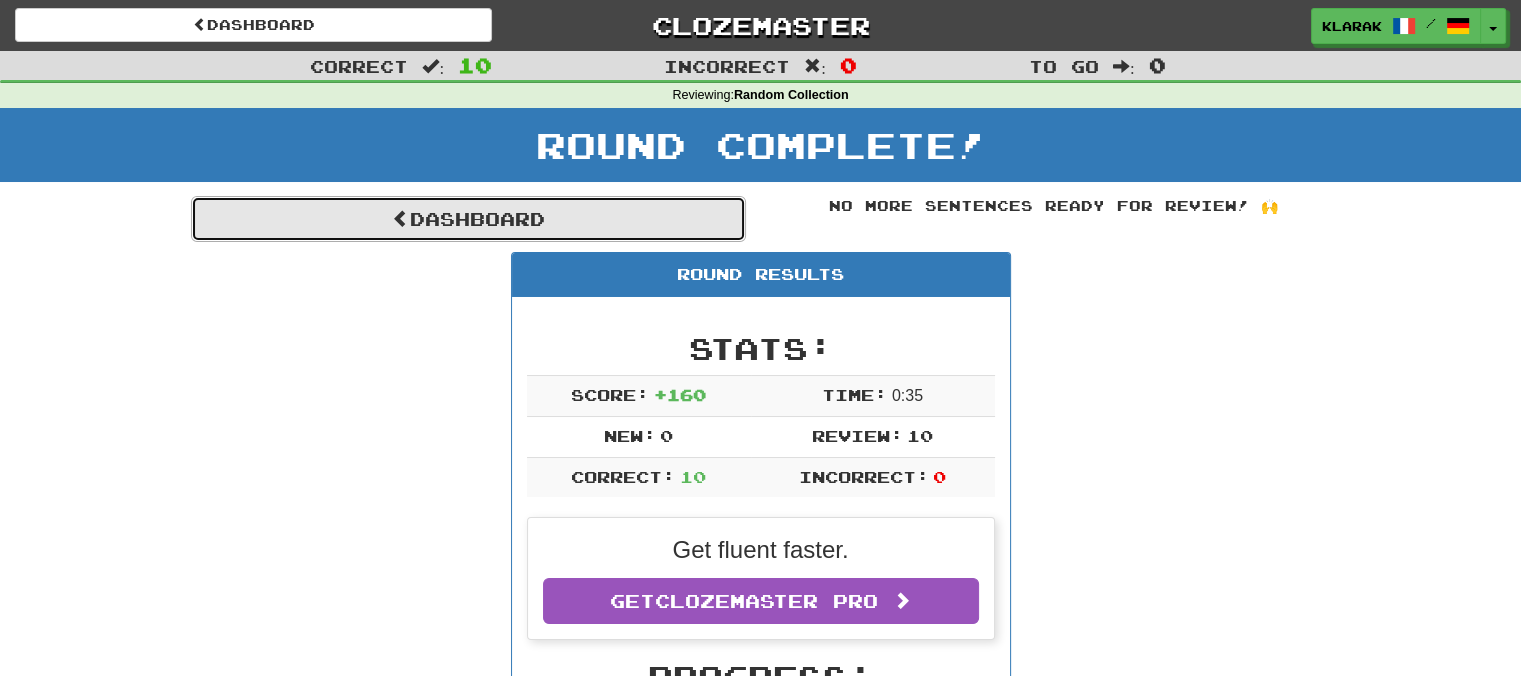 click on "Dashboard" at bounding box center [468, 219] 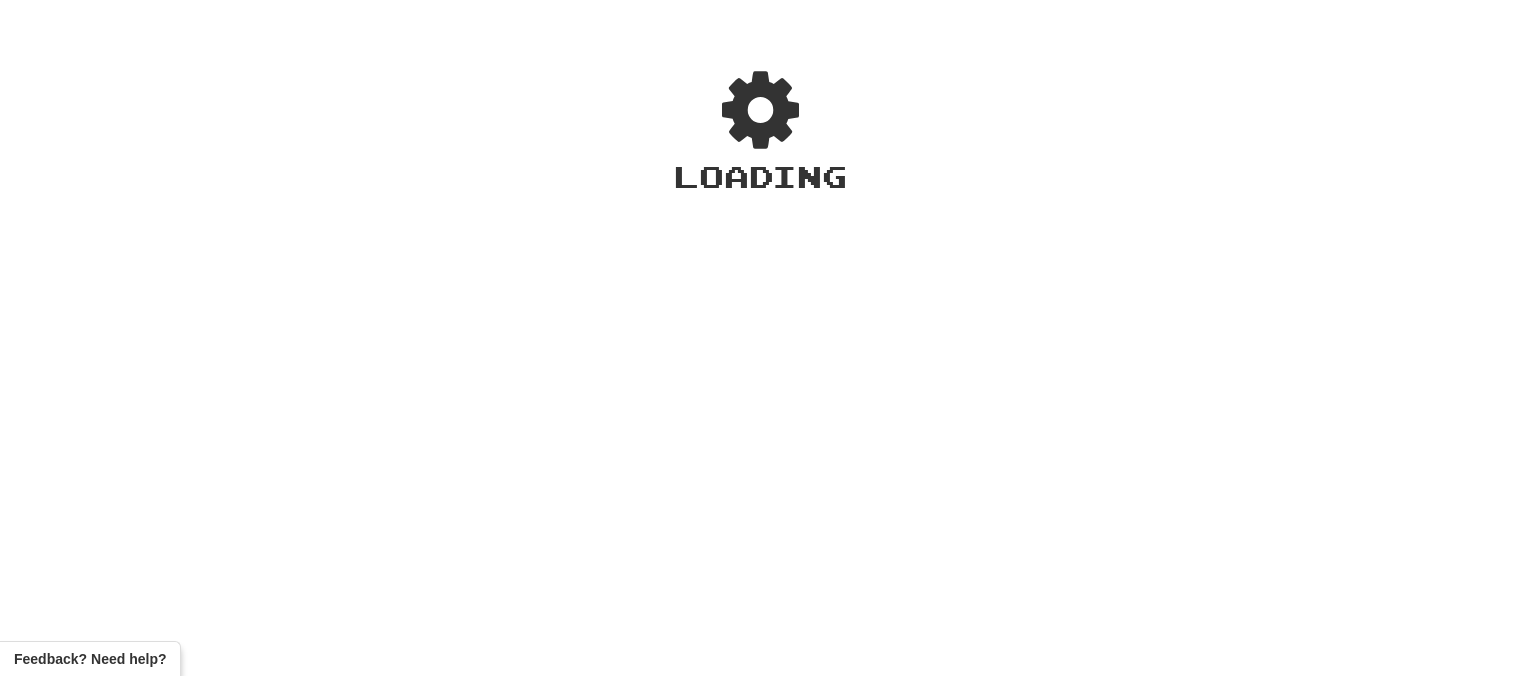 scroll, scrollTop: 0, scrollLeft: 0, axis: both 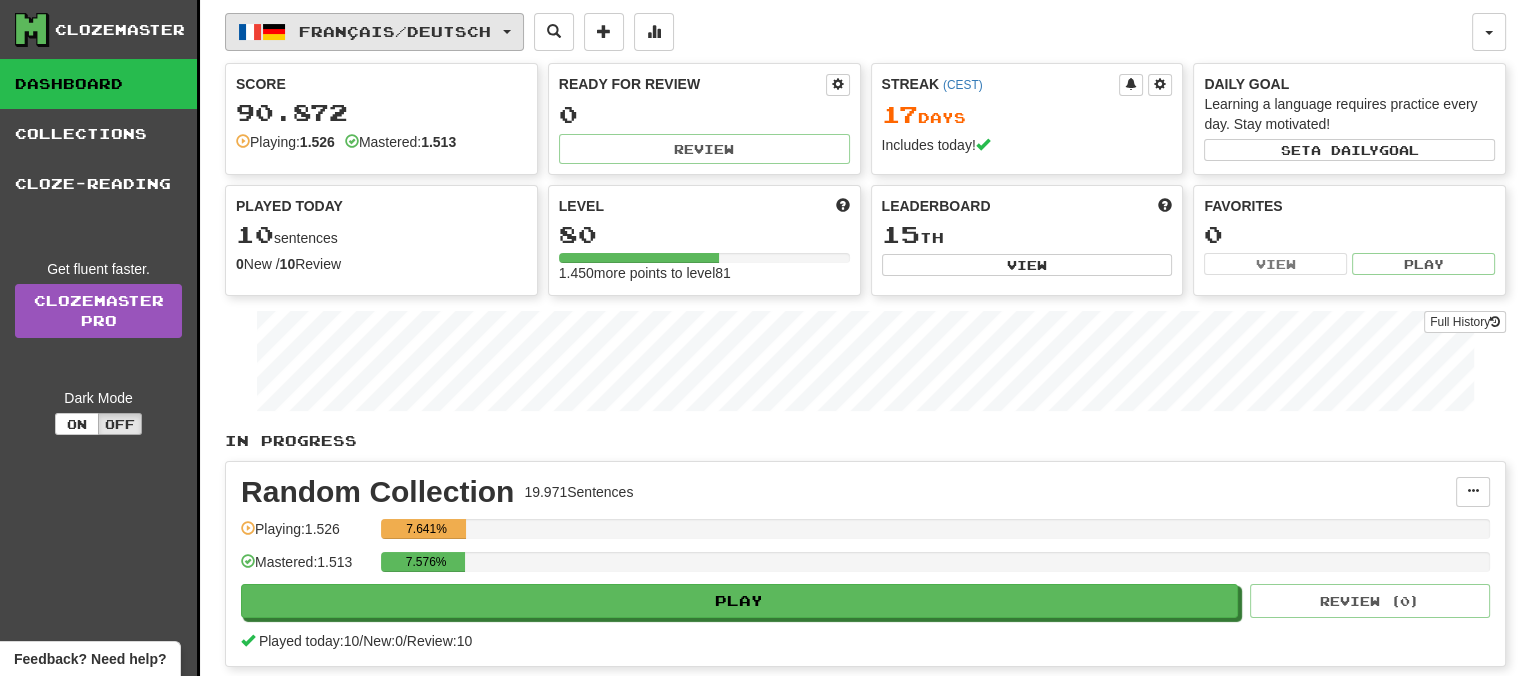 click on "Français  /  Deutsch" at bounding box center (374, 32) 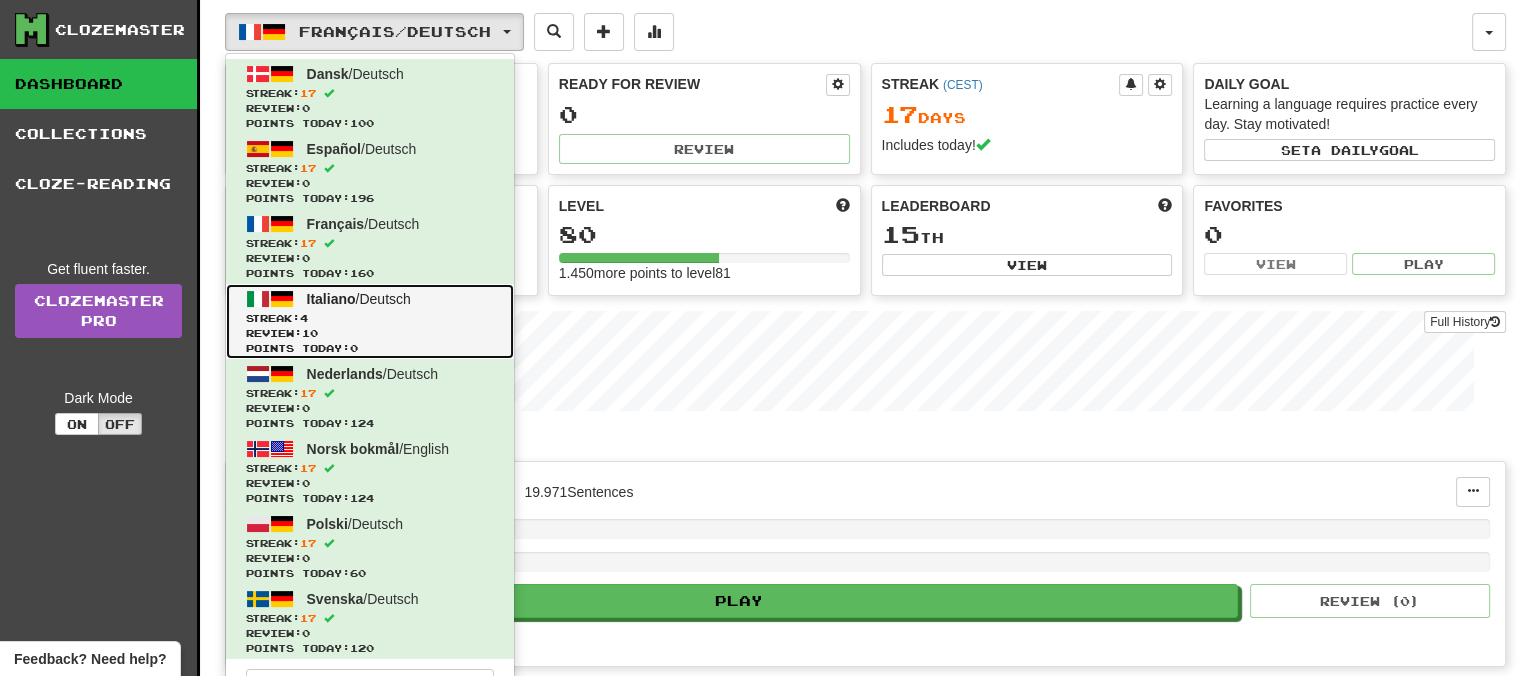 click on "Italiano" at bounding box center [331, 299] 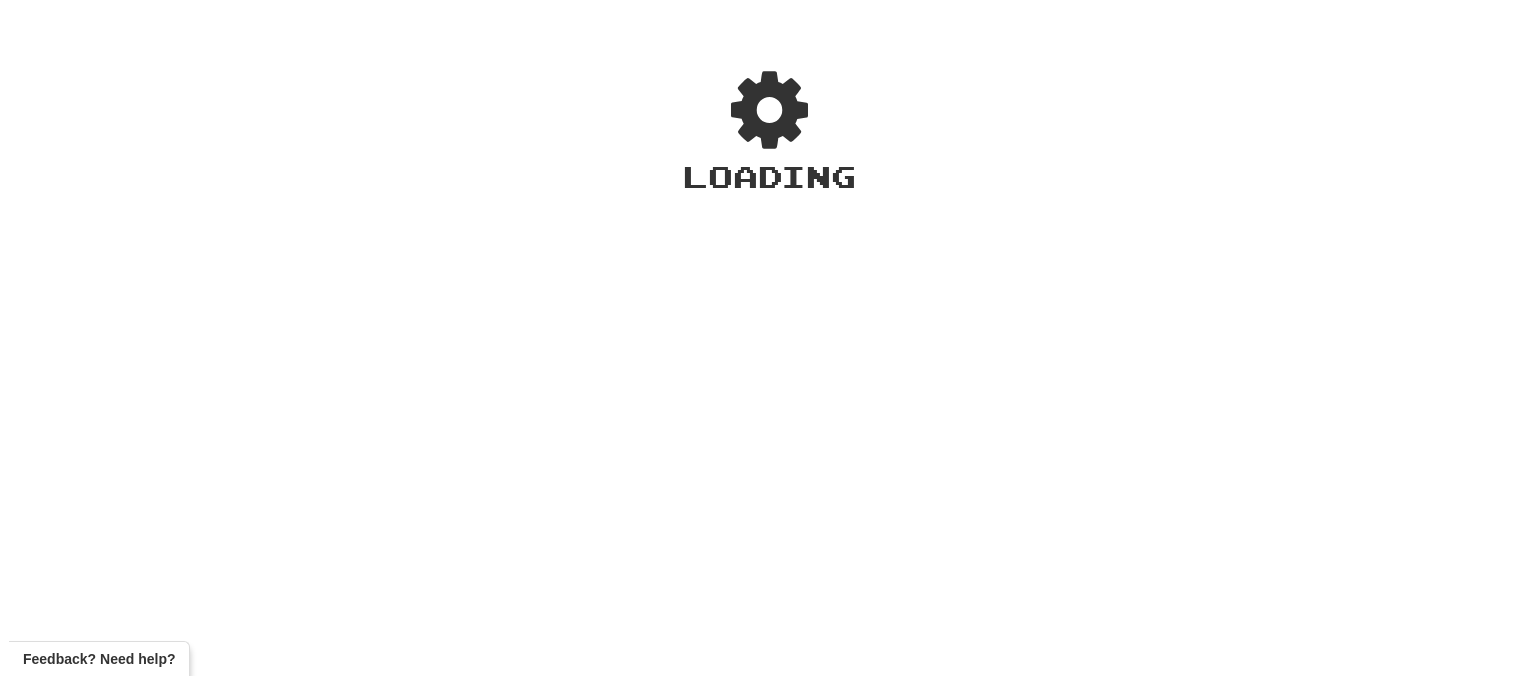 scroll, scrollTop: 0, scrollLeft: 0, axis: both 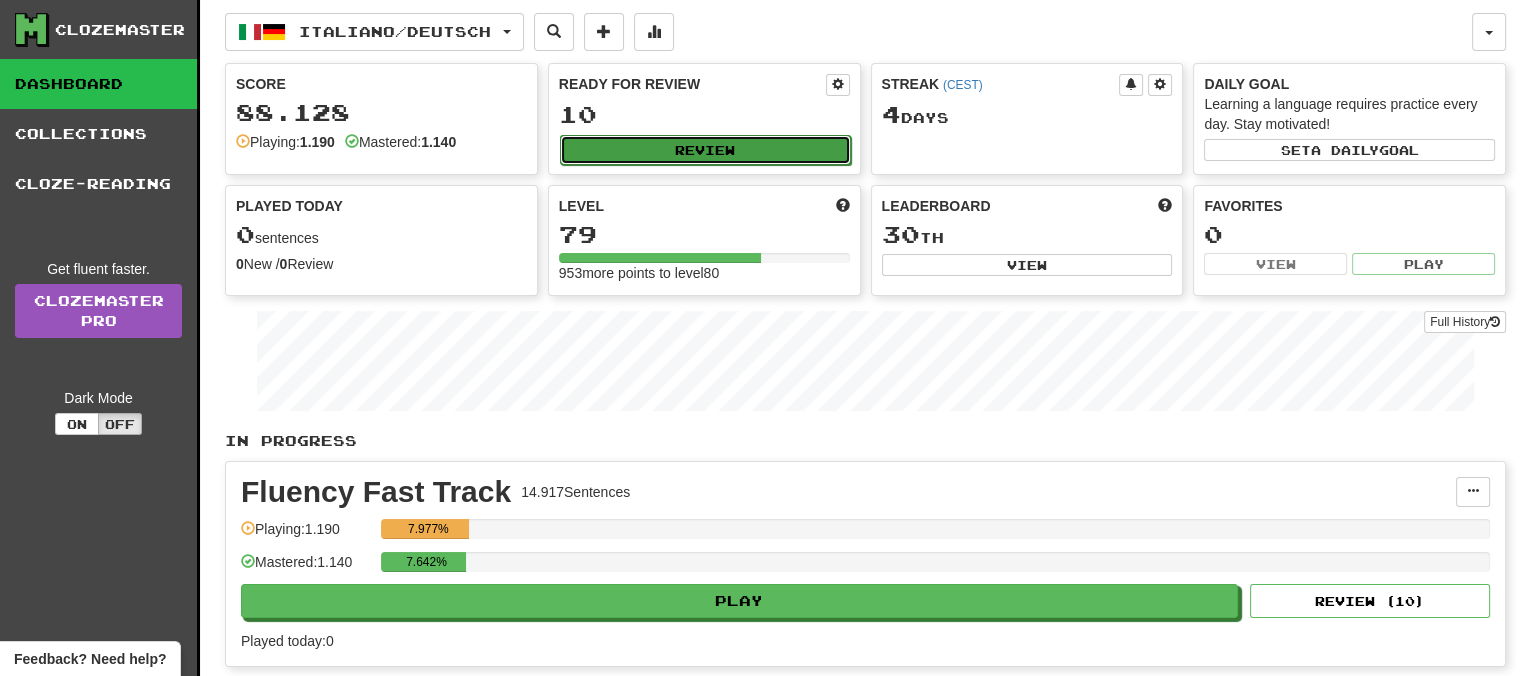 click on "Review" at bounding box center (705, 150) 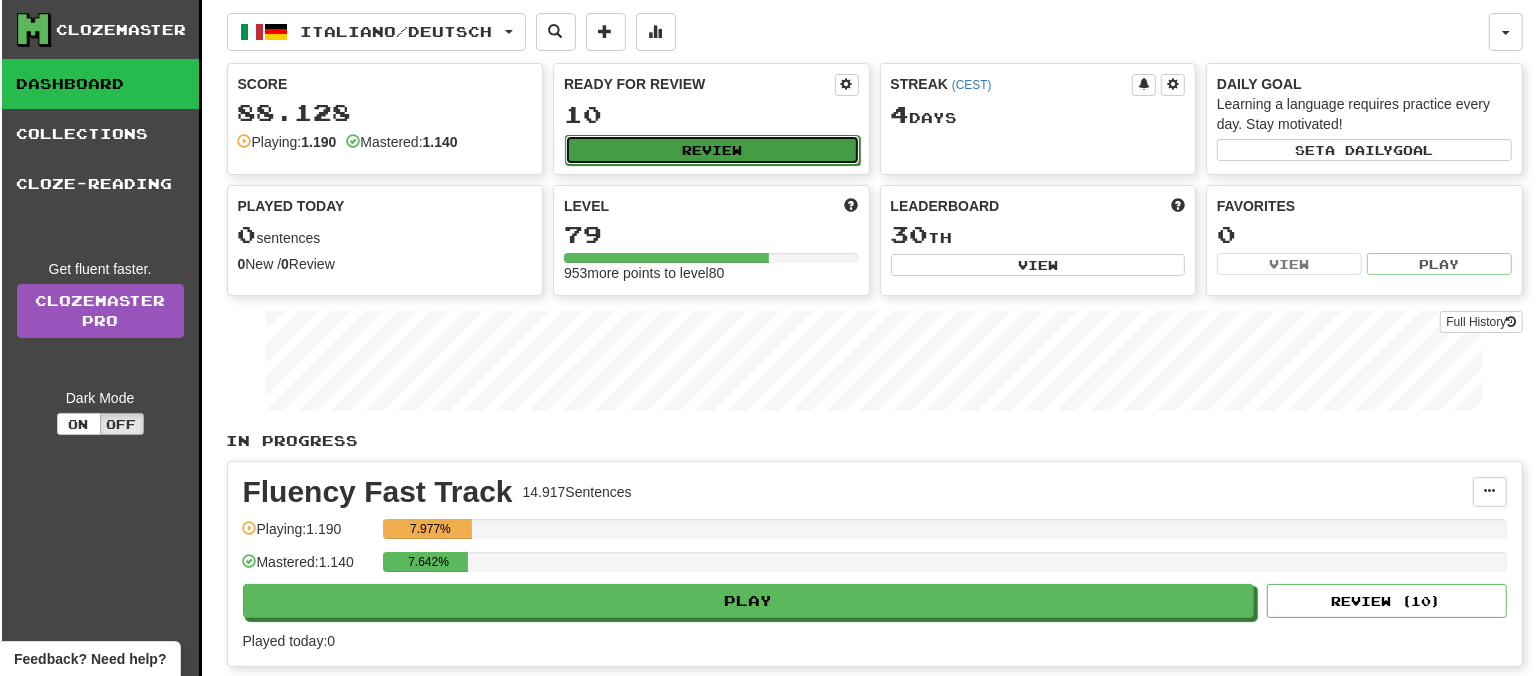 select on "**" 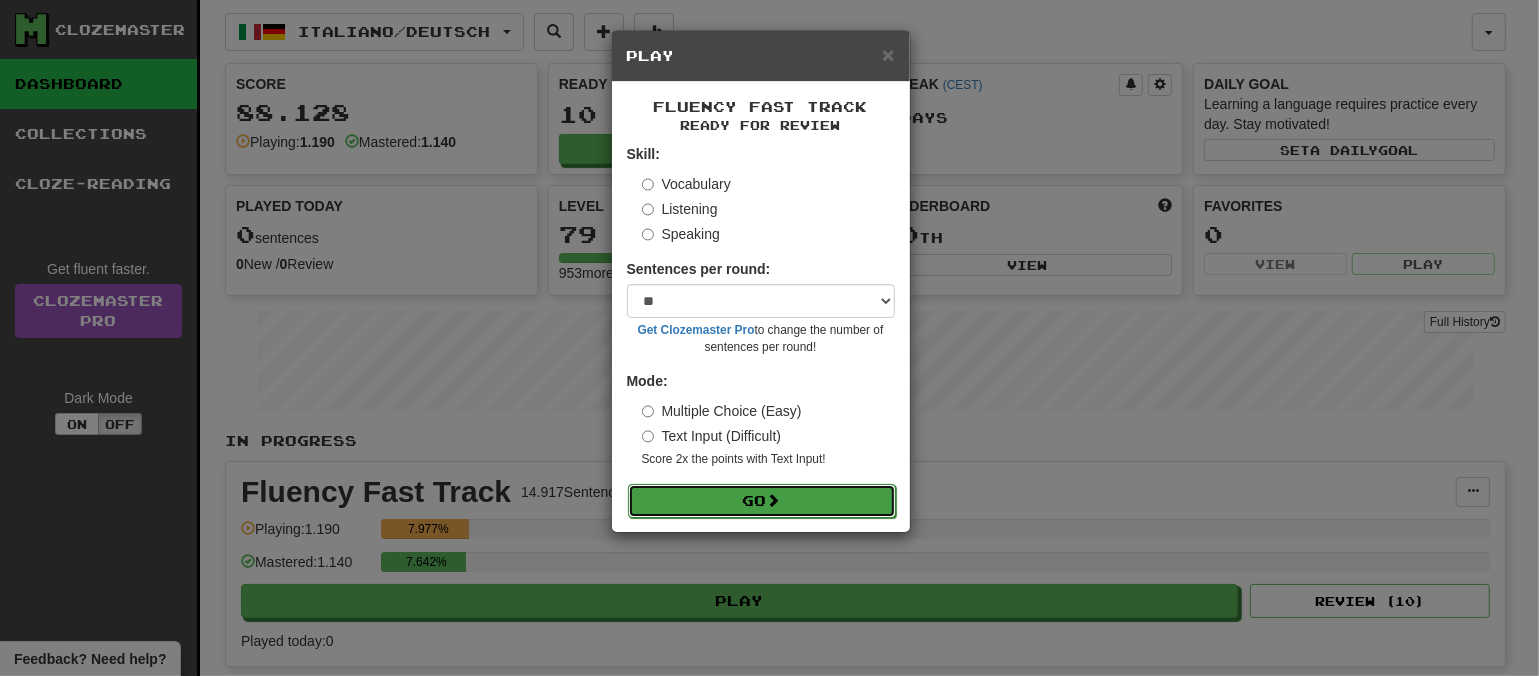 click on "Go" at bounding box center (762, 501) 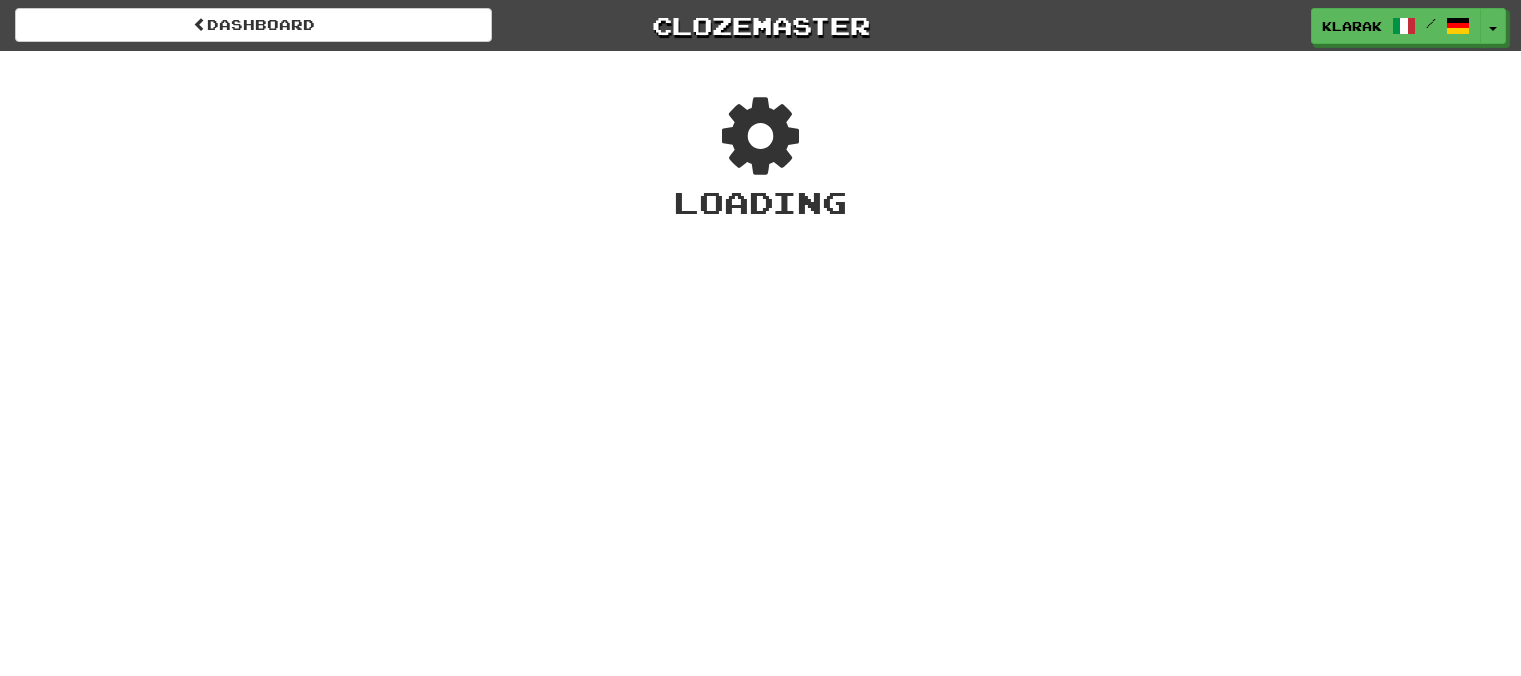 scroll, scrollTop: 0, scrollLeft: 0, axis: both 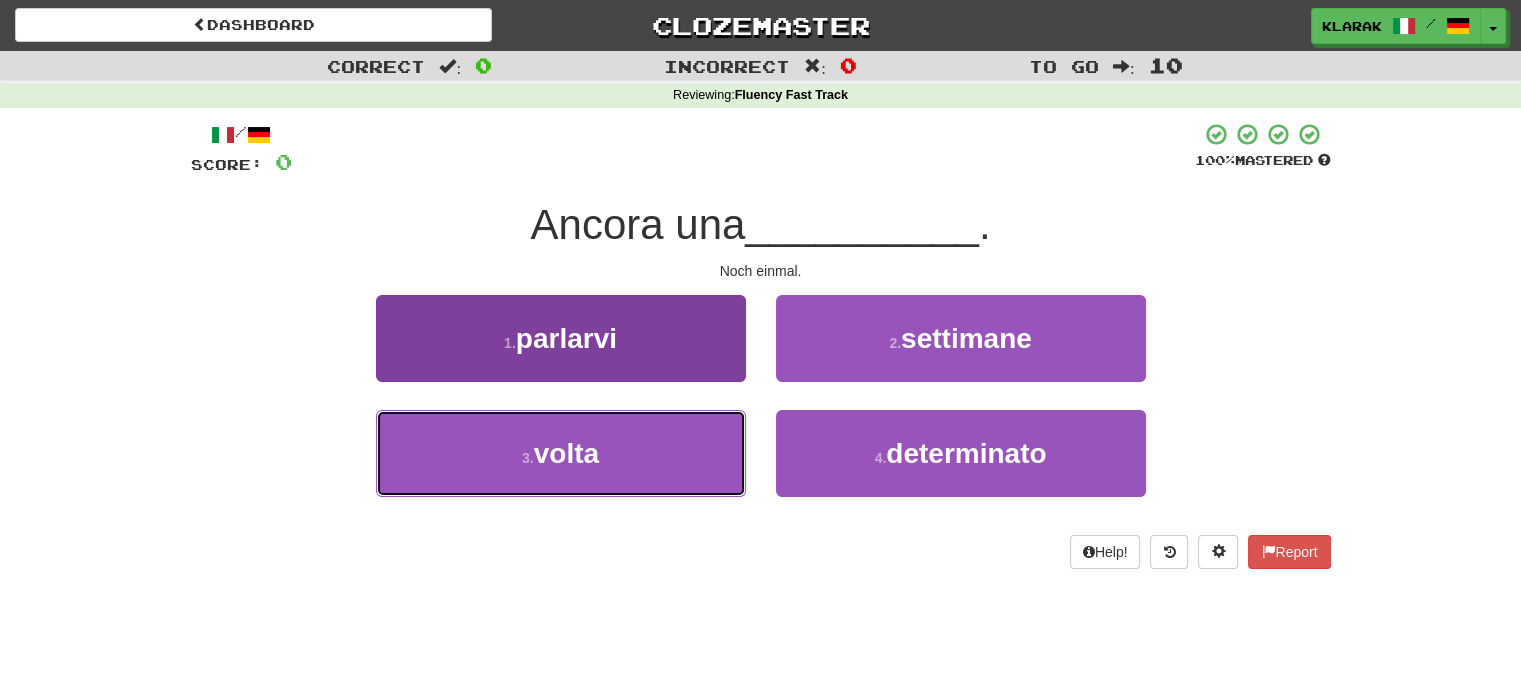 click on "3 .  volta" at bounding box center (561, 453) 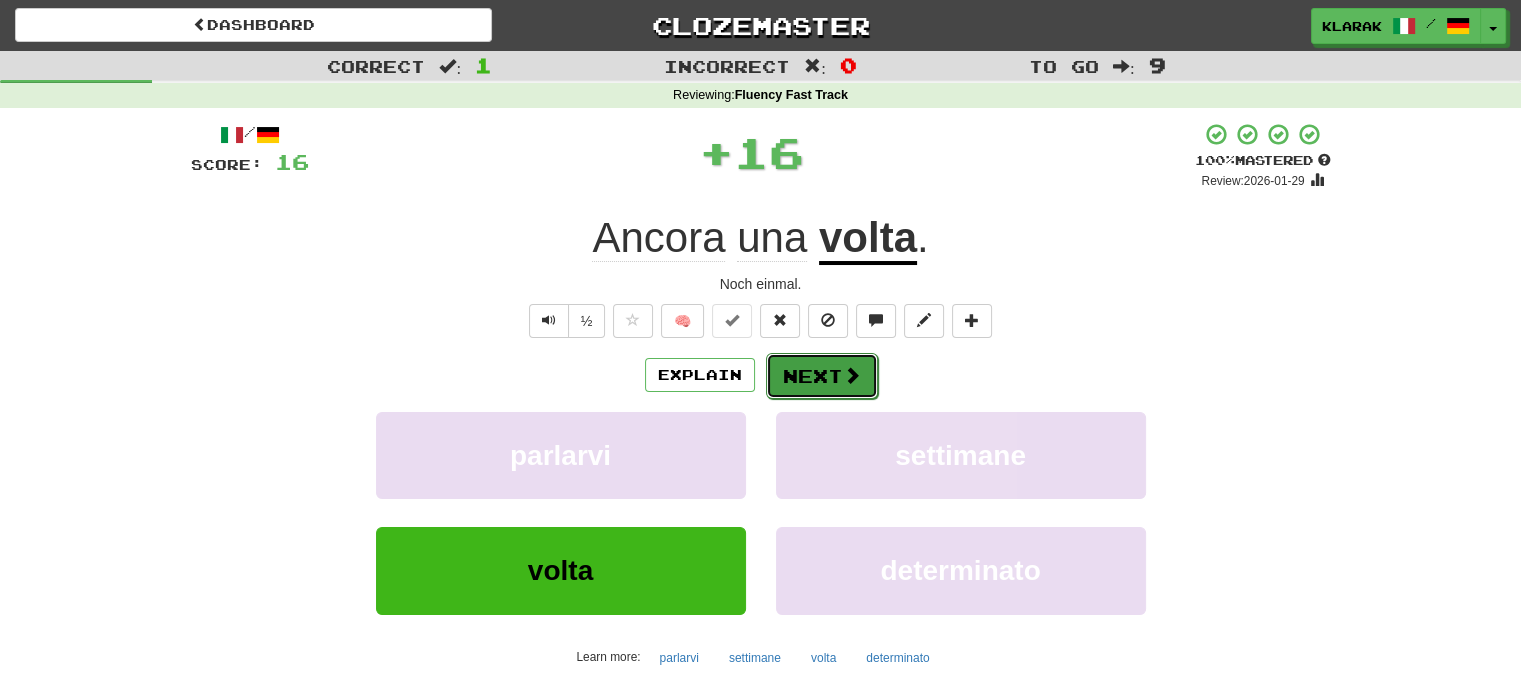 click on "Next" at bounding box center (822, 376) 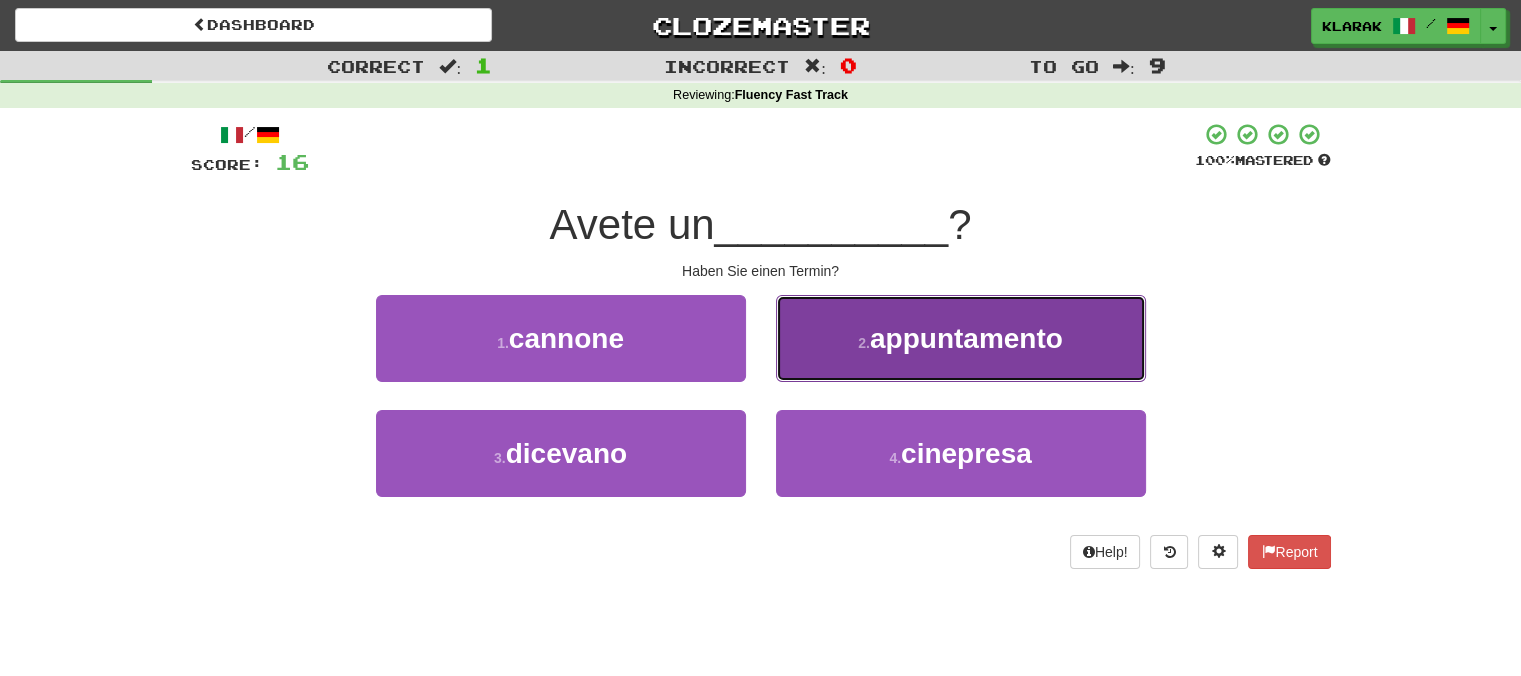 click on "2 .  appuntamento" at bounding box center (961, 338) 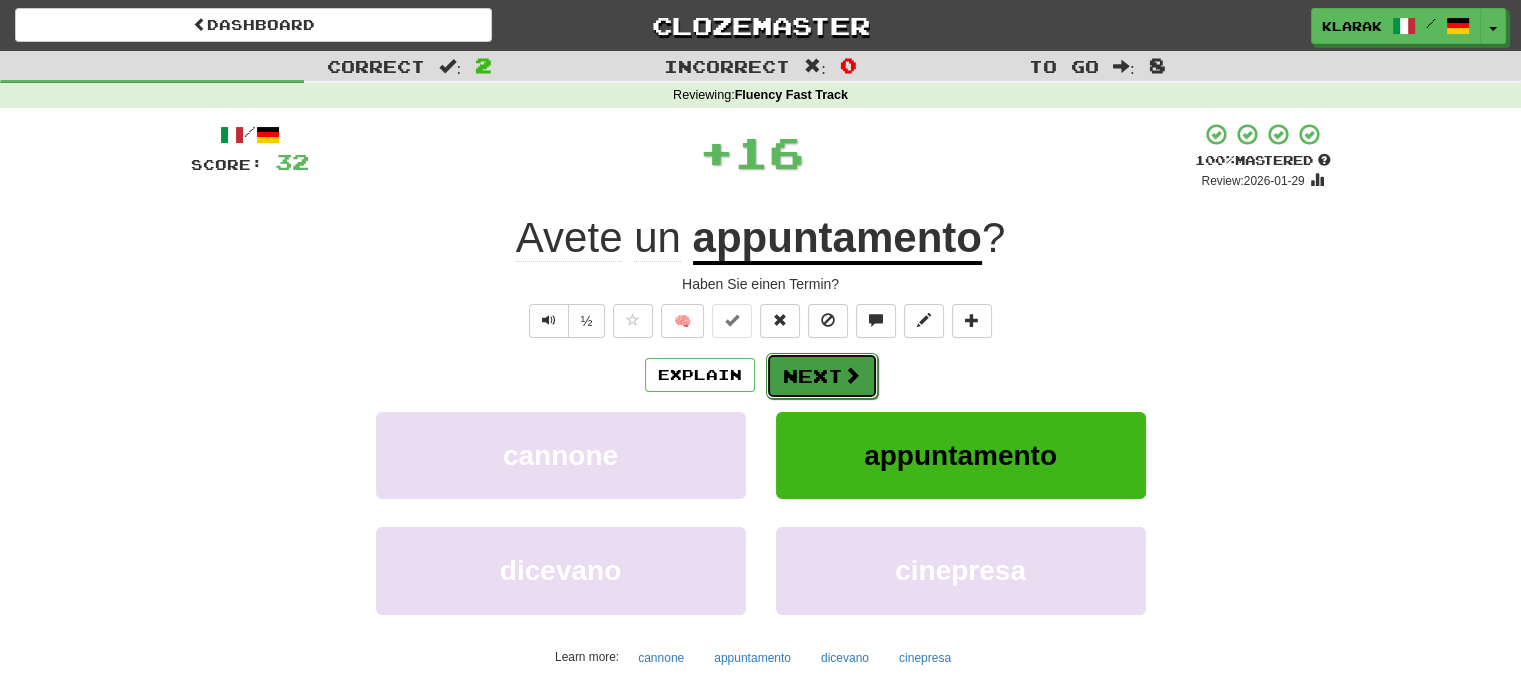 click on "Next" at bounding box center (822, 376) 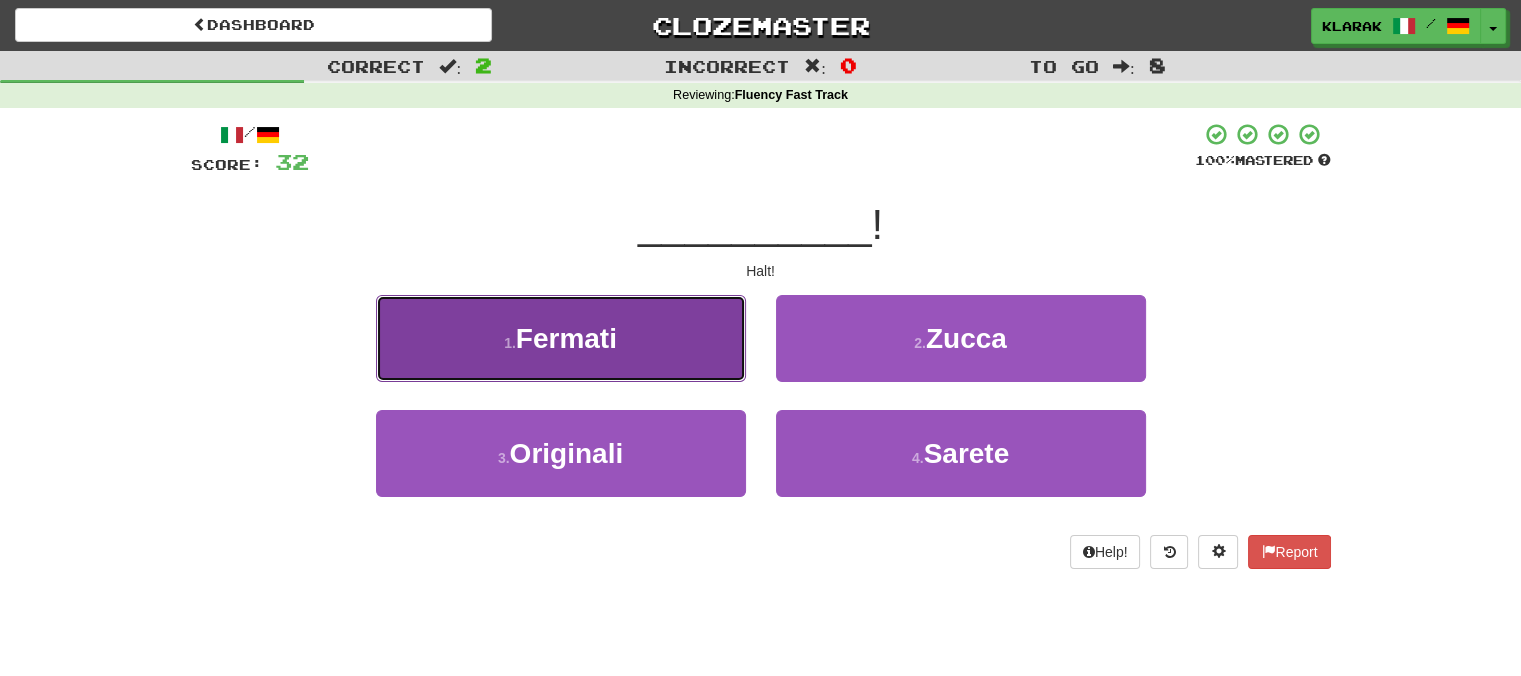 click on "1 .  Fermati" at bounding box center [561, 338] 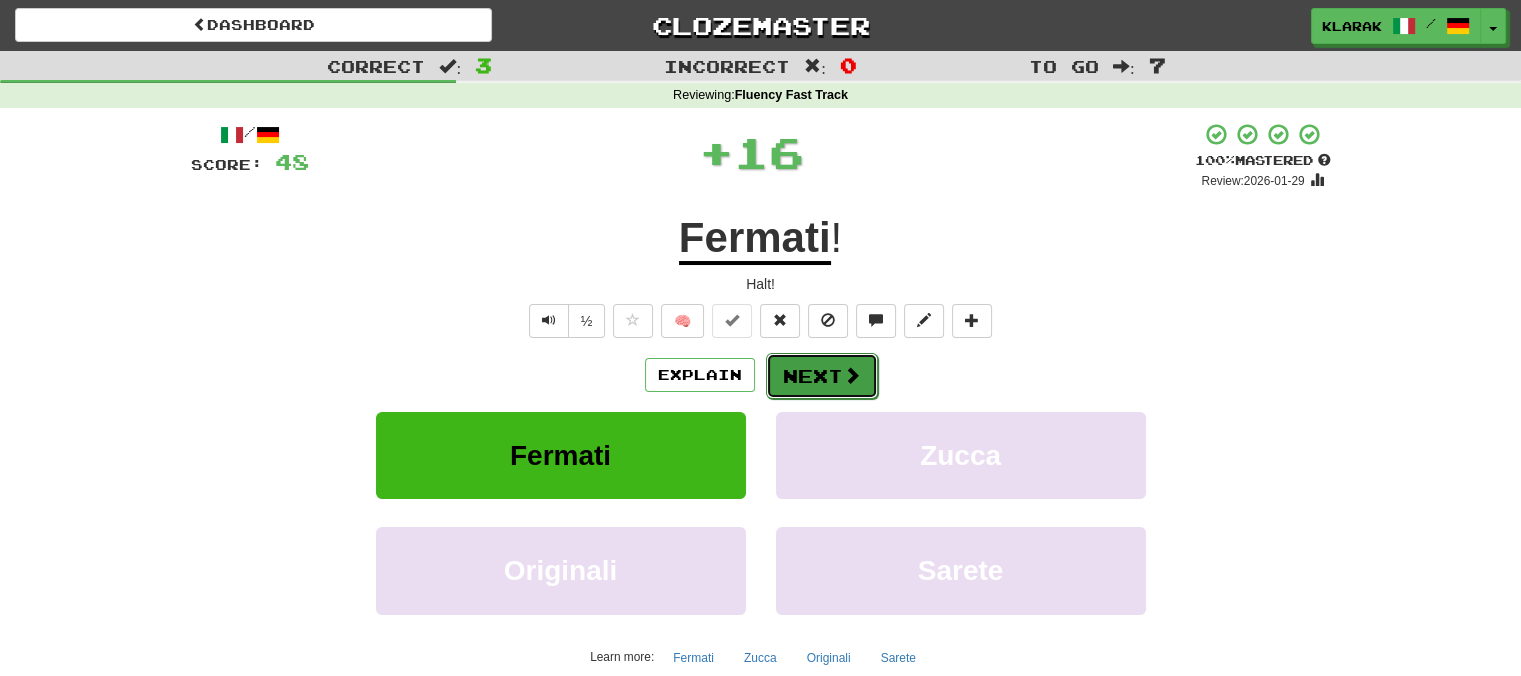 click on "Next" at bounding box center (822, 376) 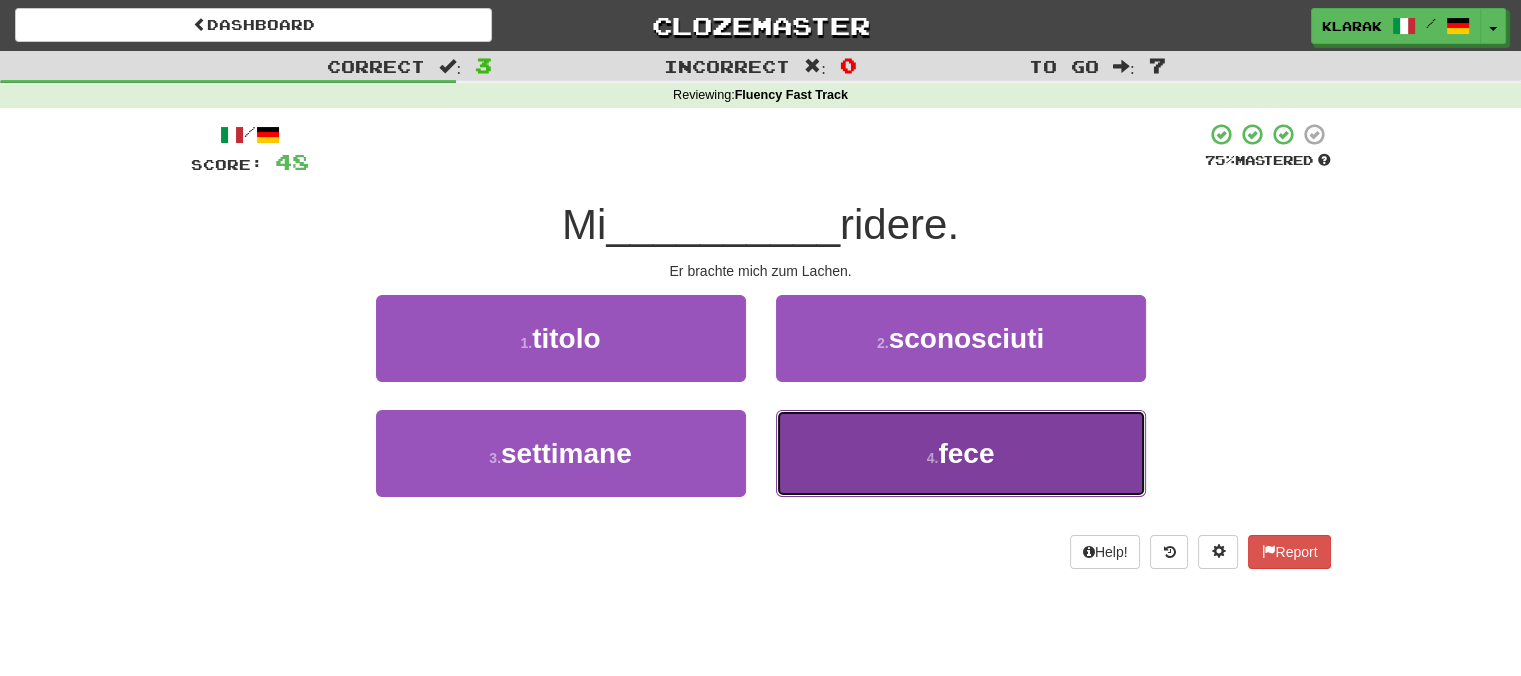 click on "4 .  fece" at bounding box center (961, 453) 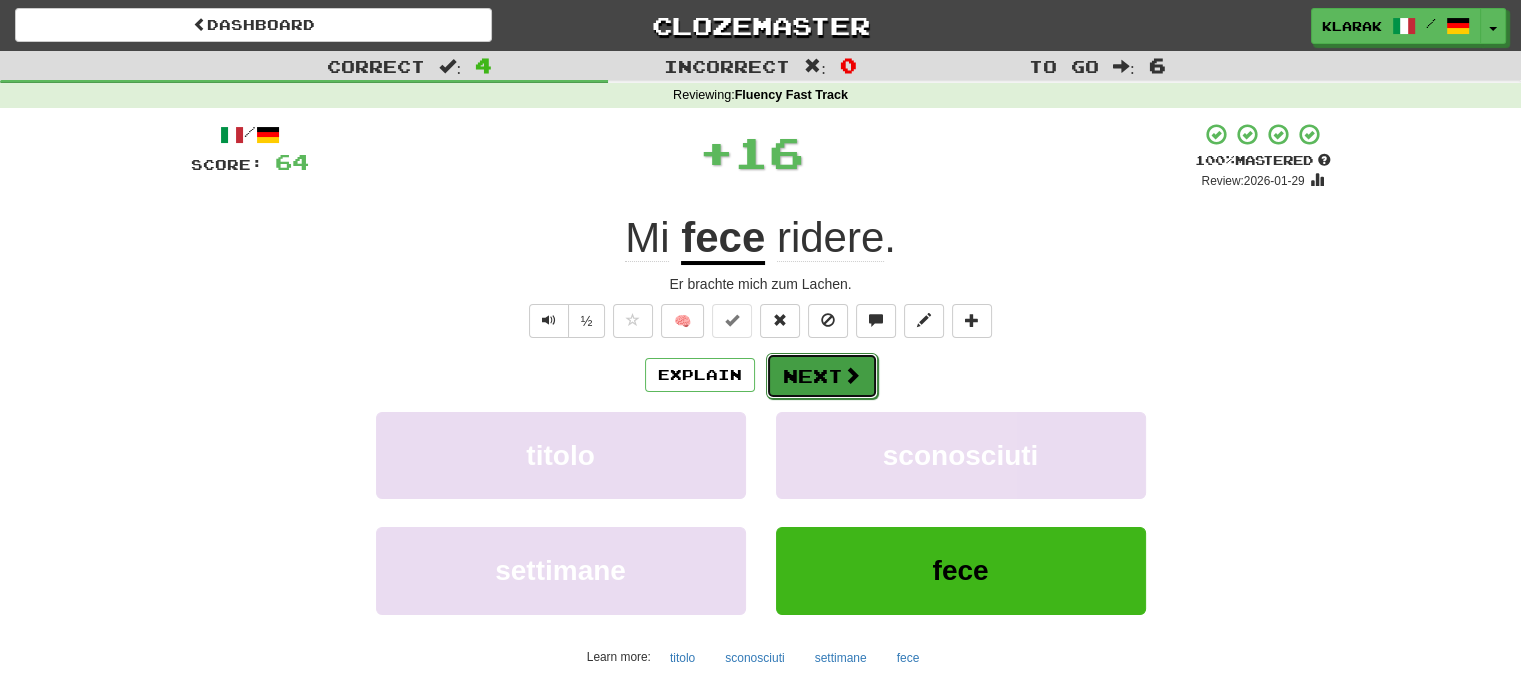 click on "Next" at bounding box center [822, 376] 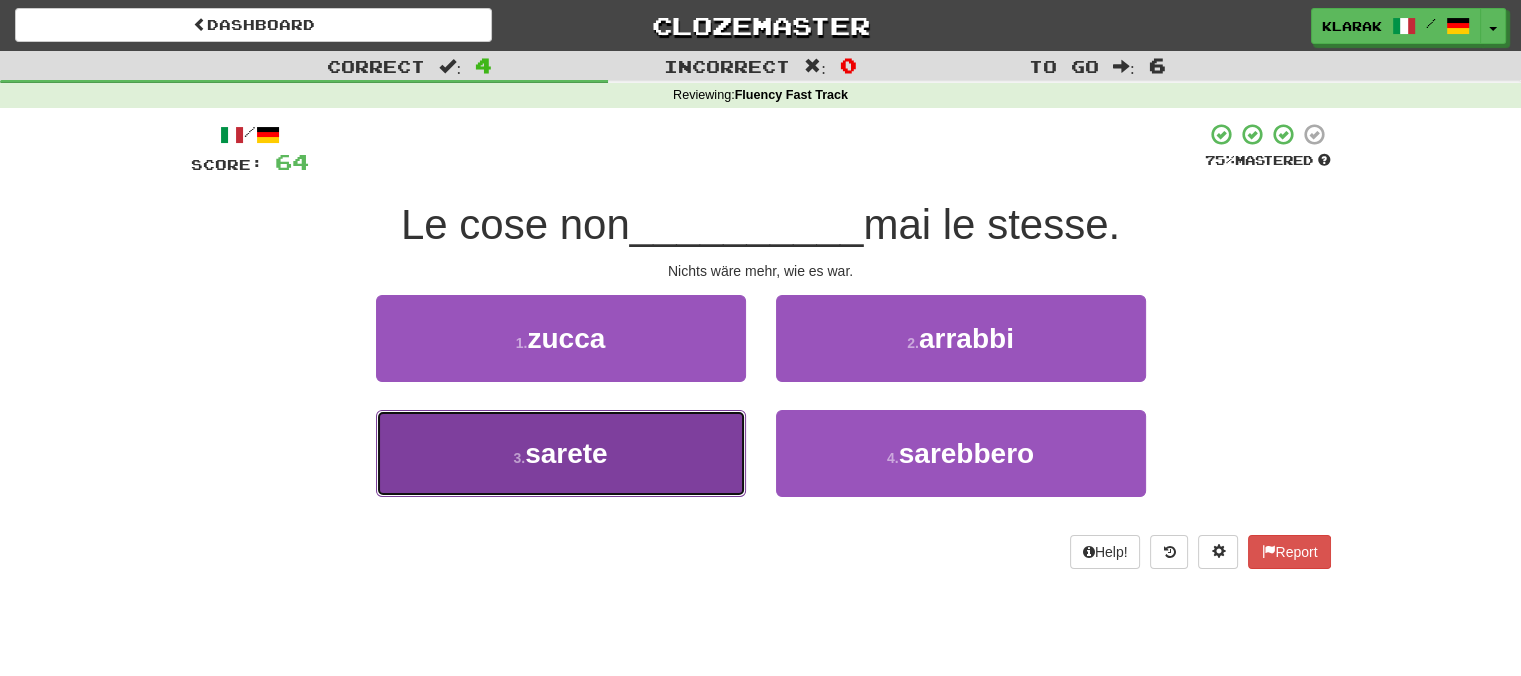 click on "3 .  sarete" at bounding box center [561, 453] 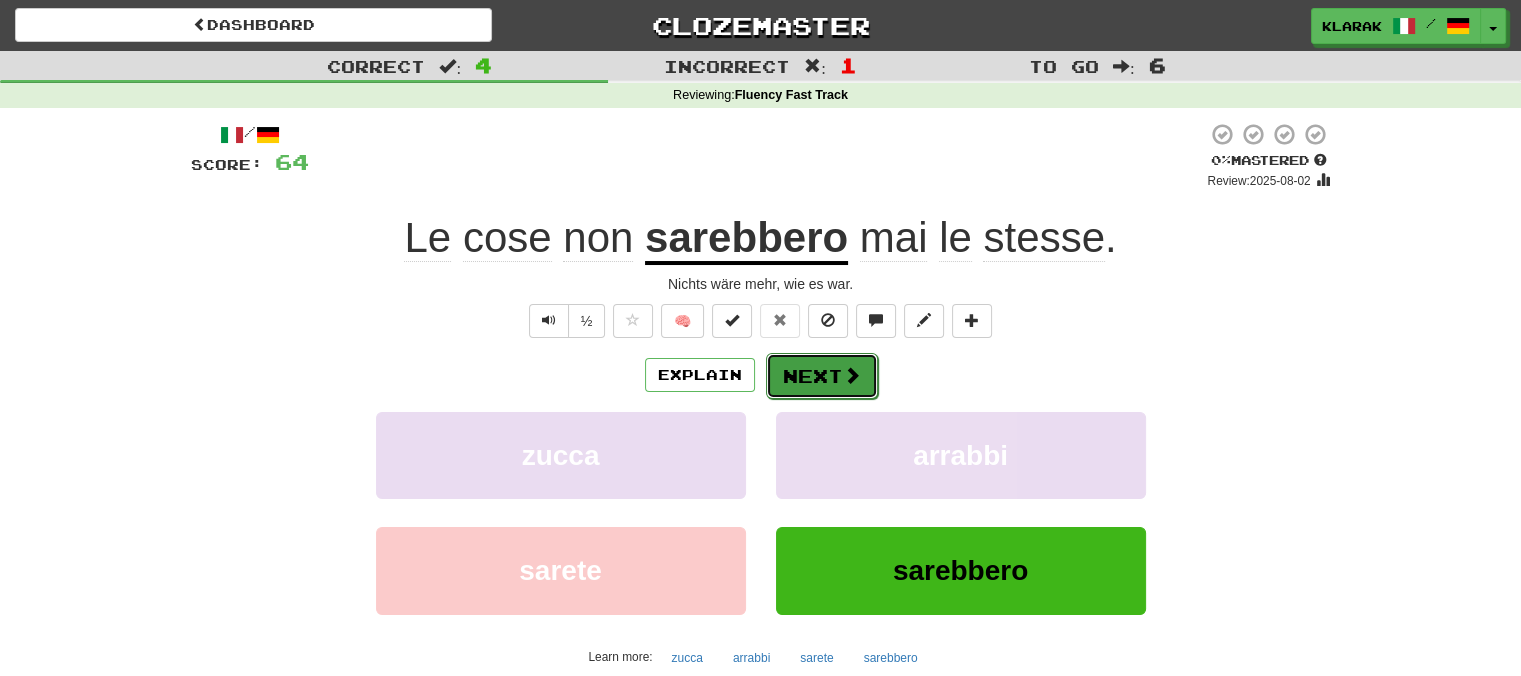 click on "Next" at bounding box center (822, 376) 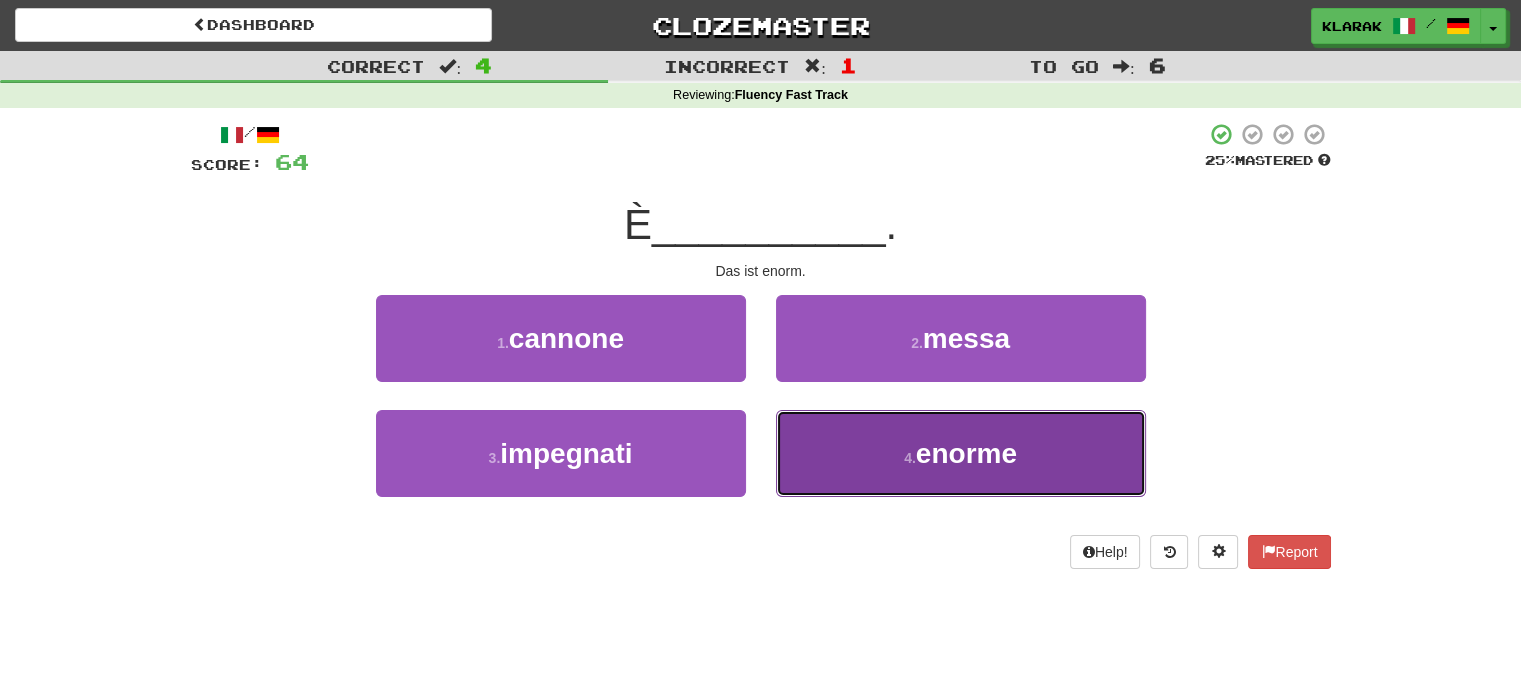click on "4 .  enorme" at bounding box center [961, 453] 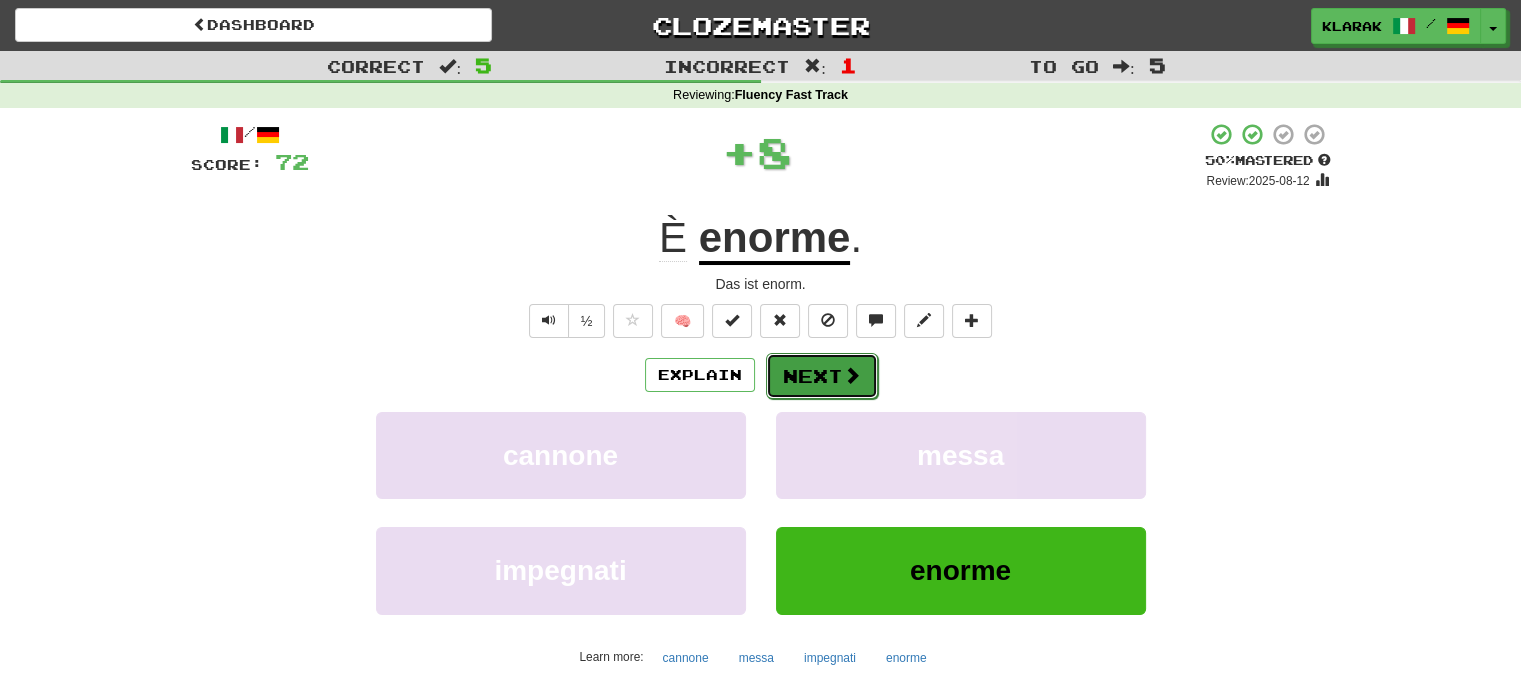 click on "Next" at bounding box center (822, 376) 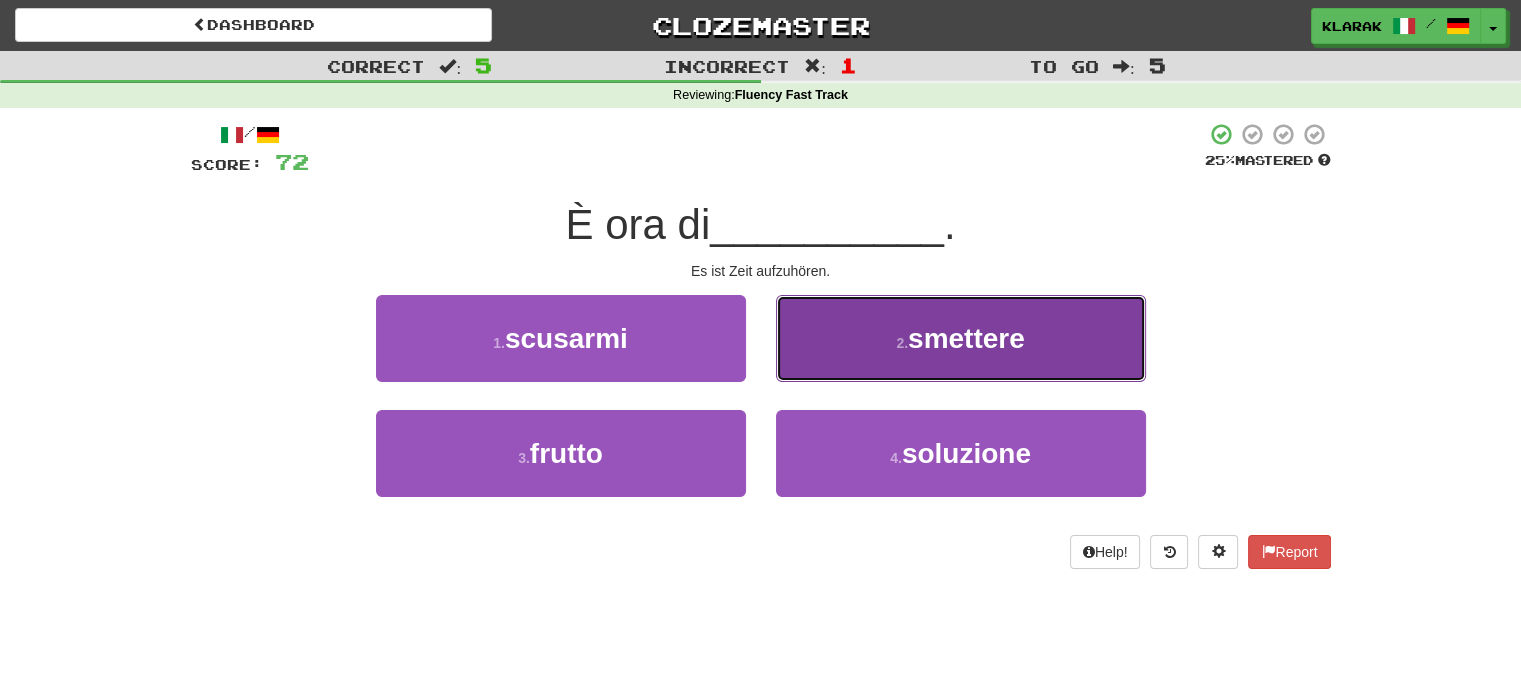 click on "2 .  smettere" at bounding box center (961, 338) 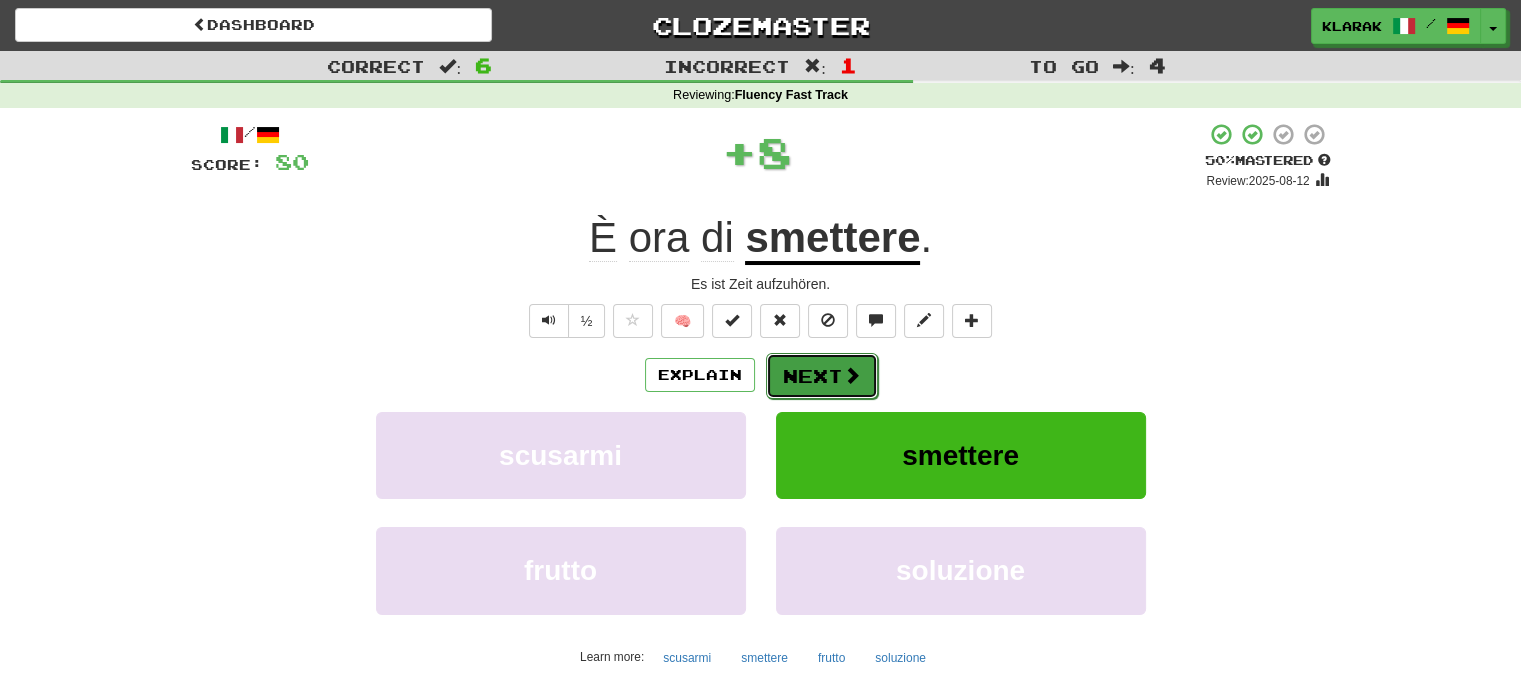 click on "Next" at bounding box center (822, 376) 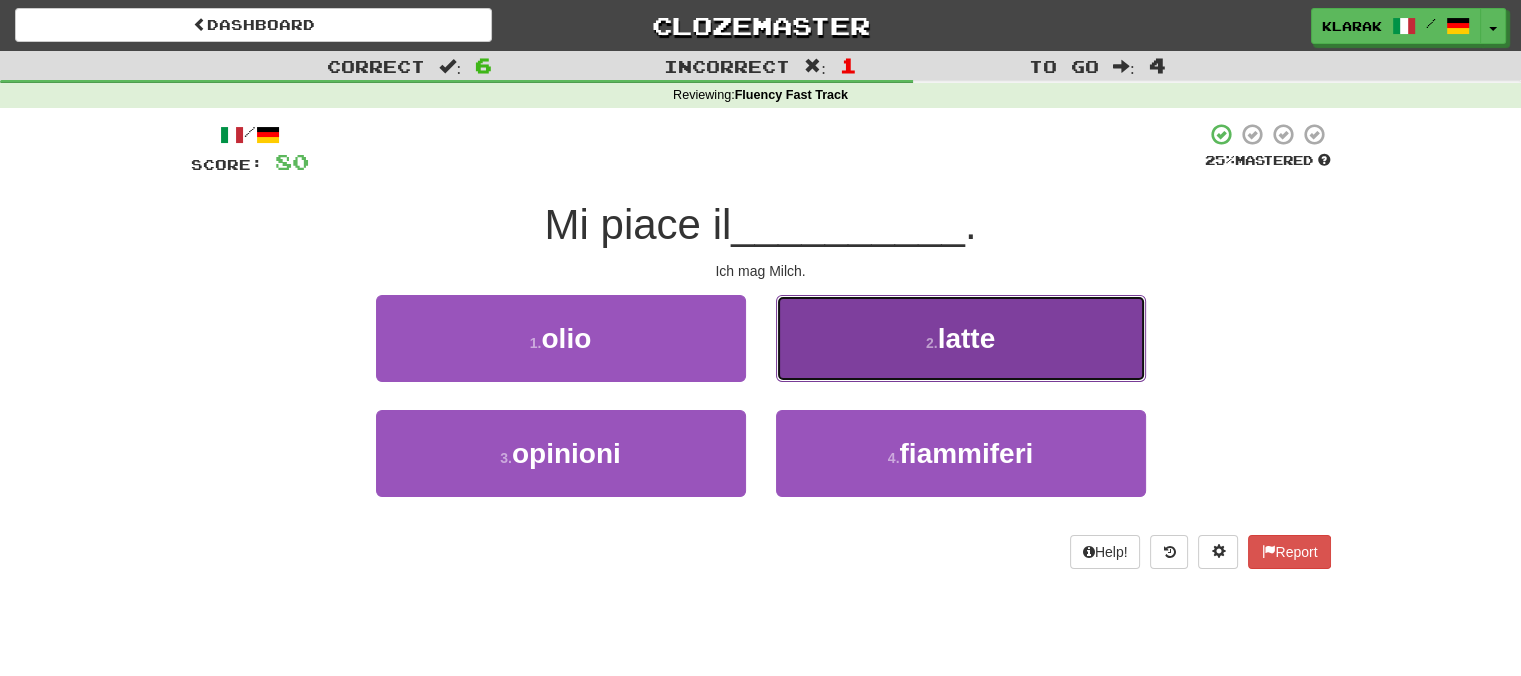 click on "2 .  latte" at bounding box center (961, 338) 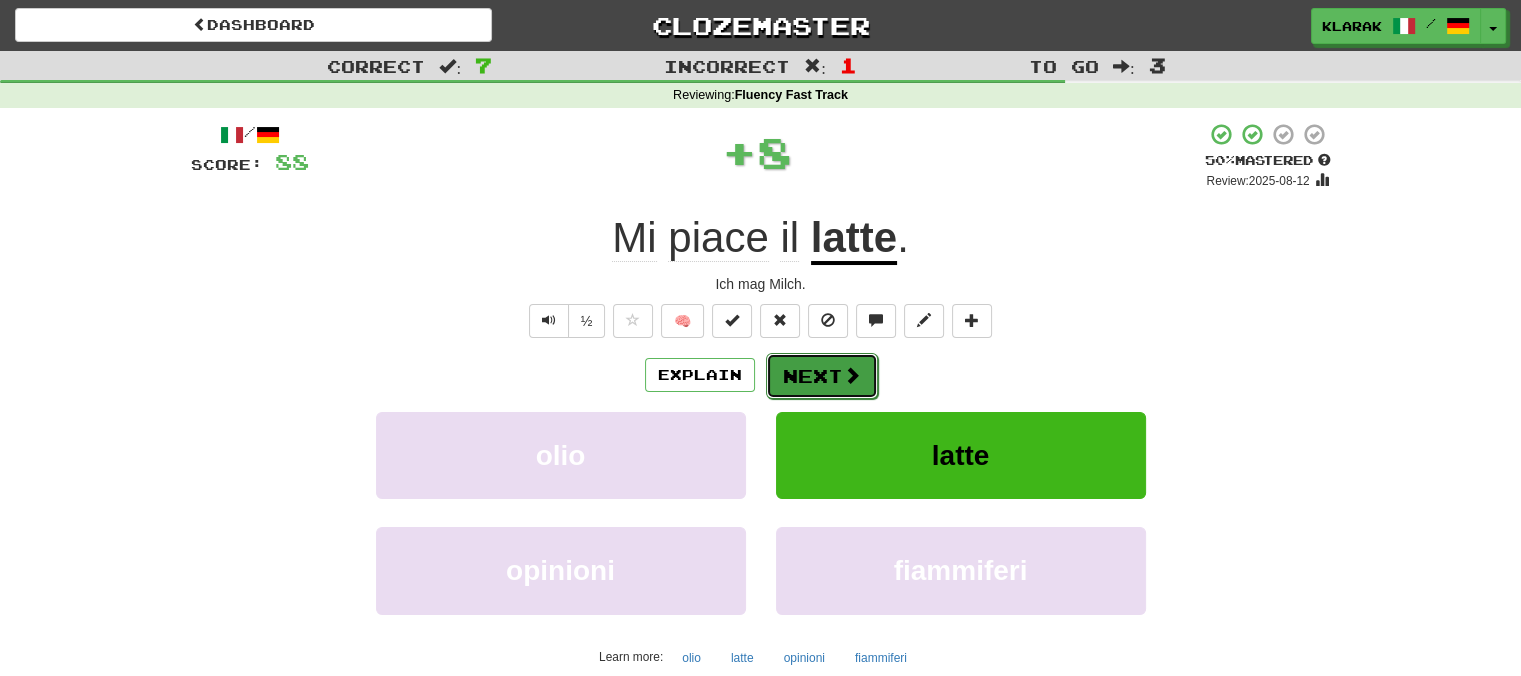 click on "Next" at bounding box center (822, 376) 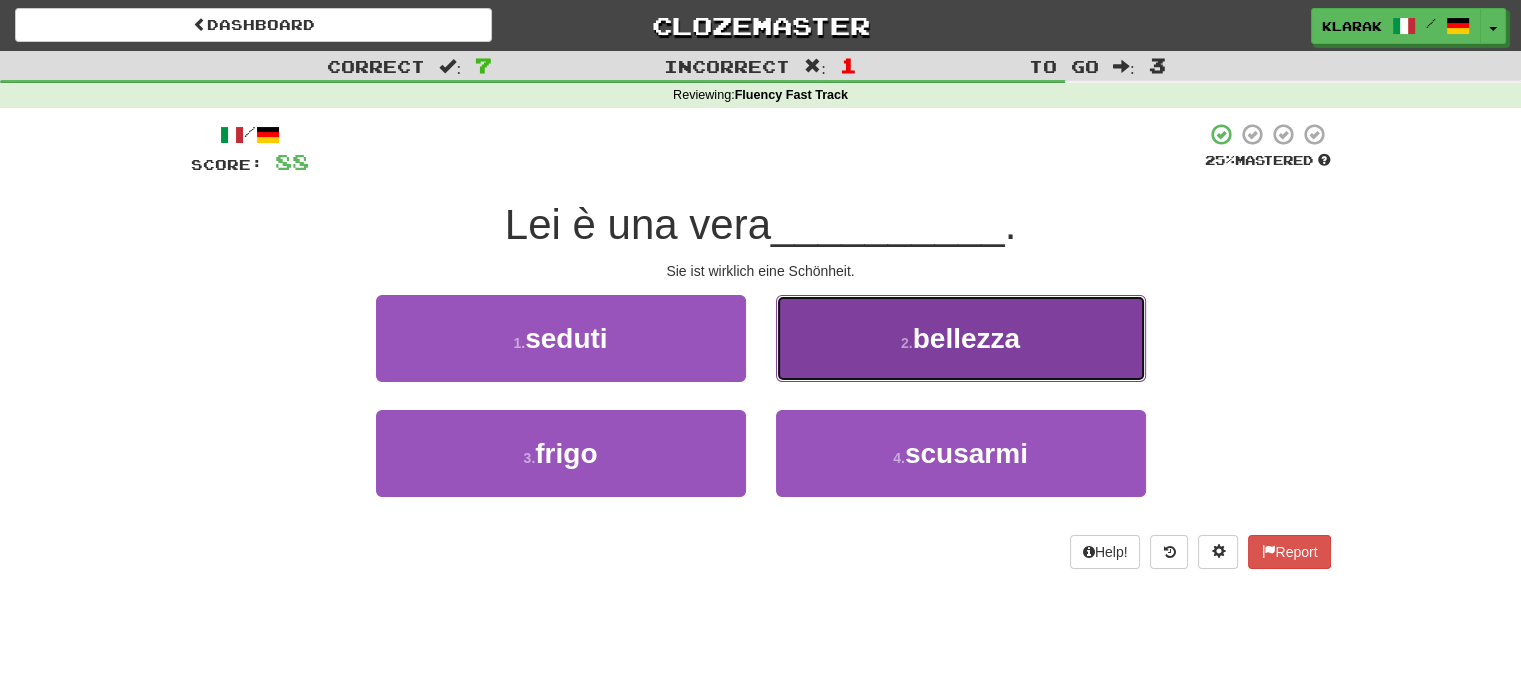 click on "2 .  bellezza" at bounding box center (961, 338) 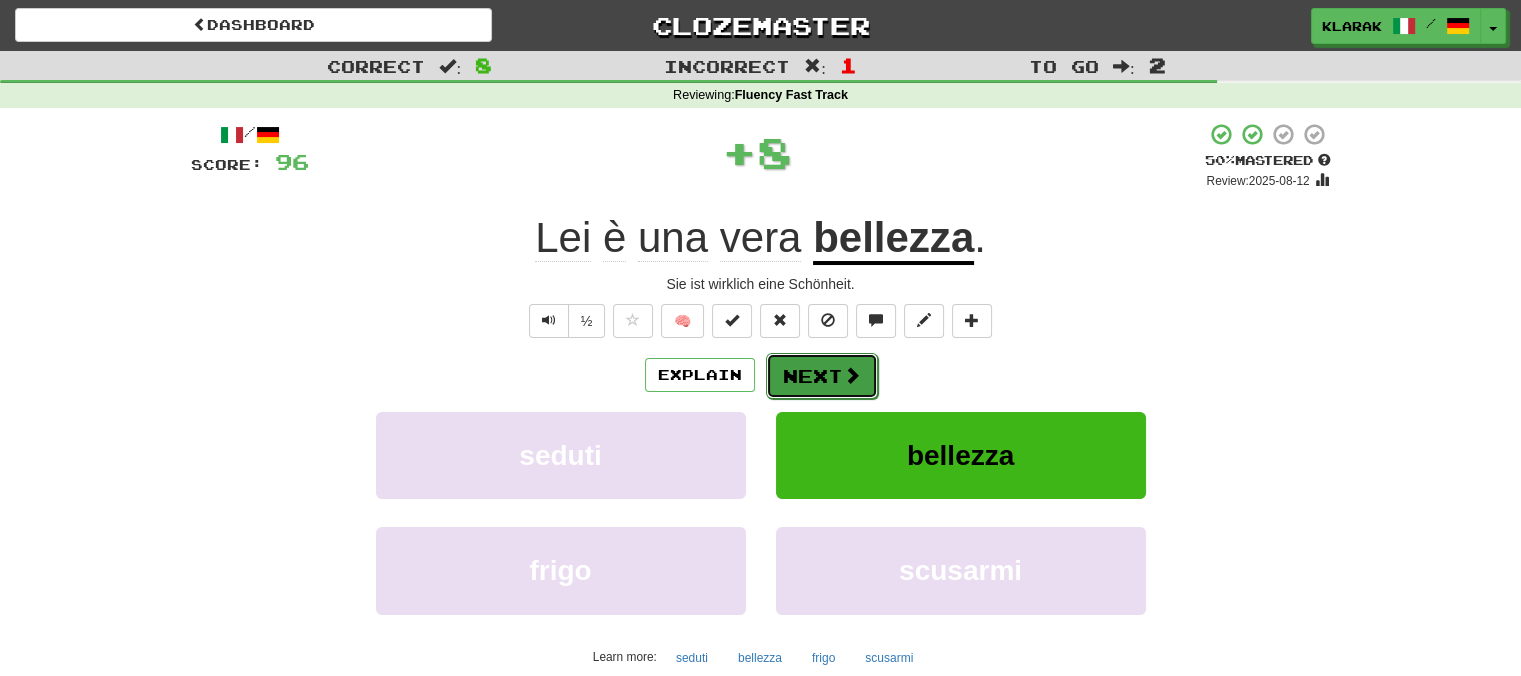 click on "Next" at bounding box center [822, 376] 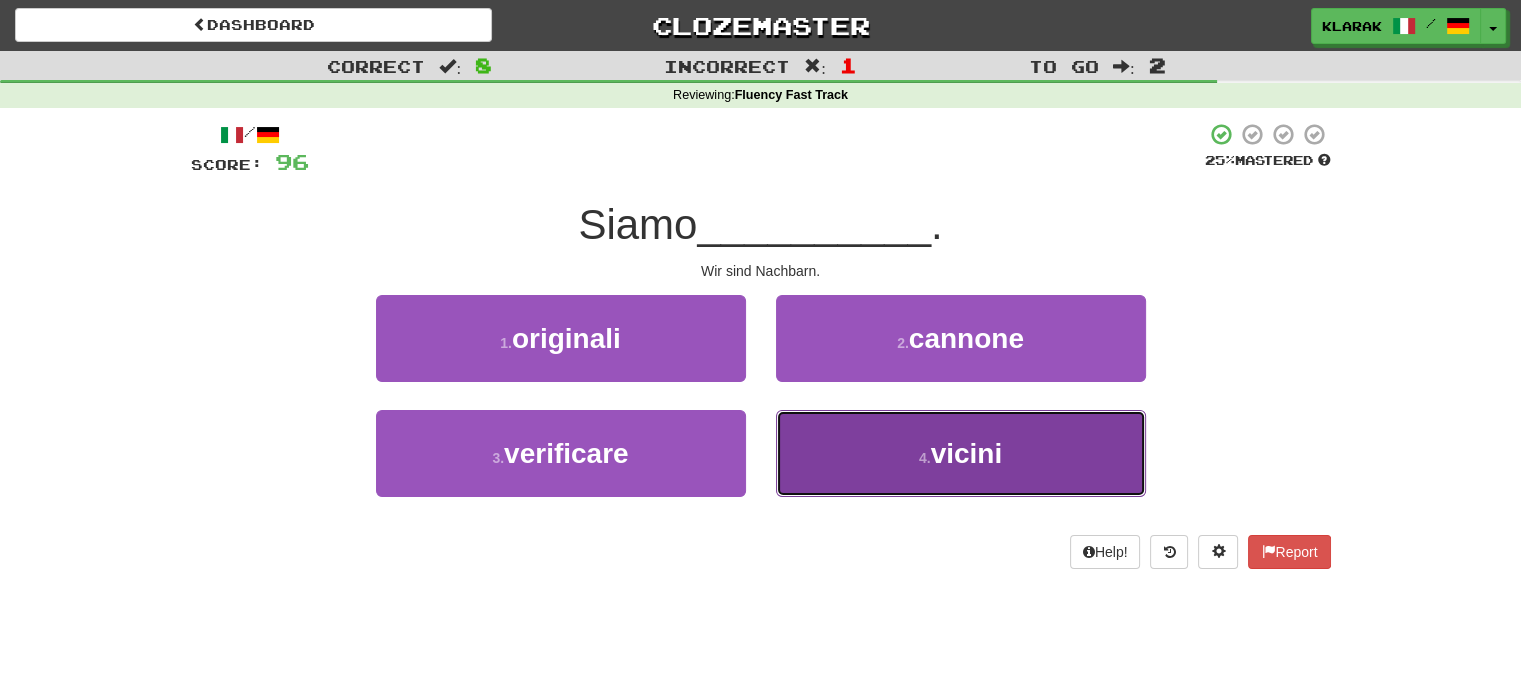 click on "4 .  vicini" at bounding box center (961, 453) 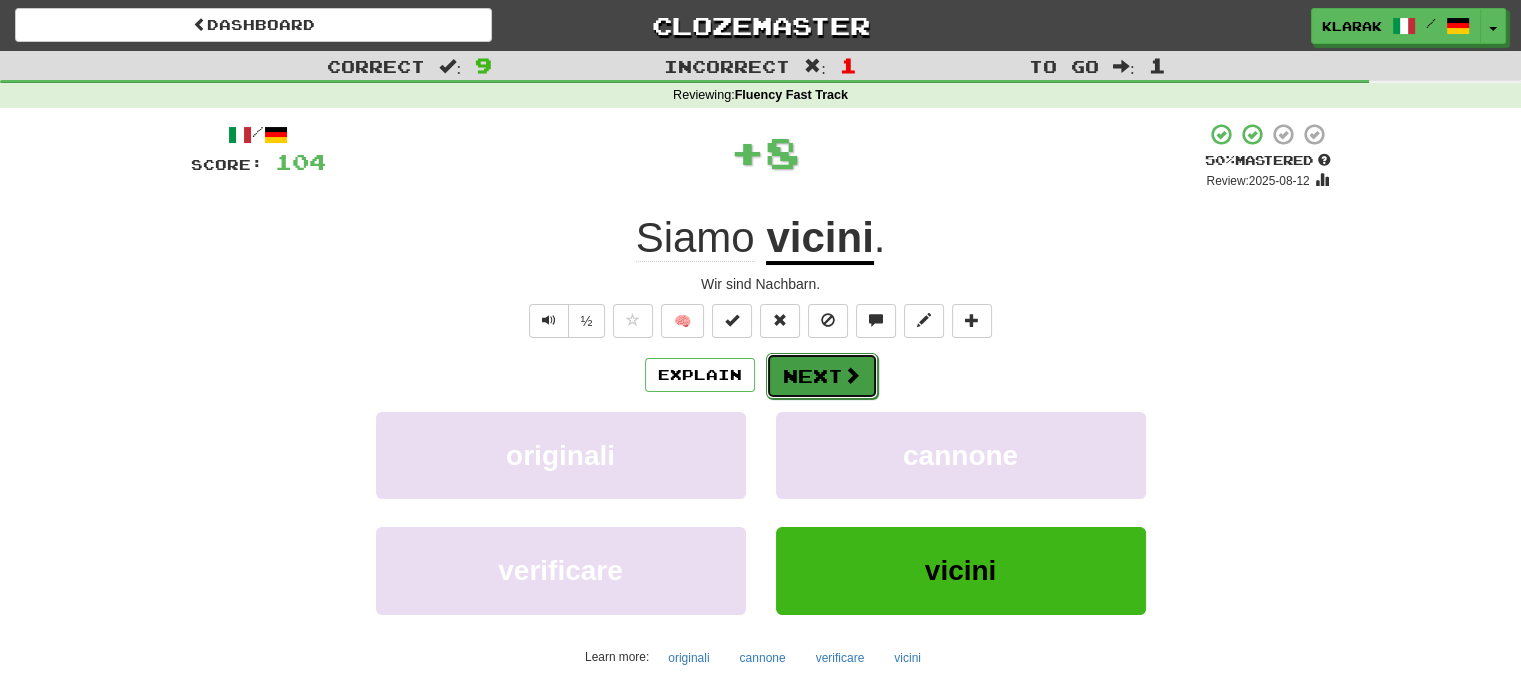 click on "Next" at bounding box center [822, 376] 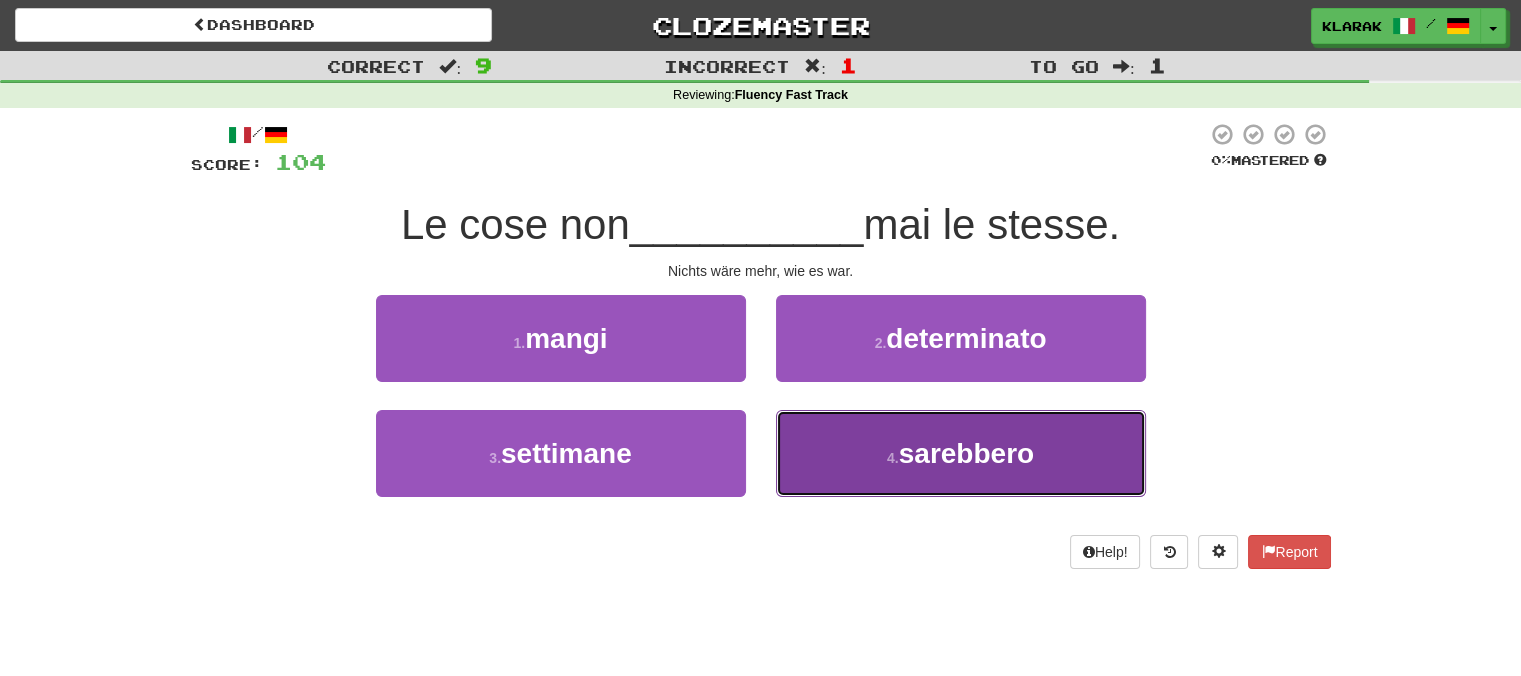 click on "4 ." at bounding box center (893, 458) 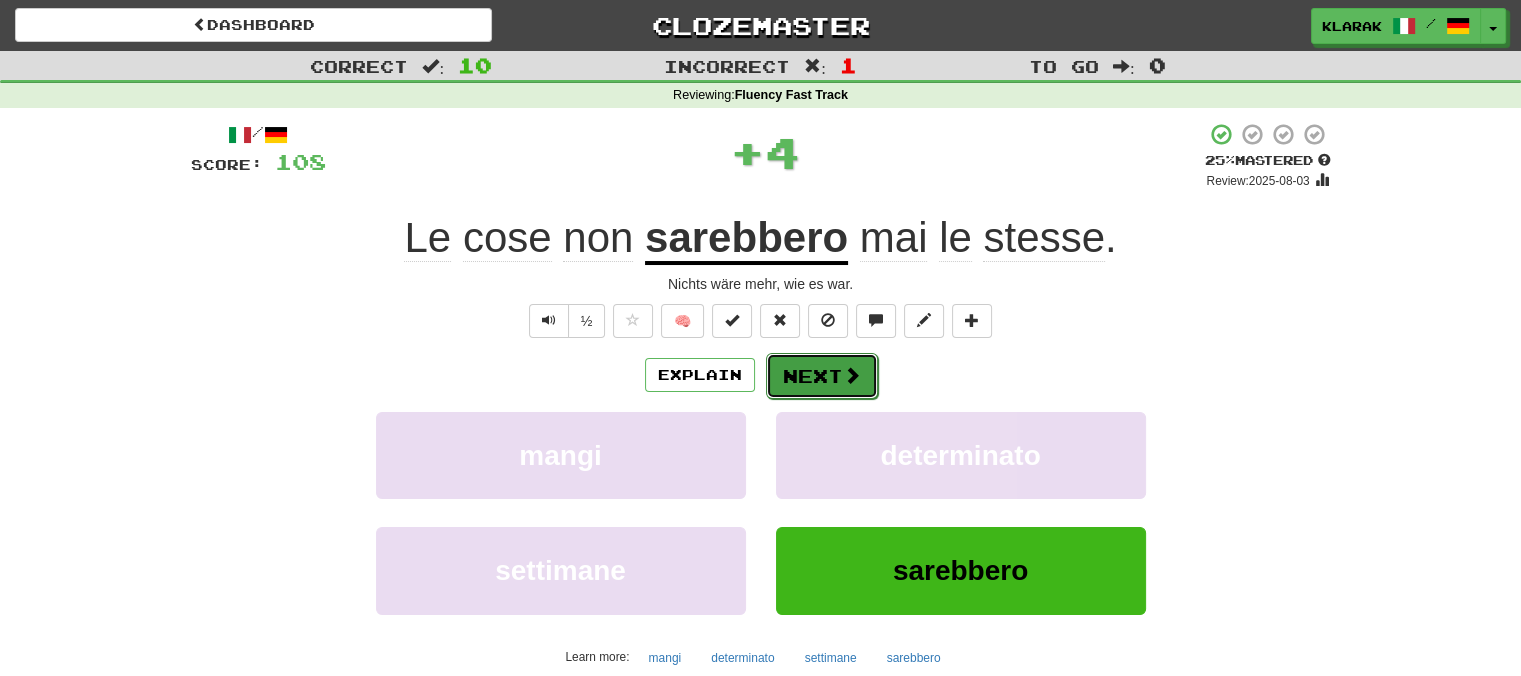 click on "Next" at bounding box center [822, 376] 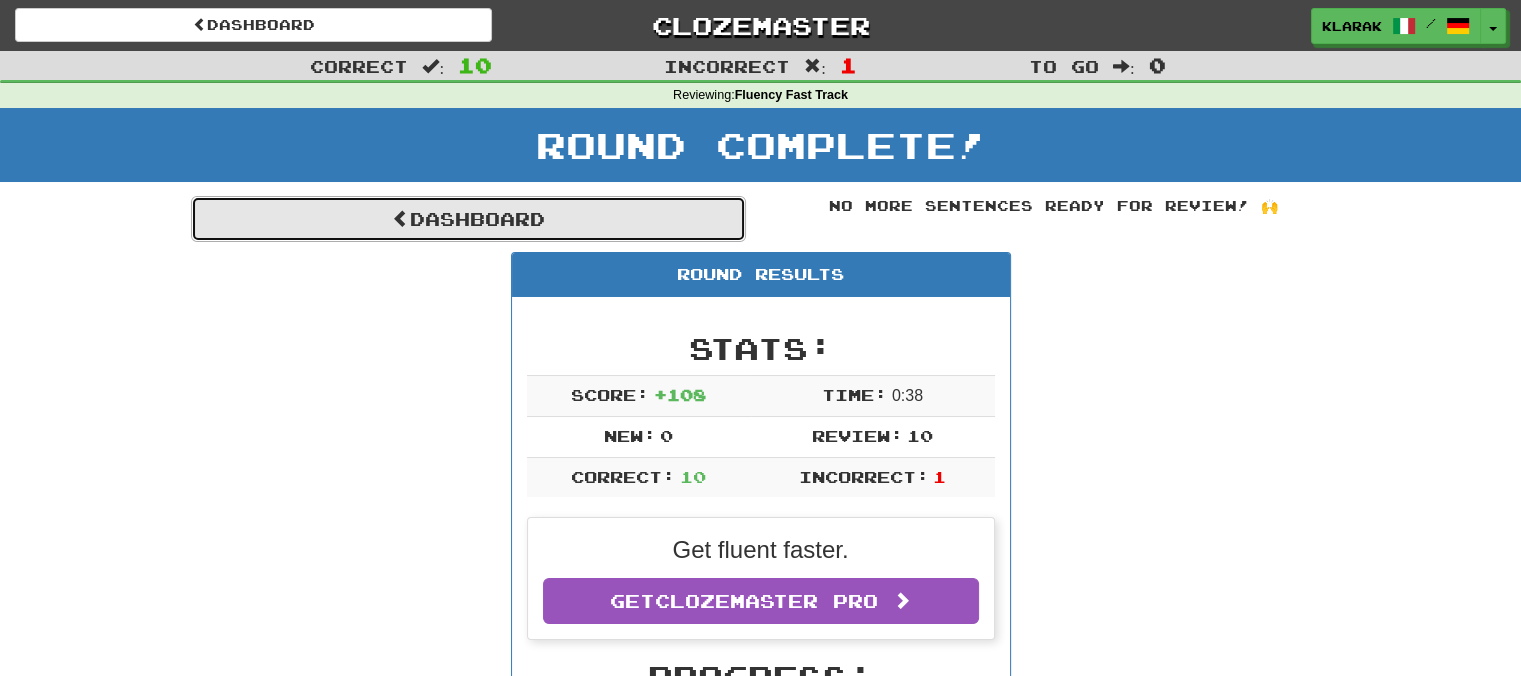 click on "Dashboard" at bounding box center (468, 219) 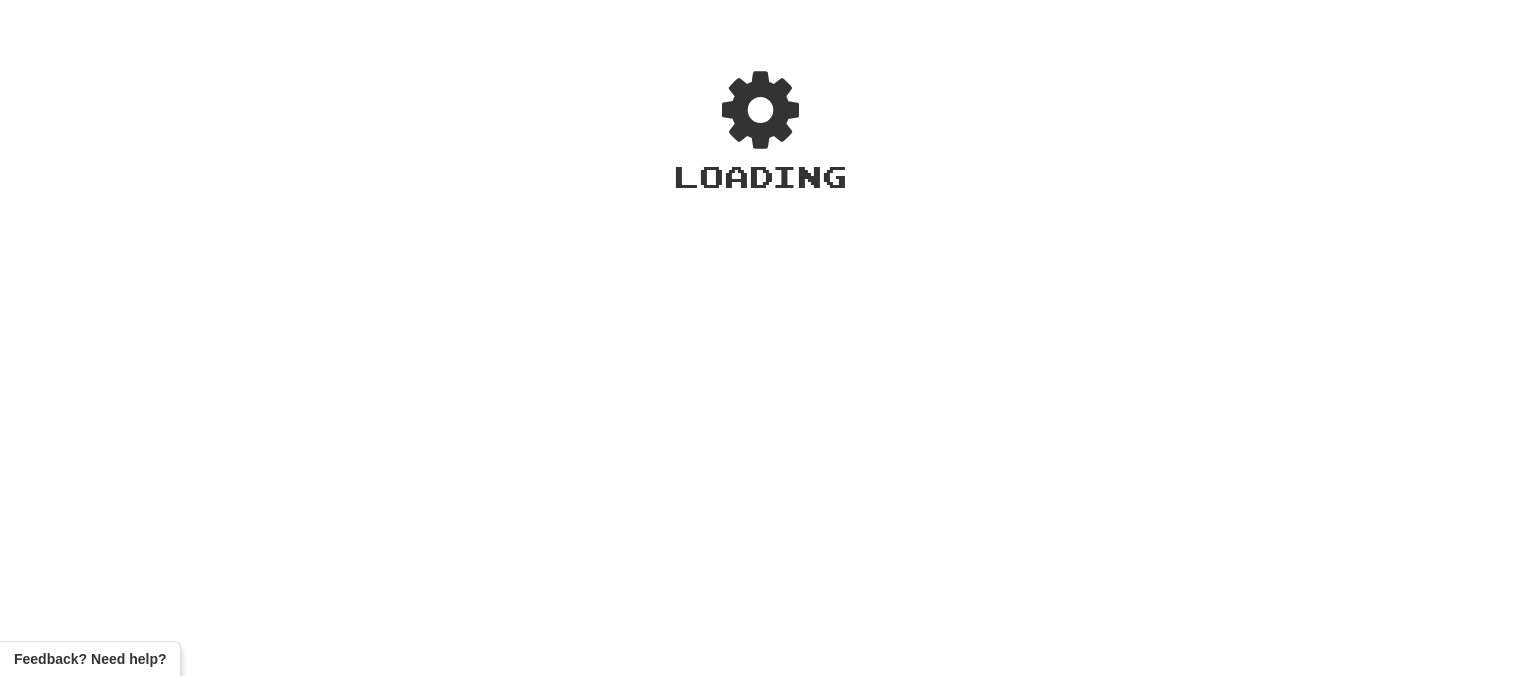 scroll, scrollTop: 0, scrollLeft: 0, axis: both 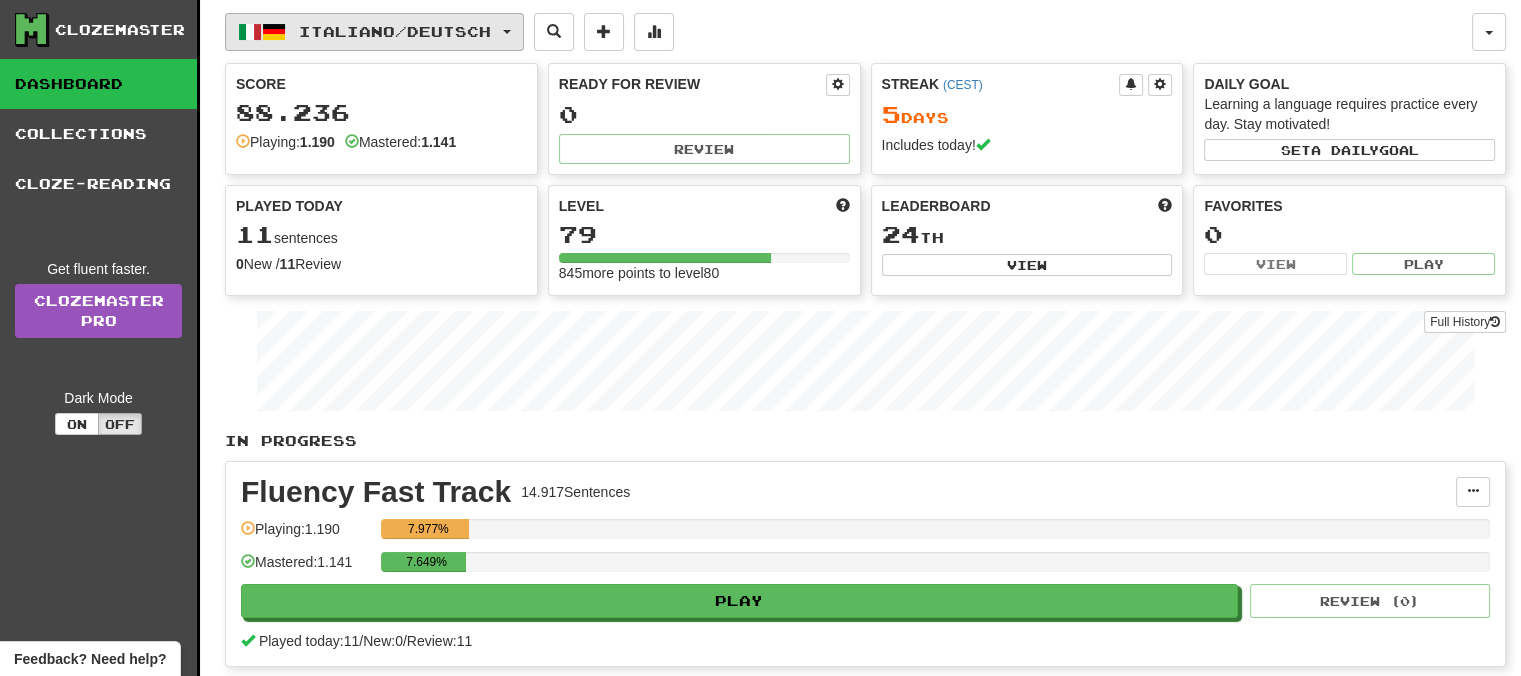 click on "Italiano  /  Deutsch" at bounding box center (374, 32) 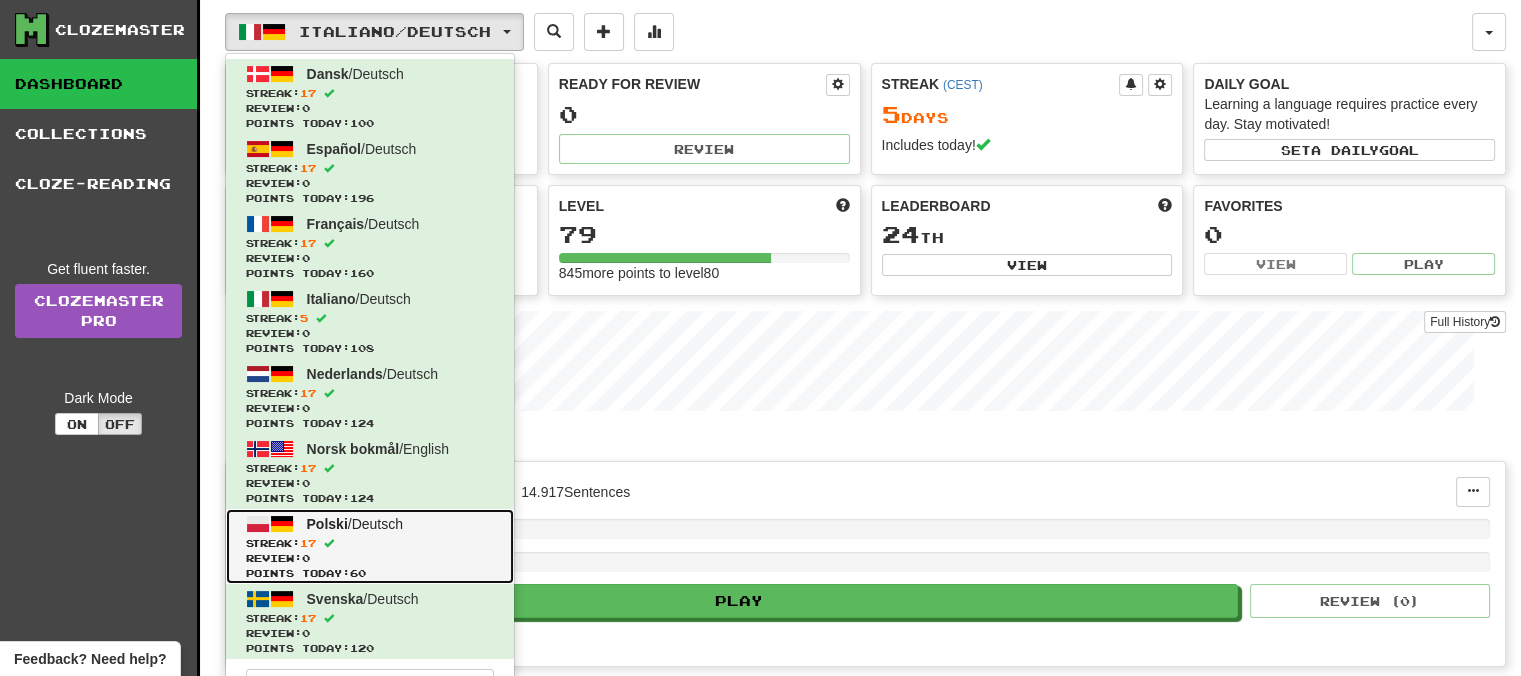 click on "Polski" at bounding box center (327, 524) 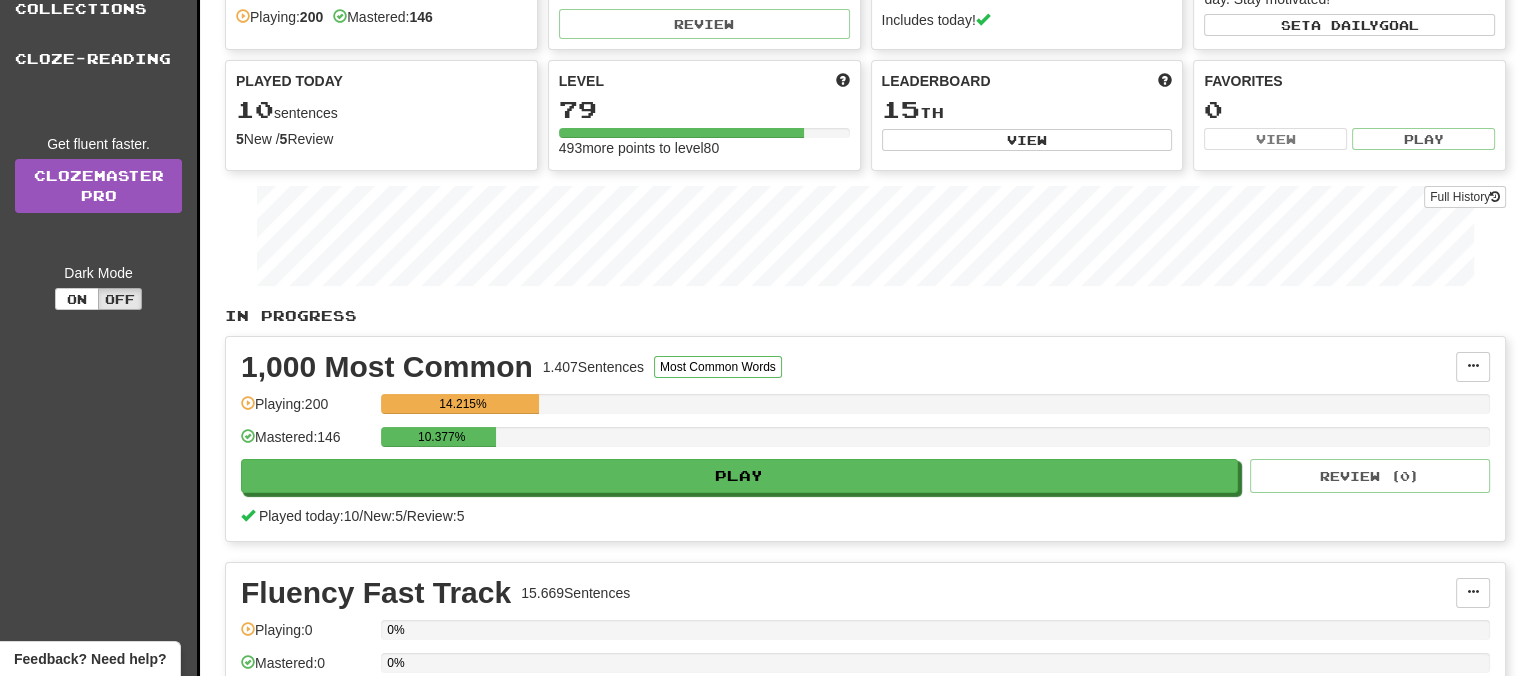 scroll, scrollTop: 0, scrollLeft: 0, axis: both 